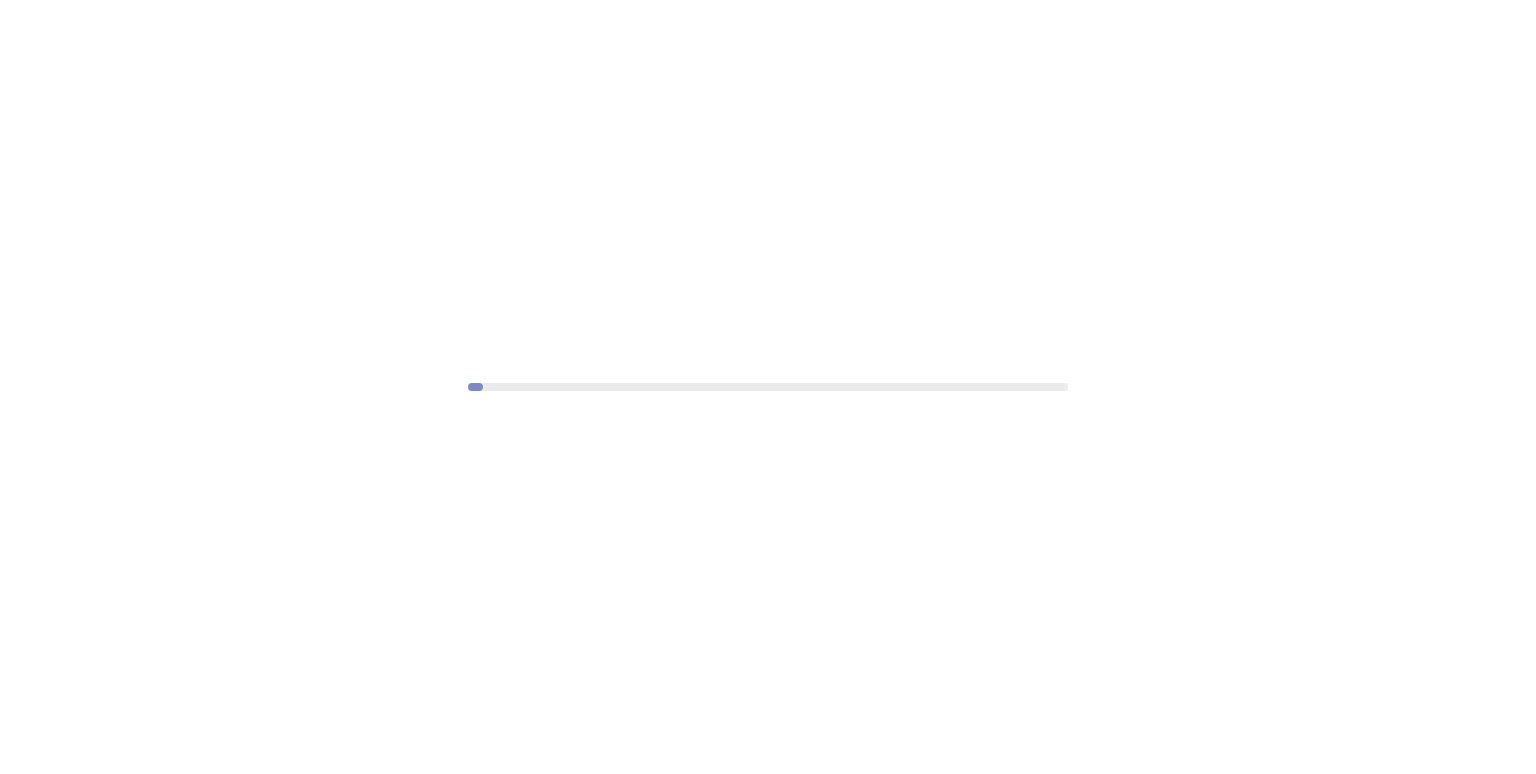 scroll, scrollTop: 0, scrollLeft: 0, axis: both 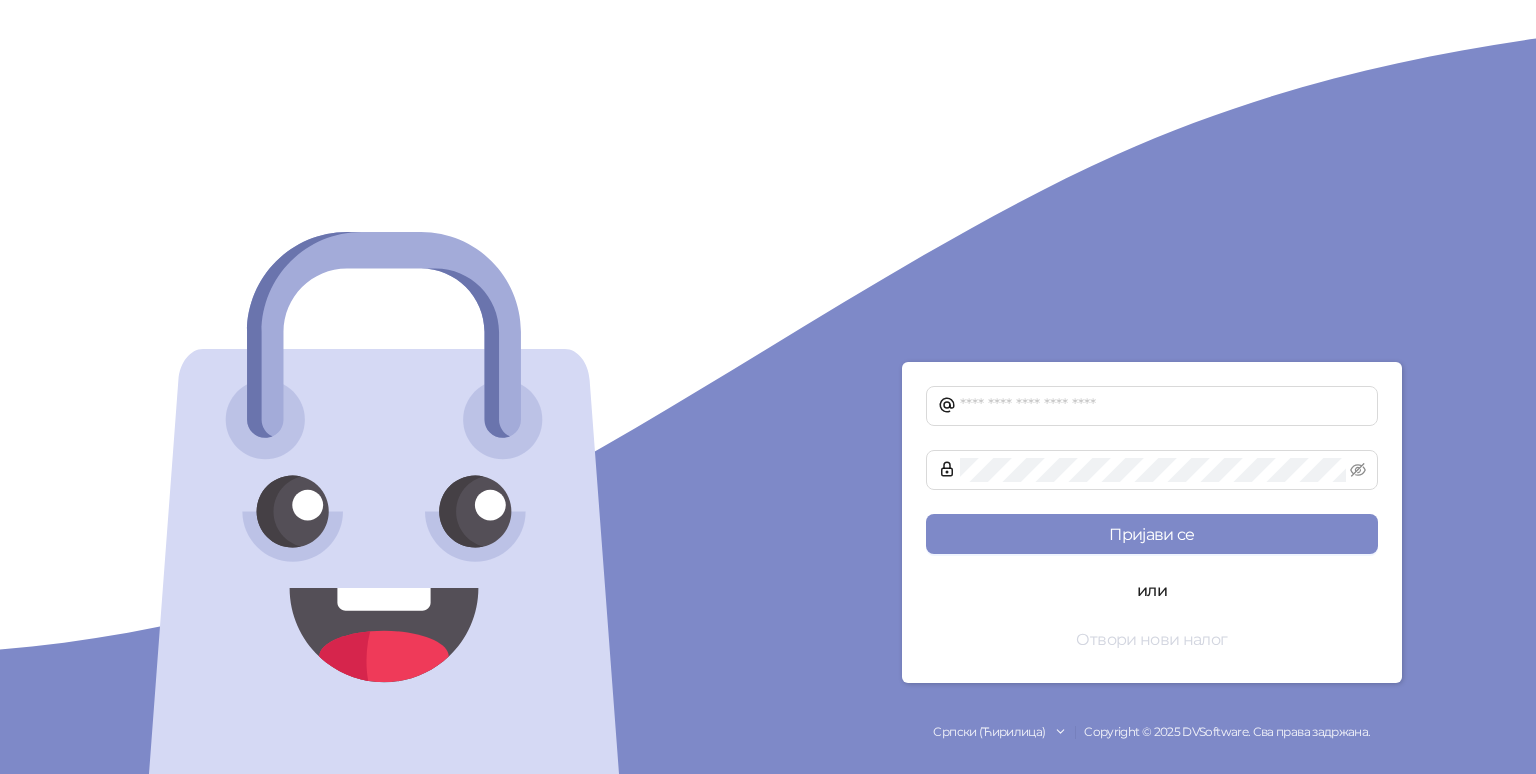 click on "Отвори нови налог" at bounding box center (1152, 639) 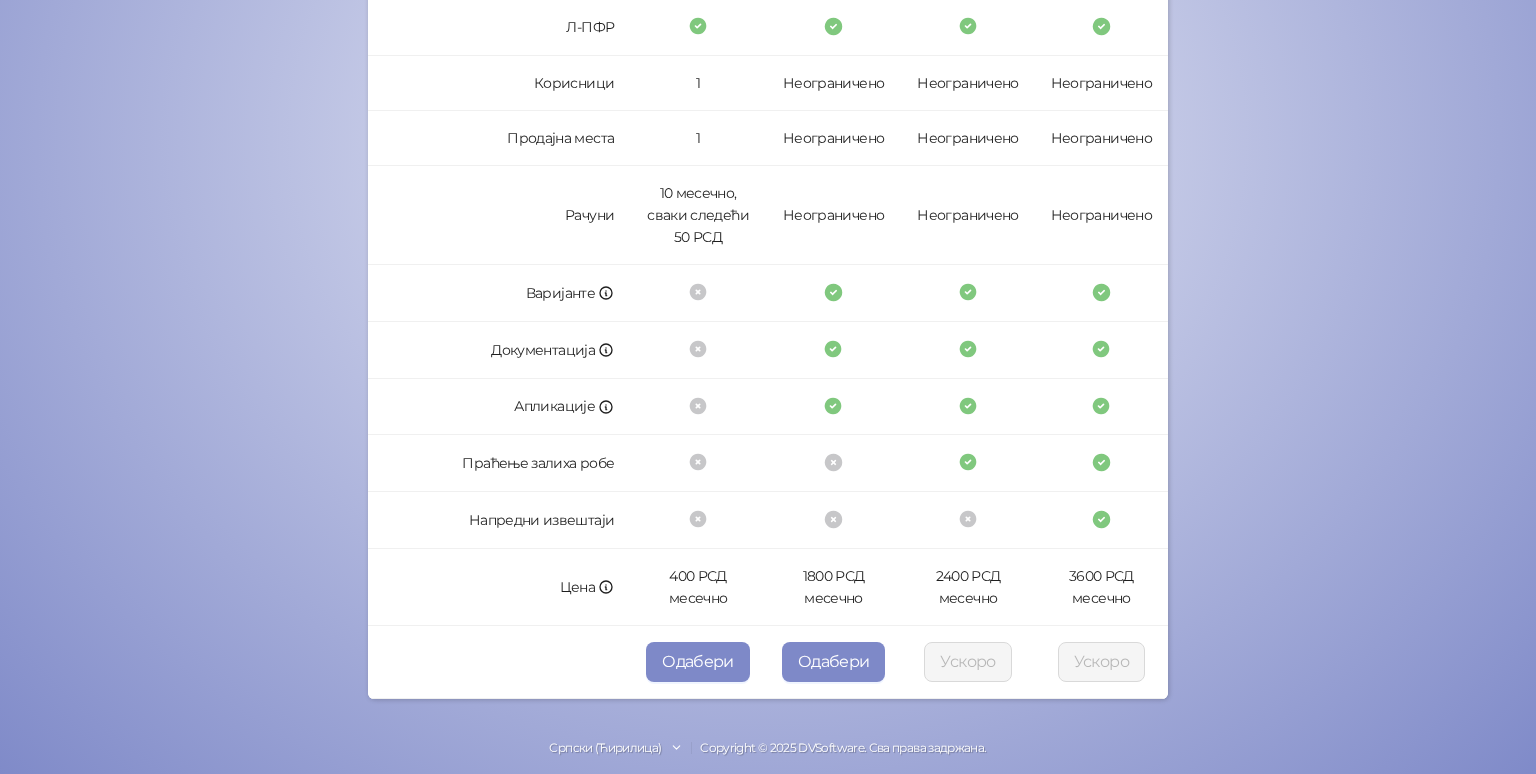 scroll, scrollTop: 530, scrollLeft: 0, axis: vertical 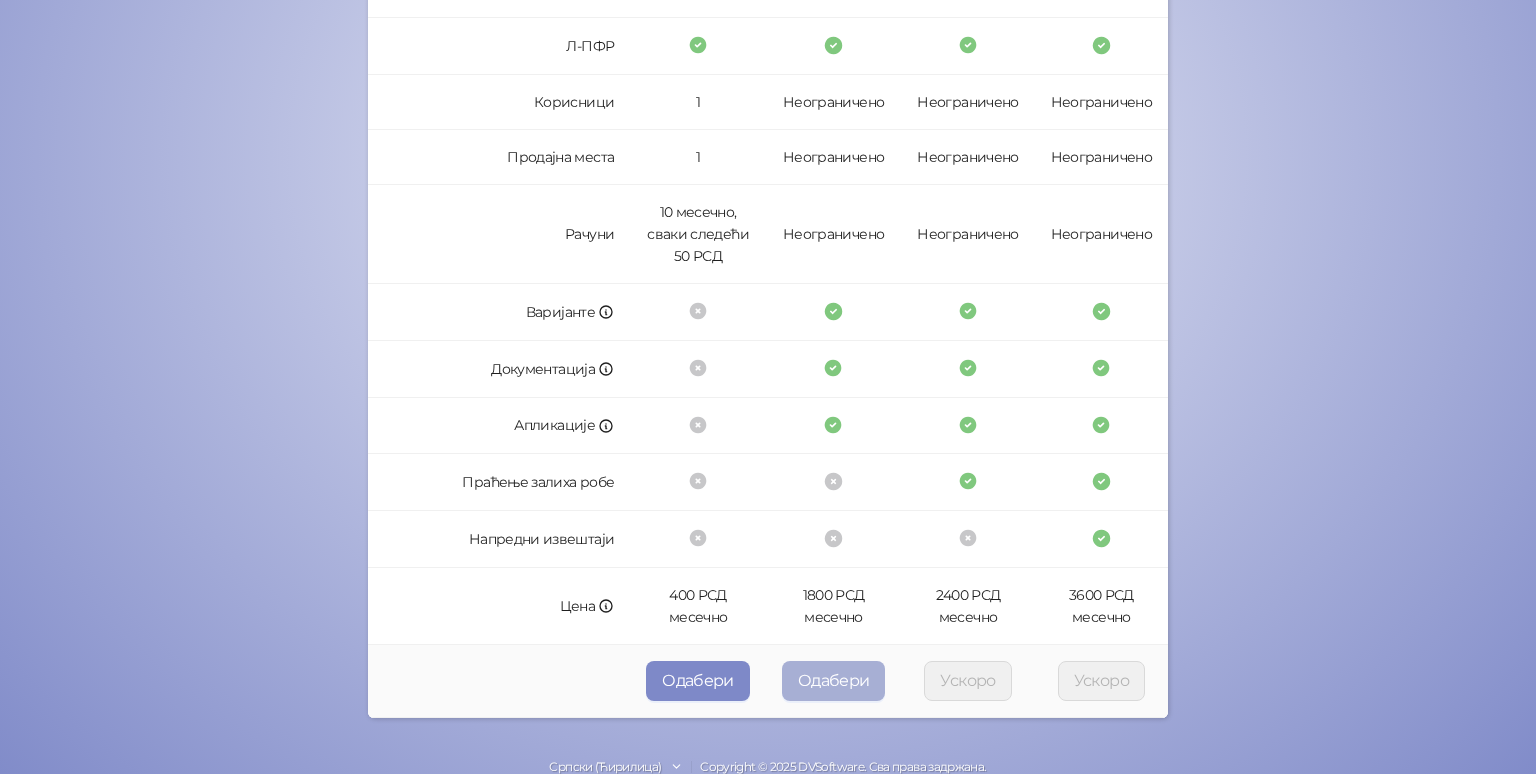 click on "Одабери" at bounding box center (834, 681) 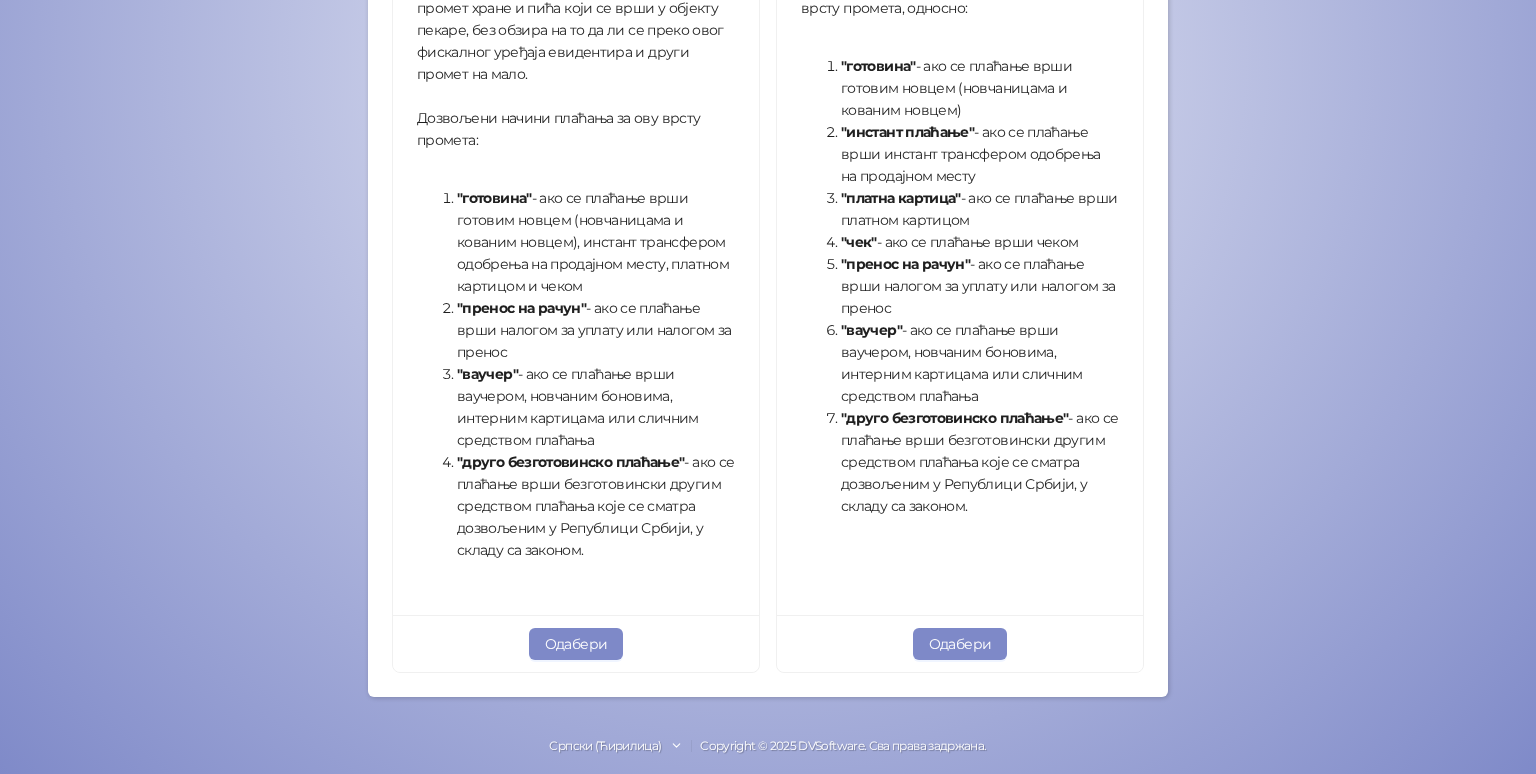 scroll, scrollTop: 680, scrollLeft: 0, axis: vertical 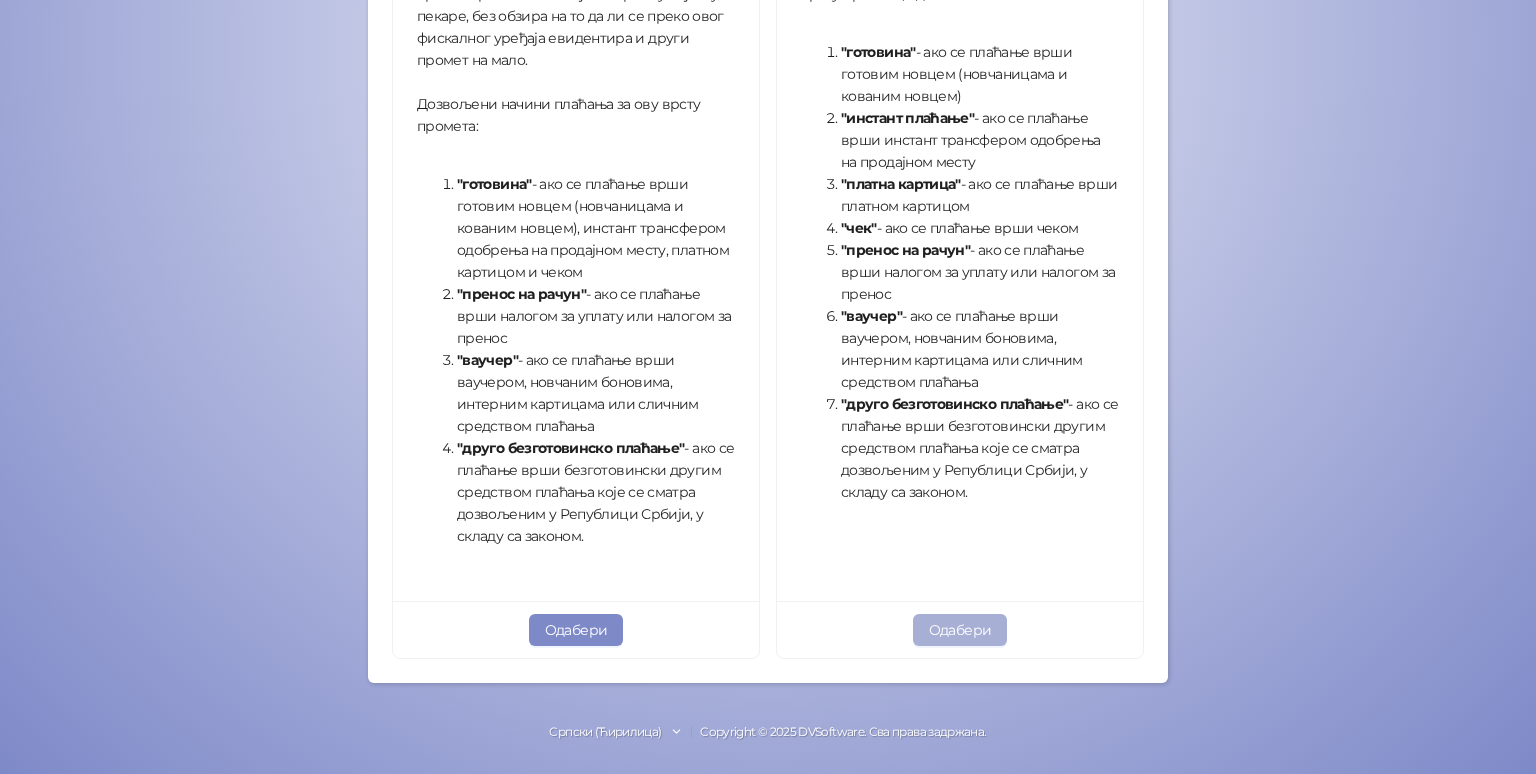 click on "Одабери" at bounding box center [960, 630] 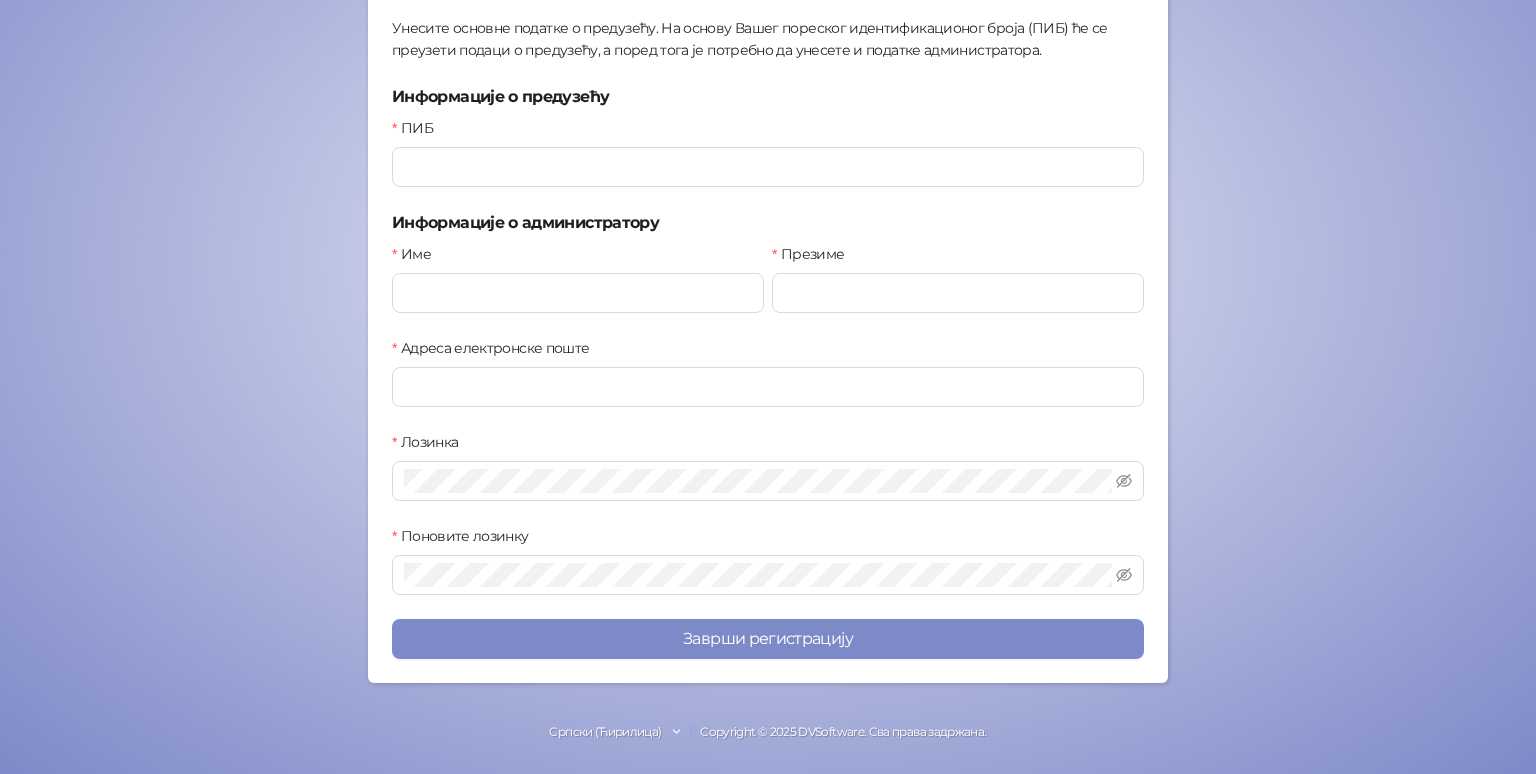 scroll, scrollTop: 259, scrollLeft: 0, axis: vertical 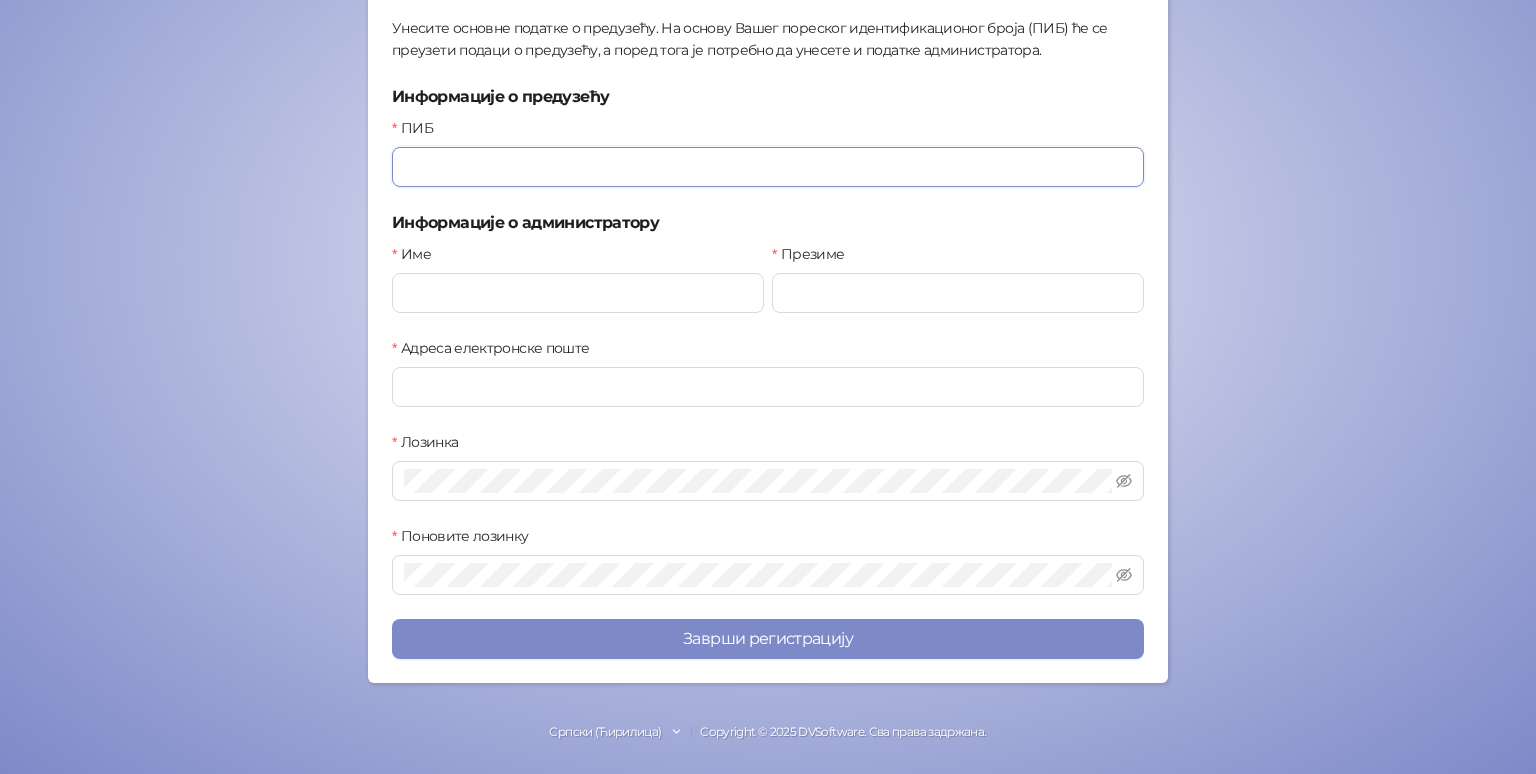 drag, startPoint x: 442, startPoint y: 157, endPoint x: 458, endPoint y: 156, distance: 16.03122 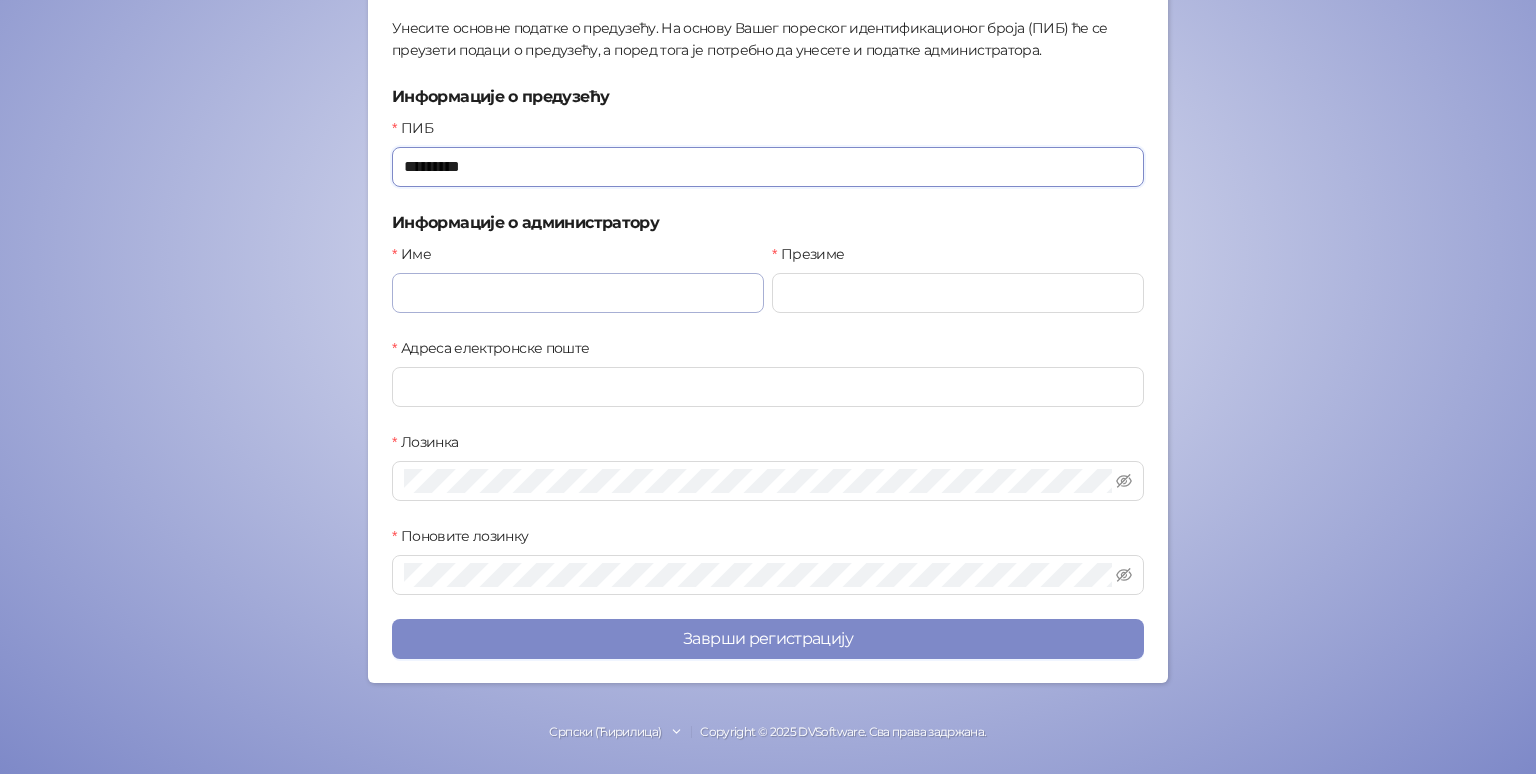 type on "*********" 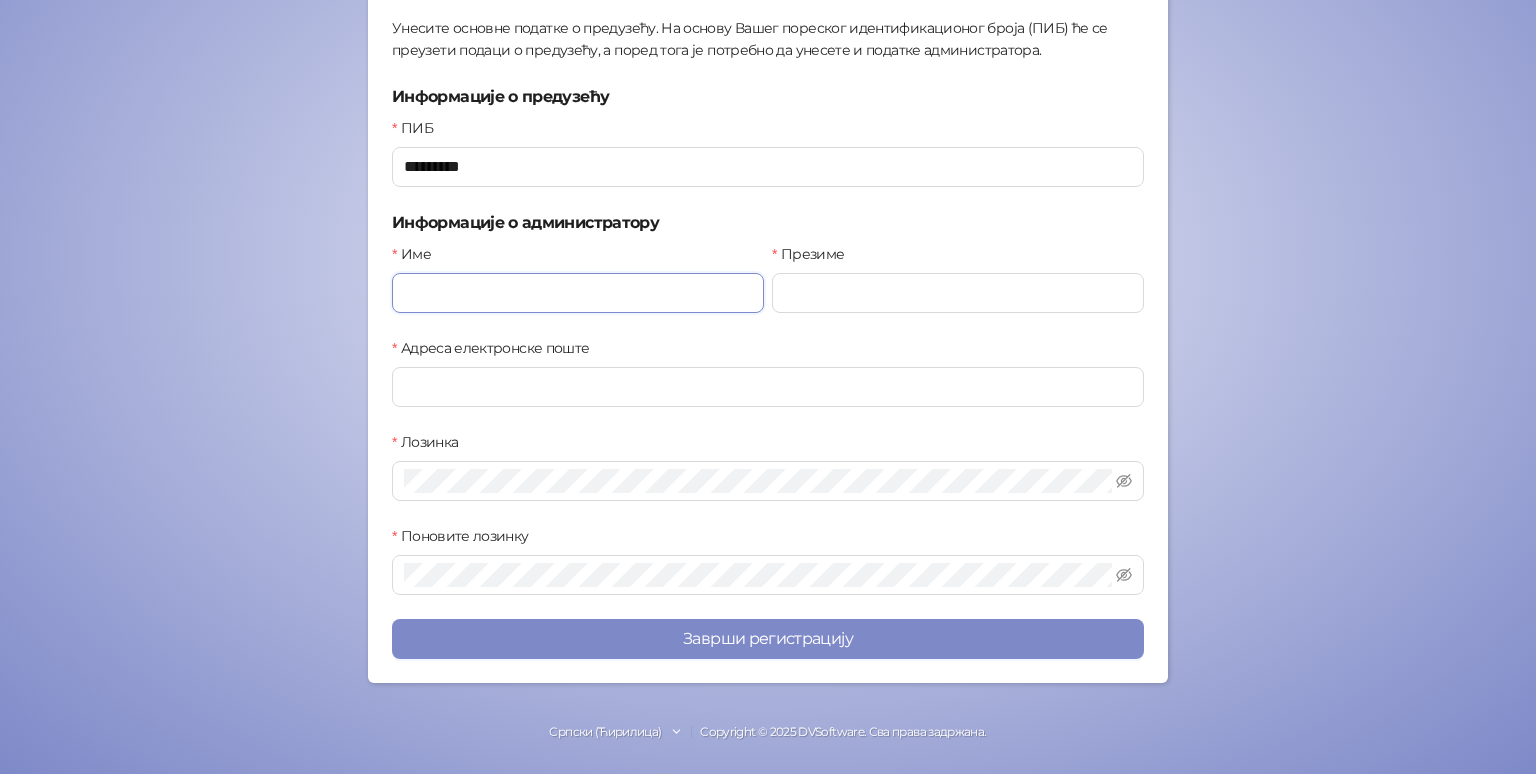 click on "Име" at bounding box center [578, 293] 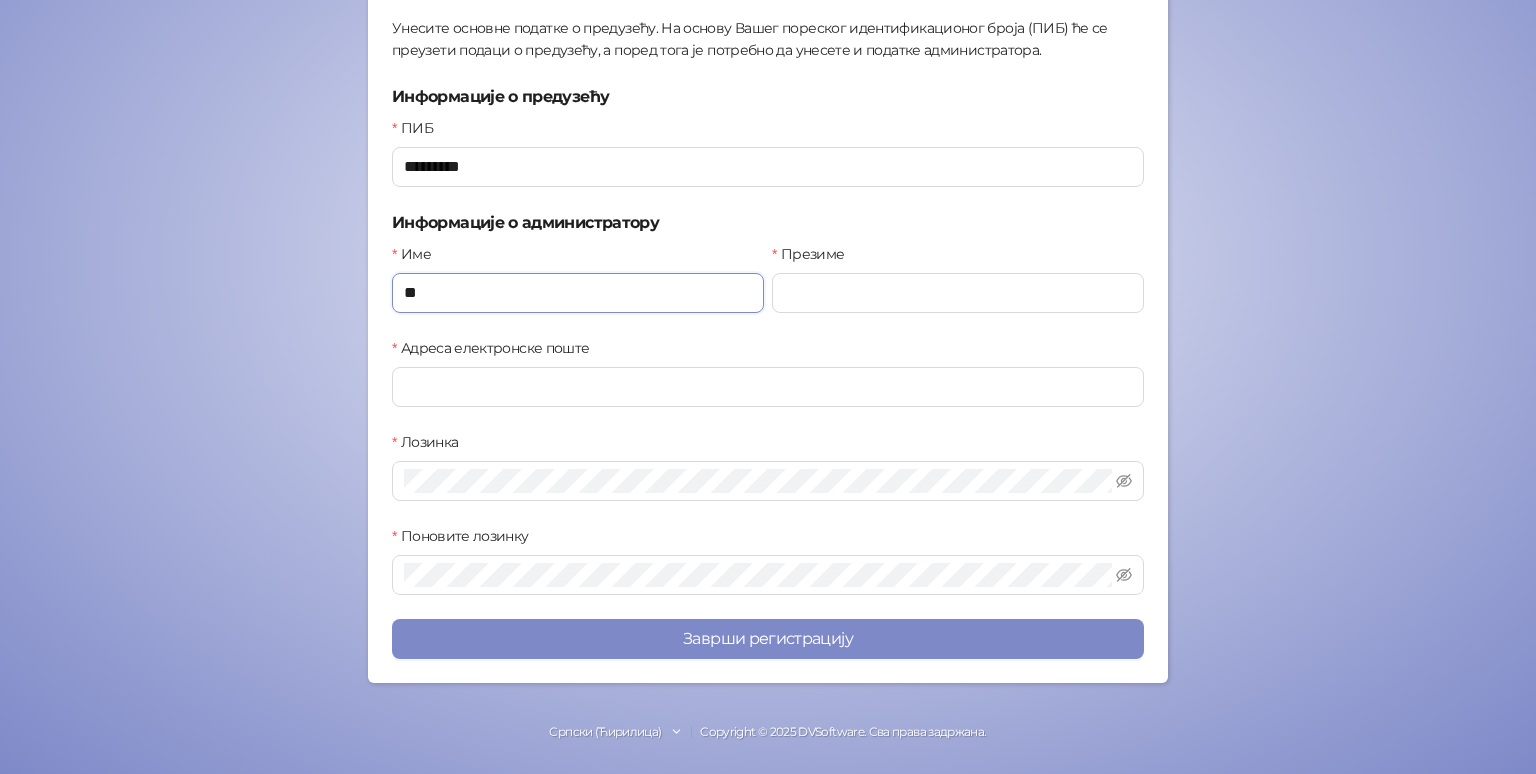 type on "*" 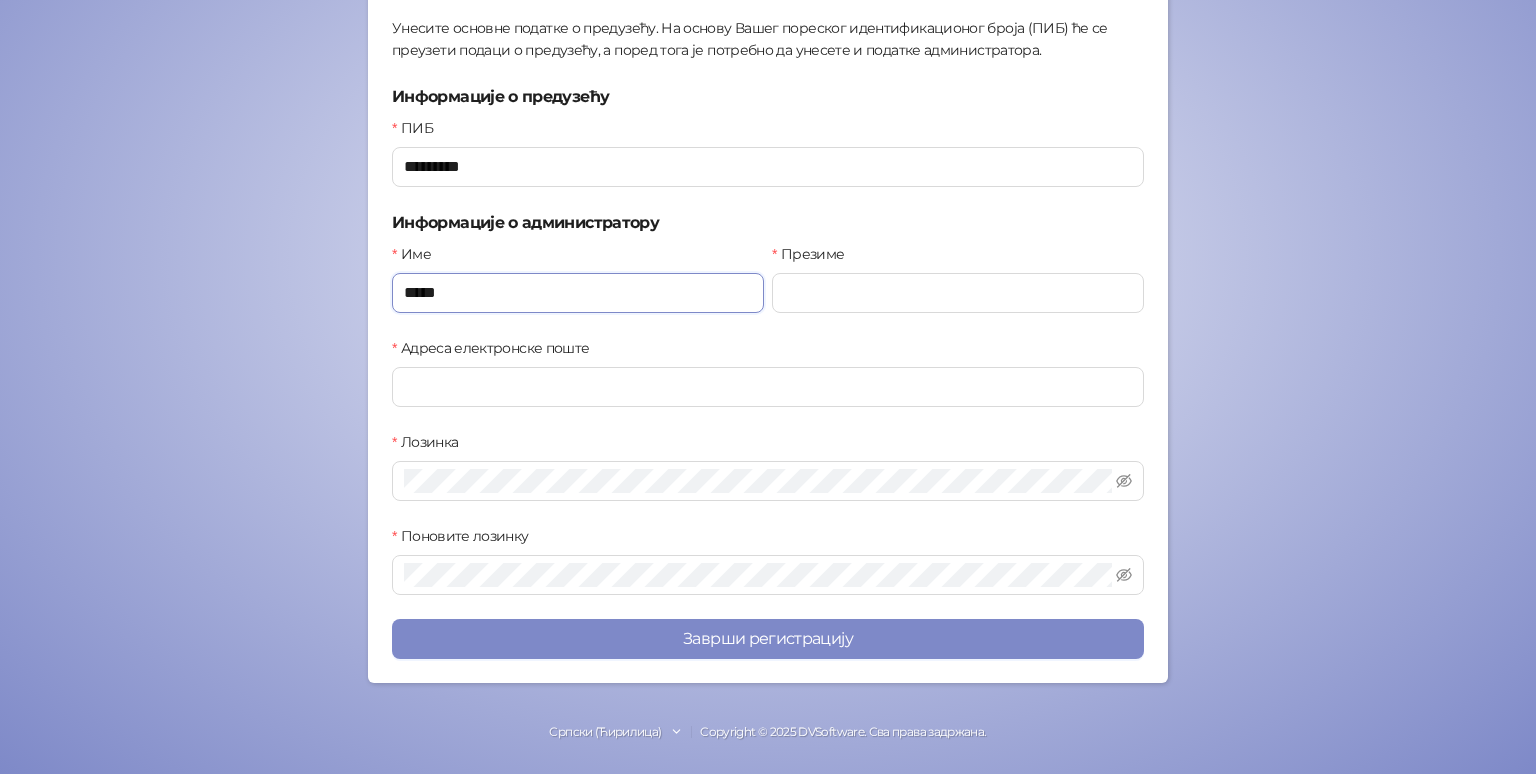 type on "*****" 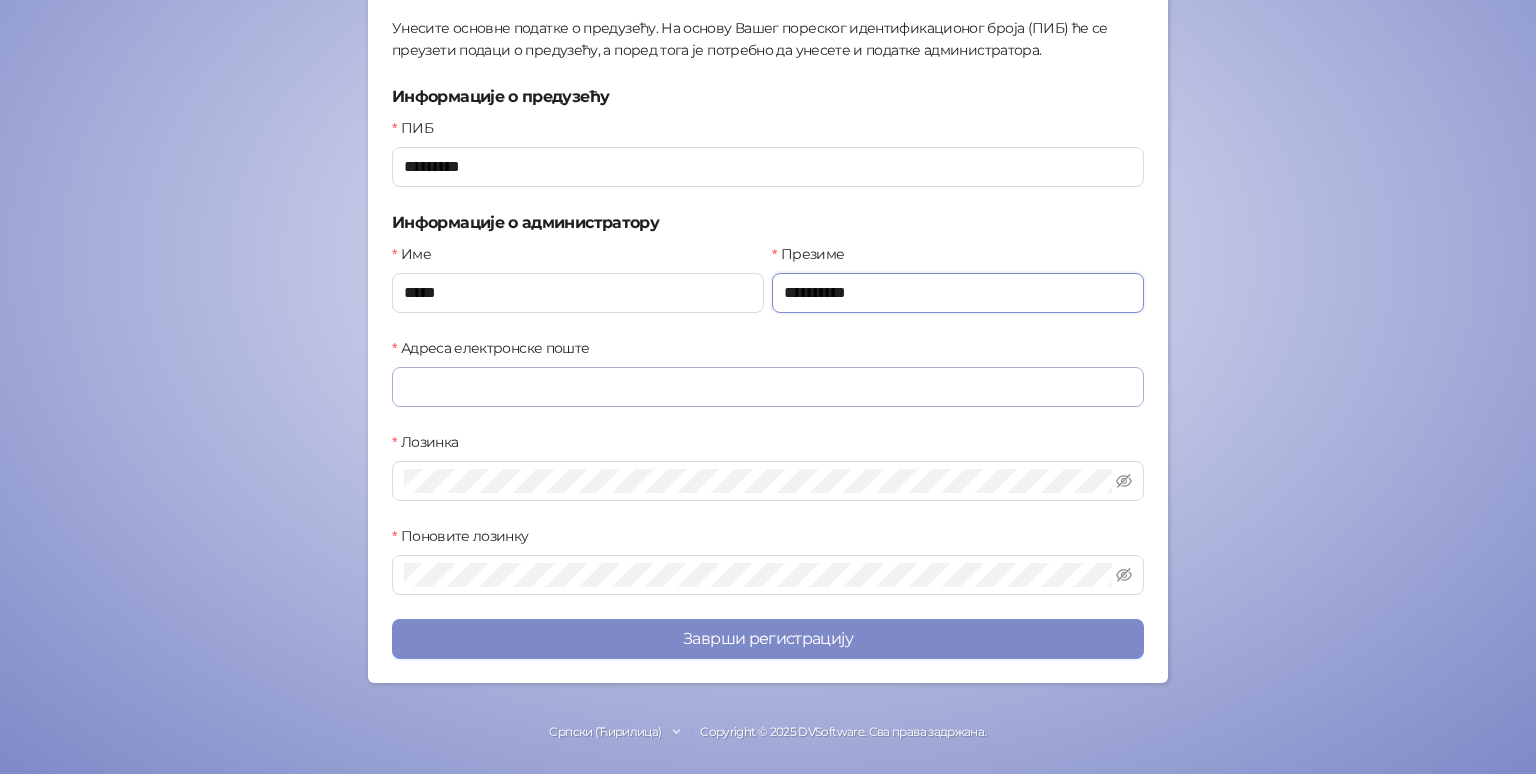 type on "**********" 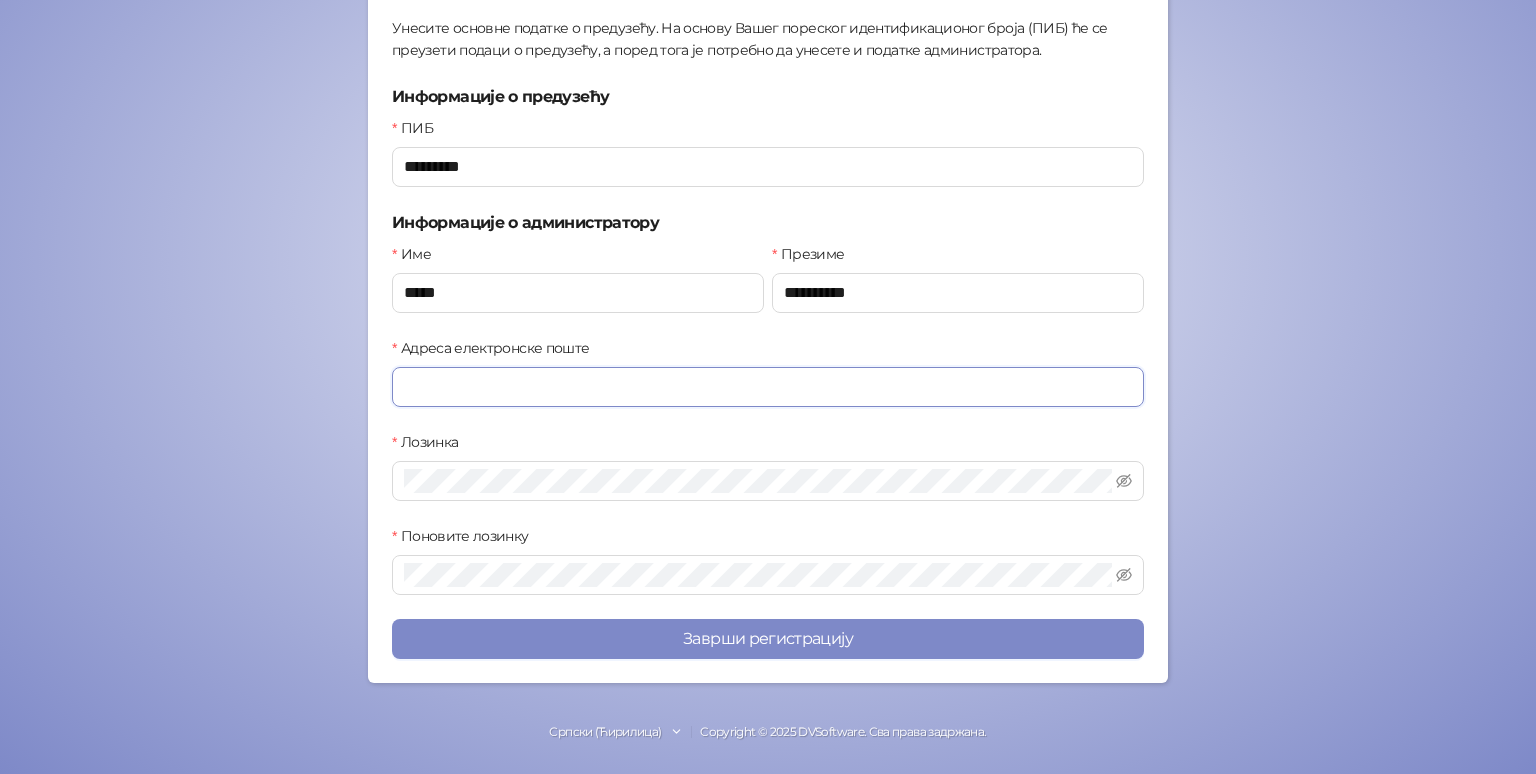 click on "Адреса електронске поште" at bounding box center [768, 387] 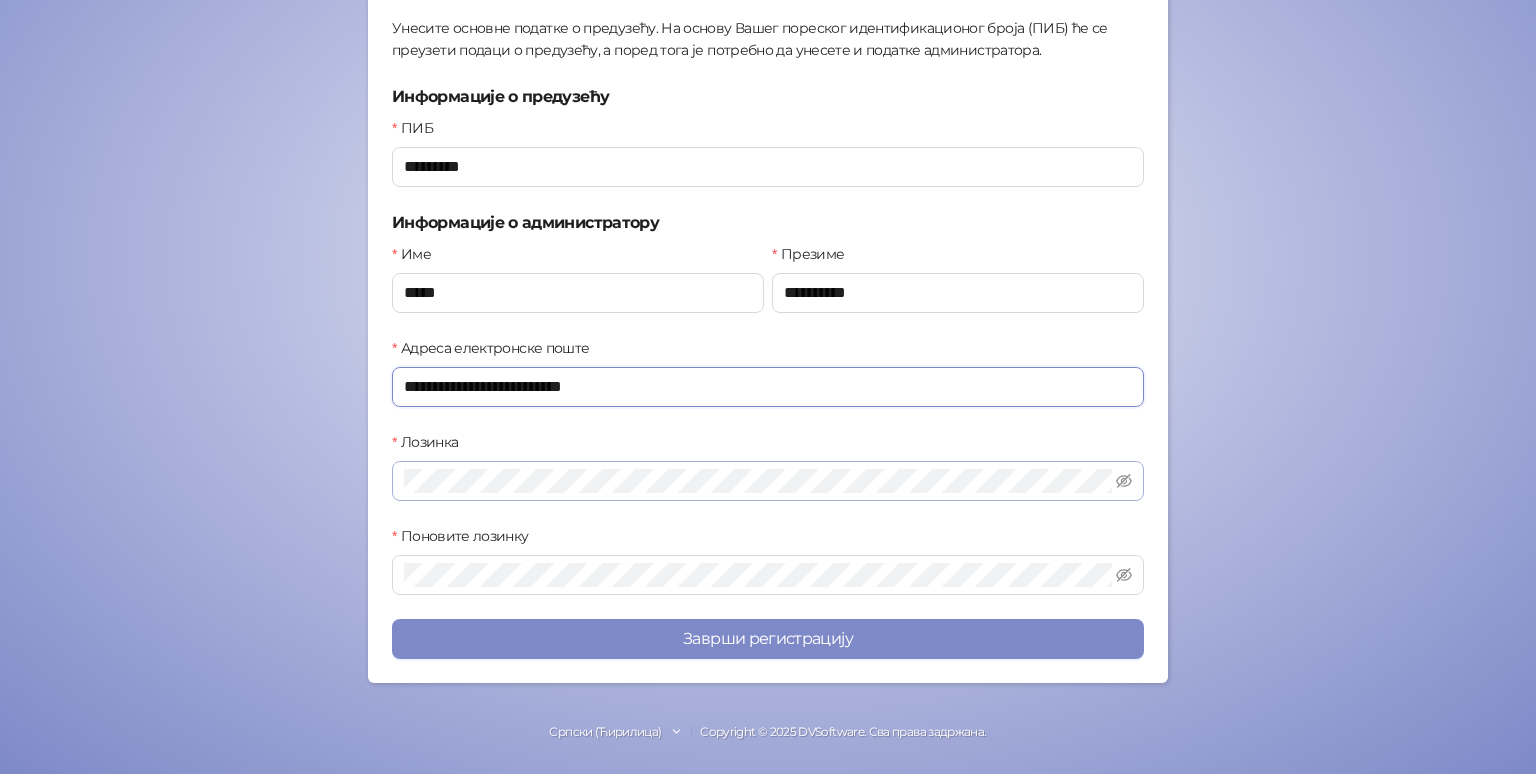 type on "**********" 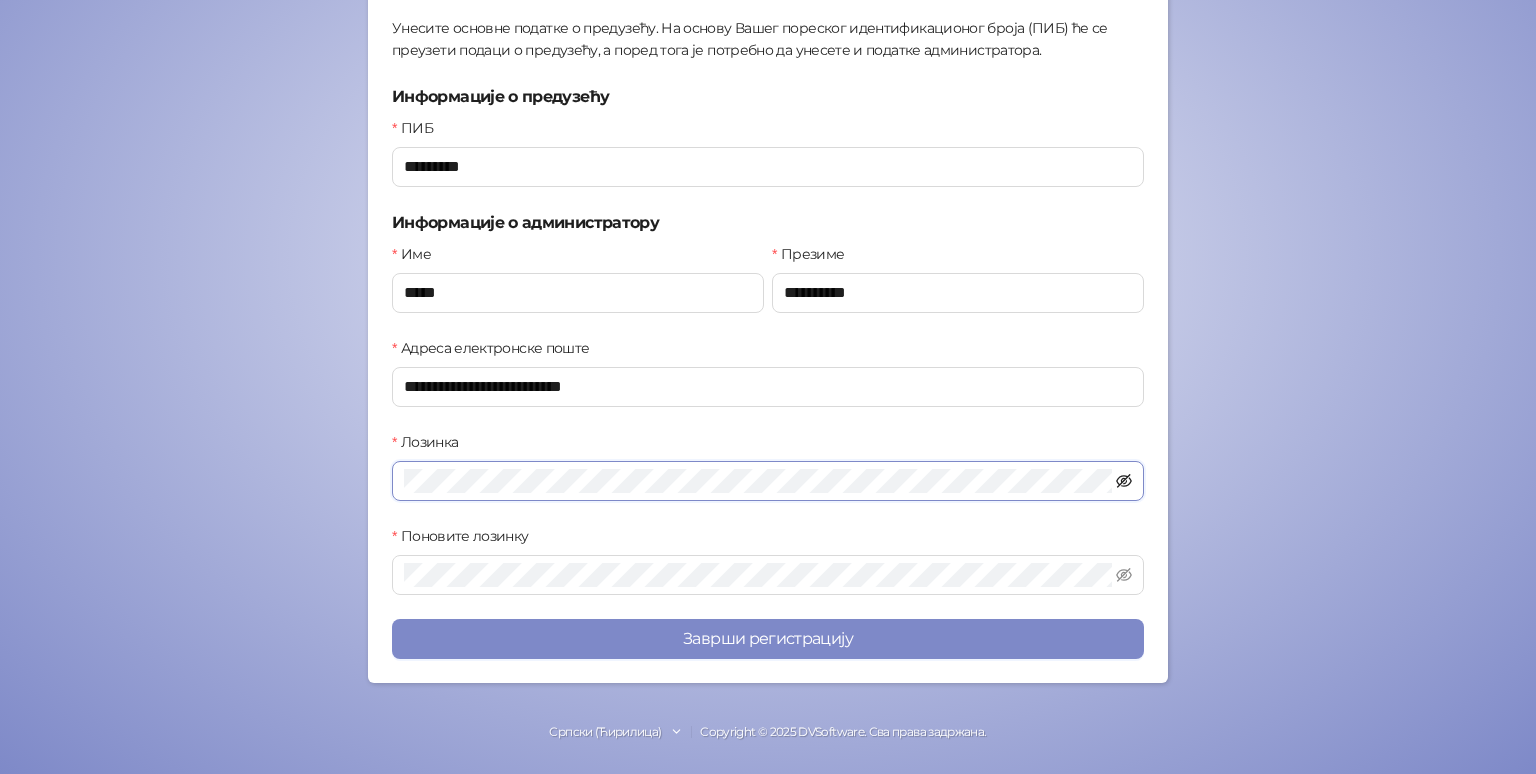 click 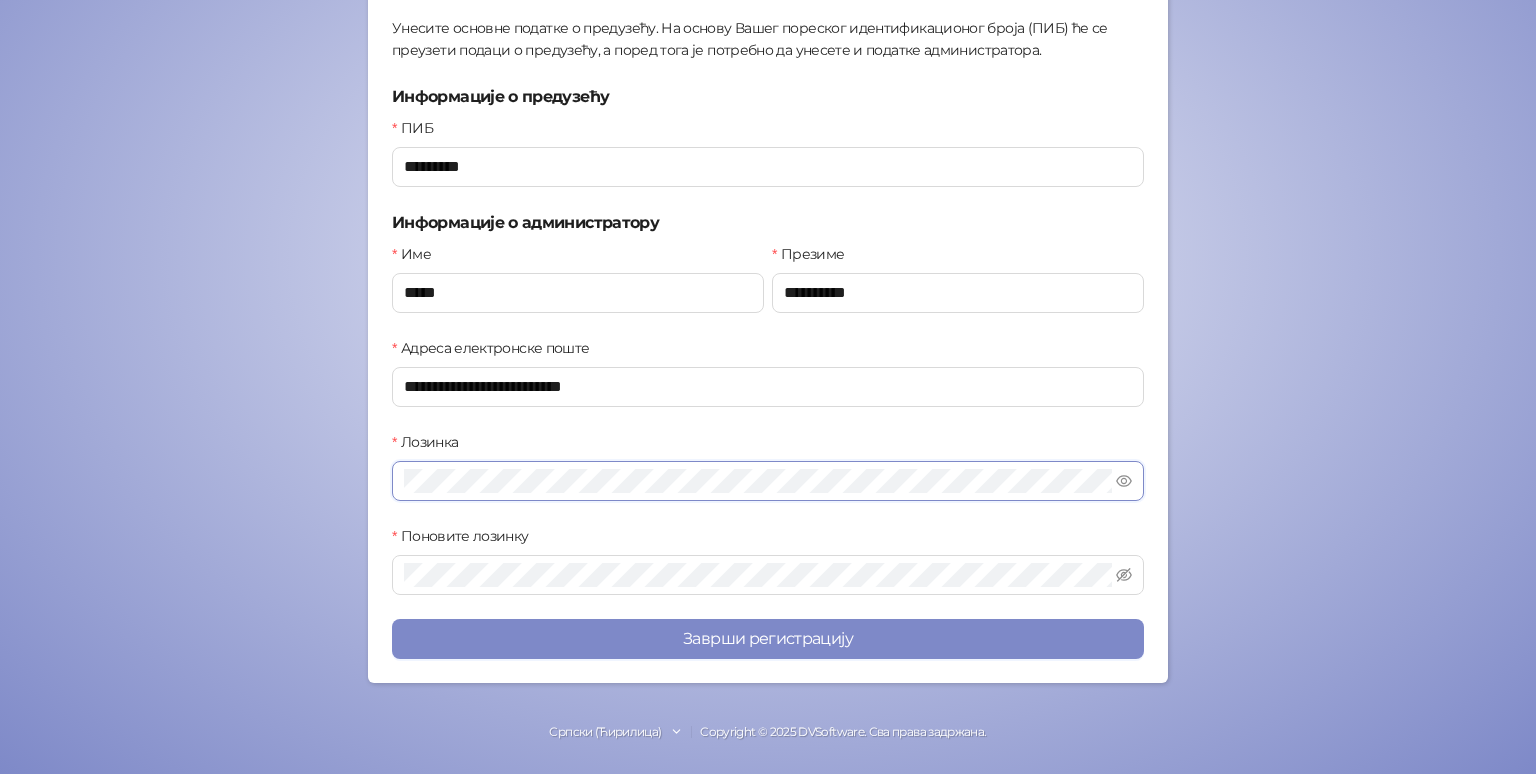 click on "**********" at bounding box center [768, 270] 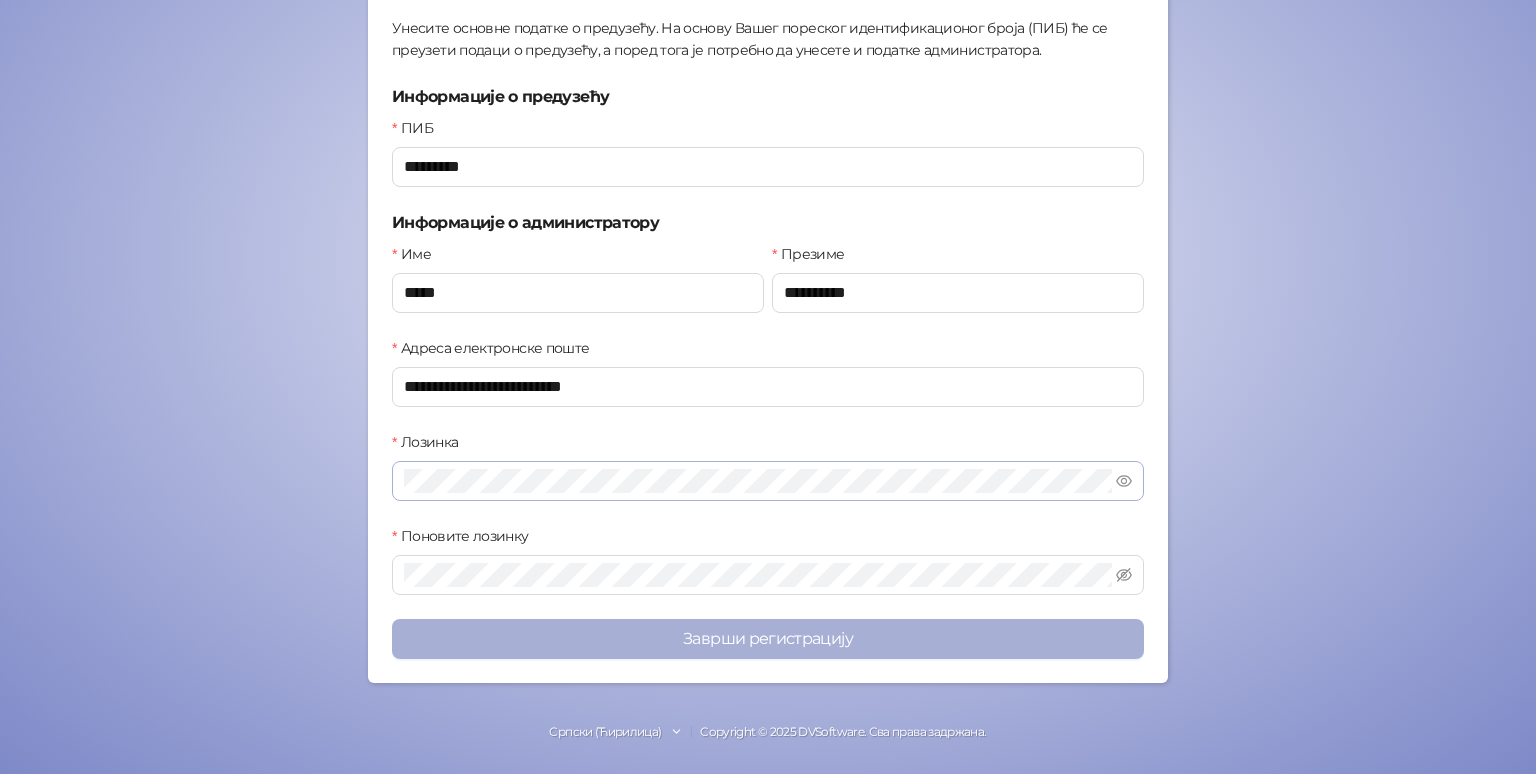 click on "Заврши регистрацију" at bounding box center [768, 639] 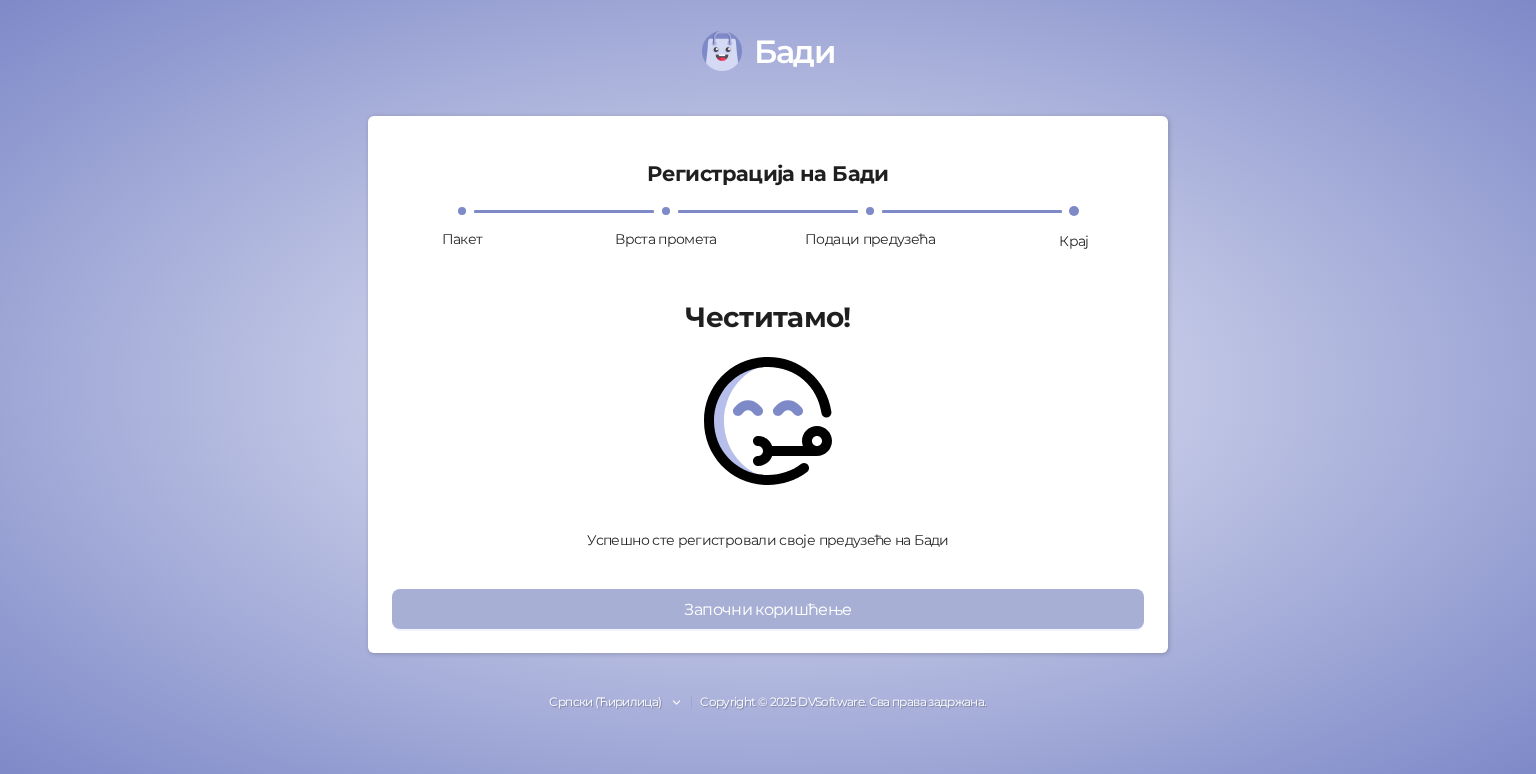 click on "Започни коришћење" at bounding box center (768, 609) 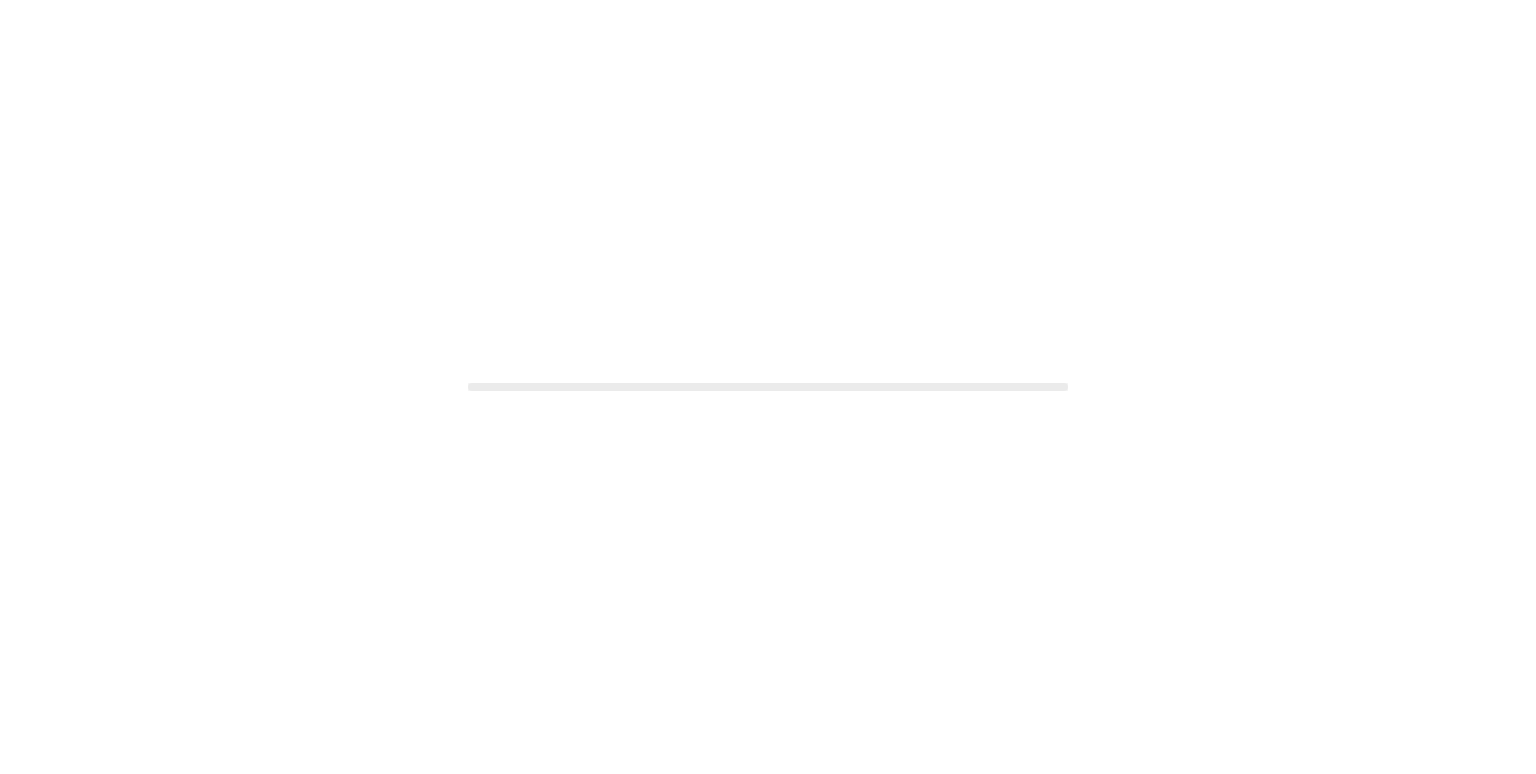 scroll, scrollTop: 0, scrollLeft: 0, axis: both 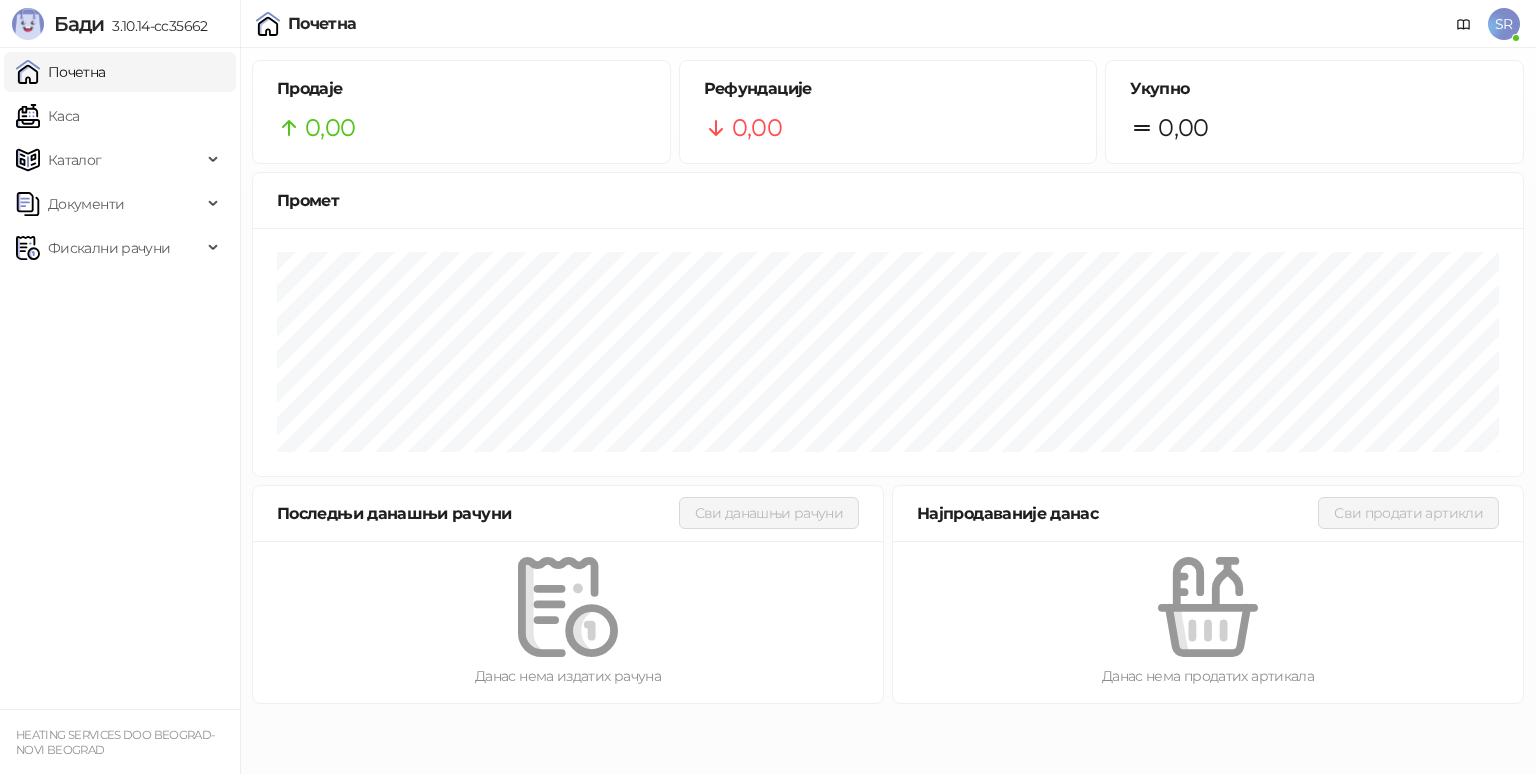 click on "SR" at bounding box center [1504, 24] 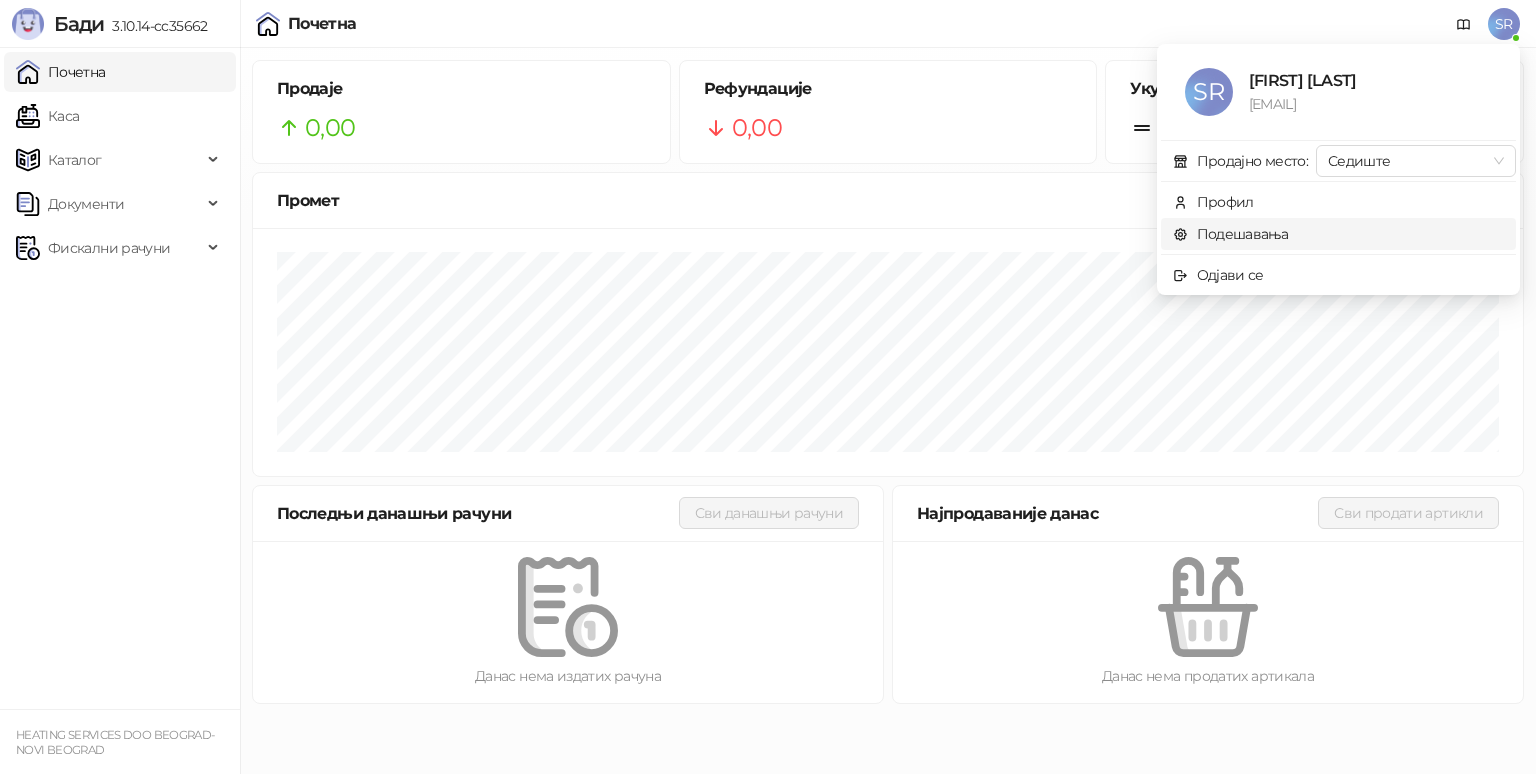 click on "Подешавања" at bounding box center (1231, 234) 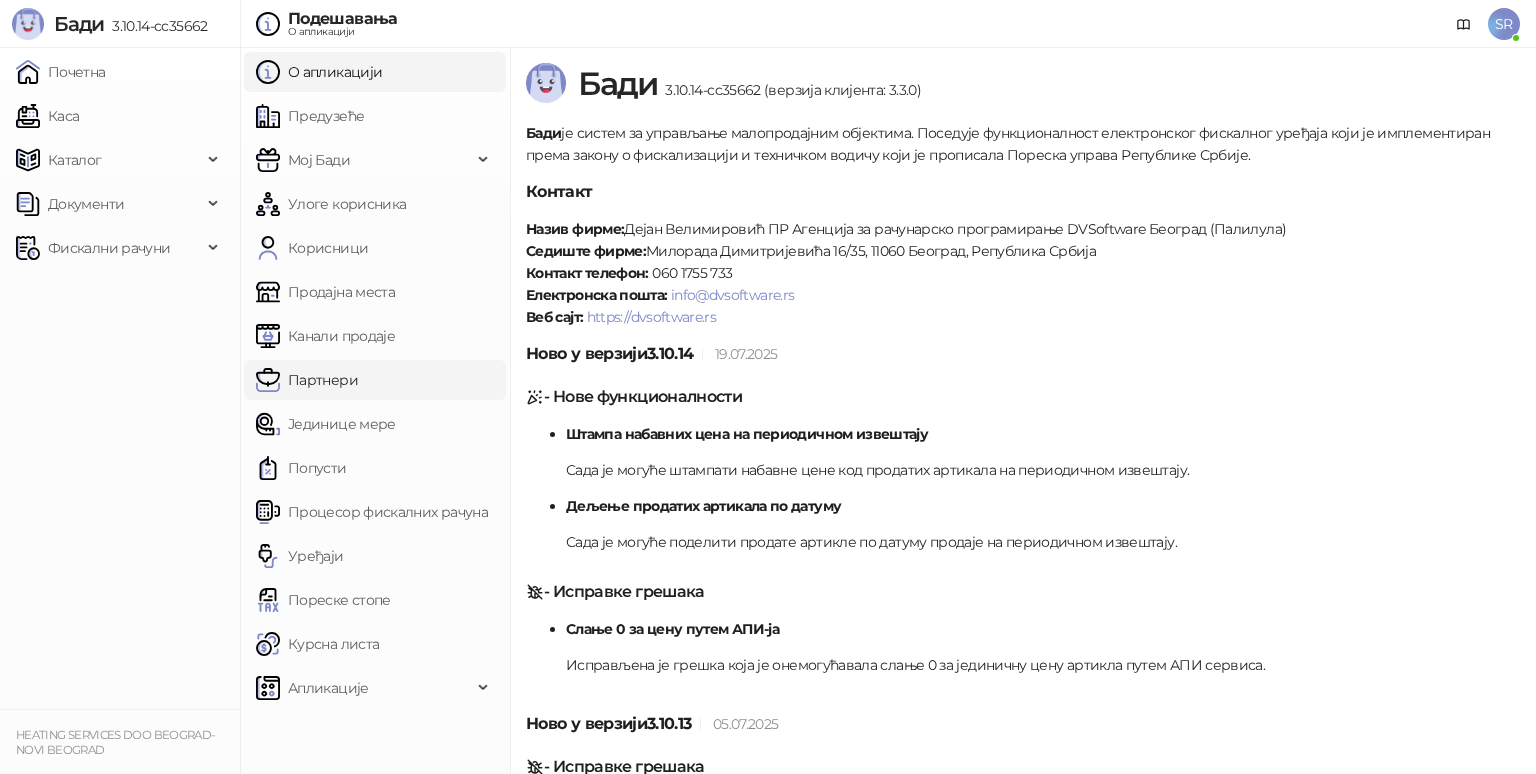 click on "Партнери" at bounding box center [307, 380] 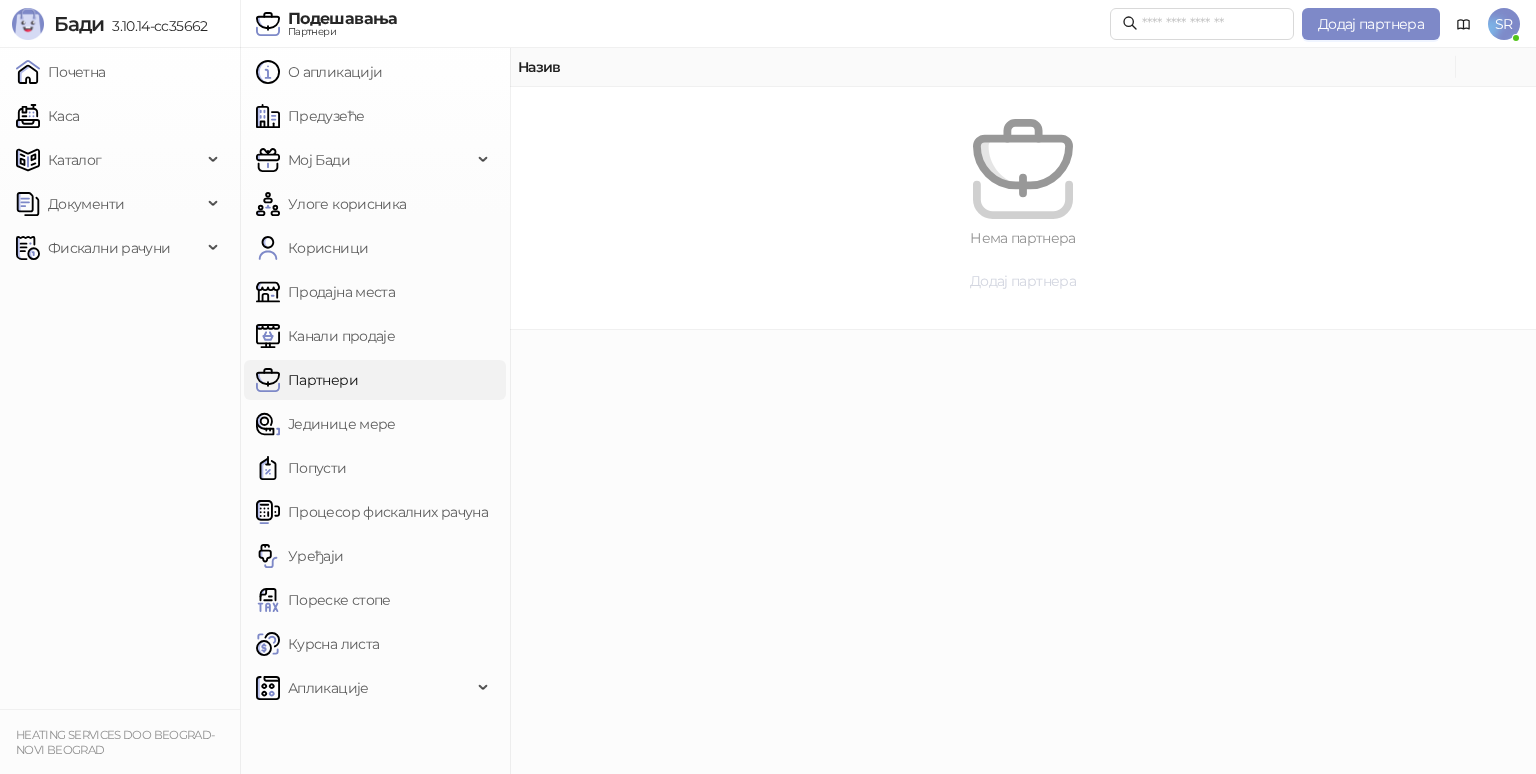 click on "Додај партнера" at bounding box center (1023, 281) 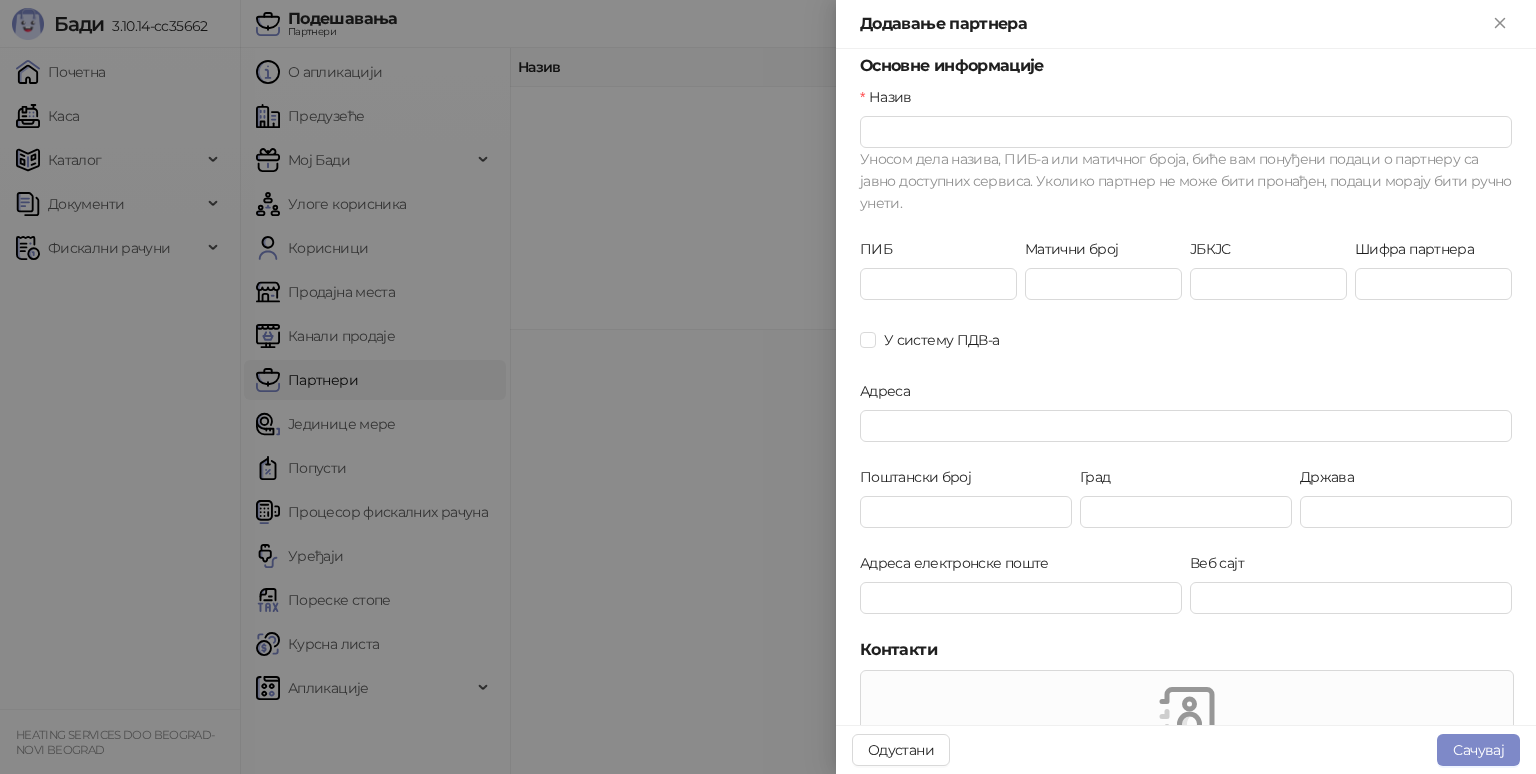 scroll, scrollTop: 0, scrollLeft: 0, axis: both 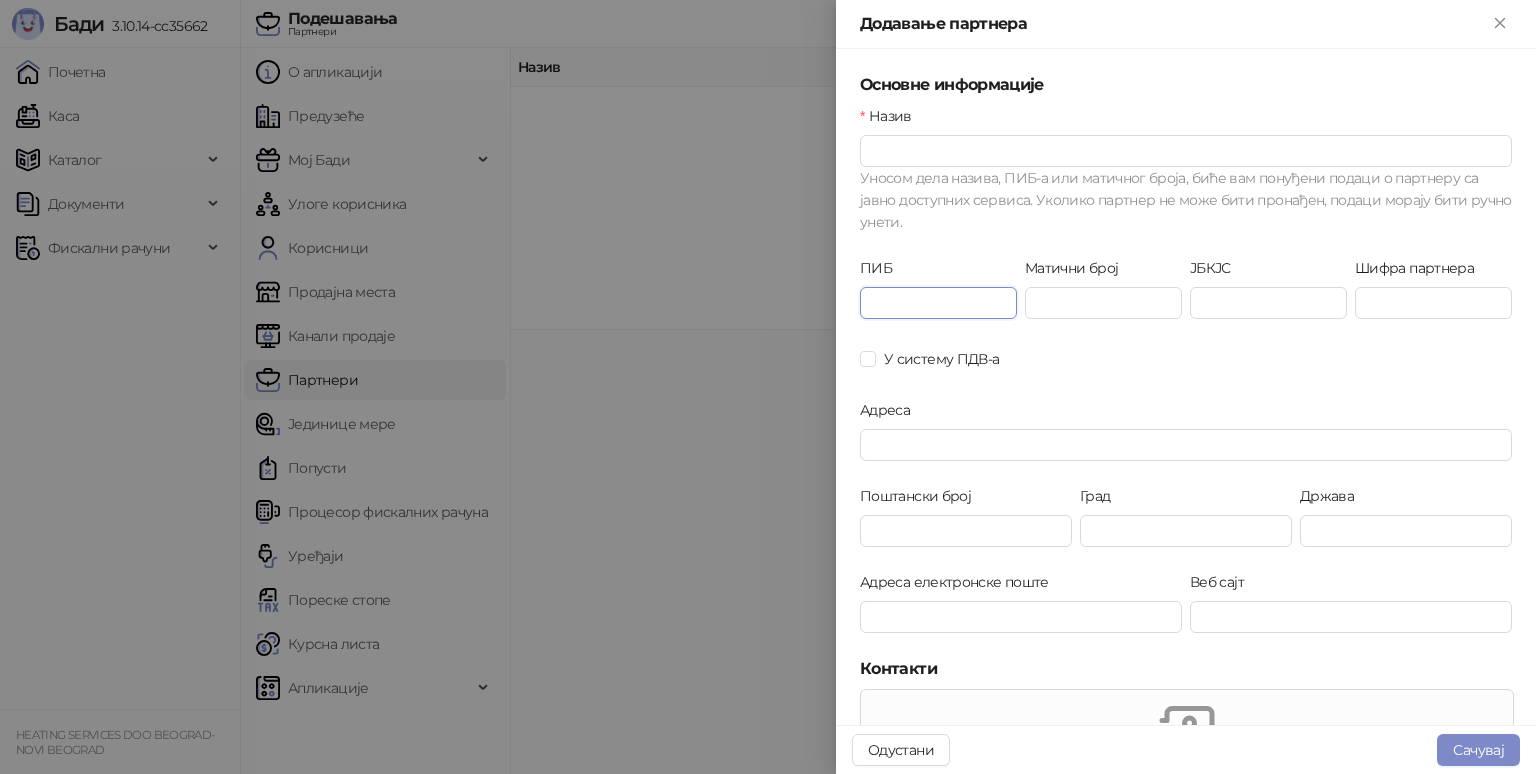 click on "ПИБ" at bounding box center (938, 303) 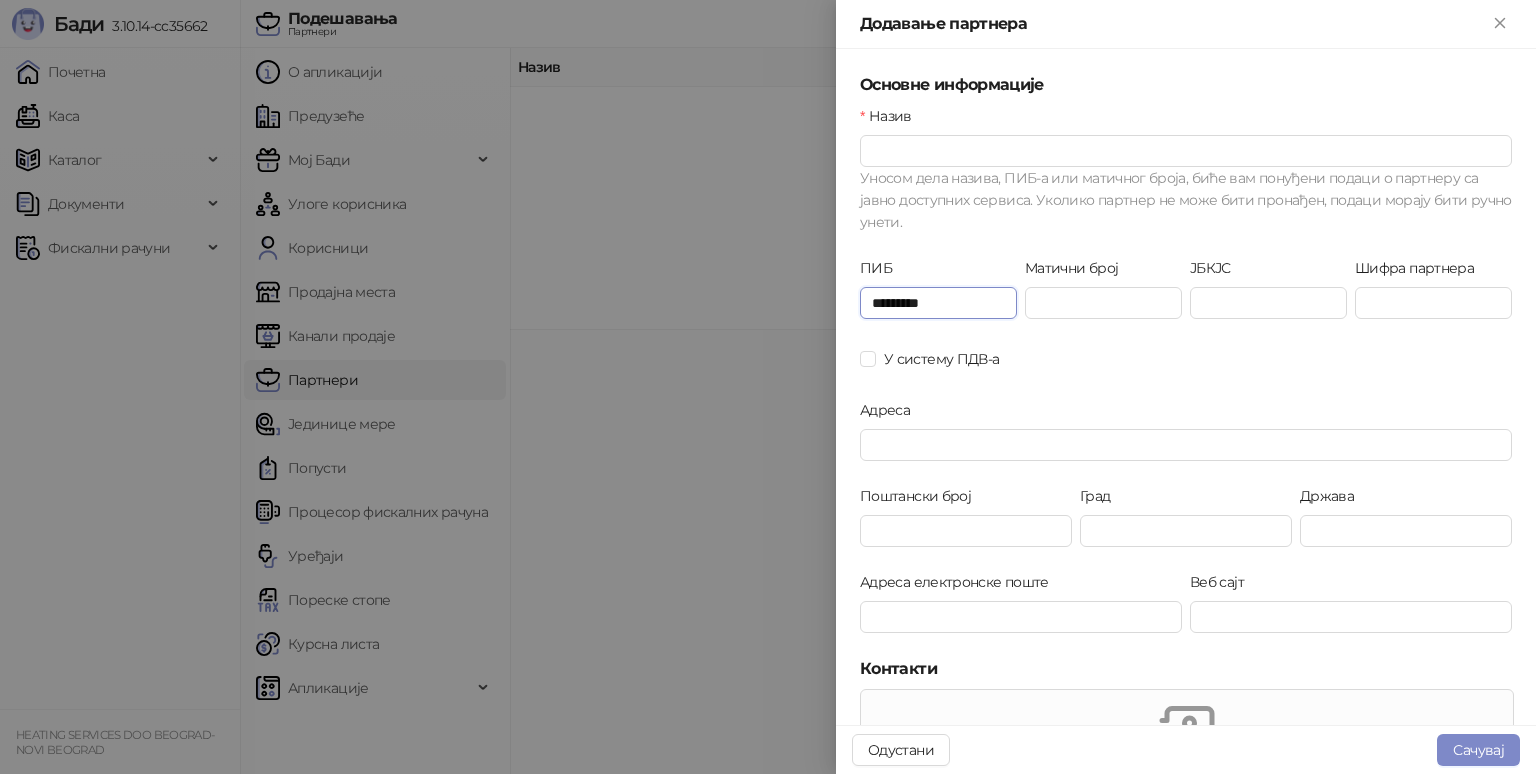 type on "*********" 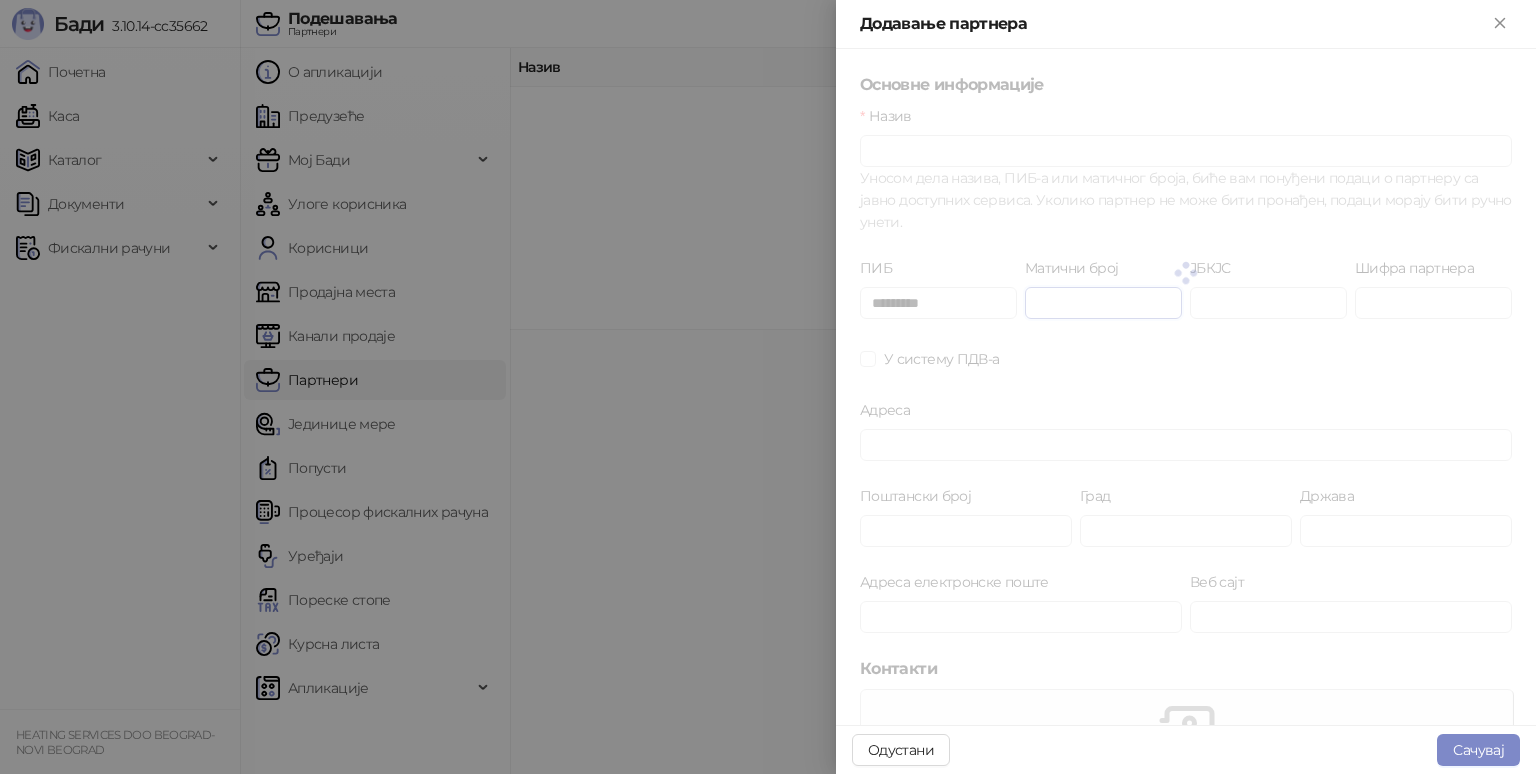 type on "**********" 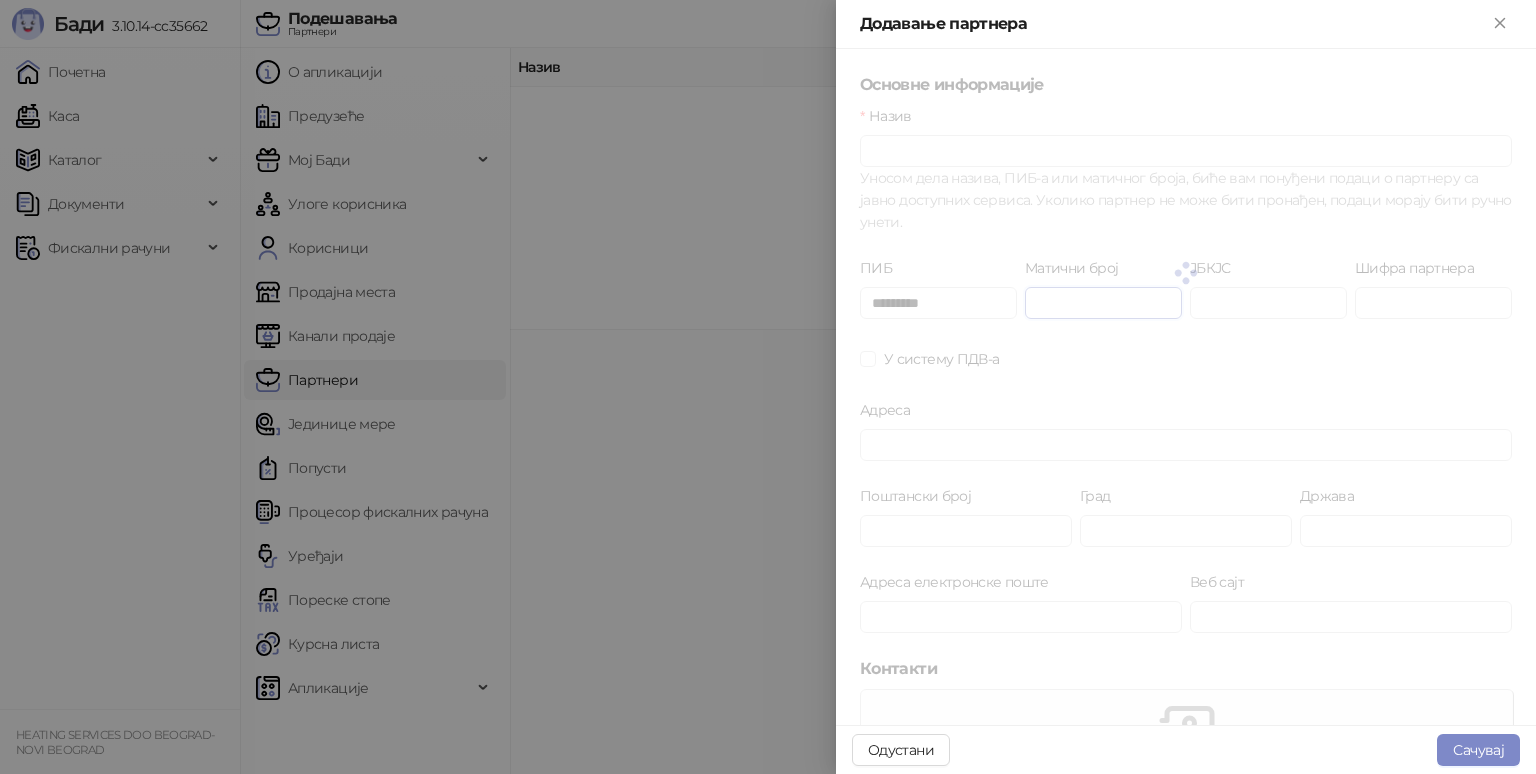 type on "********" 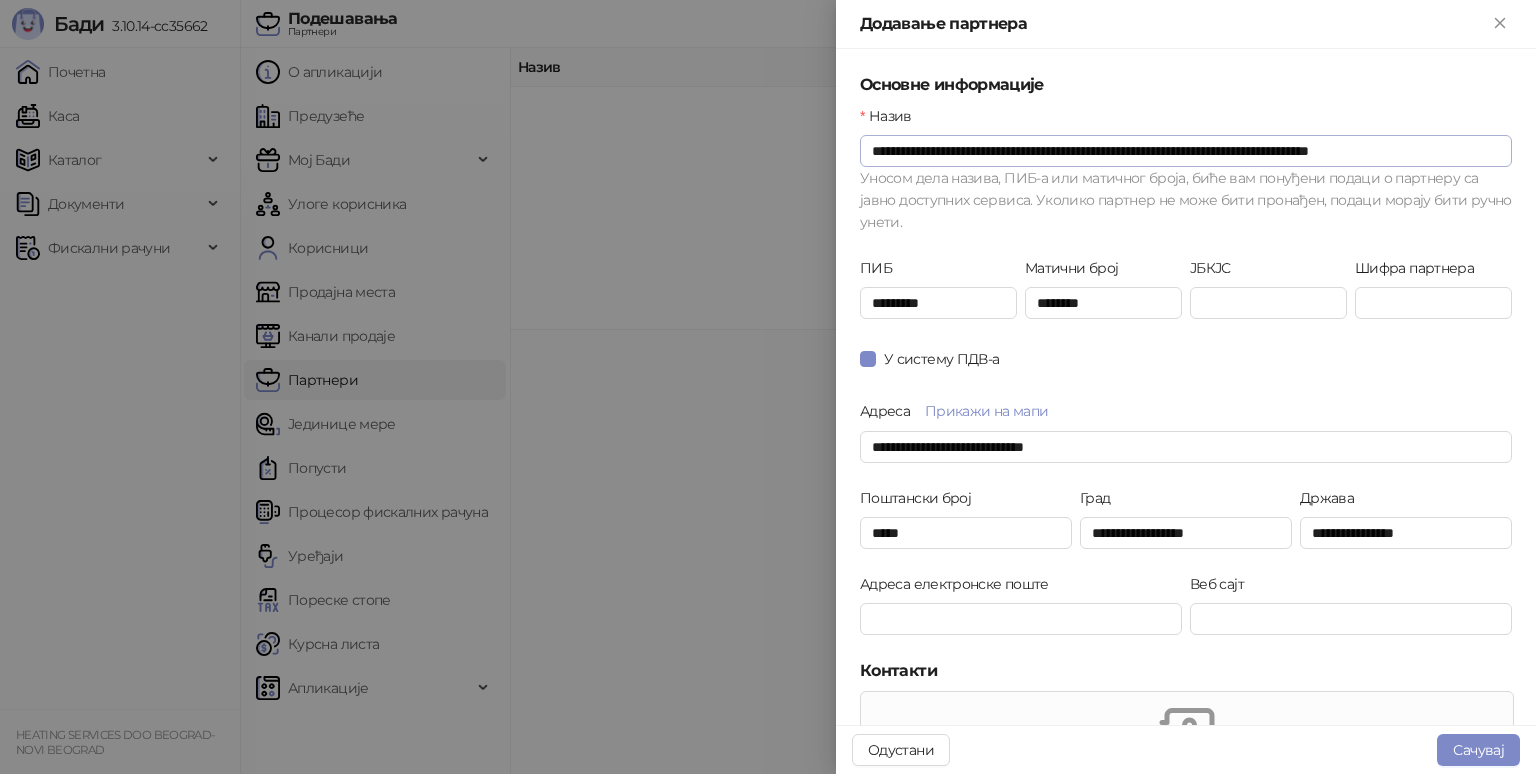 click on "**********" at bounding box center (1186, 892) 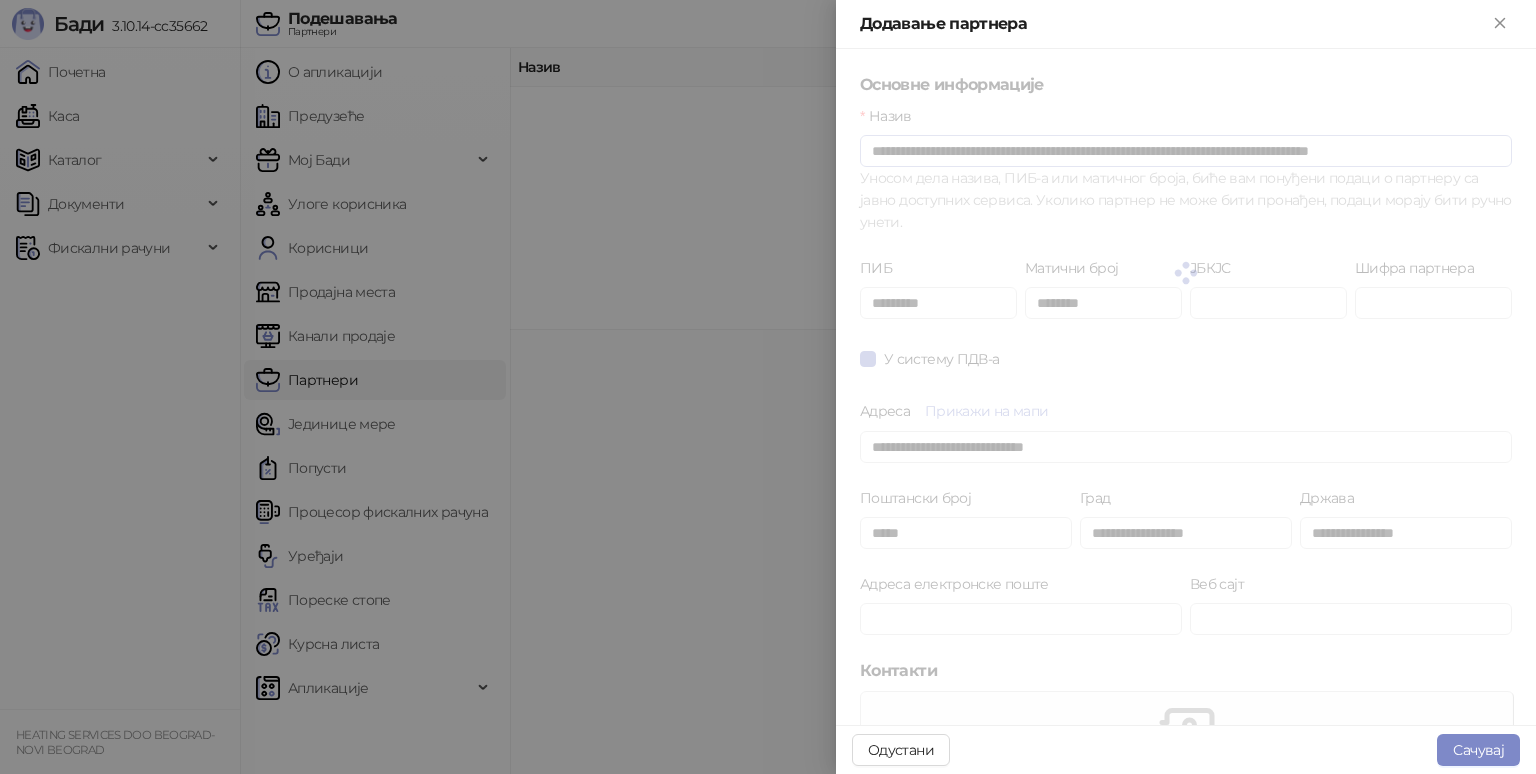 click at bounding box center [1186, 273] 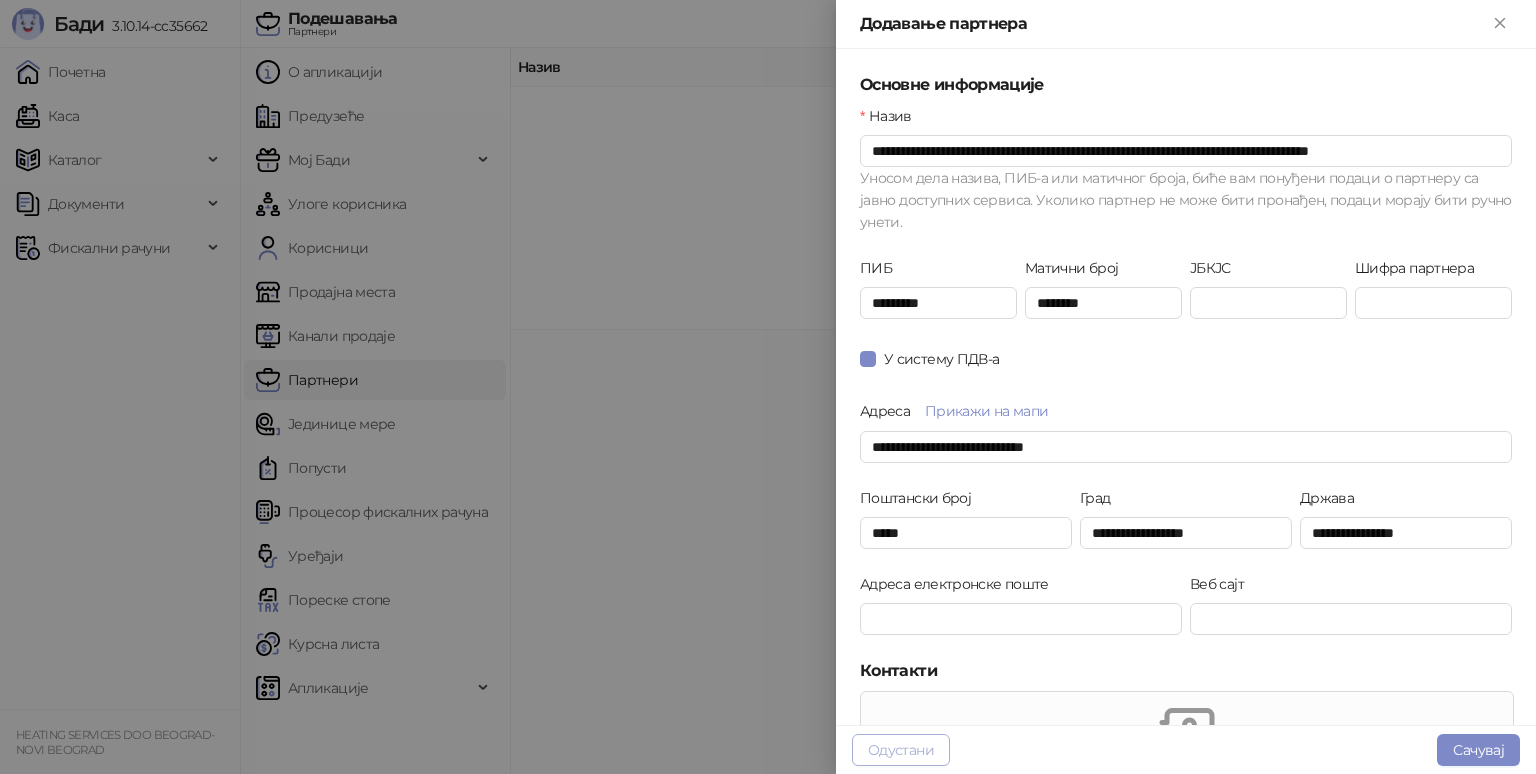 click on "Одустани" at bounding box center (901, 750) 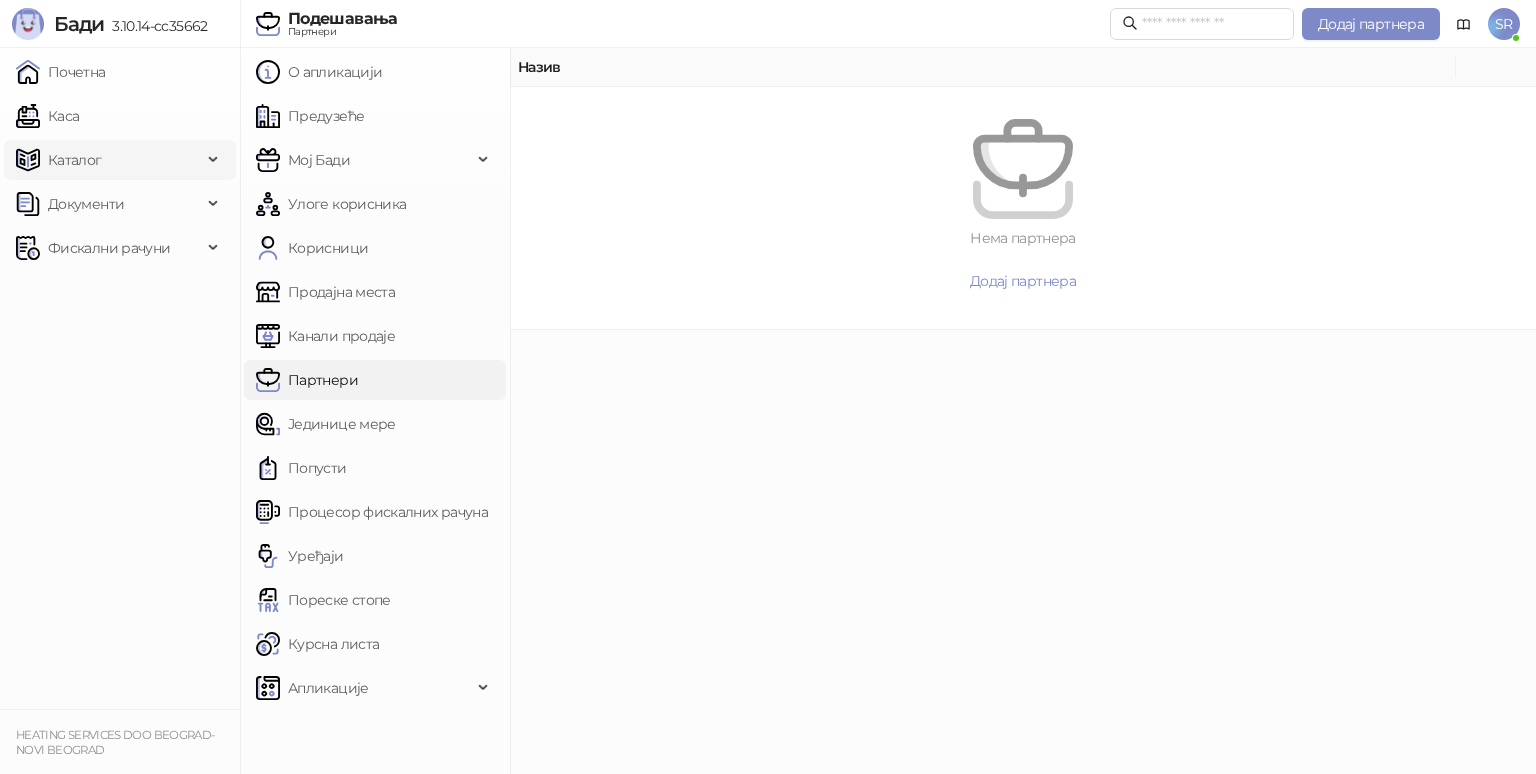 click on "Каталог" at bounding box center [109, 160] 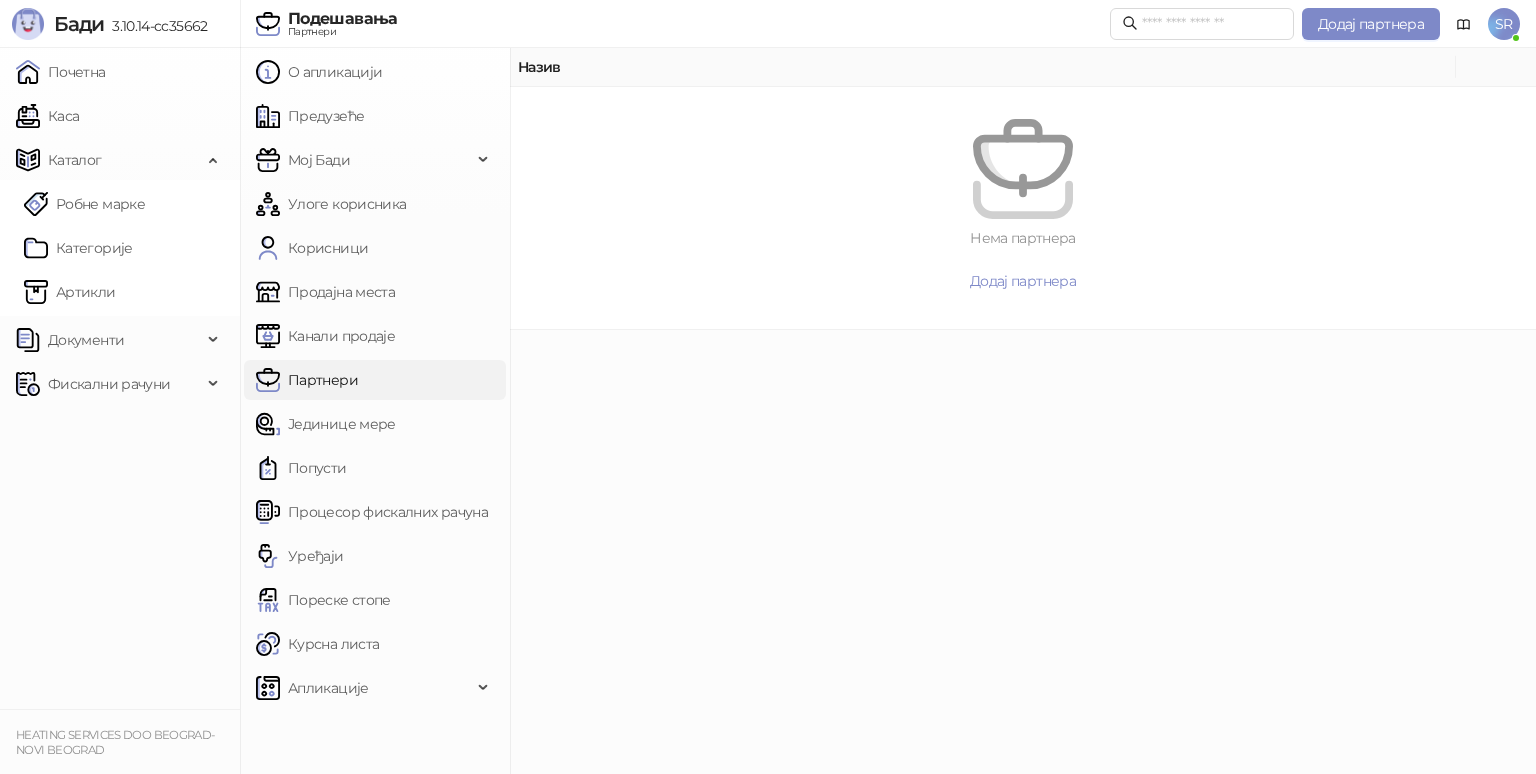 click on "SR" at bounding box center (1504, 24) 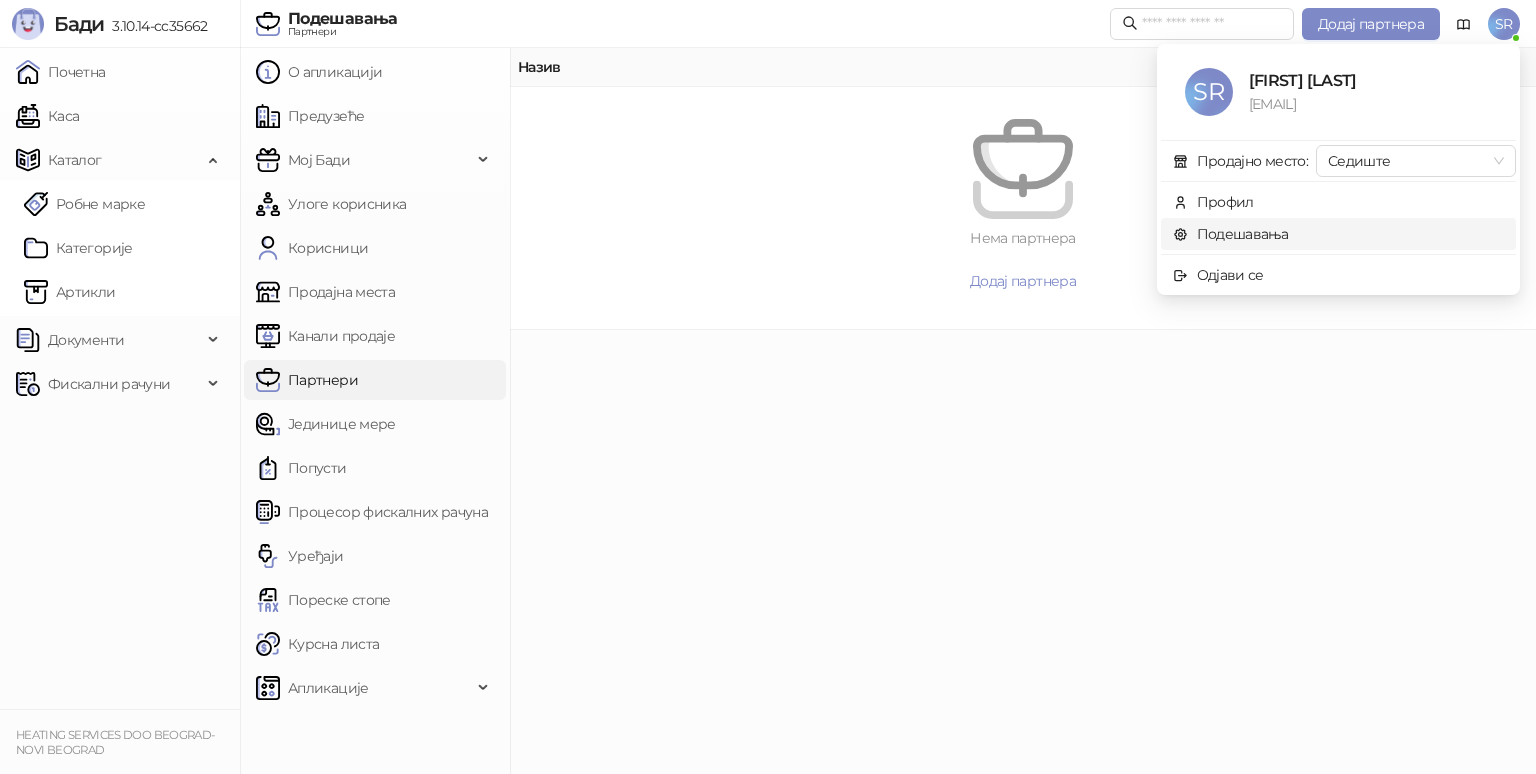 click on "Подешавања" at bounding box center (1231, 234) 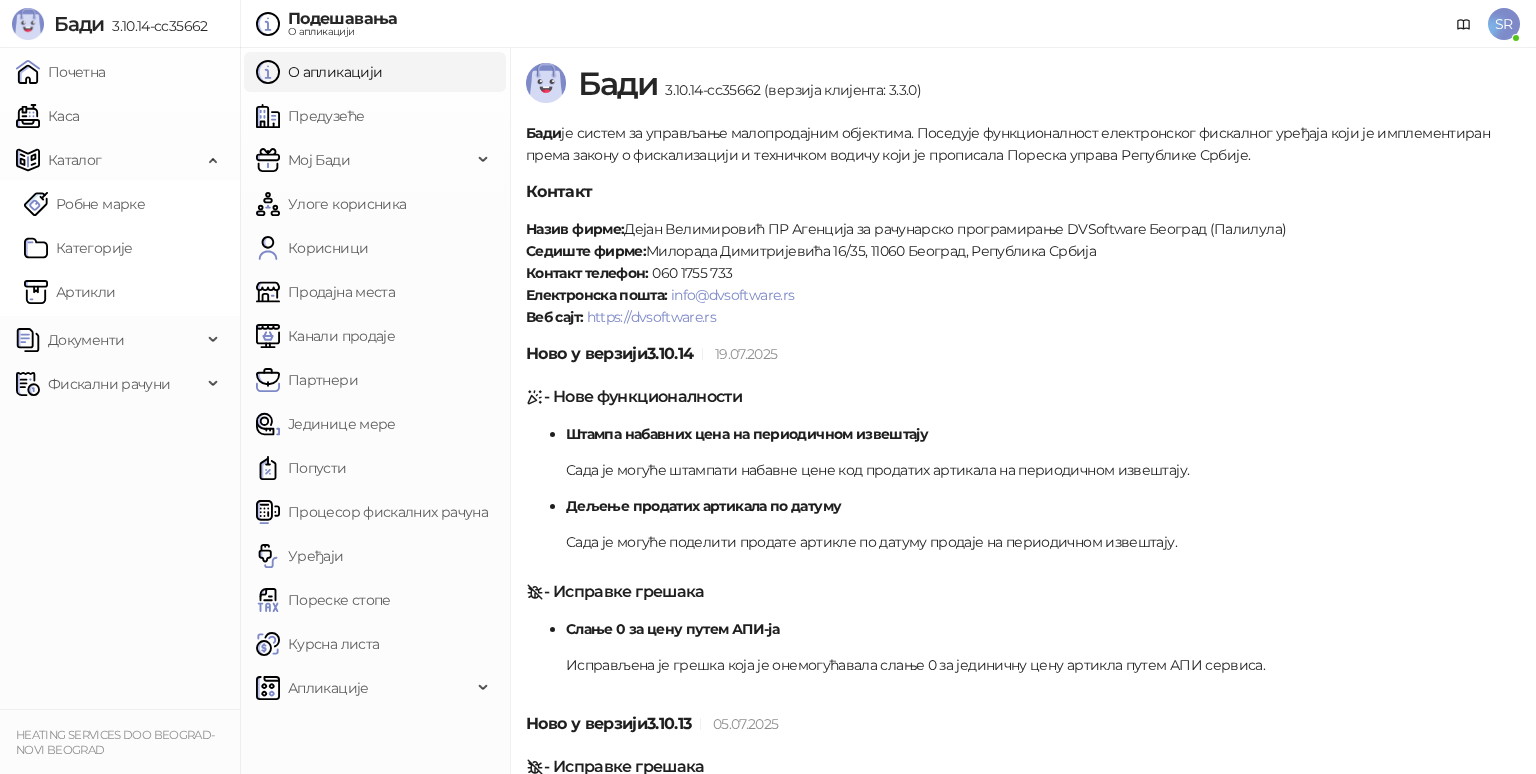 click on "SR" at bounding box center [1504, 24] 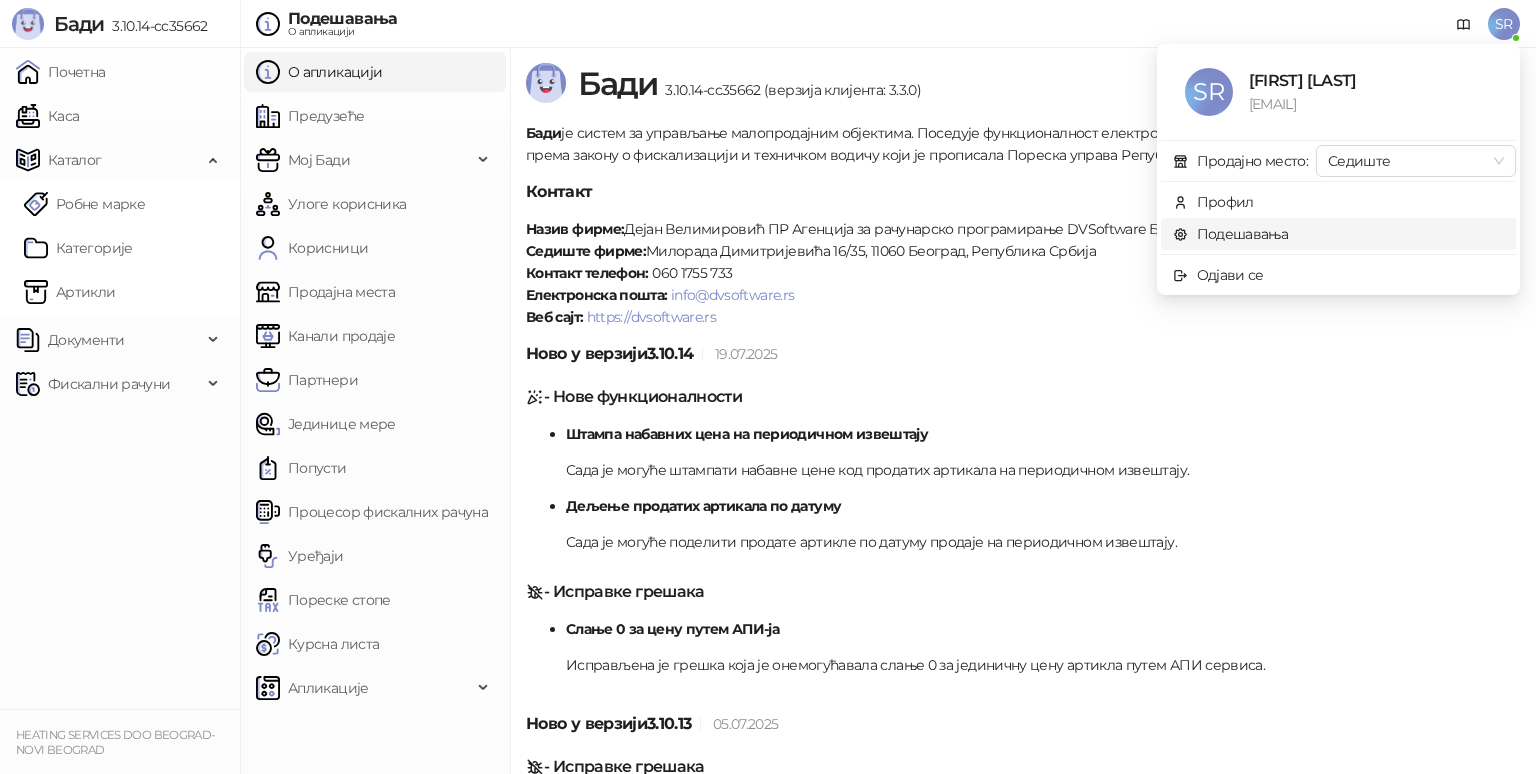 click on "Подешавања" at bounding box center (1231, 234) 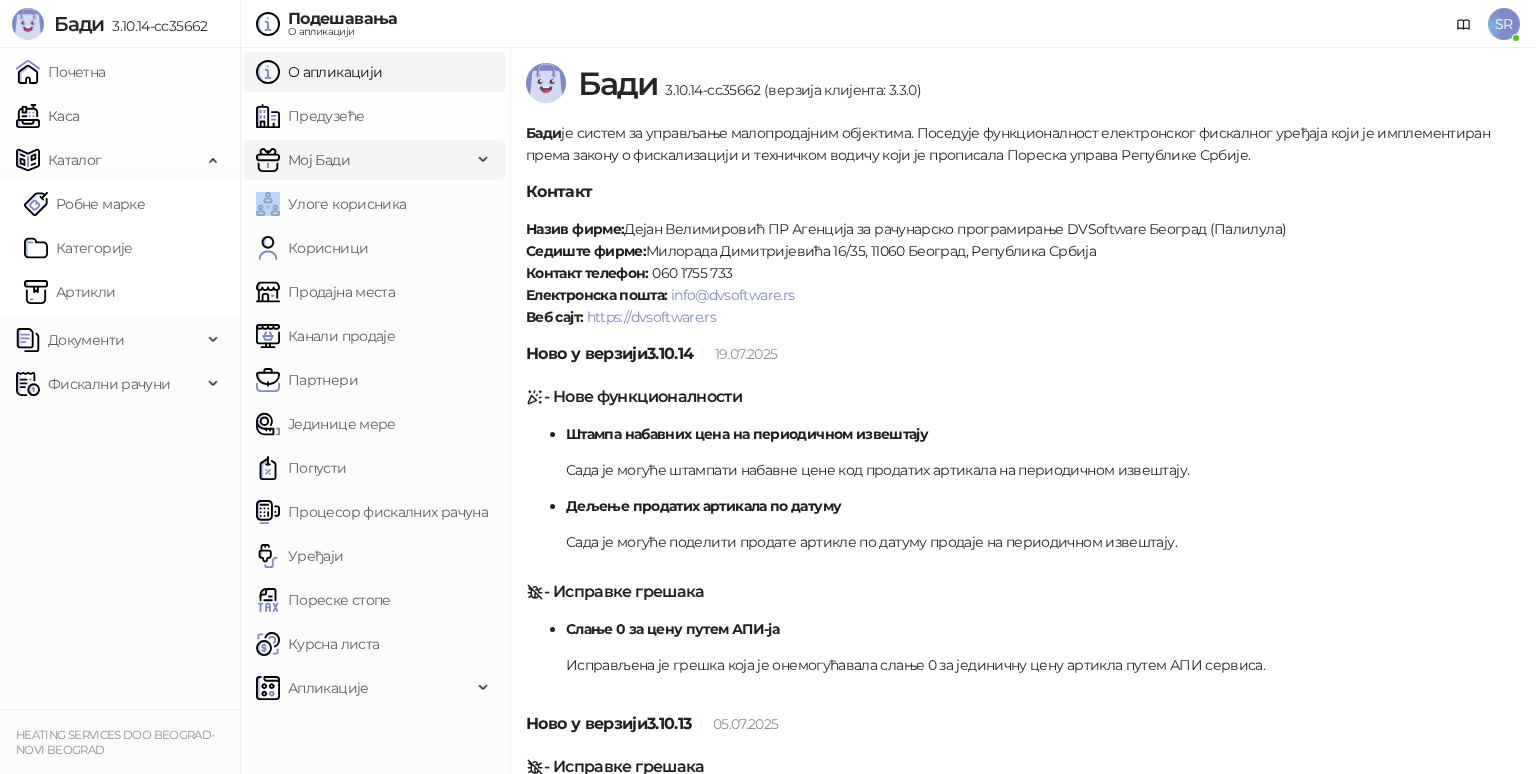 click on "Мој Бади" at bounding box center (375, 160) 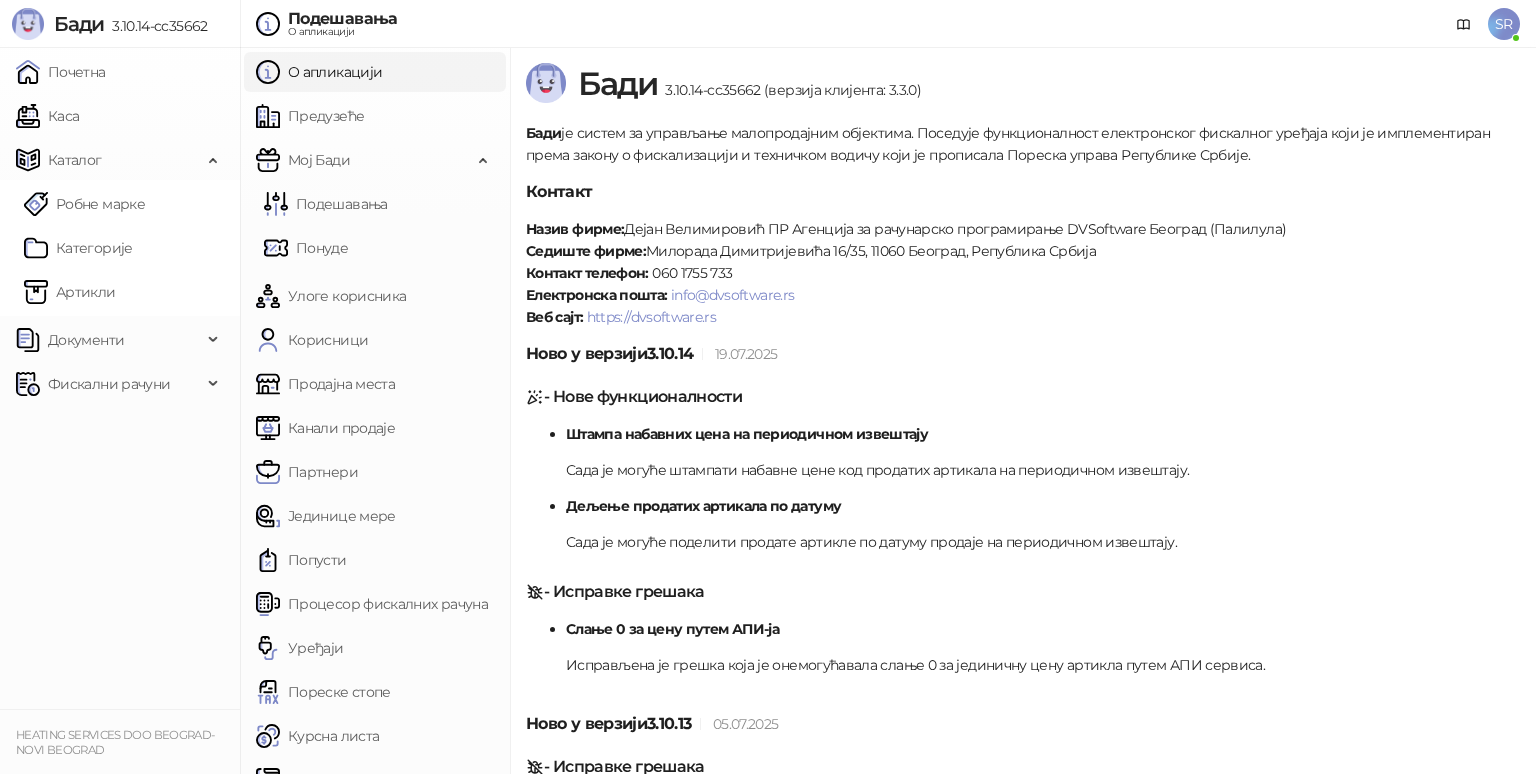 click on "Бади 3.10.14-cc35662 (верзија клијента: 3.3.0) Бади  је систем за управљање малопродајним објектима. Поседује функционалност електронског фискалног уређаја који је имплементиран према закону о фискализацији и техничком водичу који је прописала Пореска управа Републике Србије. Контакт Назив фирме:  [FIRST] [LAST] ПР Агенција за рачунарско програмирање DVSoftware Београд (Палилула) Седиште фирме:  [STREET_NAME] [NUMBER]/[FLAT_NUMBER], [POSTAL_CODE] Београд, Република Србија Контакт телефон:   [PHONE] Електронска пошта:   [EMAIL] Веб сајт:   https://dvsoftware.rs Ново у верзији  3.10.14    19.07.2025  3.10.13" at bounding box center [1023, 14219] 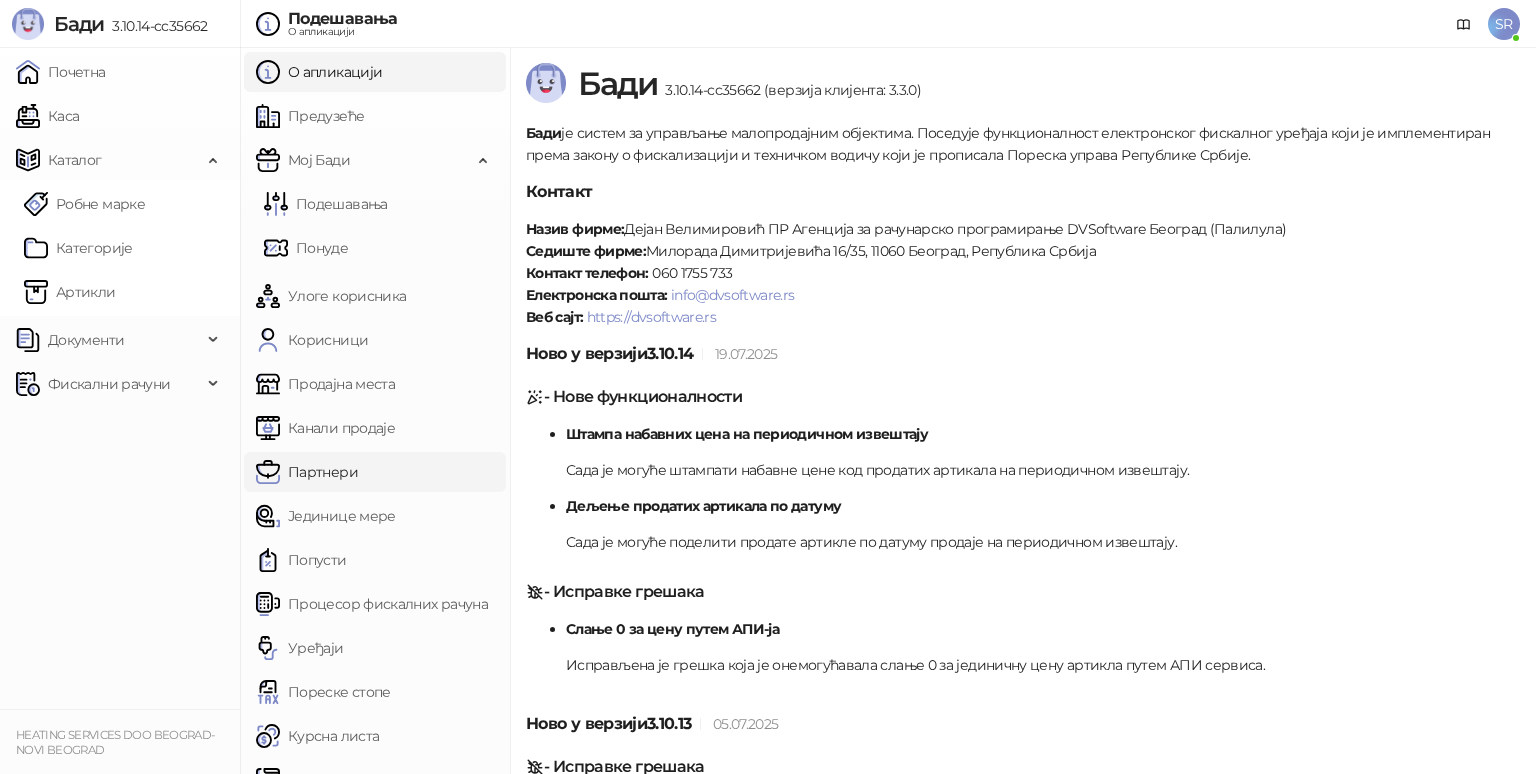 drag, startPoint x: 377, startPoint y: 483, endPoint x: 429, endPoint y: 471, distance: 53.366657 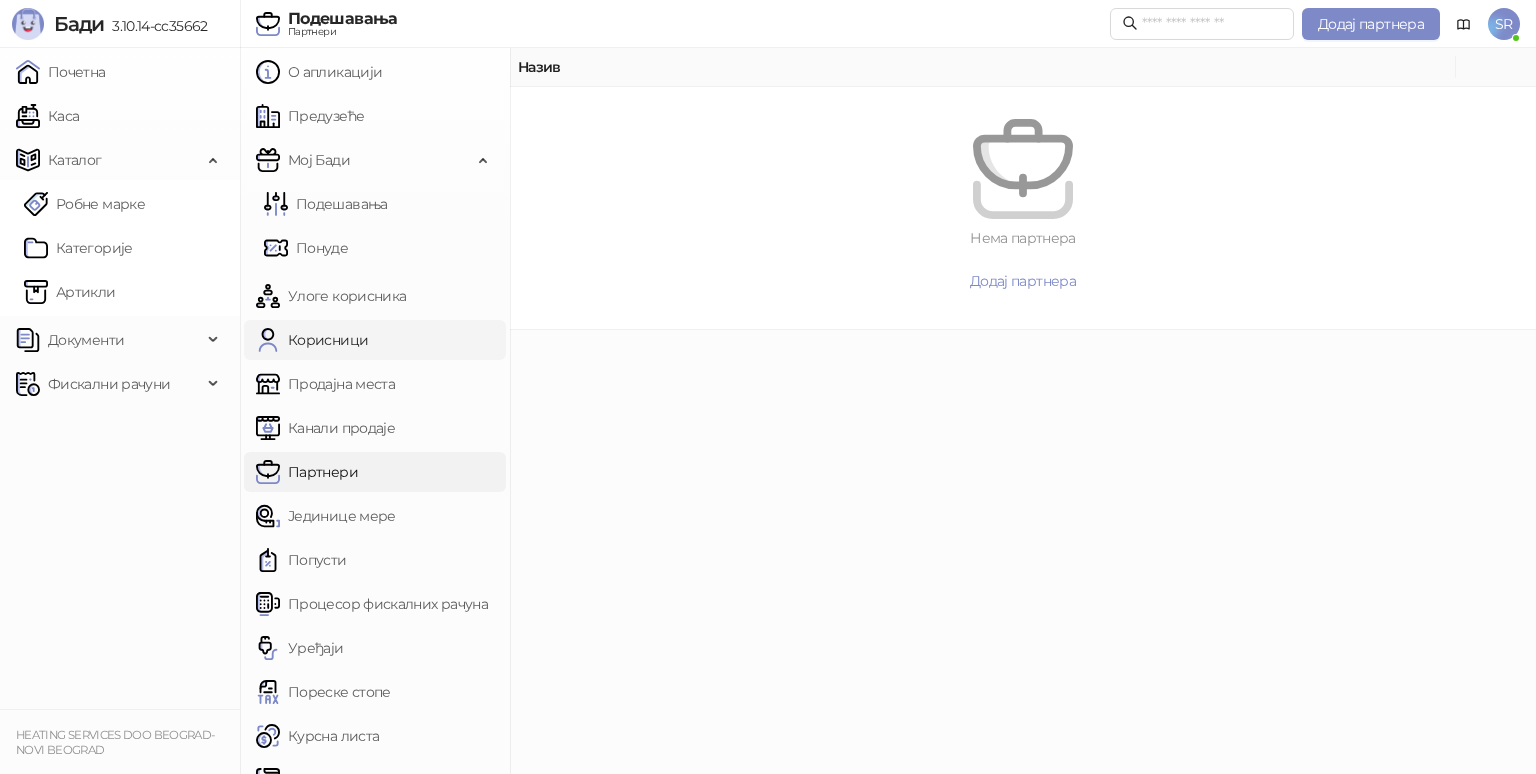 click on "Корисници" at bounding box center [312, 340] 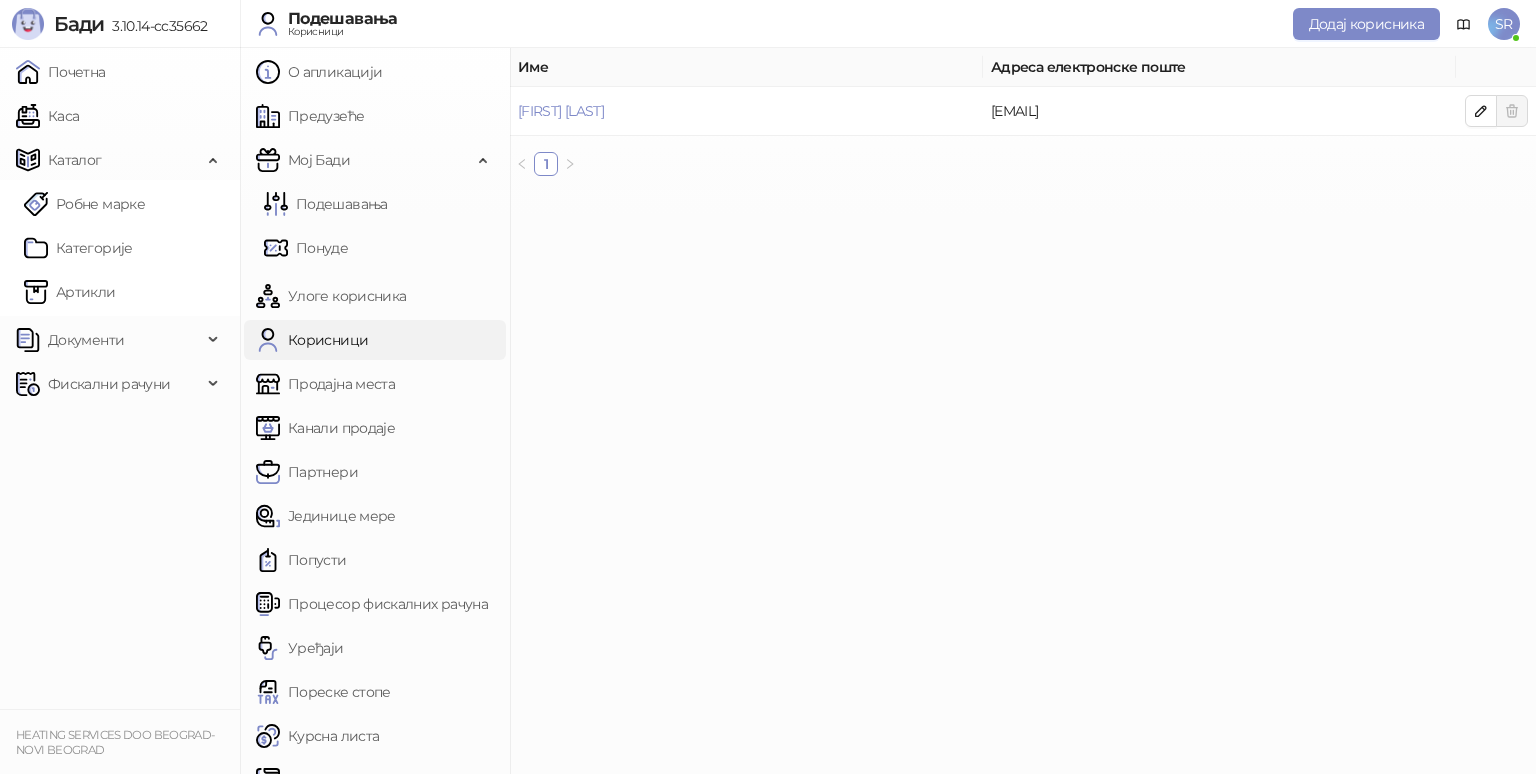 click on "О апликацији Предузеће Мој Бади Подешавања Понуде Улоге корисника Корисници Продајна места Канали продаје Партнери Јединице мере Попусти Процесор фискалних рачуна Уређаји Пореске стопе Курсна листа Апликације" at bounding box center (375, 426) 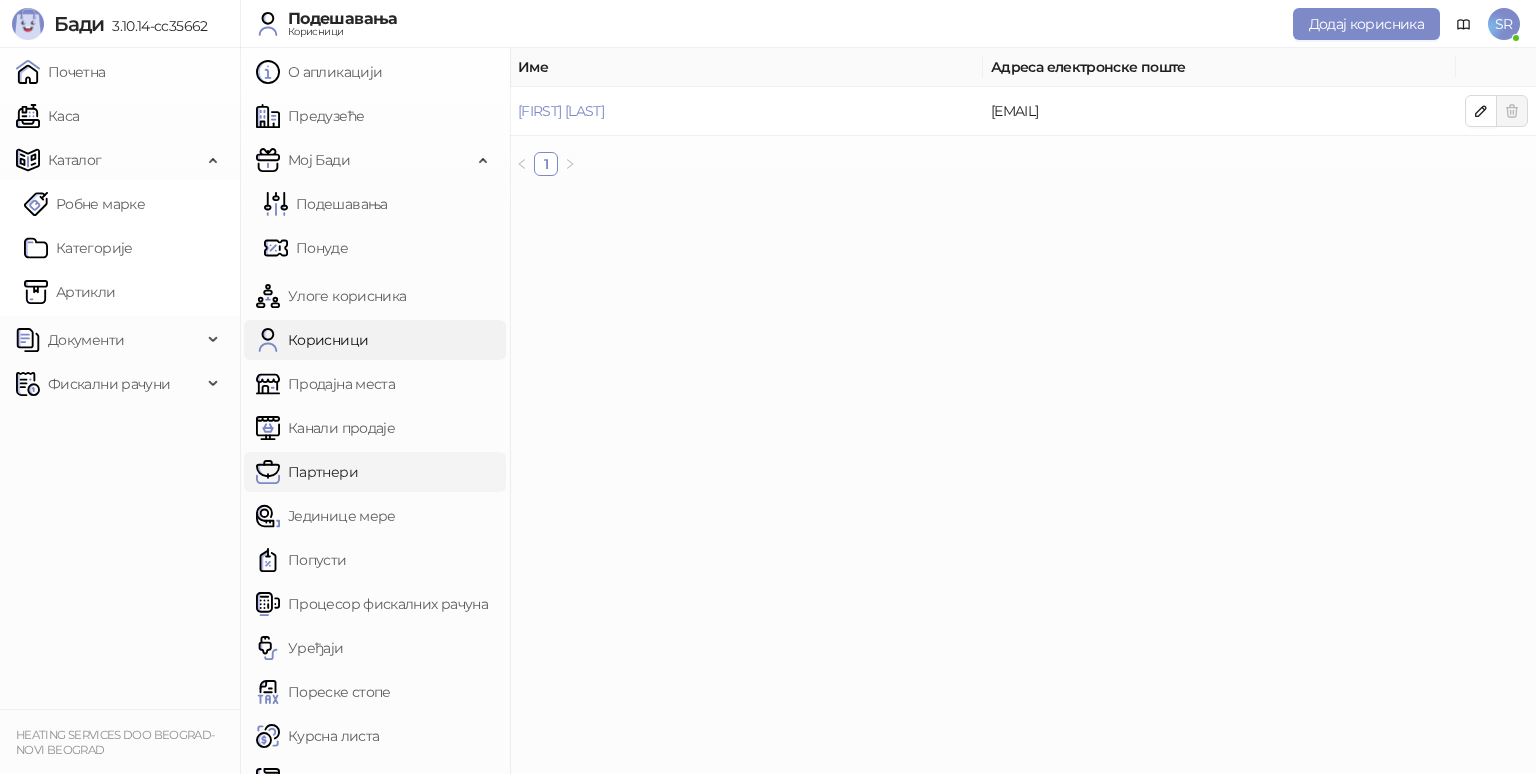 click on "Партнери" at bounding box center (307, 472) 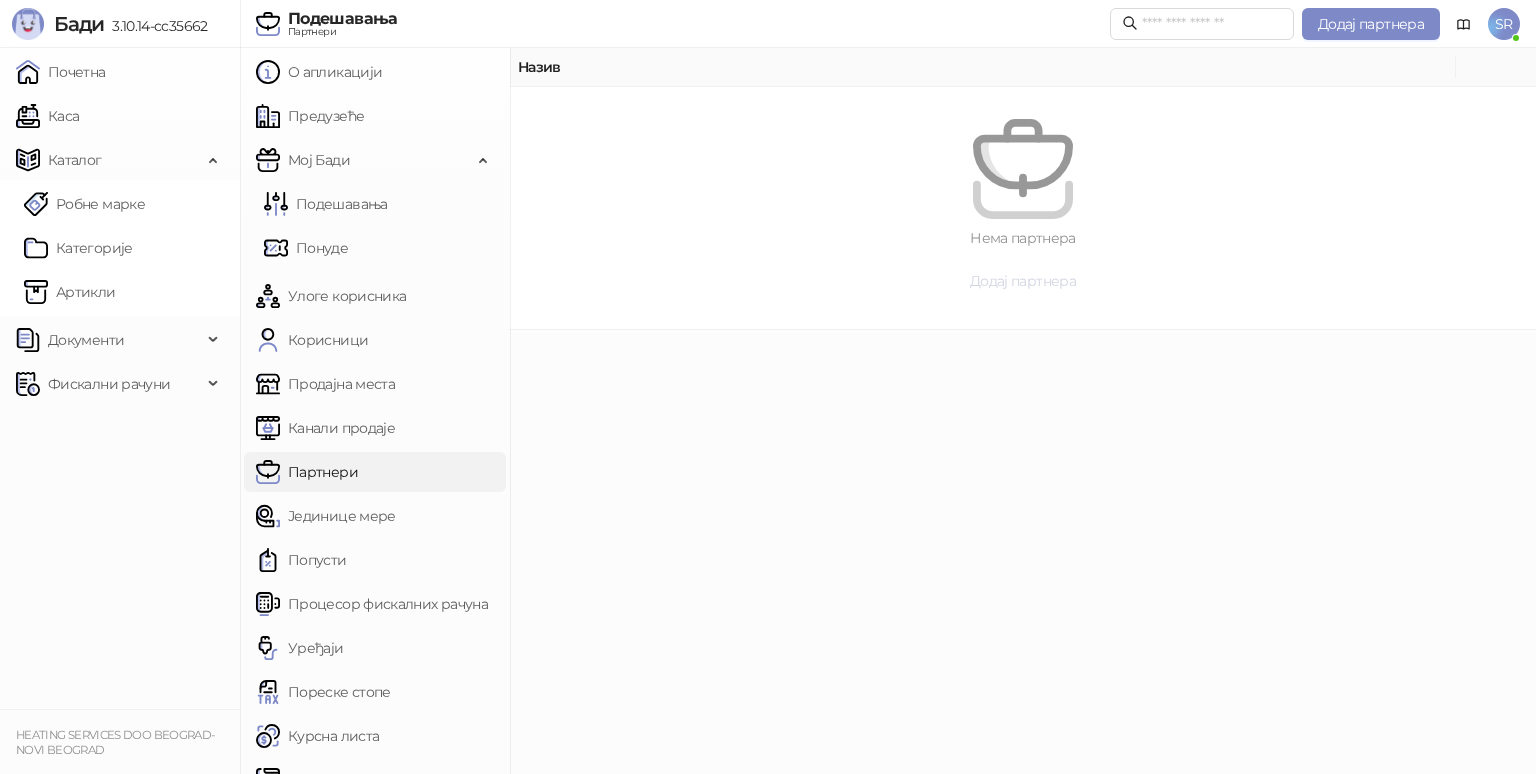 click on "Додај партнера" at bounding box center [1023, 281] 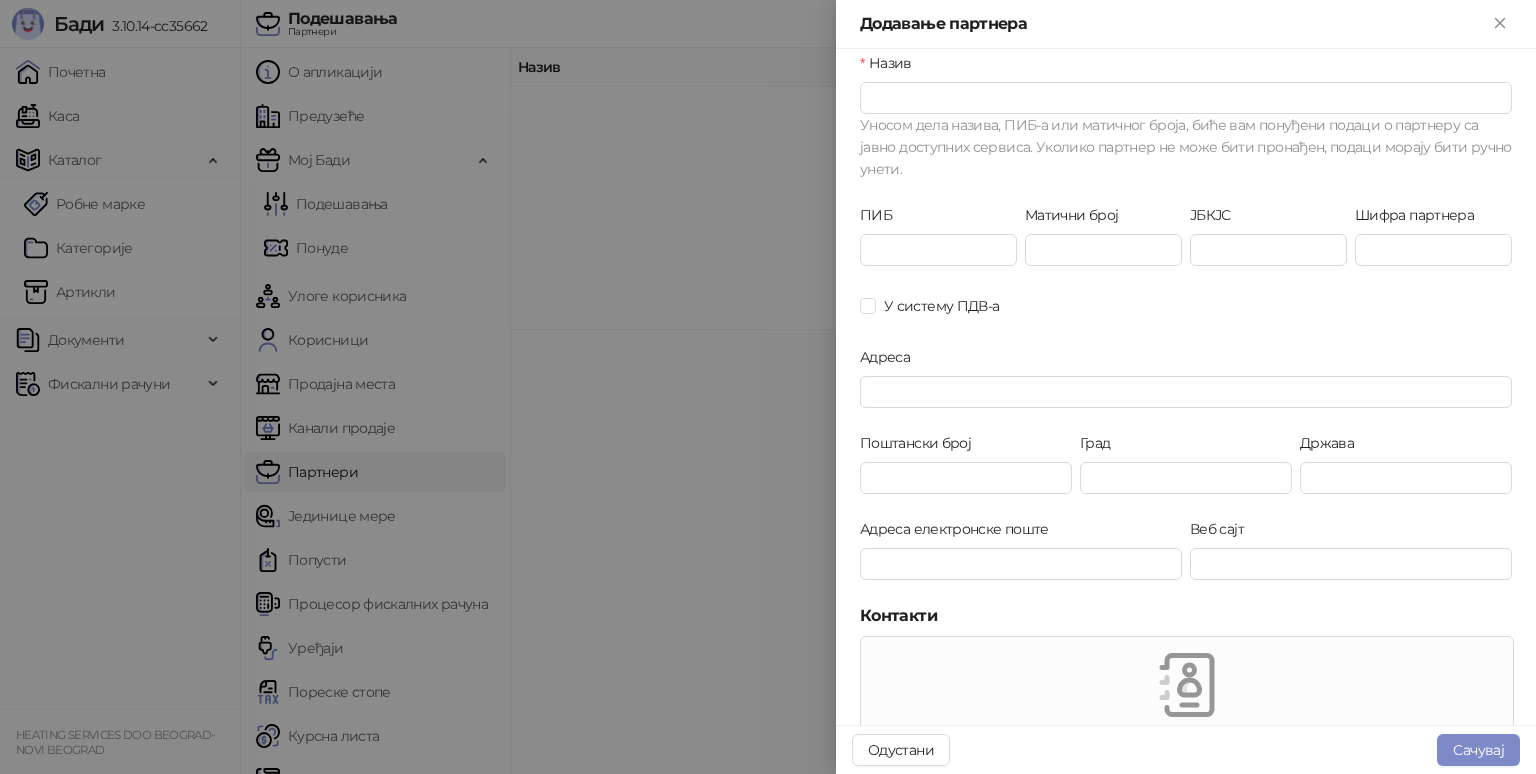 scroll, scrollTop: 88, scrollLeft: 0, axis: vertical 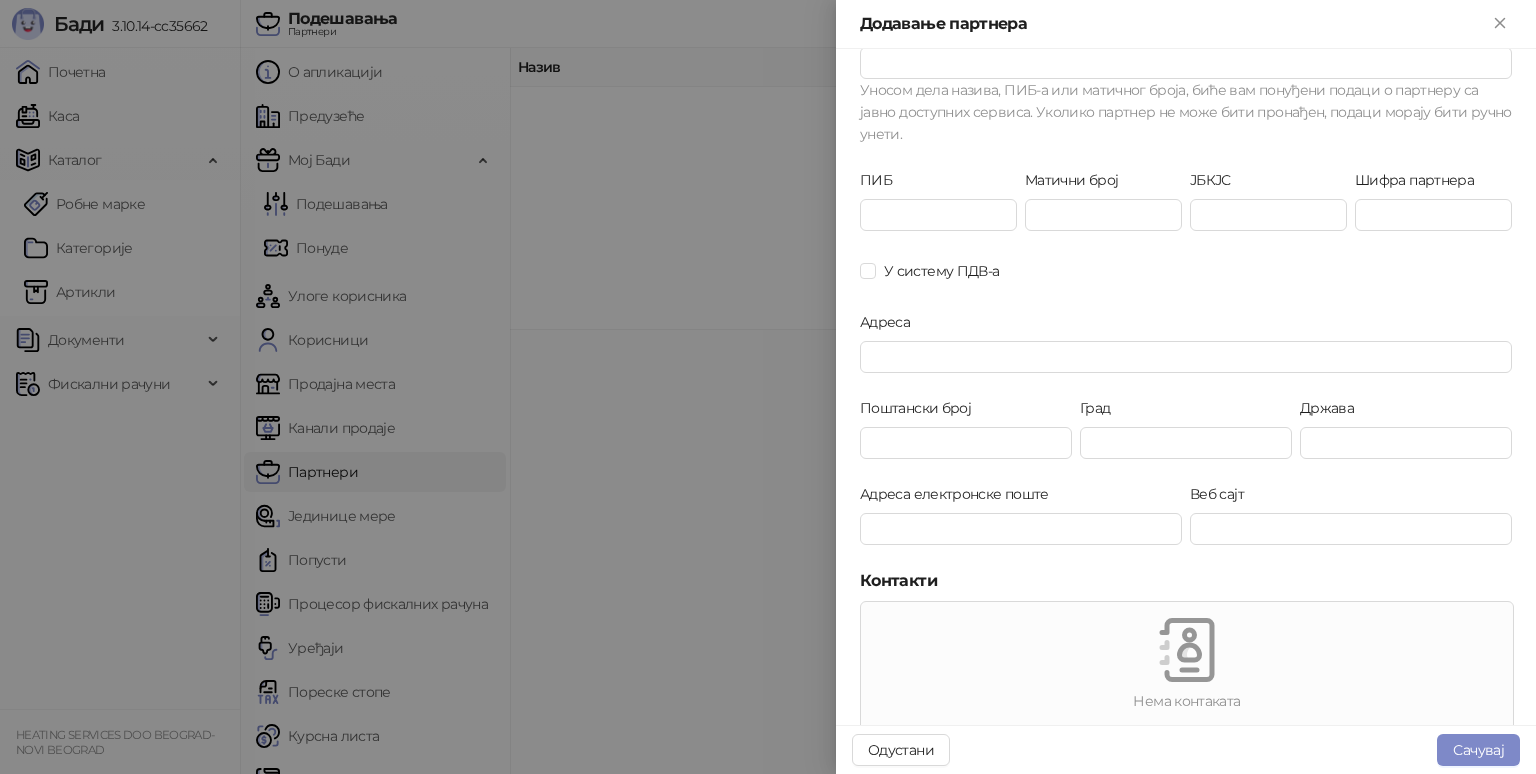 click on "Адреса електронске поште" at bounding box center [1021, 498] 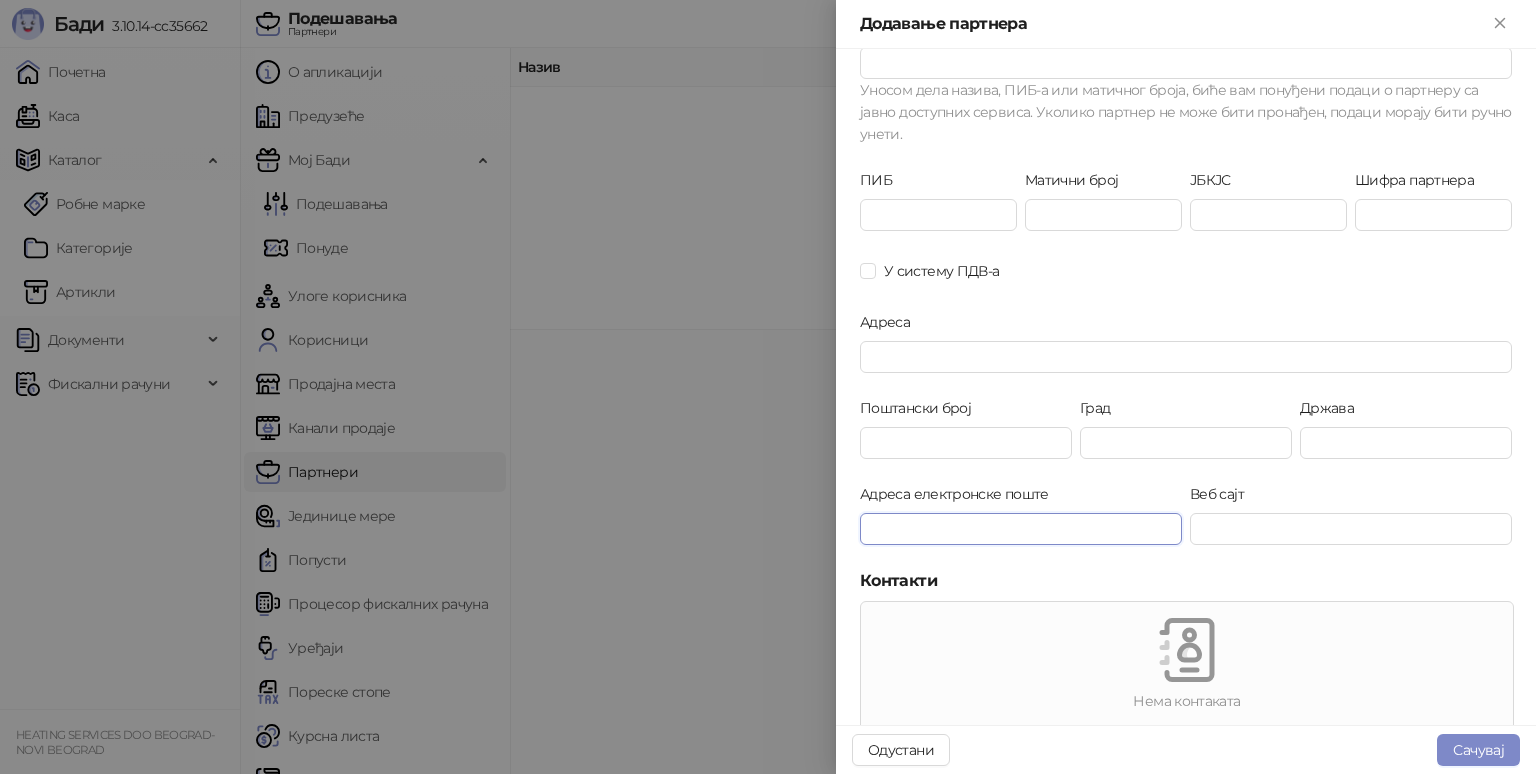 click on "Адреса електронске поште" at bounding box center (1021, 529) 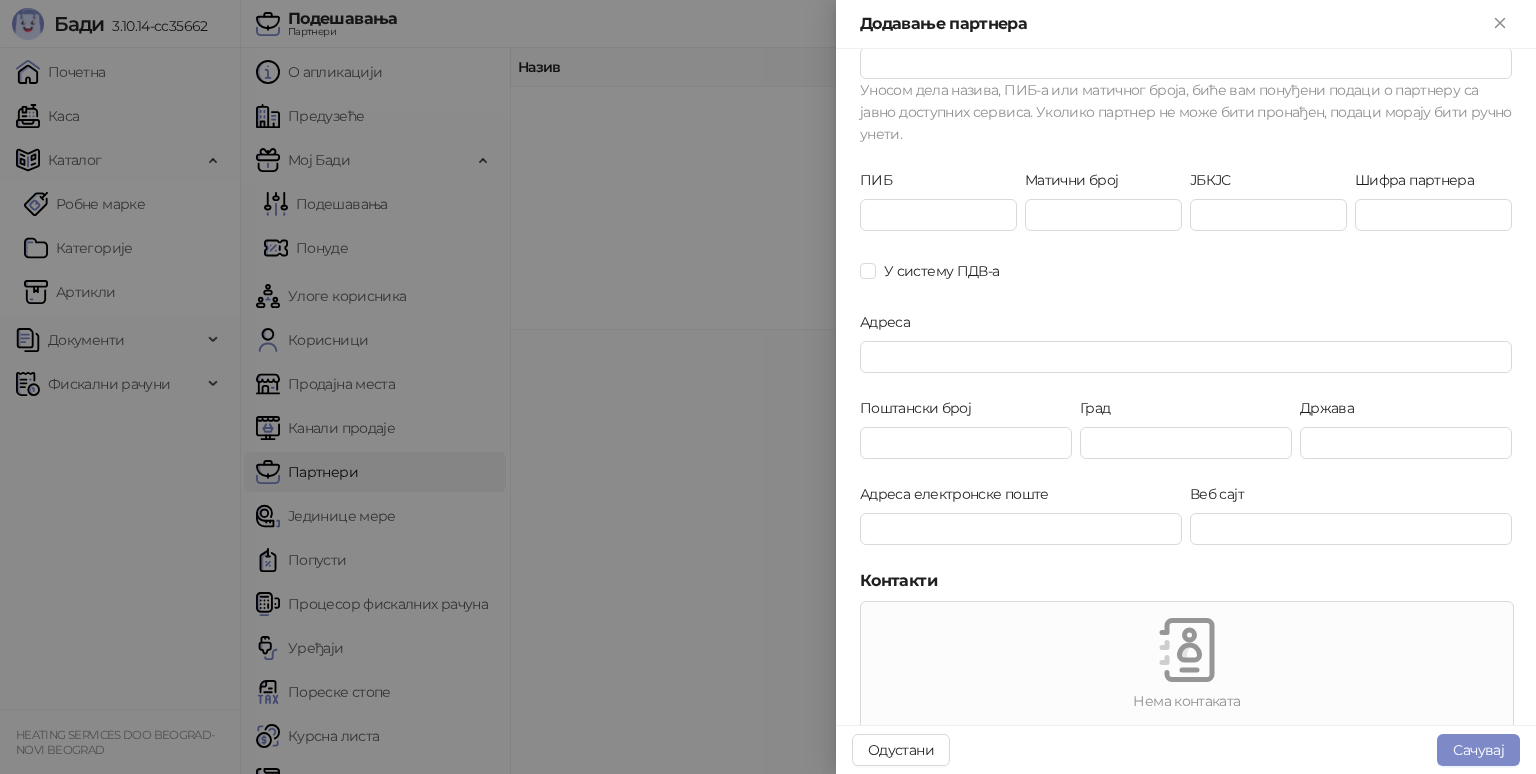 click at bounding box center (768, 387) 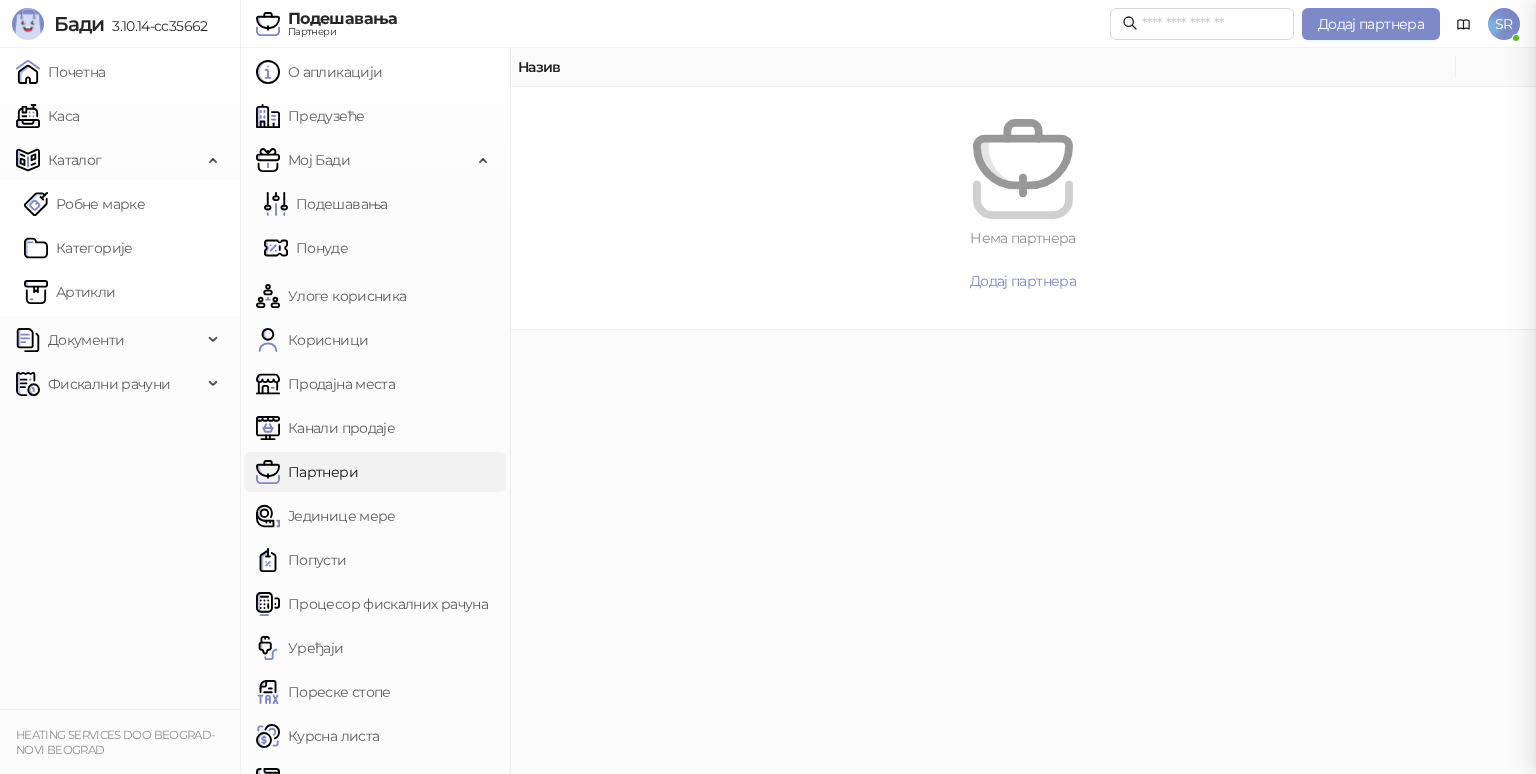 scroll, scrollTop: 0, scrollLeft: 0, axis: both 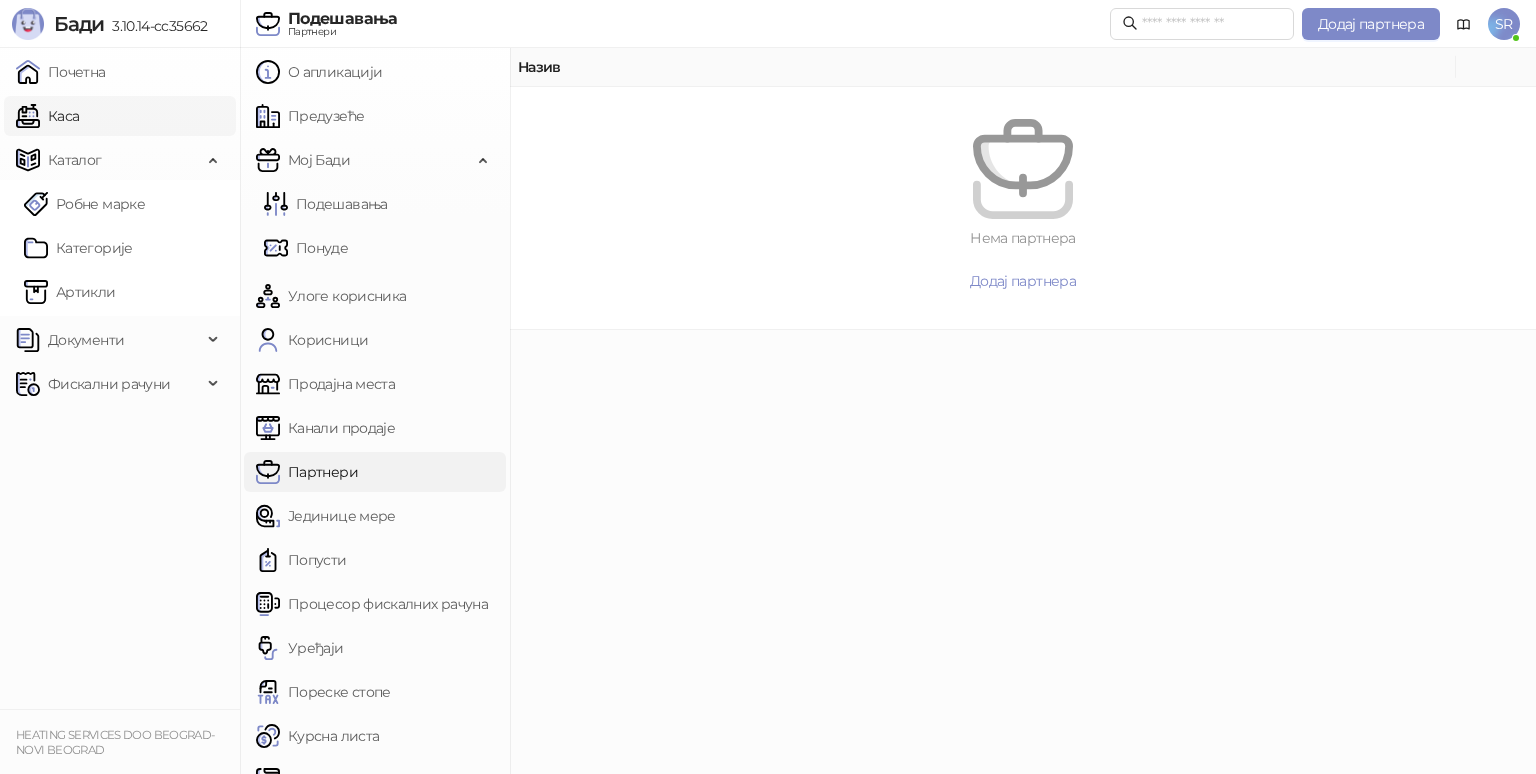 click on "Каса" at bounding box center (47, 116) 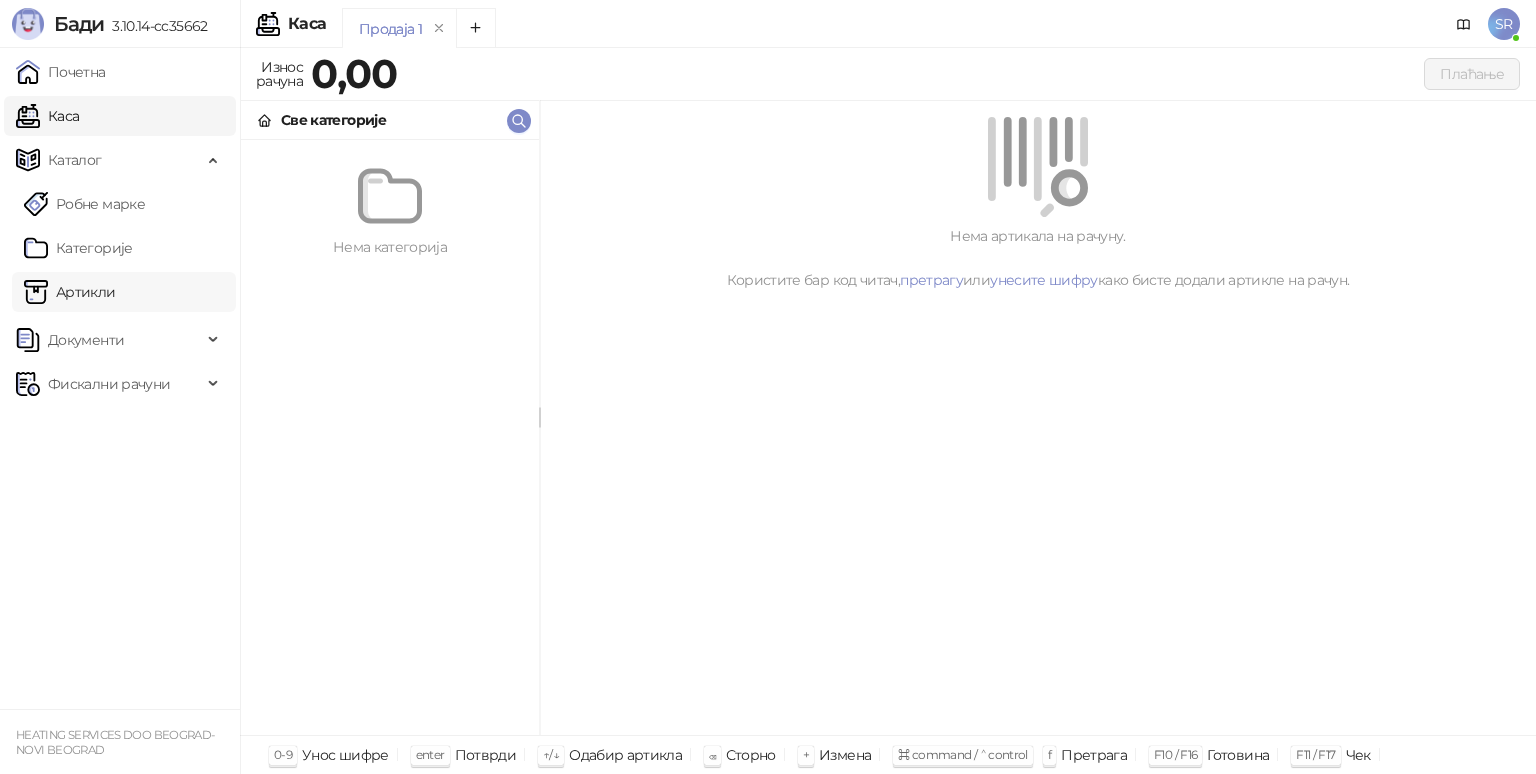 click on "Артикли" at bounding box center (70, 292) 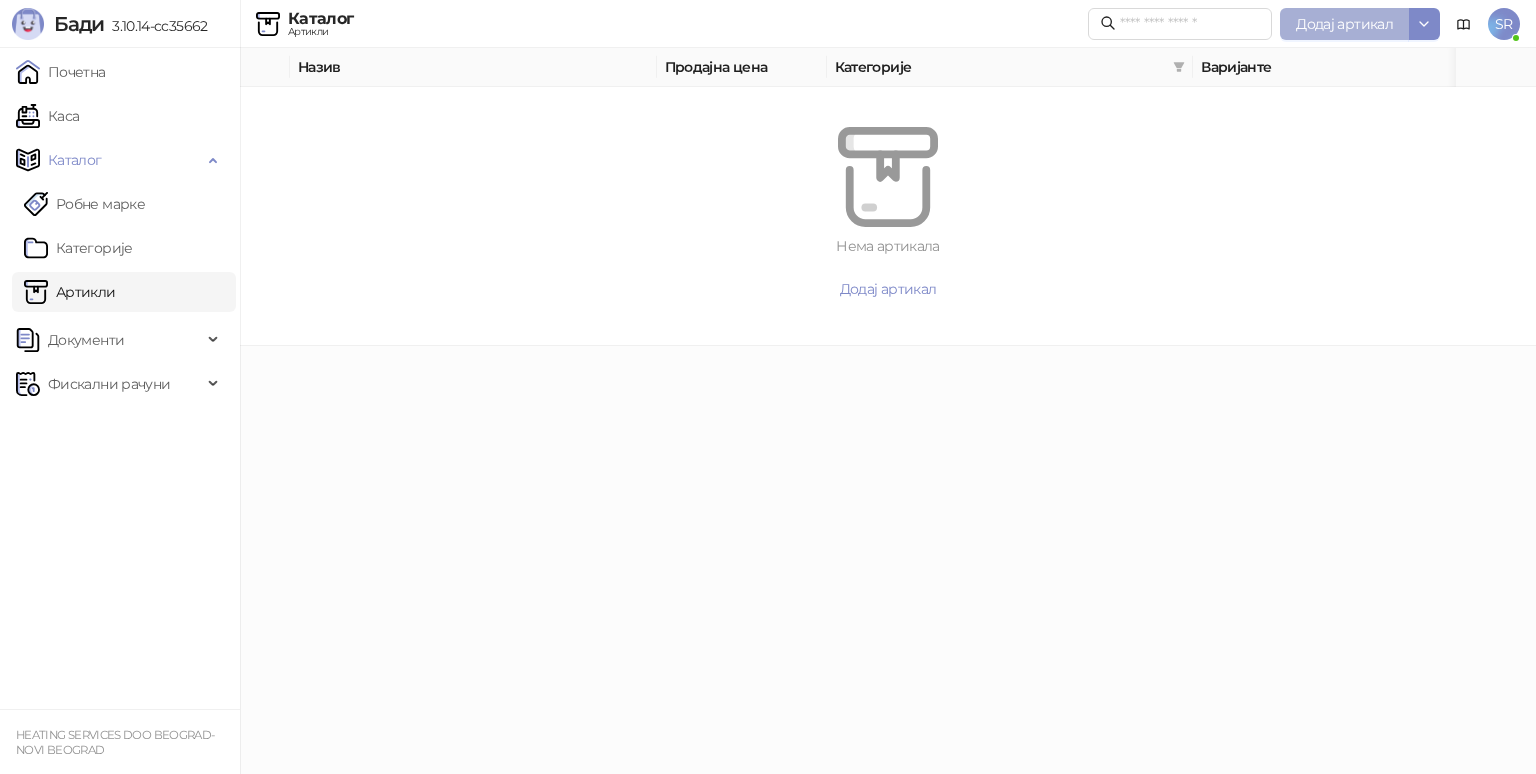 click on "Додај артикал" at bounding box center (1344, 24) 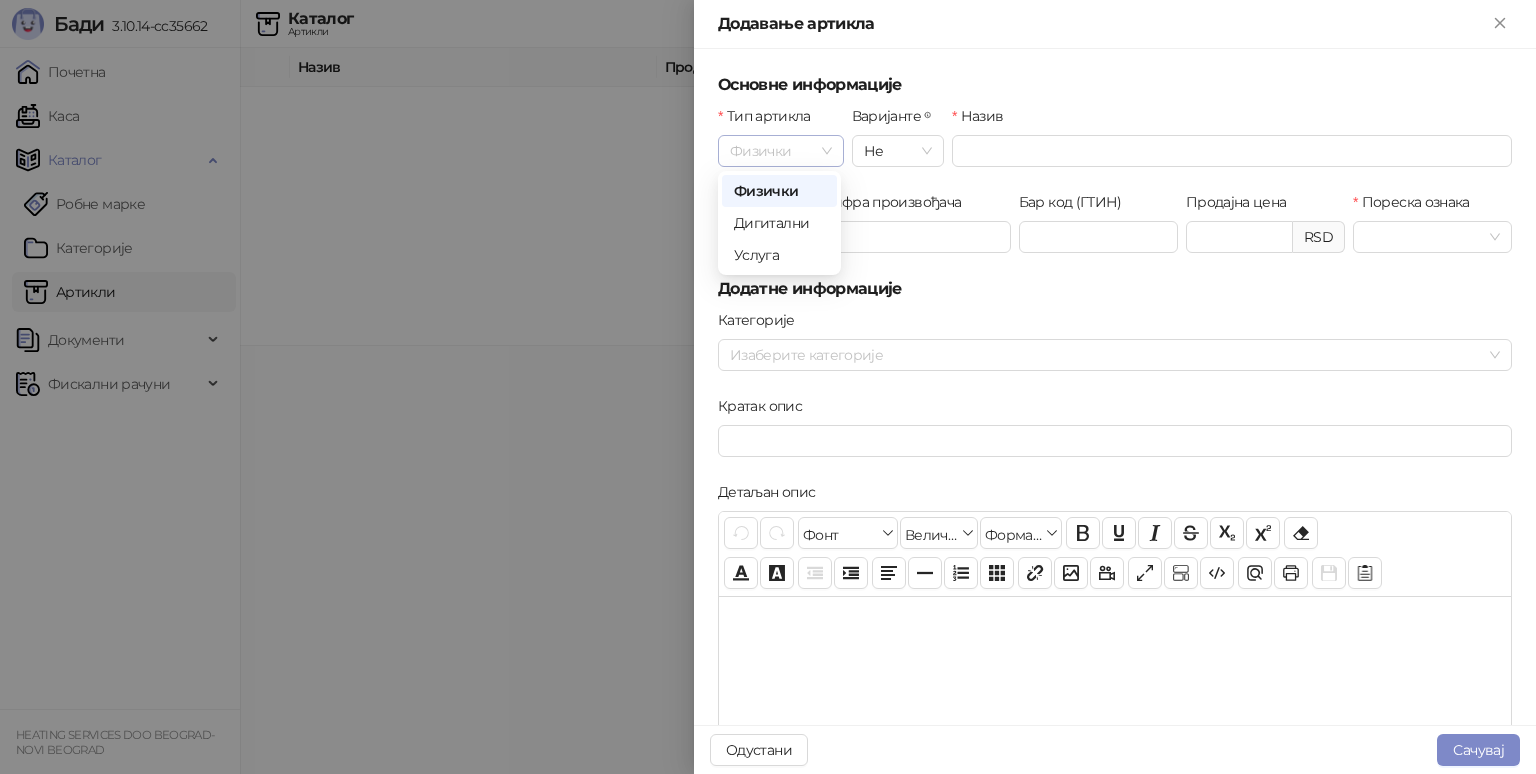 click on "Физички" at bounding box center (781, 151) 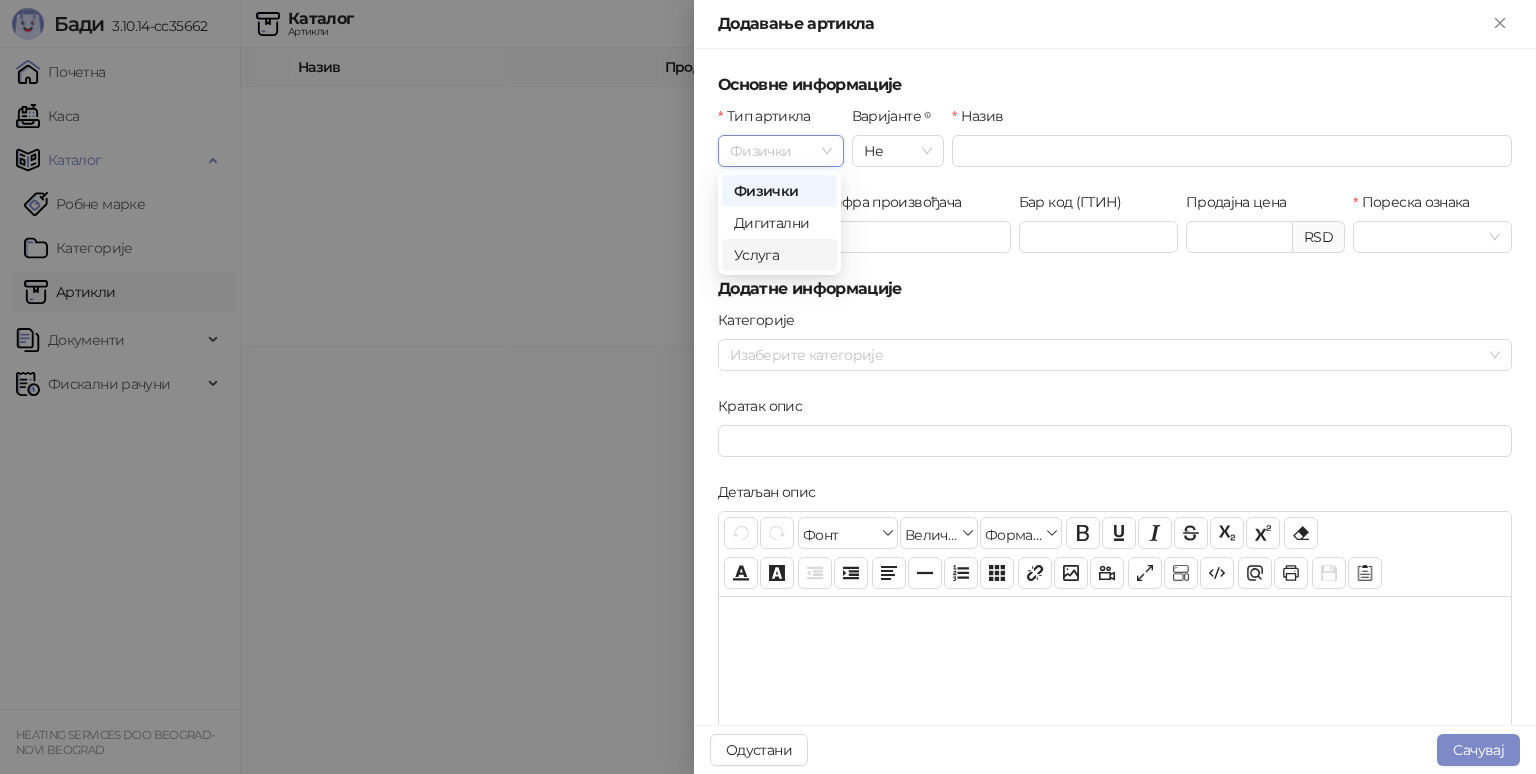 click on "Услуга" at bounding box center [779, 255] 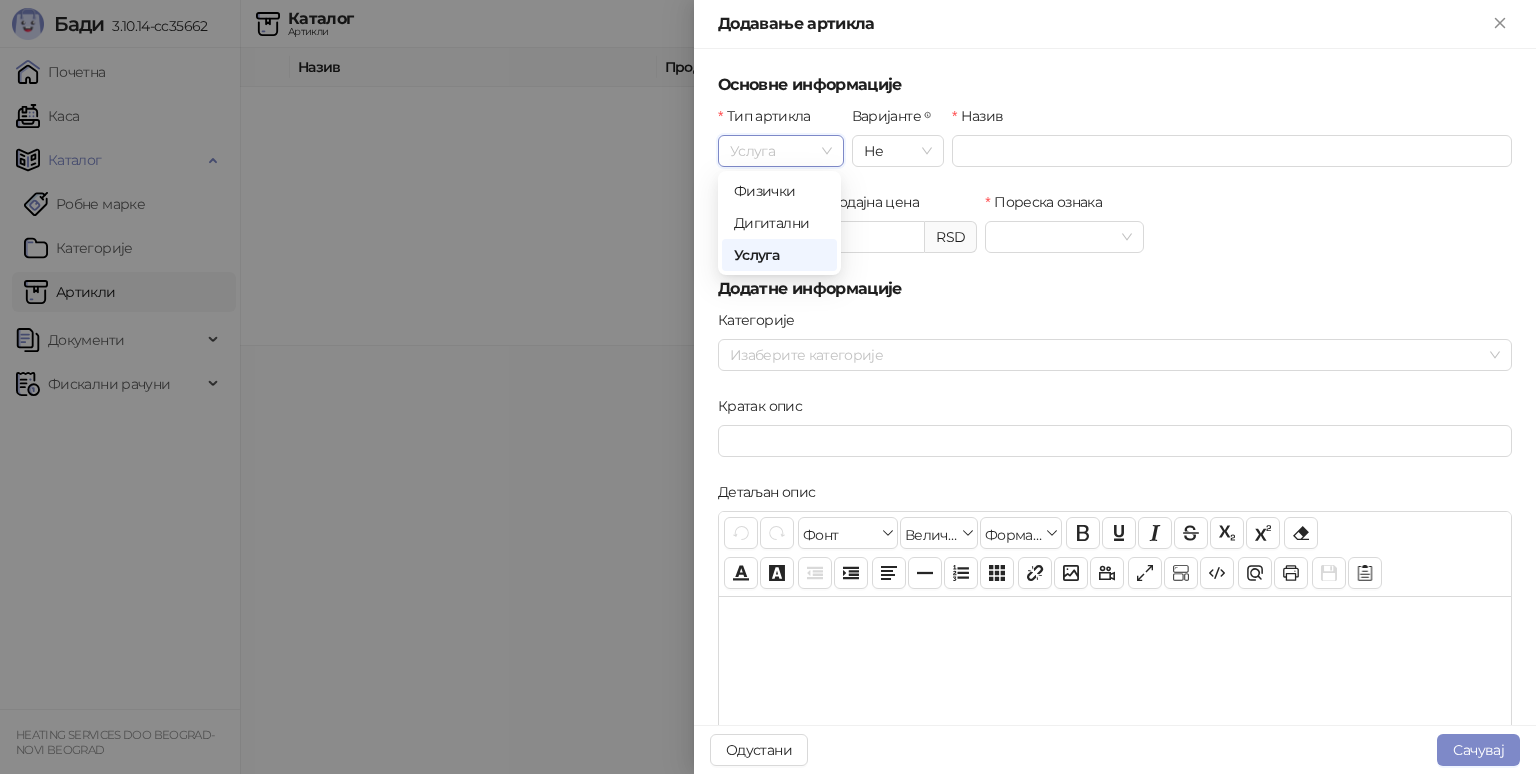 click on "Услуга" at bounding box center (781, 151) 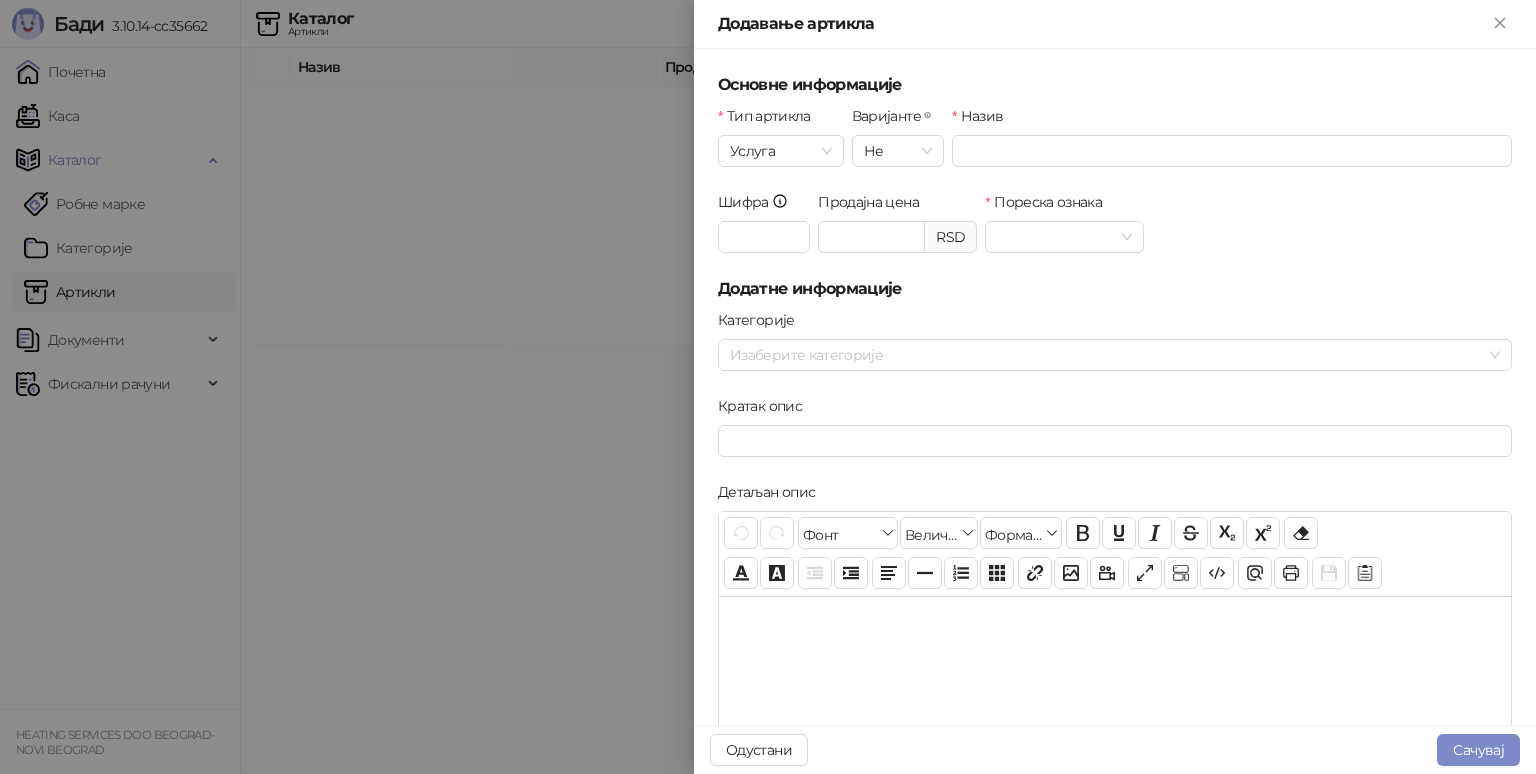 click on "Пореска ознака" at bounding box center (1049, 202) 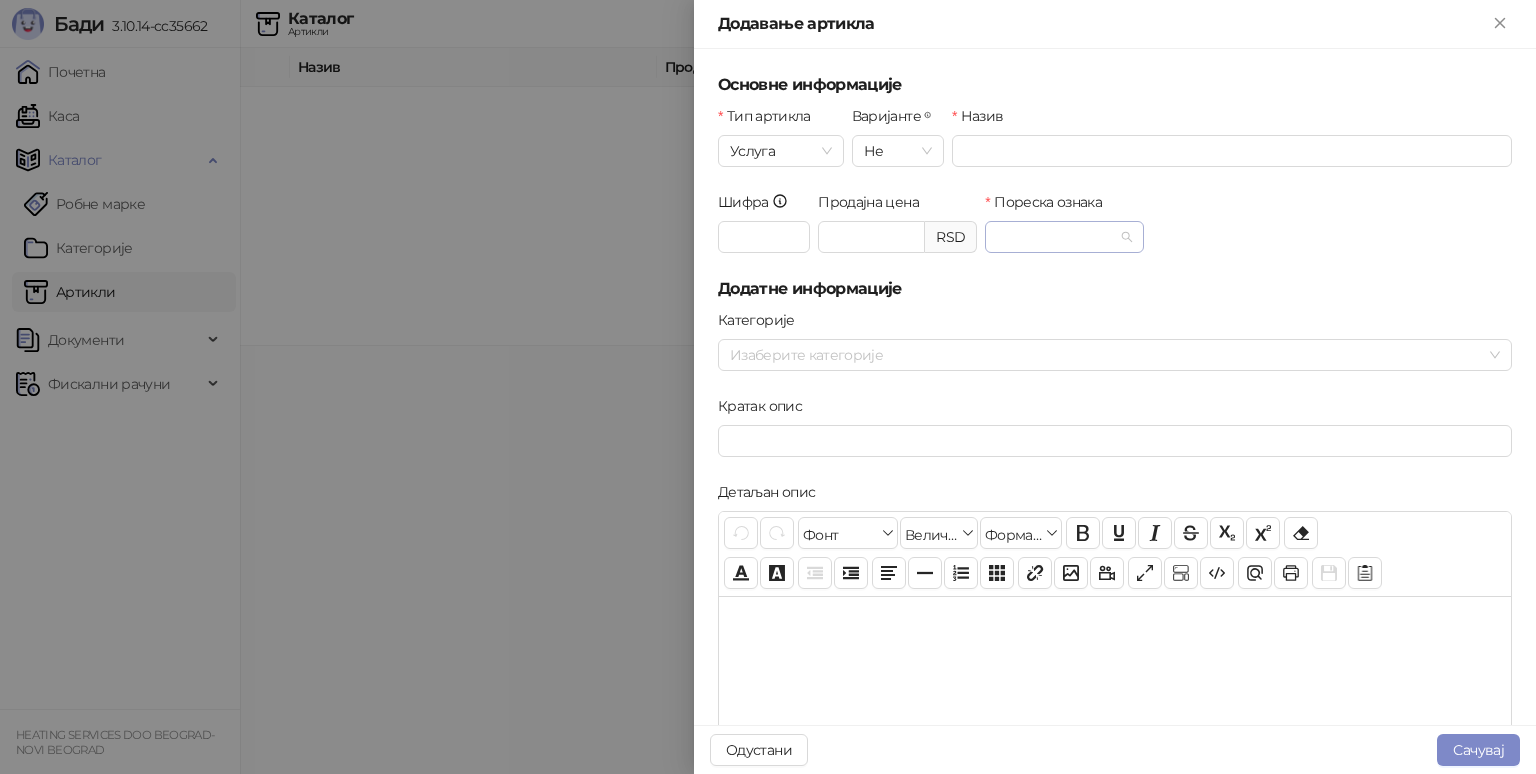 click on "Пореска ознака" at bounding box center (1055, 237) 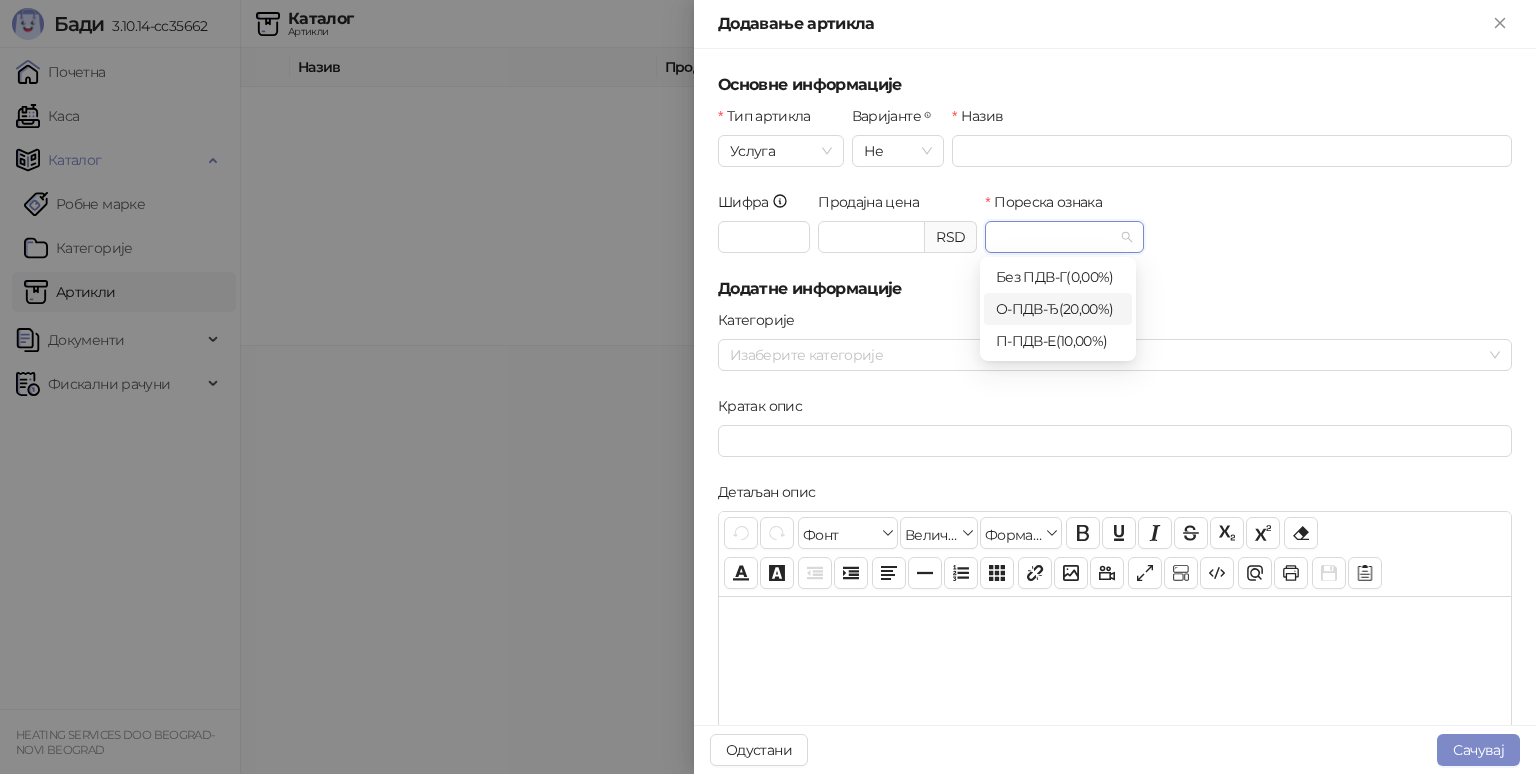 click on "О-ПДВ  -  Ђ  ( 20,00 %)" at bounding box center [1058, 309] 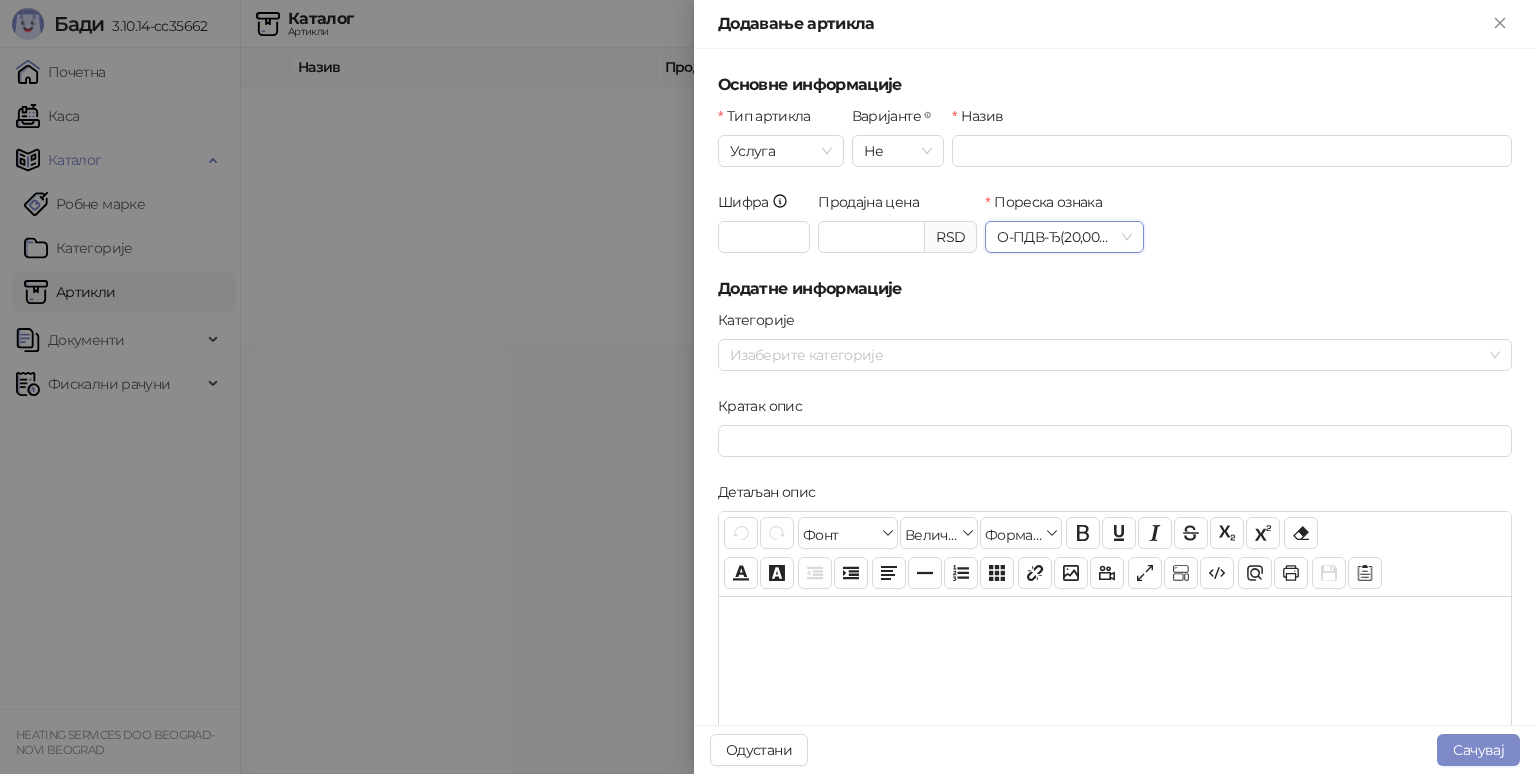 click on "О-ПДВ  -  Ђ  ( 20,00 %)" at bounding box center (1064, 237) 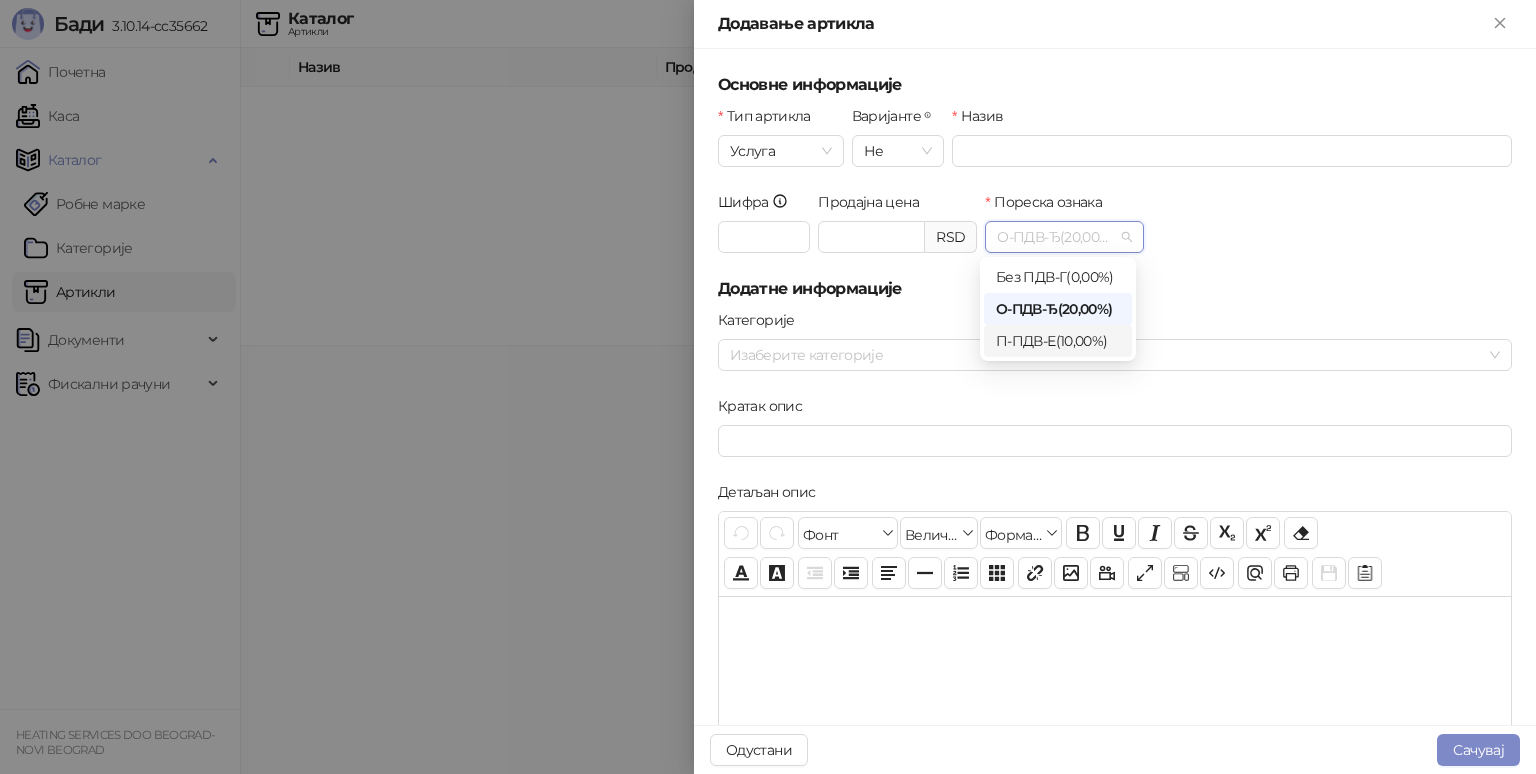 click on "П-ПДВ  -  Е  ( 10,00 %)" at bounding box center (1058, 341) 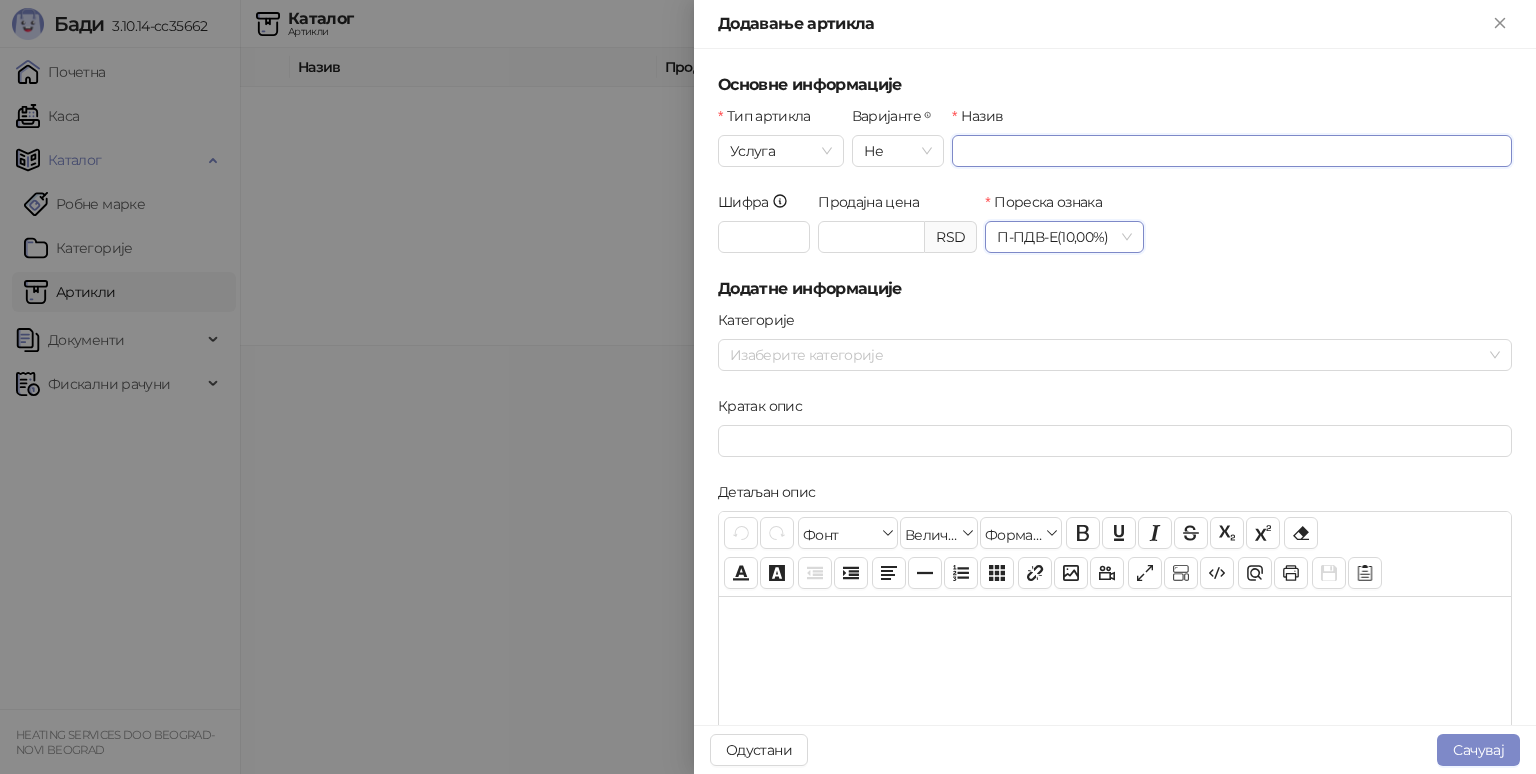 click on "Назив" at bounding box center (1232, 151) 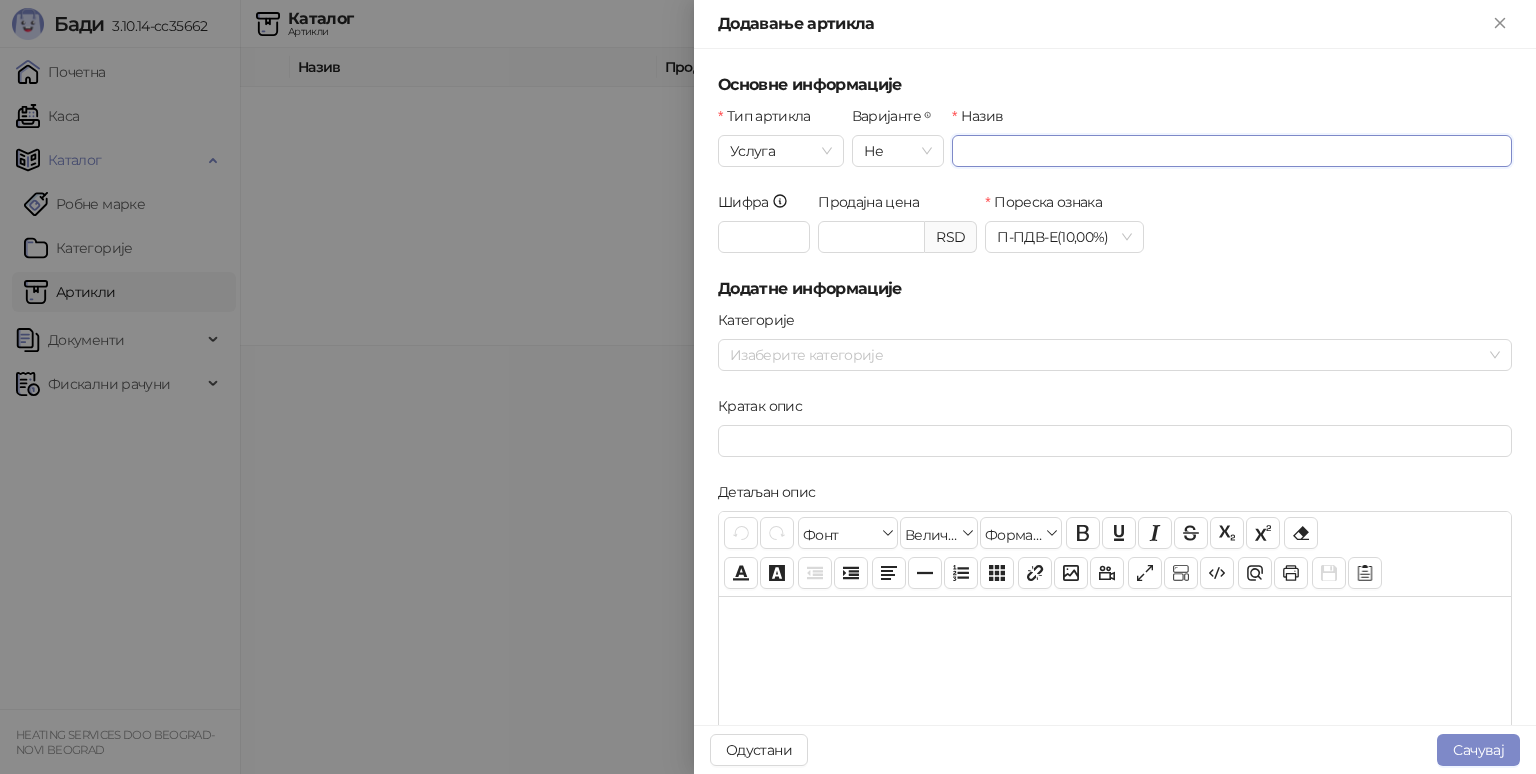 type on "*" 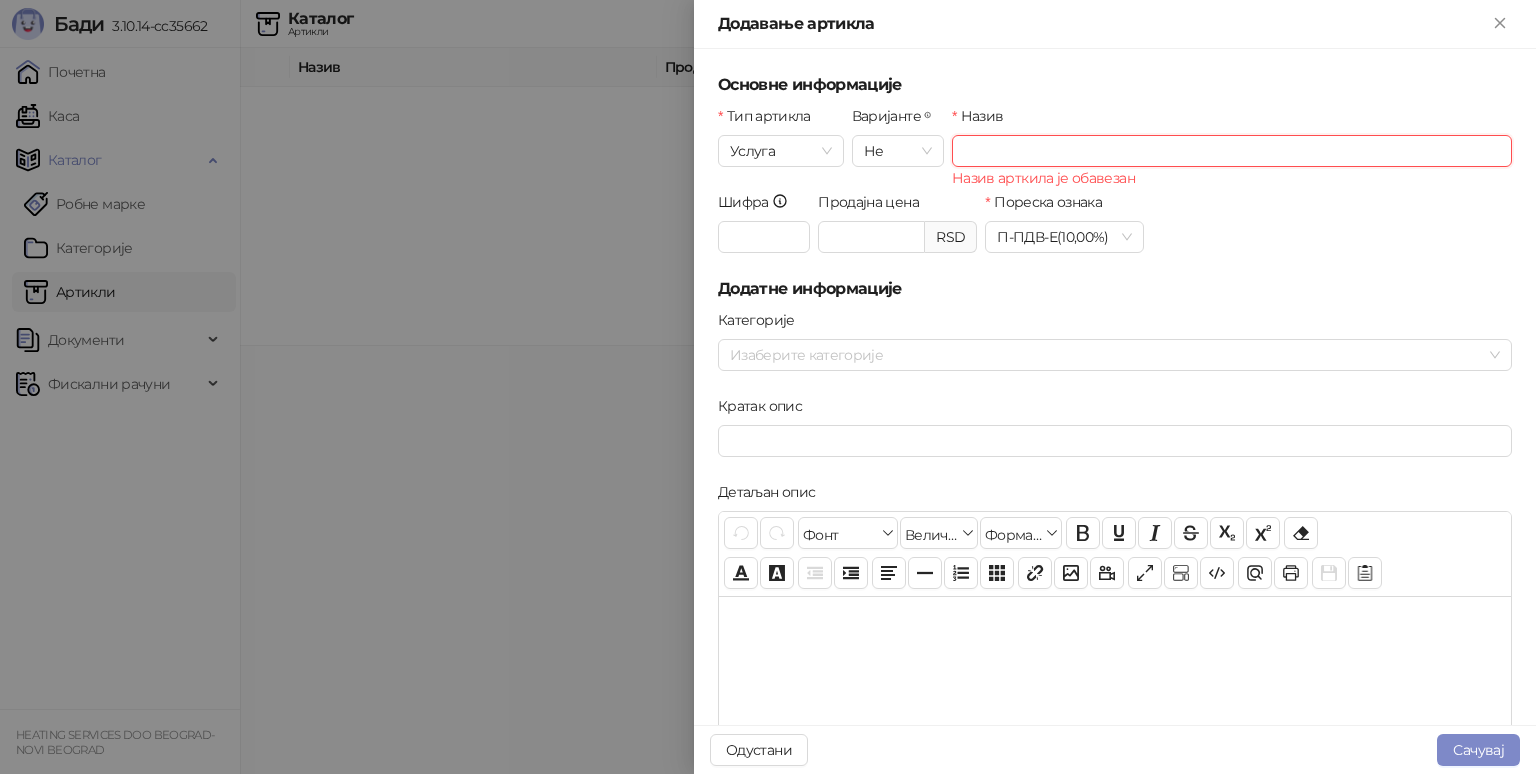 type on "*" 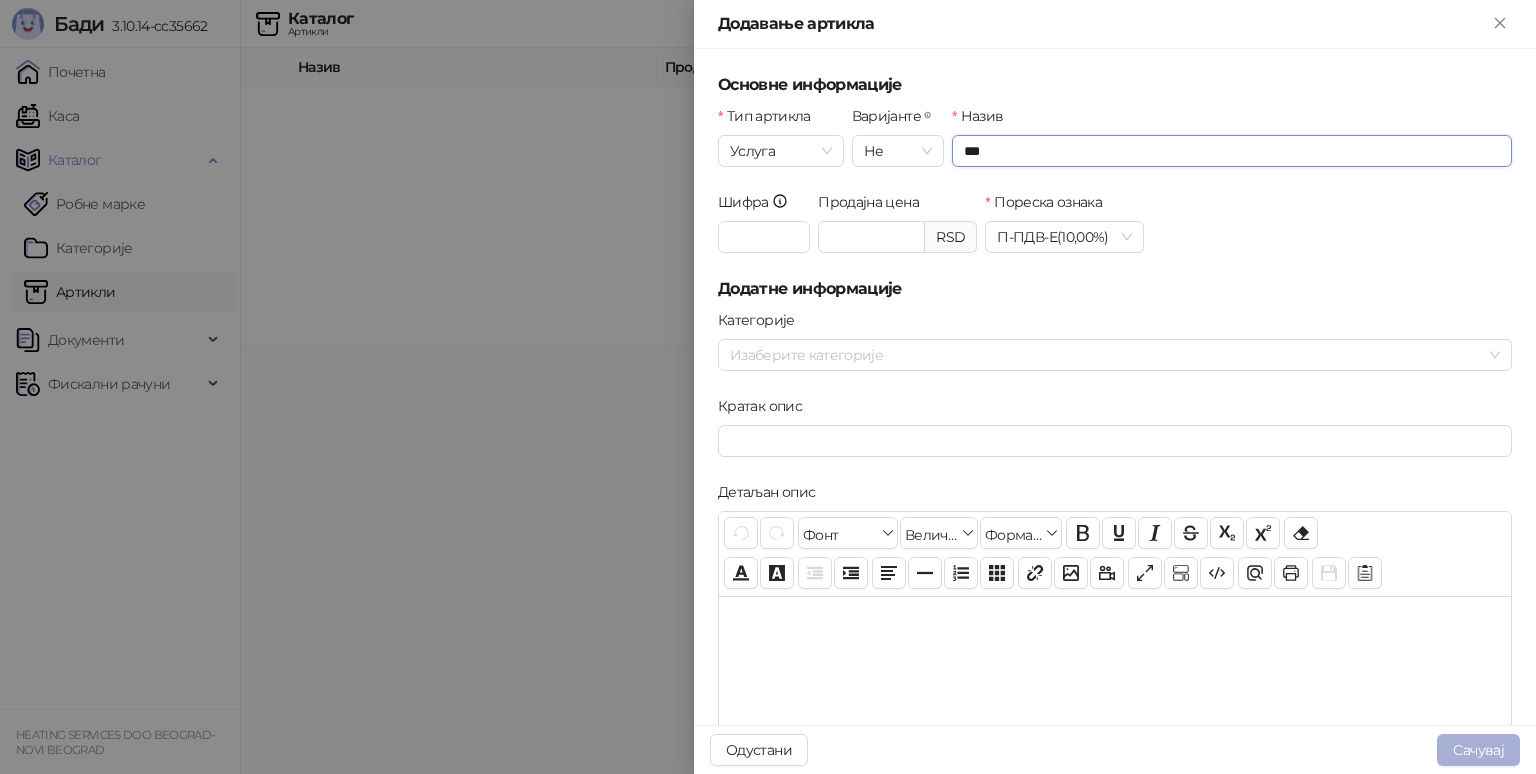 type on "***" 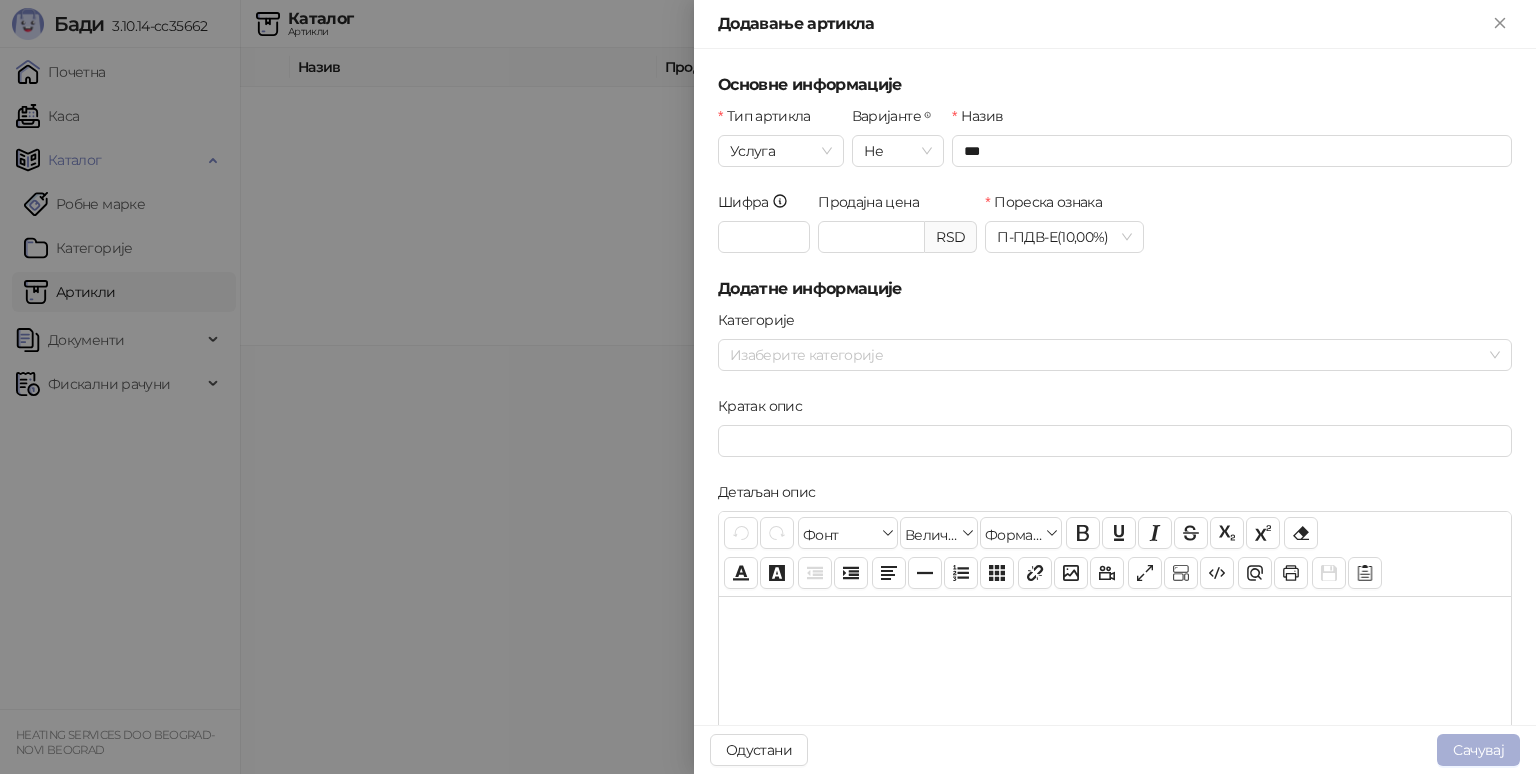 click on "Сачувај" at bounding box center (1478, 750) 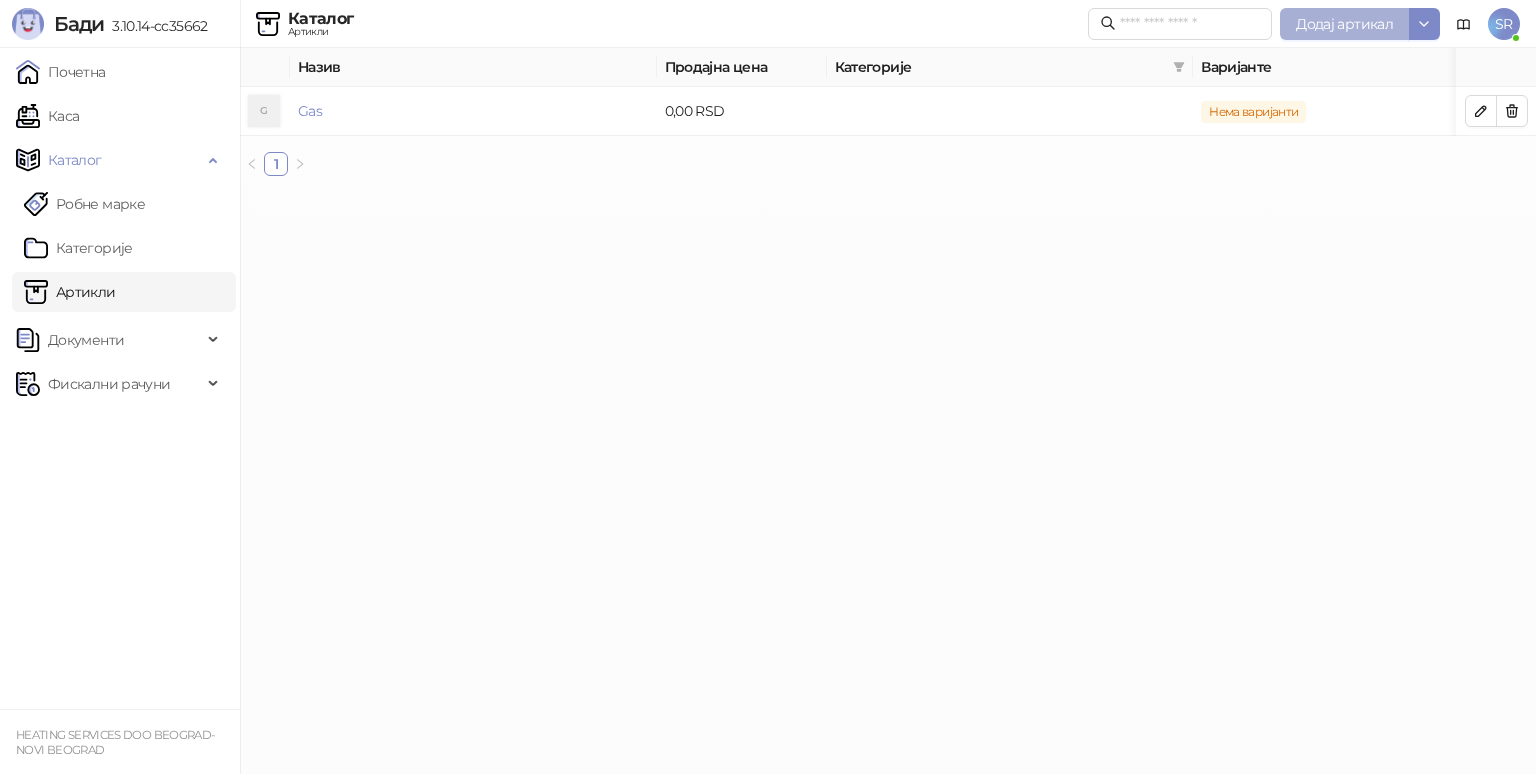 click on "Додај артикал" at bounding box center [1344, 24] 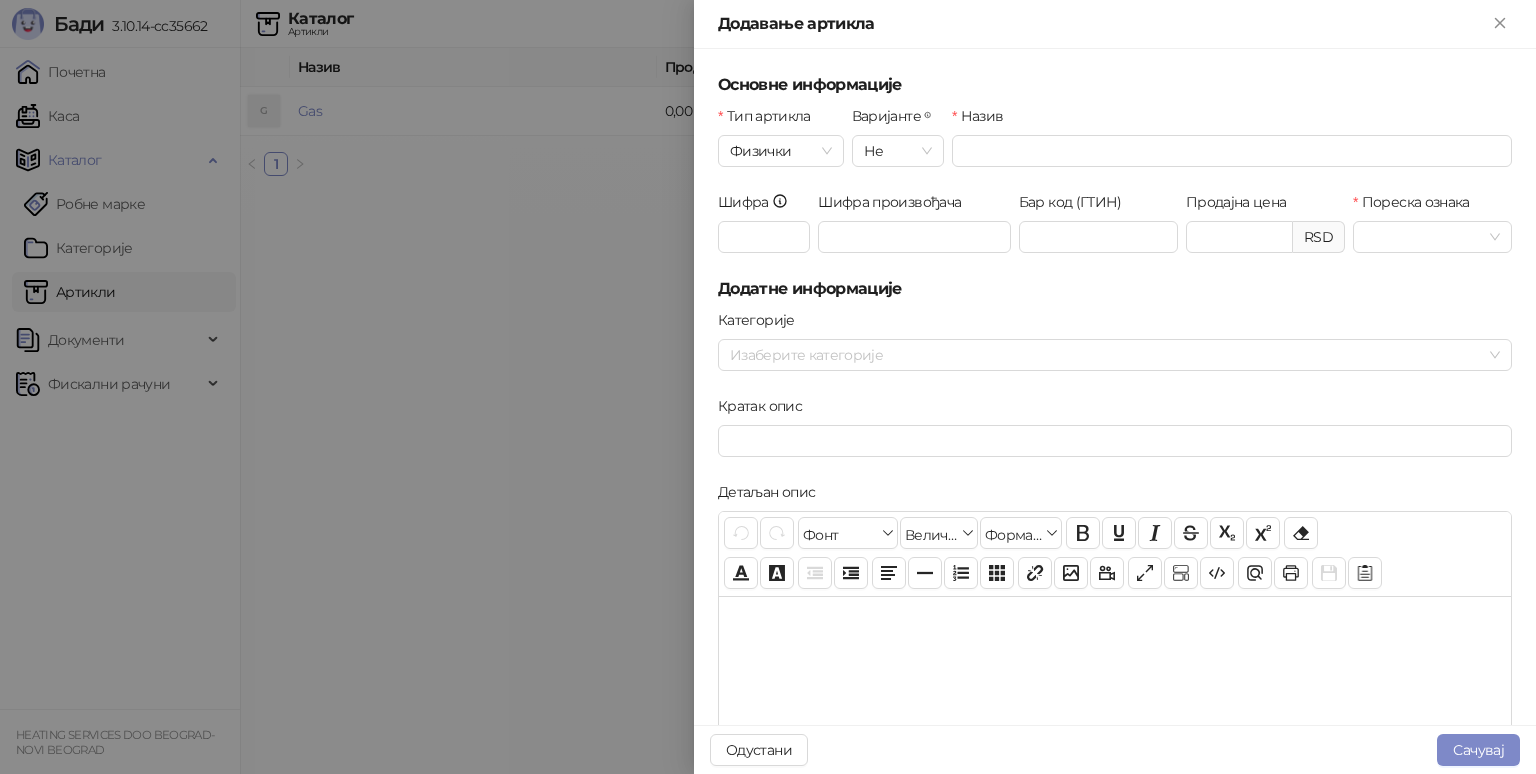 click on "Назив" at bounding box center (1232, 148) 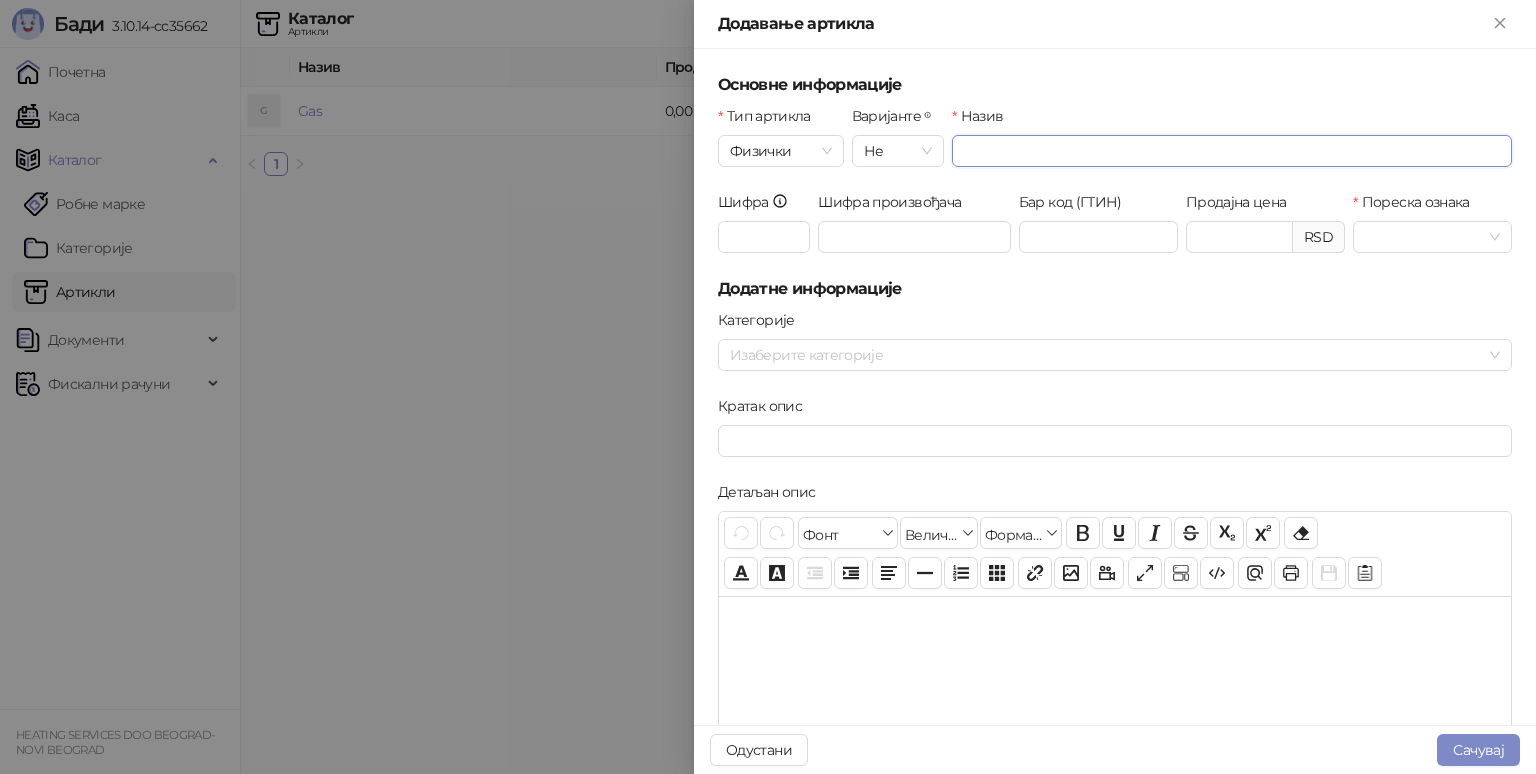 click on "Назив" at bounding box center [1232, 151] 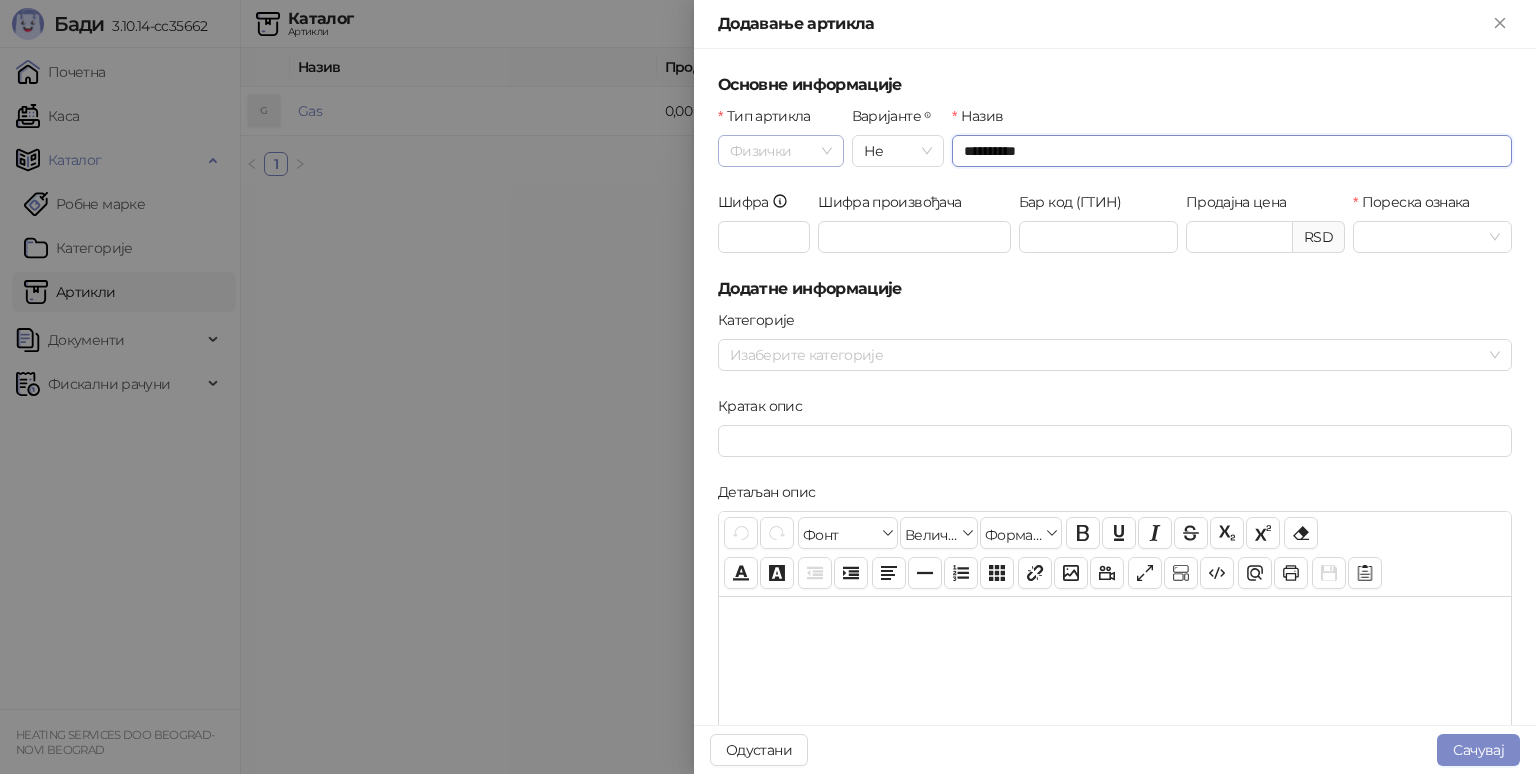 click on "Физички" at bounding box center (781, 151) 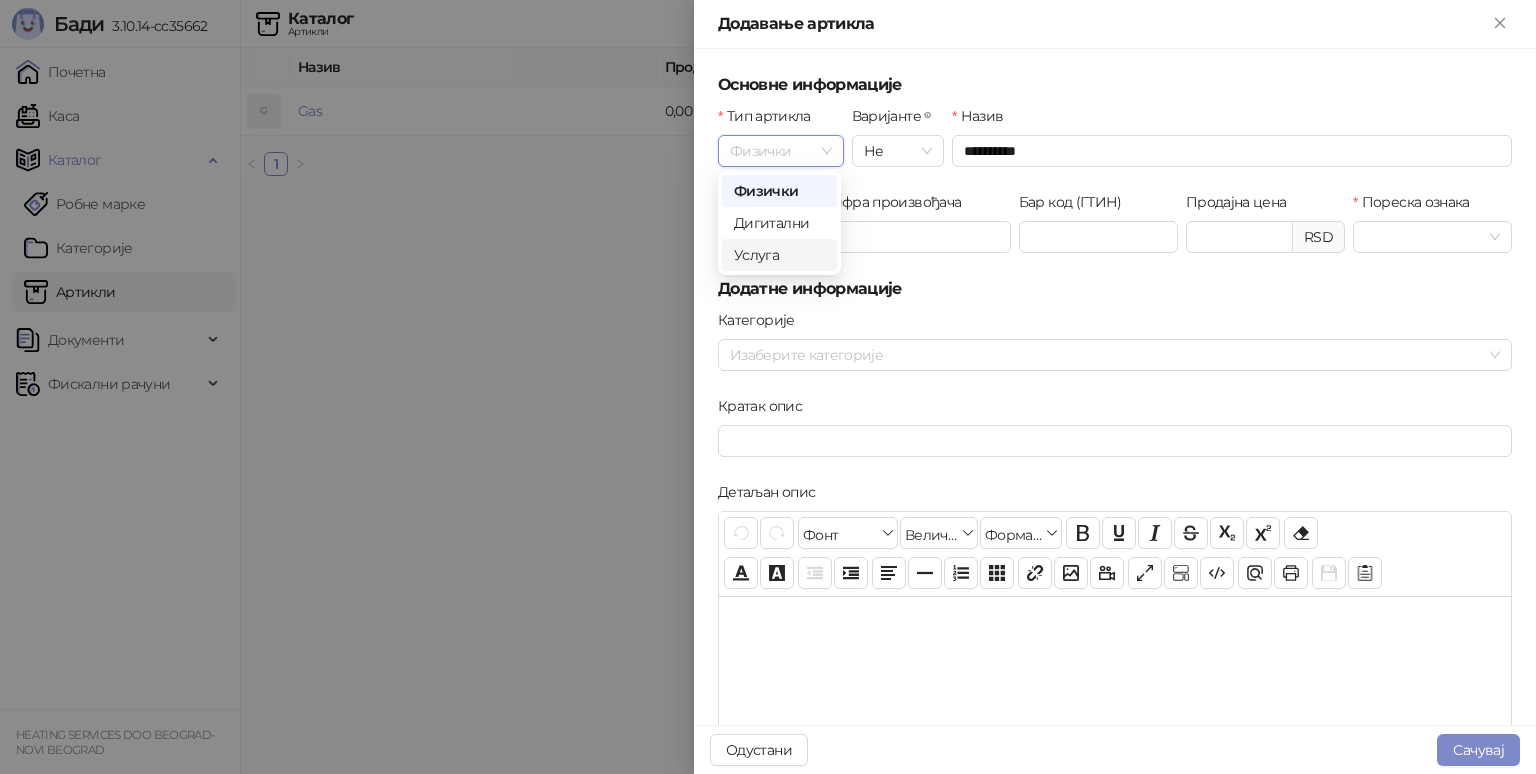click on "Услуга" at bounding box center (779, 255) 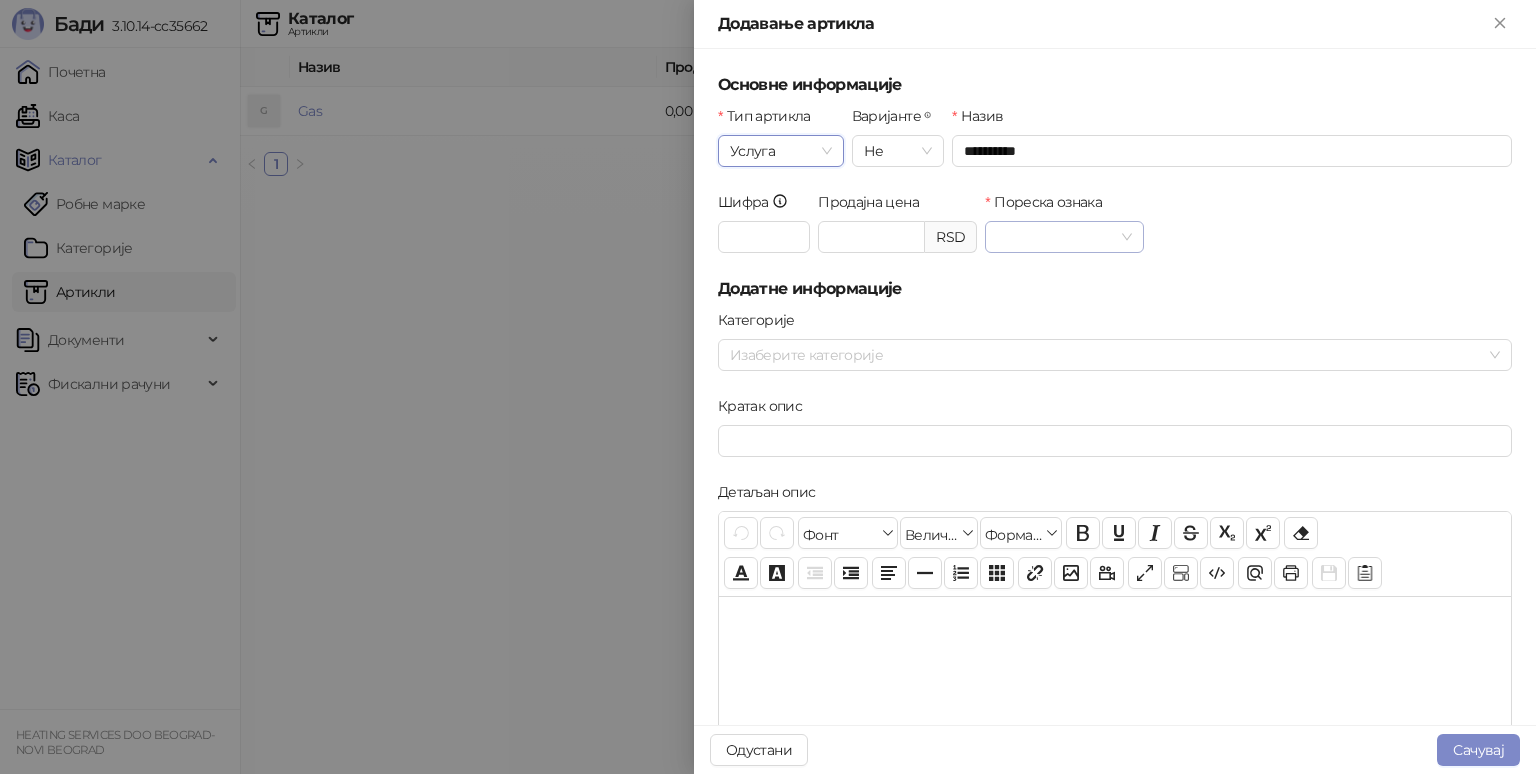 click at bounding box center [1064, 237] 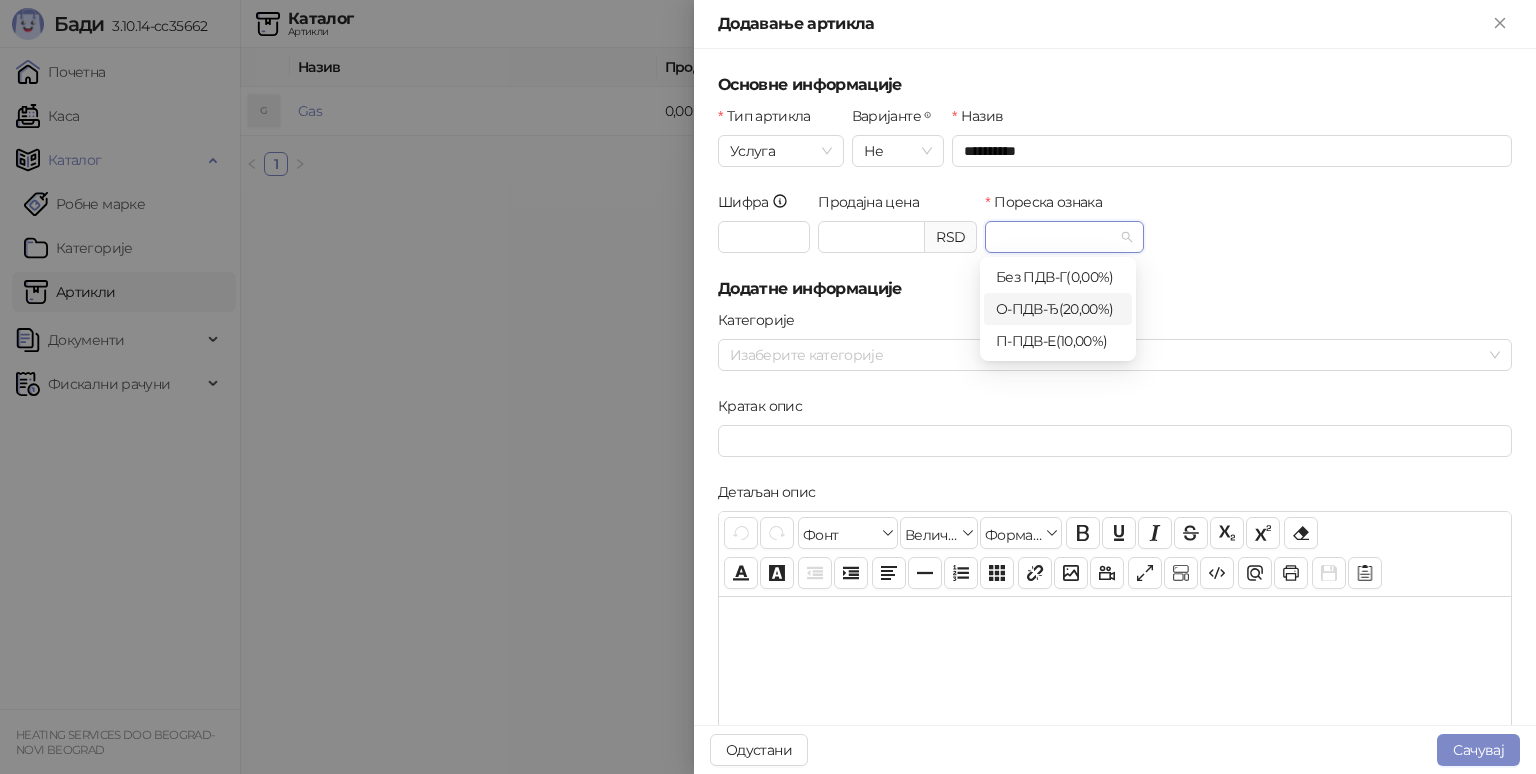 click on "О-ПДВ  -  Ђ  ( 20,00 %)" at bounding box center [1058, 309] 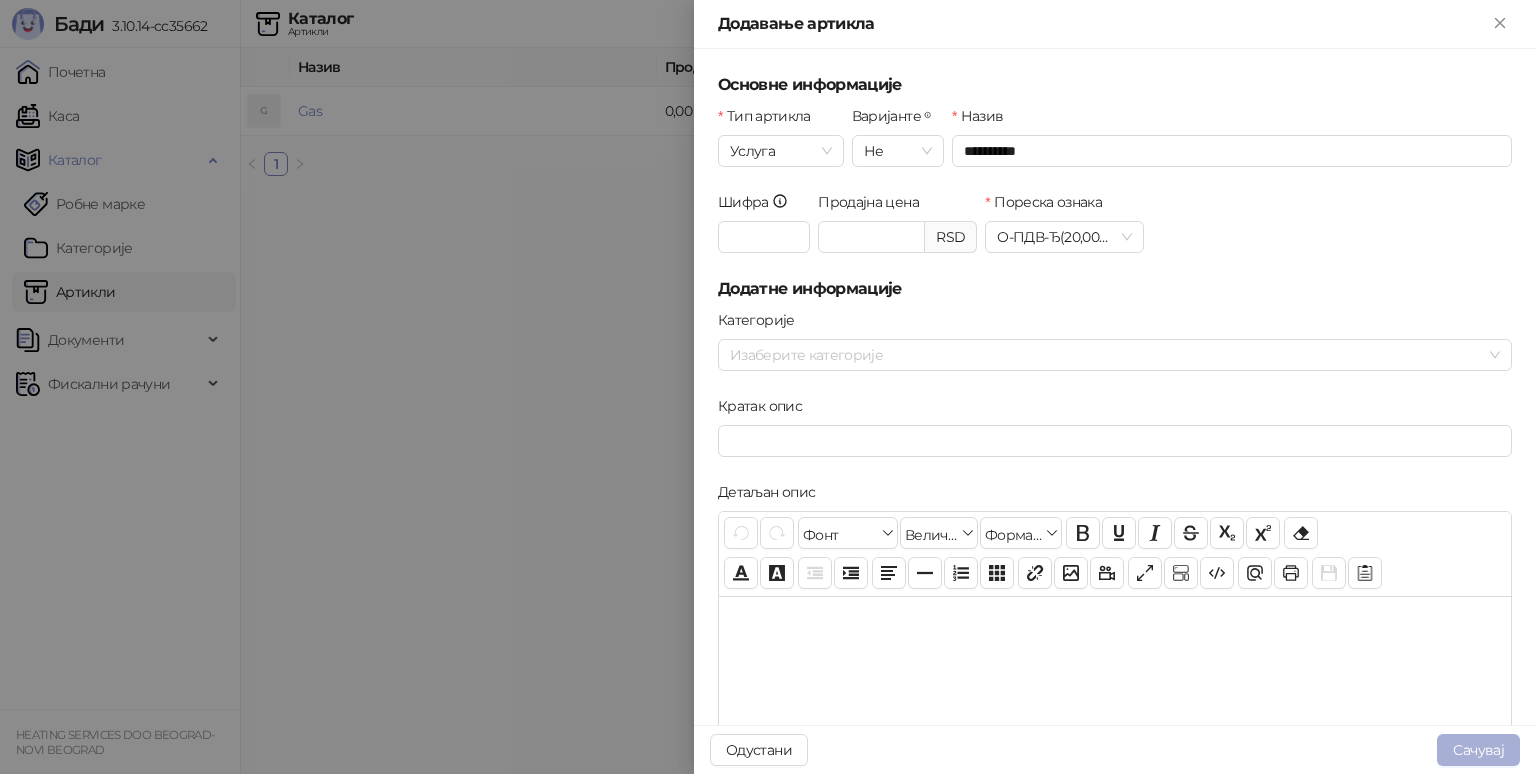 click on "Сачувај" at bounding box center [1478, 750] 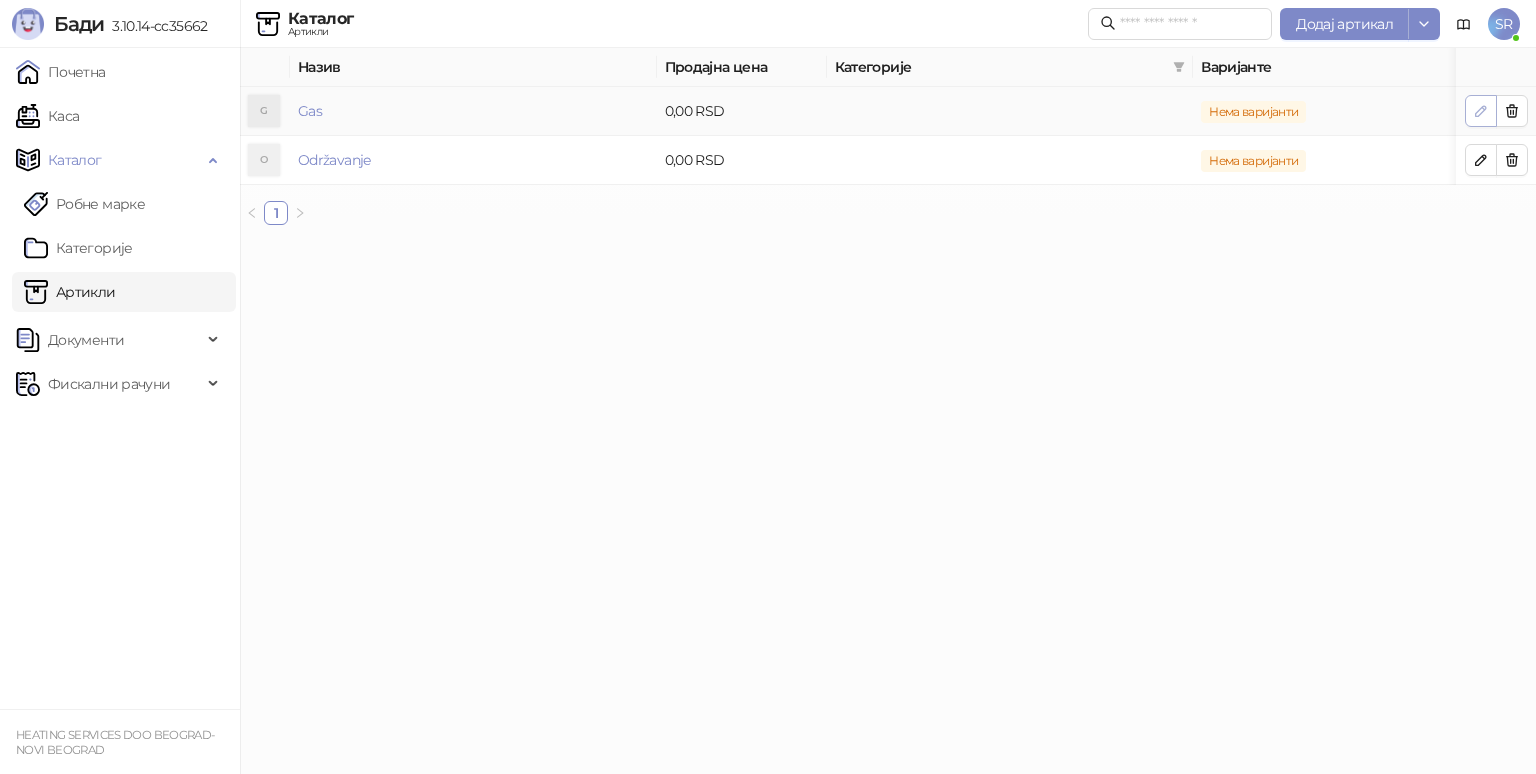 click at bounding box center (1481, 111) 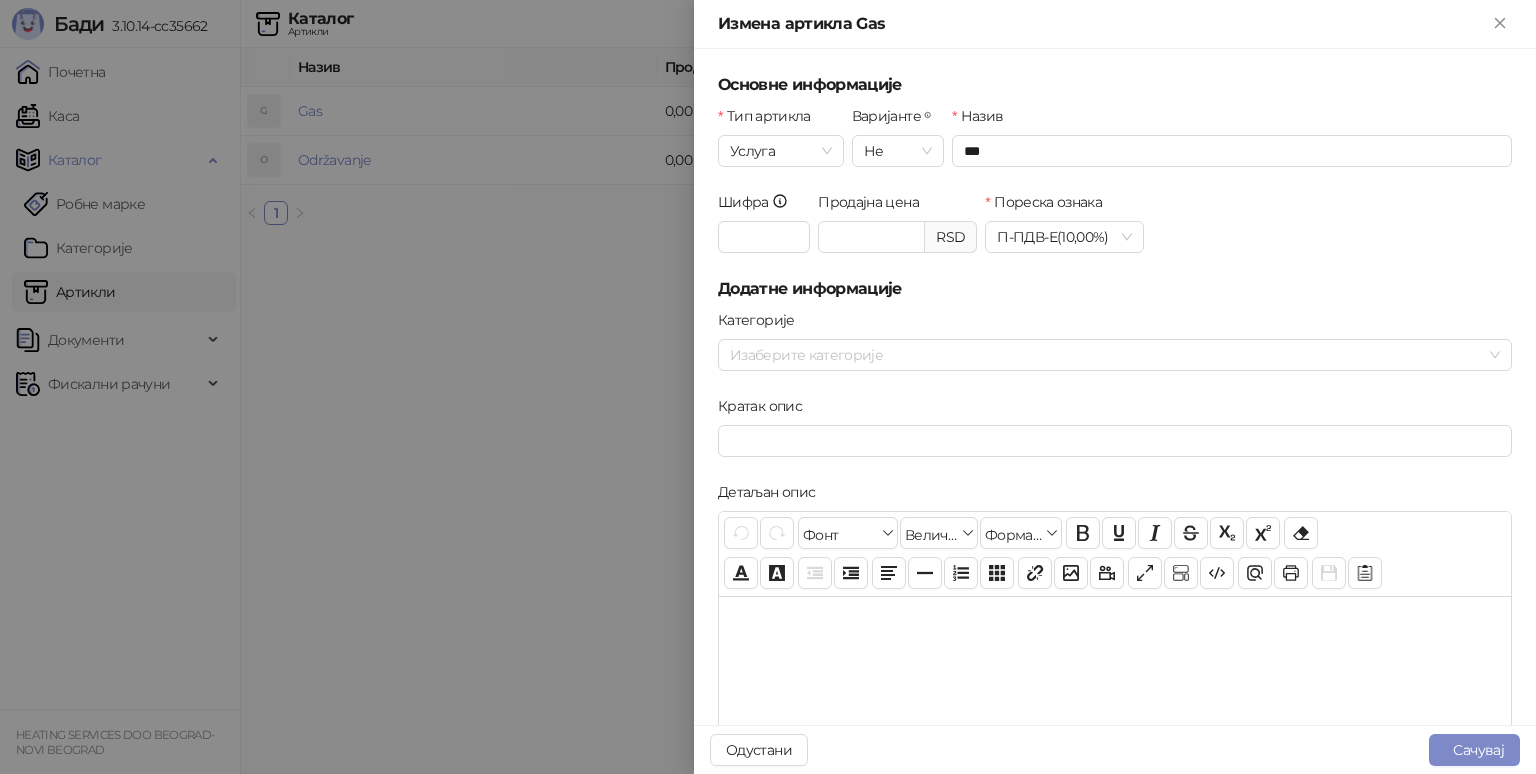 click on "Тип артикла Услуга" at bounding box center [781, 148] 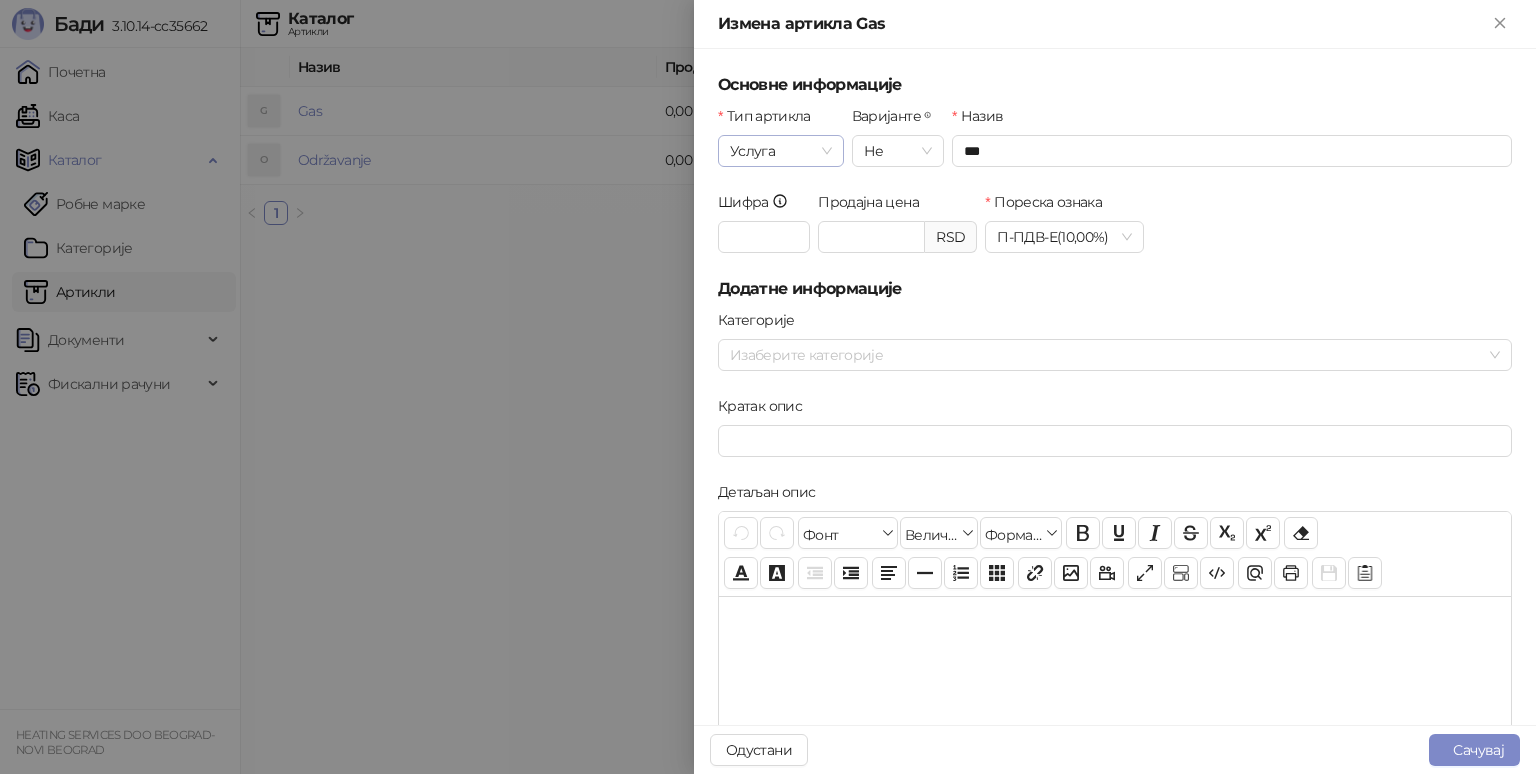 click on "Услуга" at bounding box center [781, 151] 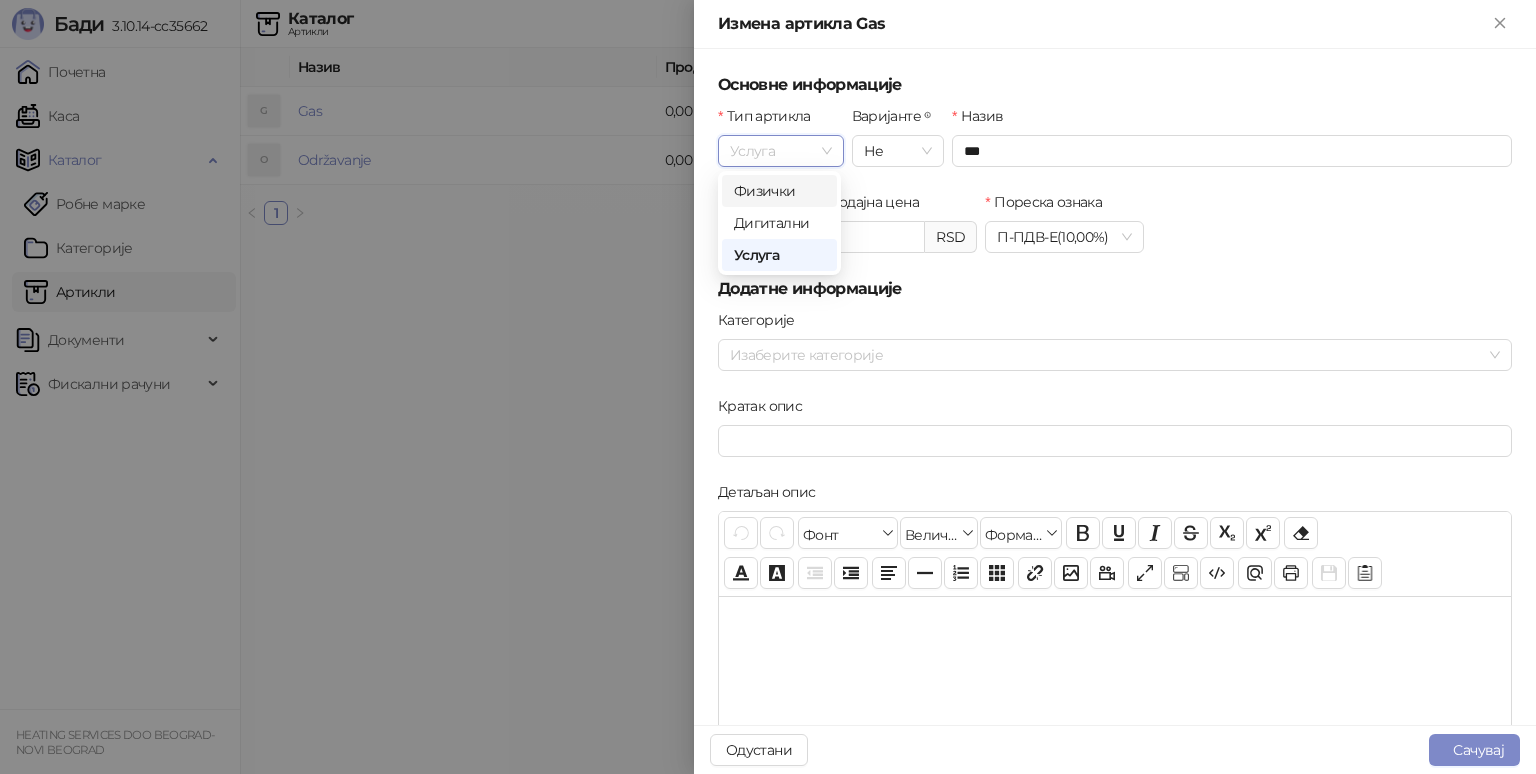 click on "Физички" at bounding box center (779, 191) 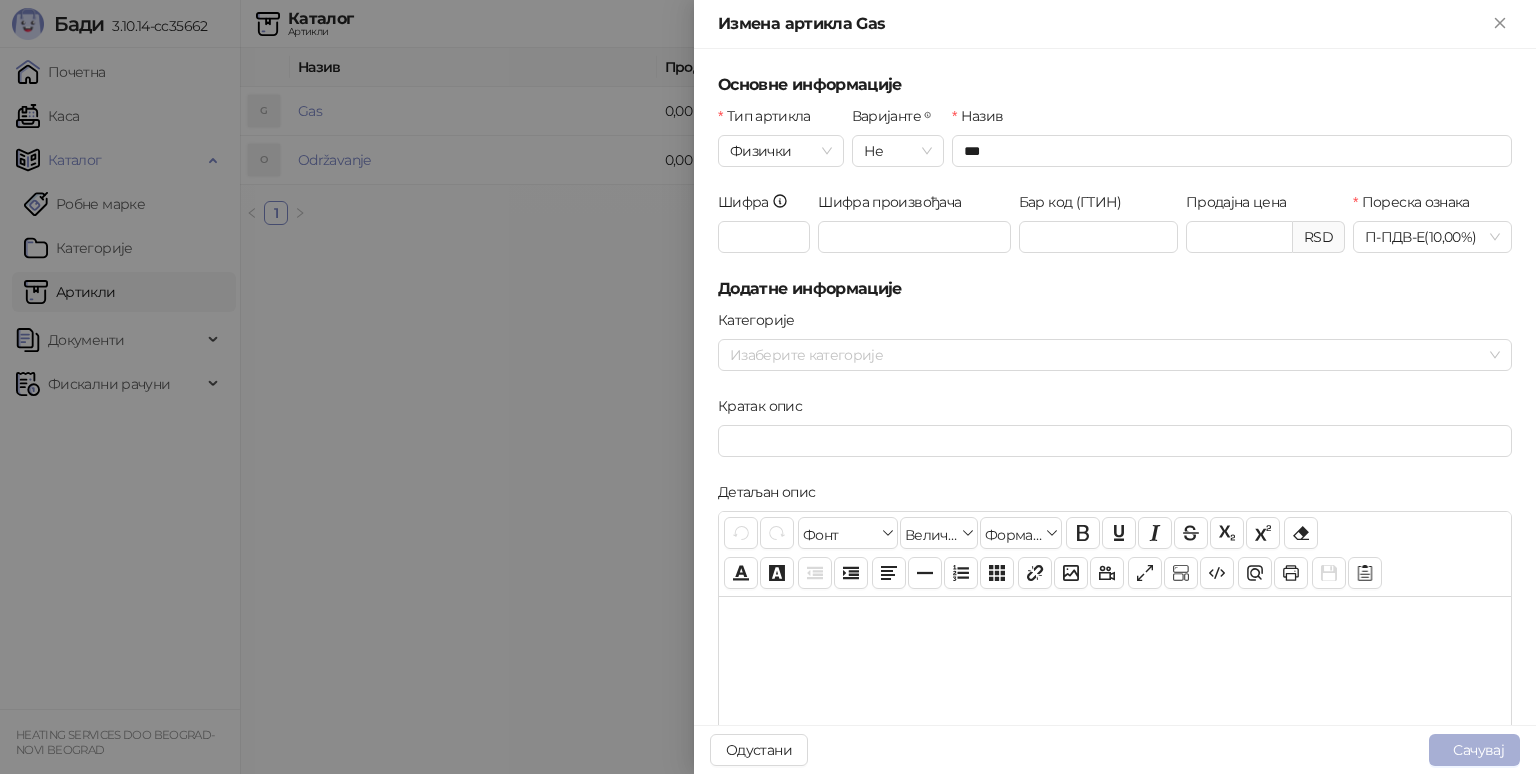 click on "Сачувај" at bounding box center (1474, 750) 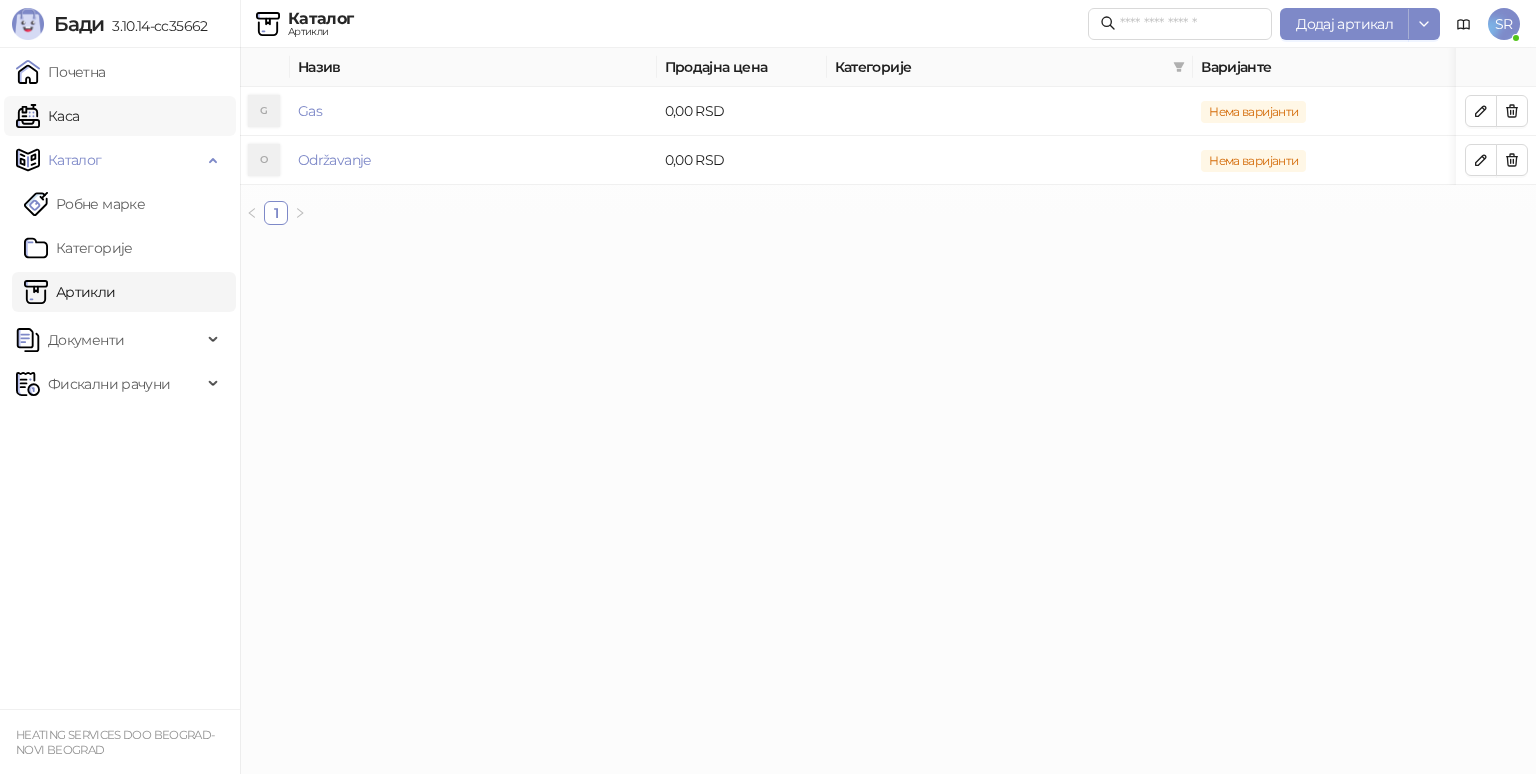 click on "Каса" at bounding box center (47, 116) 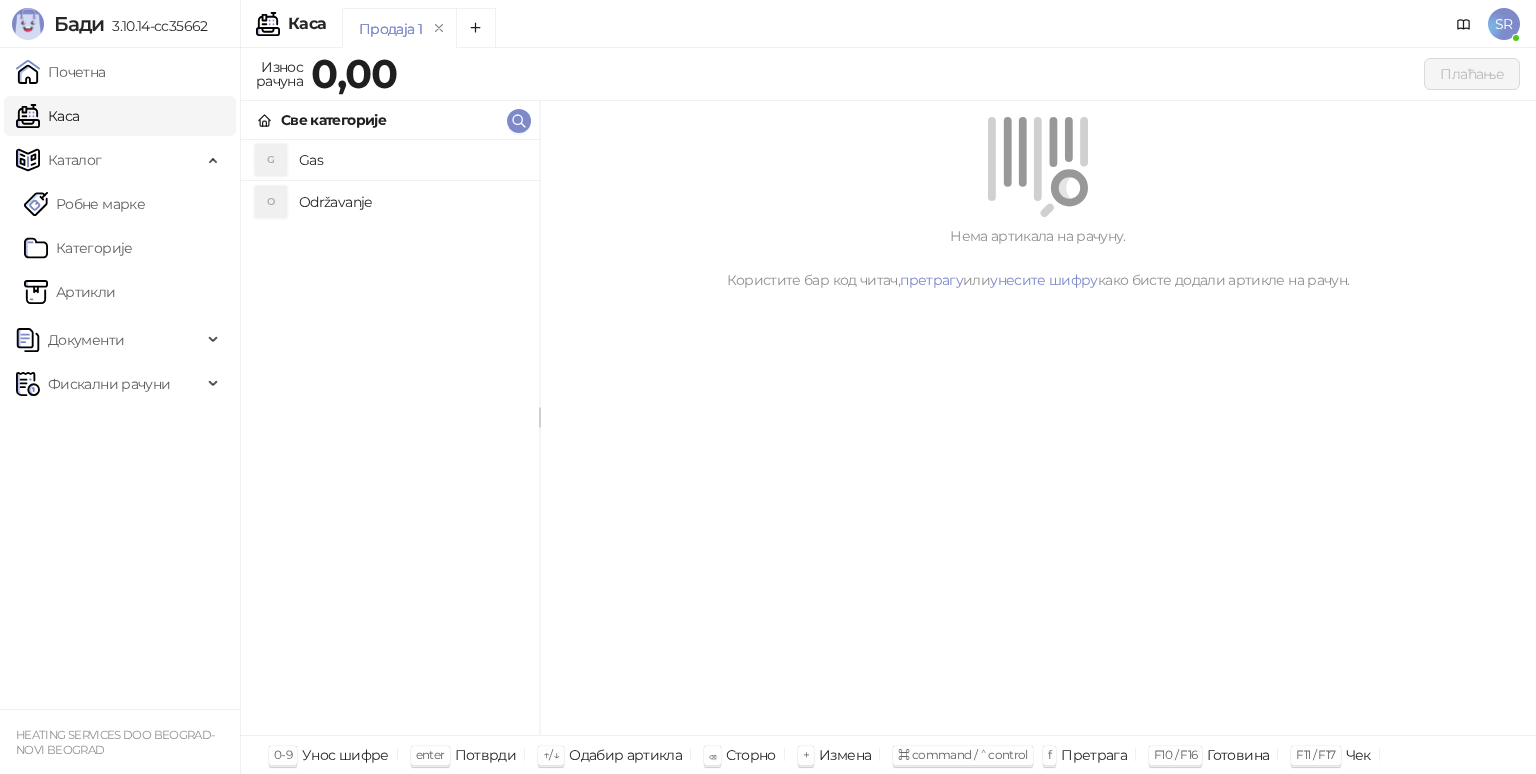 click on "Gas" at bounding box center (411, 160) 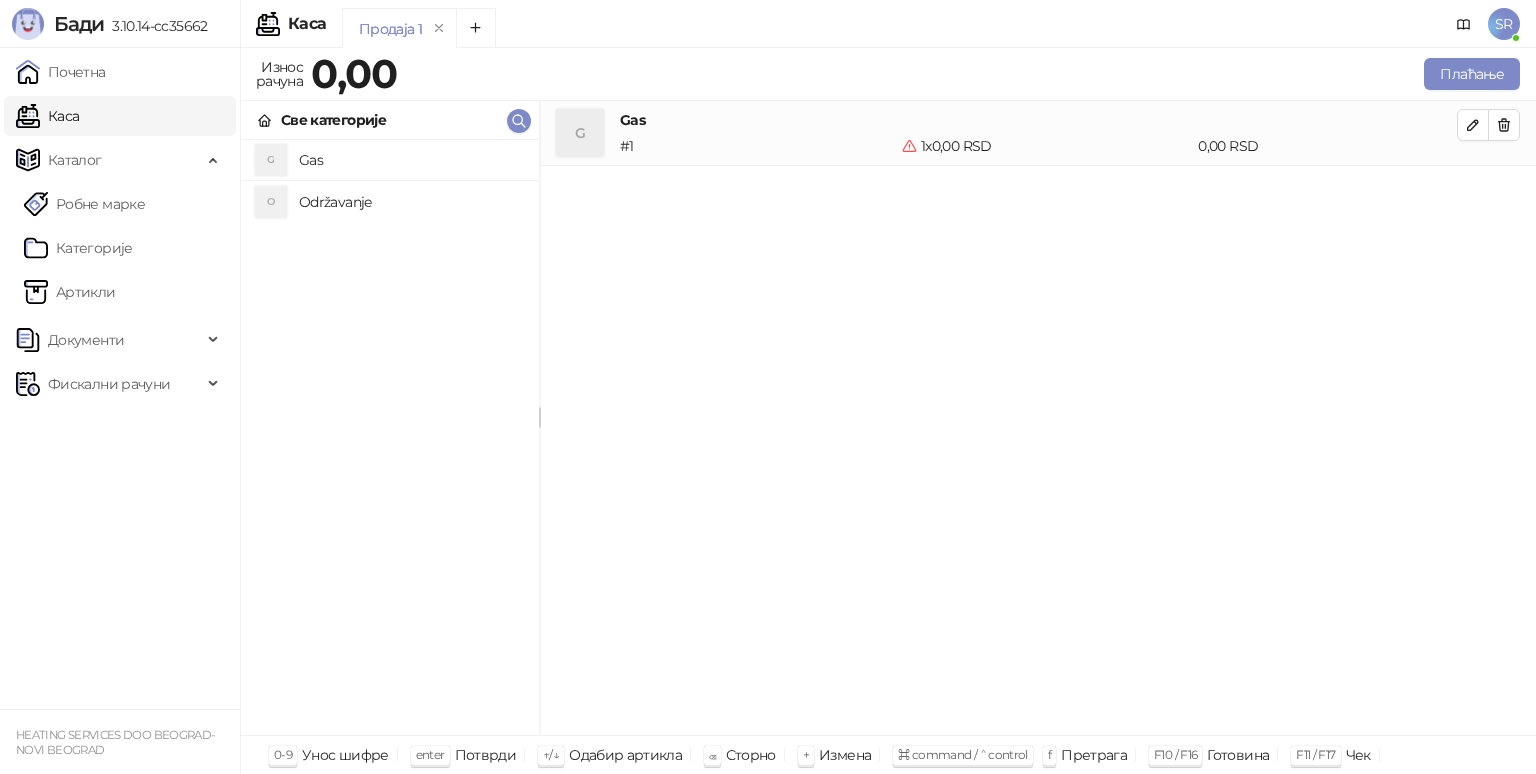 click on "Održavanje" at bounding box center [411, 202] 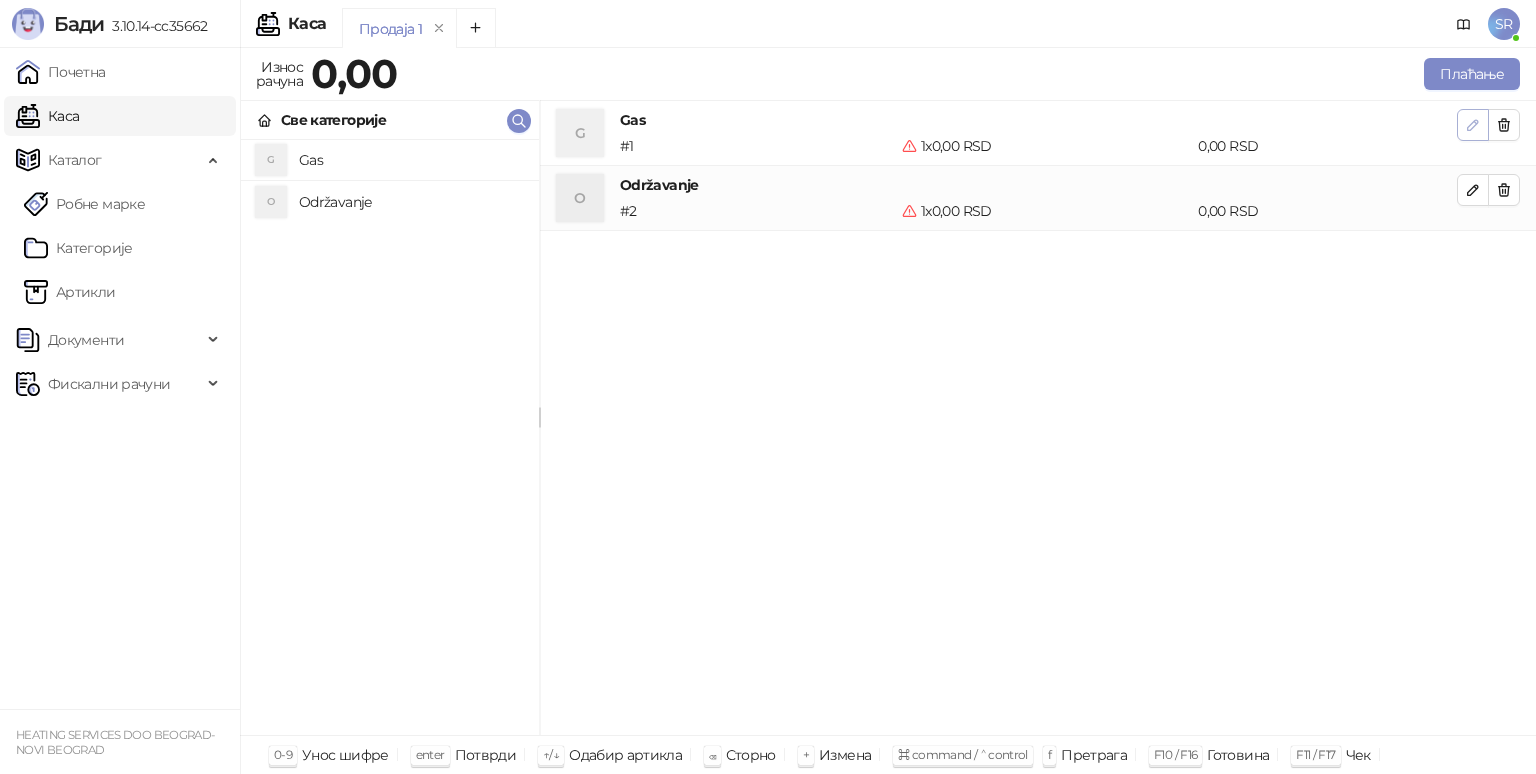 click 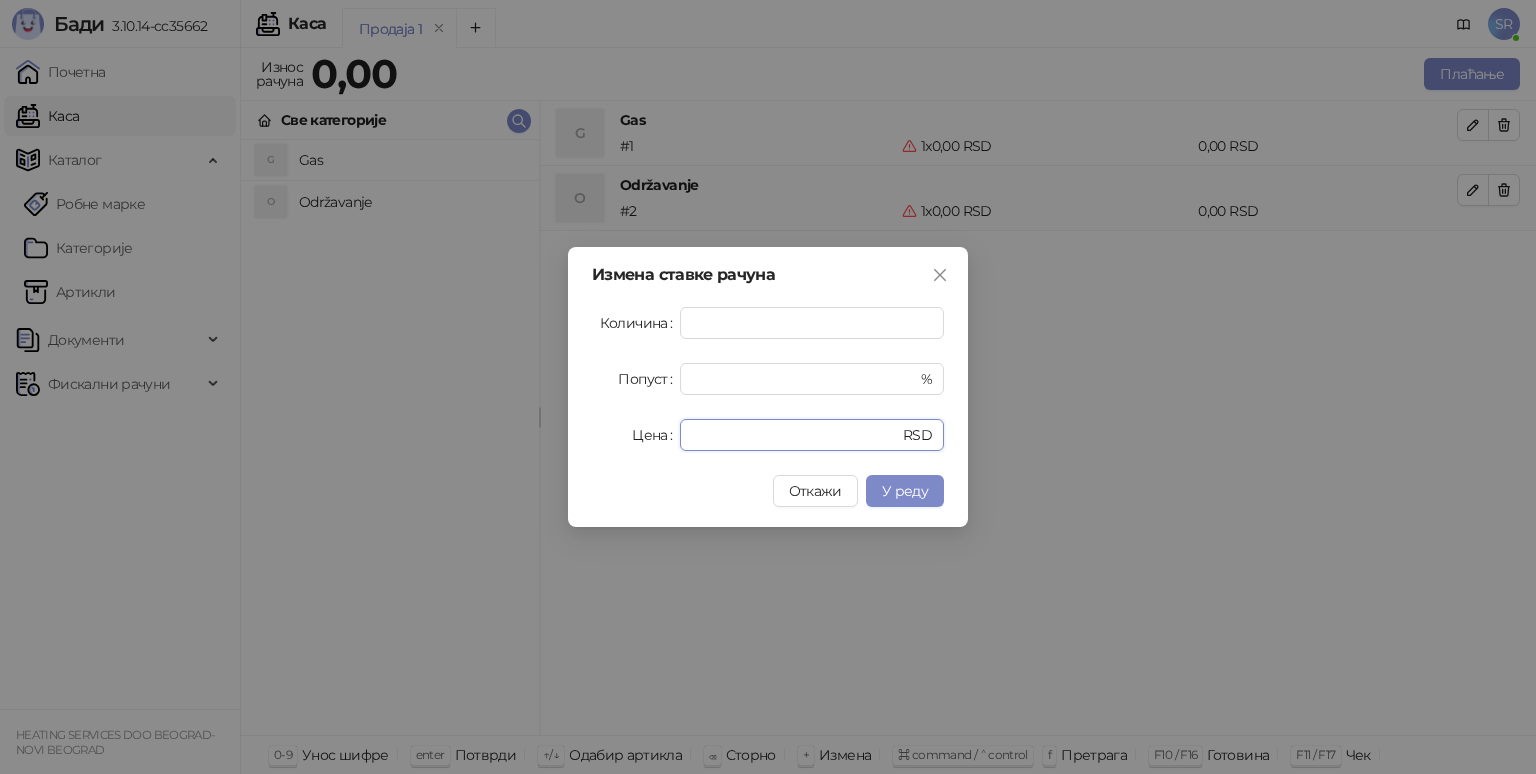 drag, startPoint x: 759, startPoint y: 434, endPoint x: 562, endPoint y: 388, distance: 202.29929 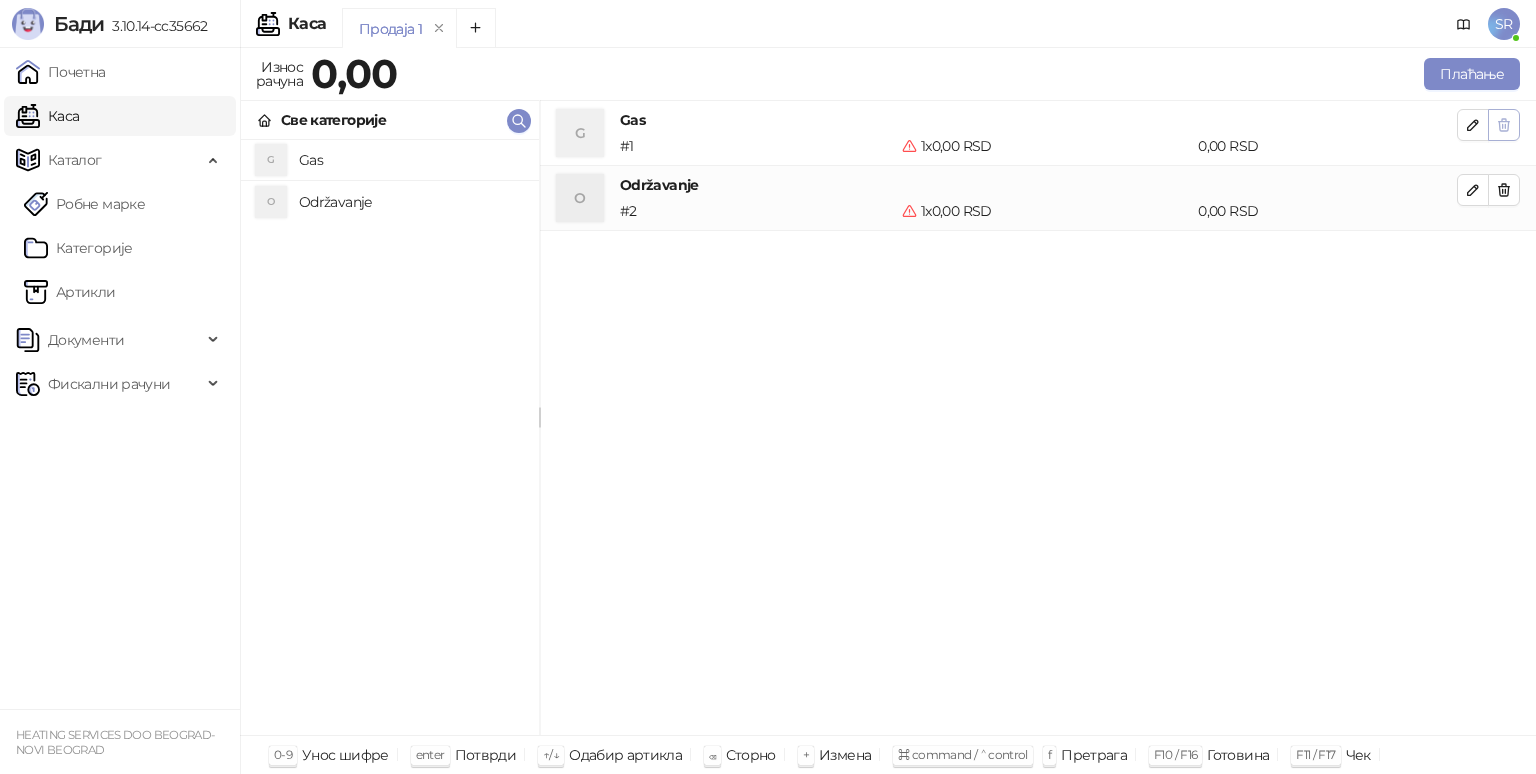 click at bounding box center (1504, 125) 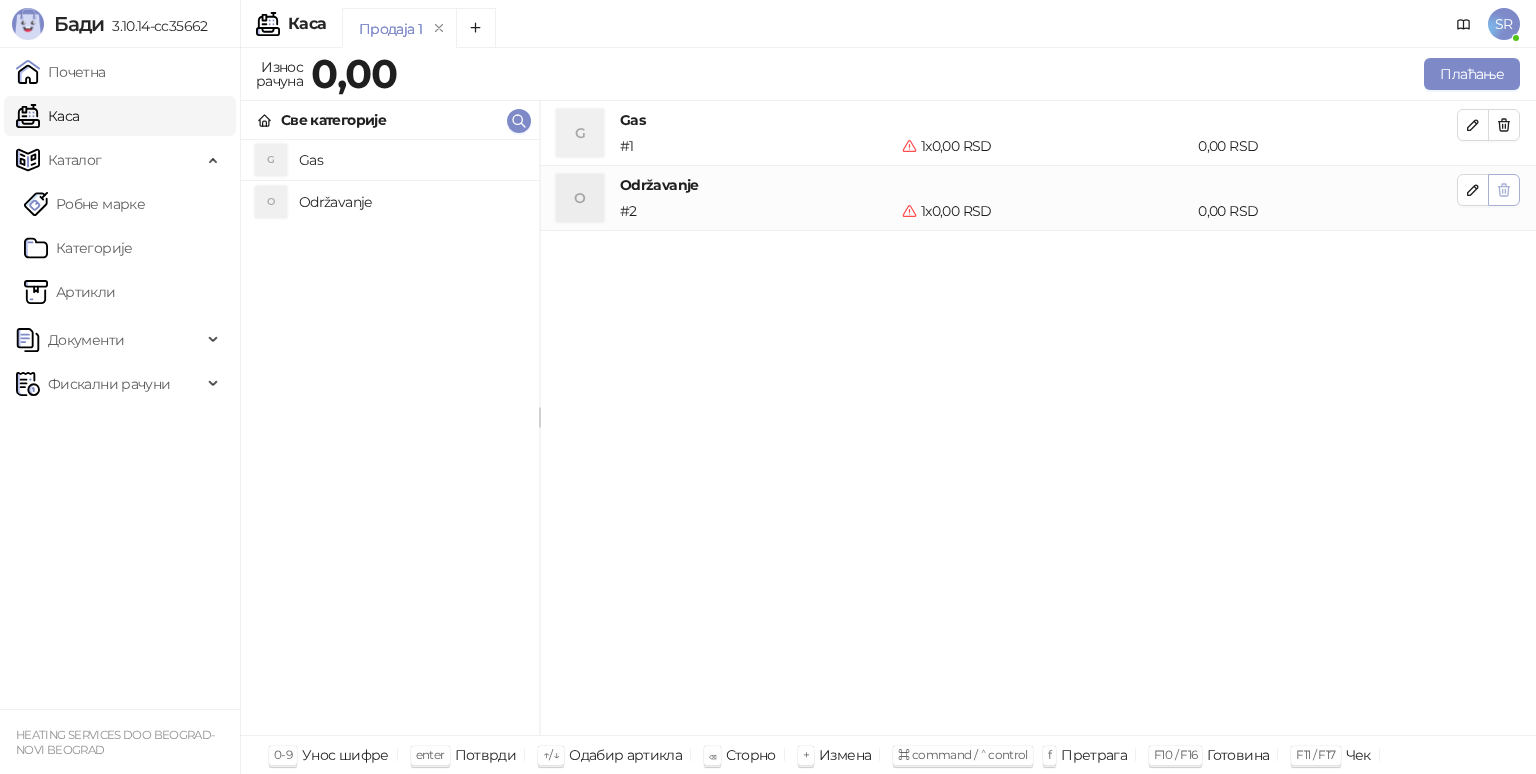click 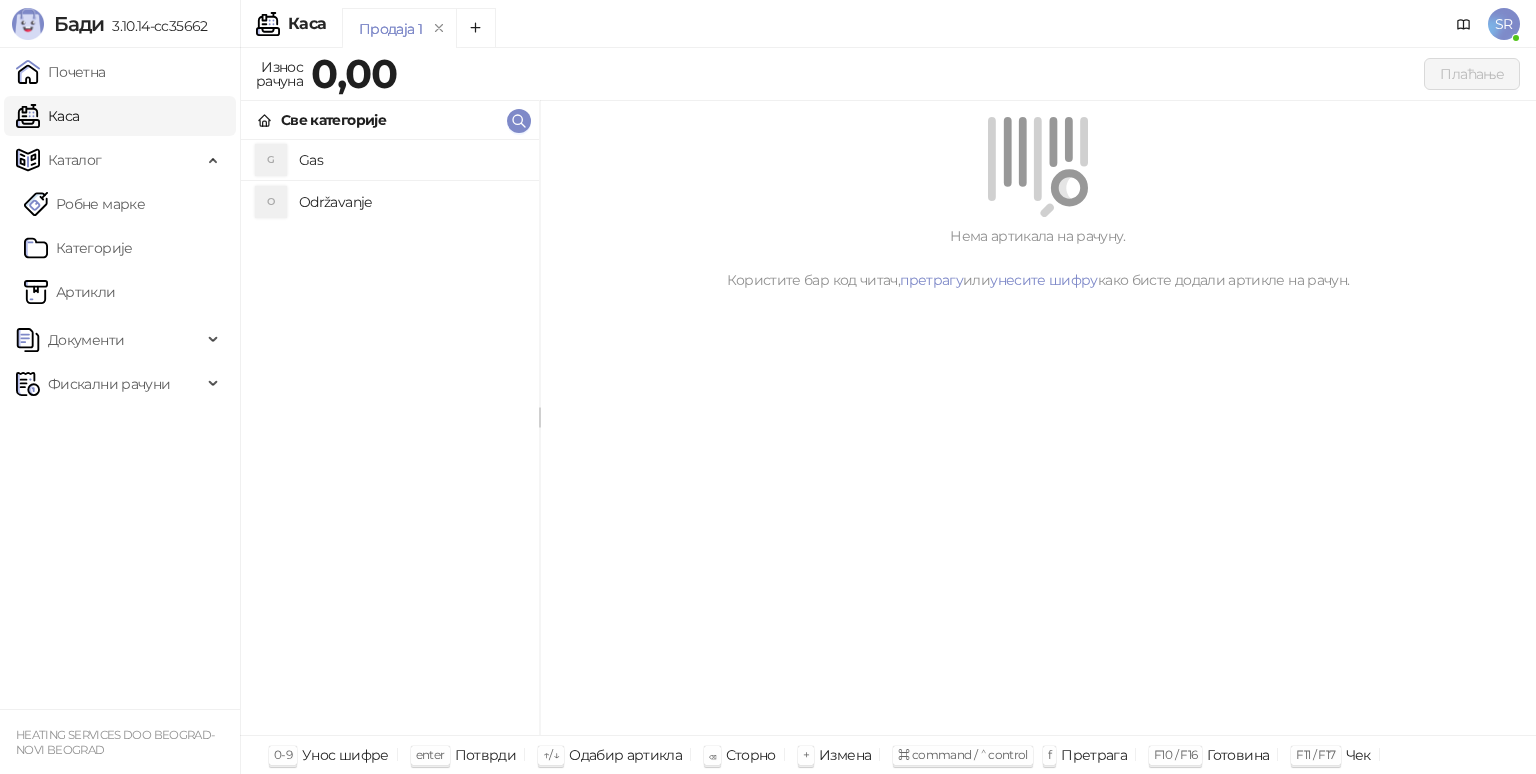 click on "SR" at bounding box center (1504, 24) 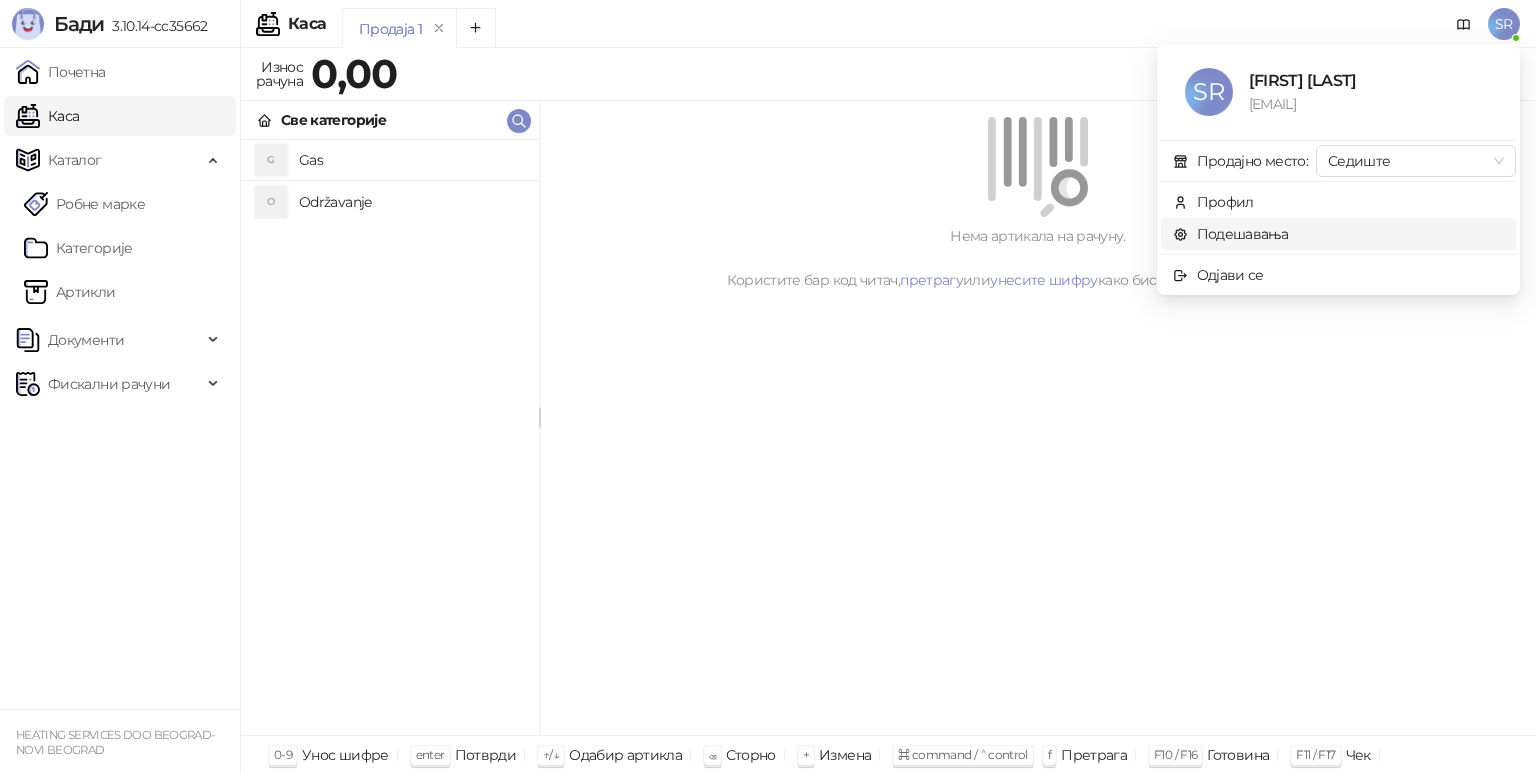 click on "Подешавања" at bounding box center [1231, 234] 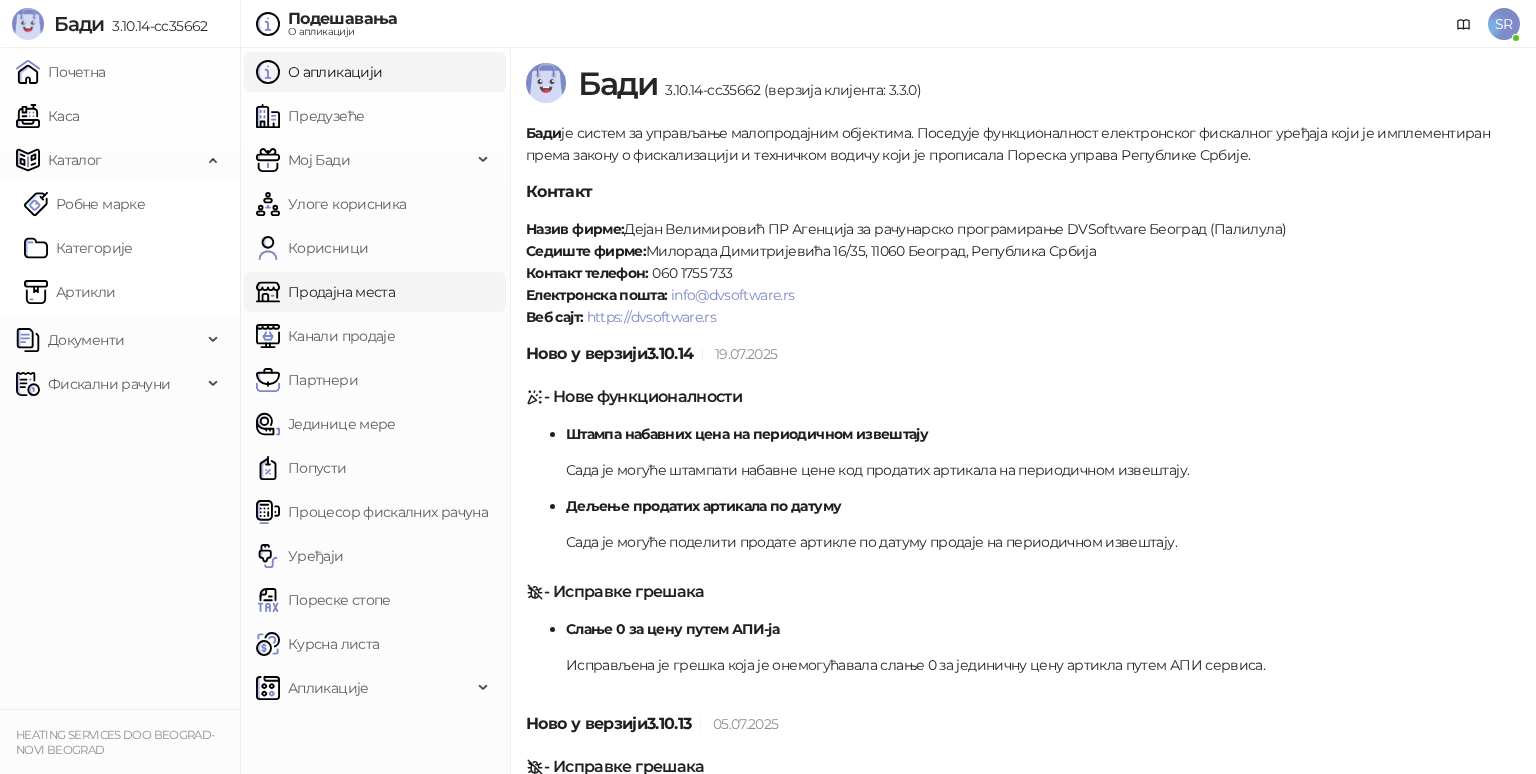 click on "Продајна места" at bounding box center [325, 292] 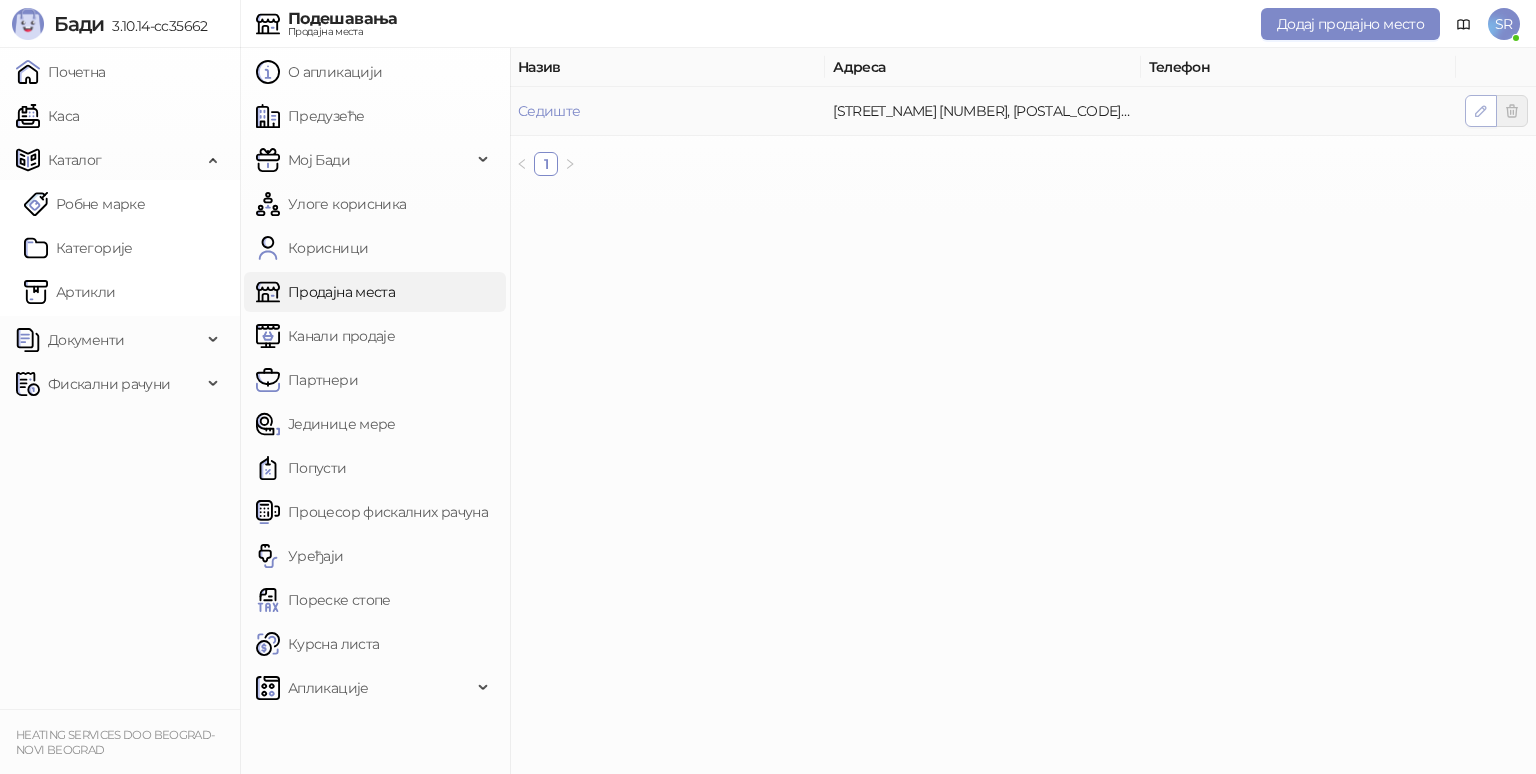 click 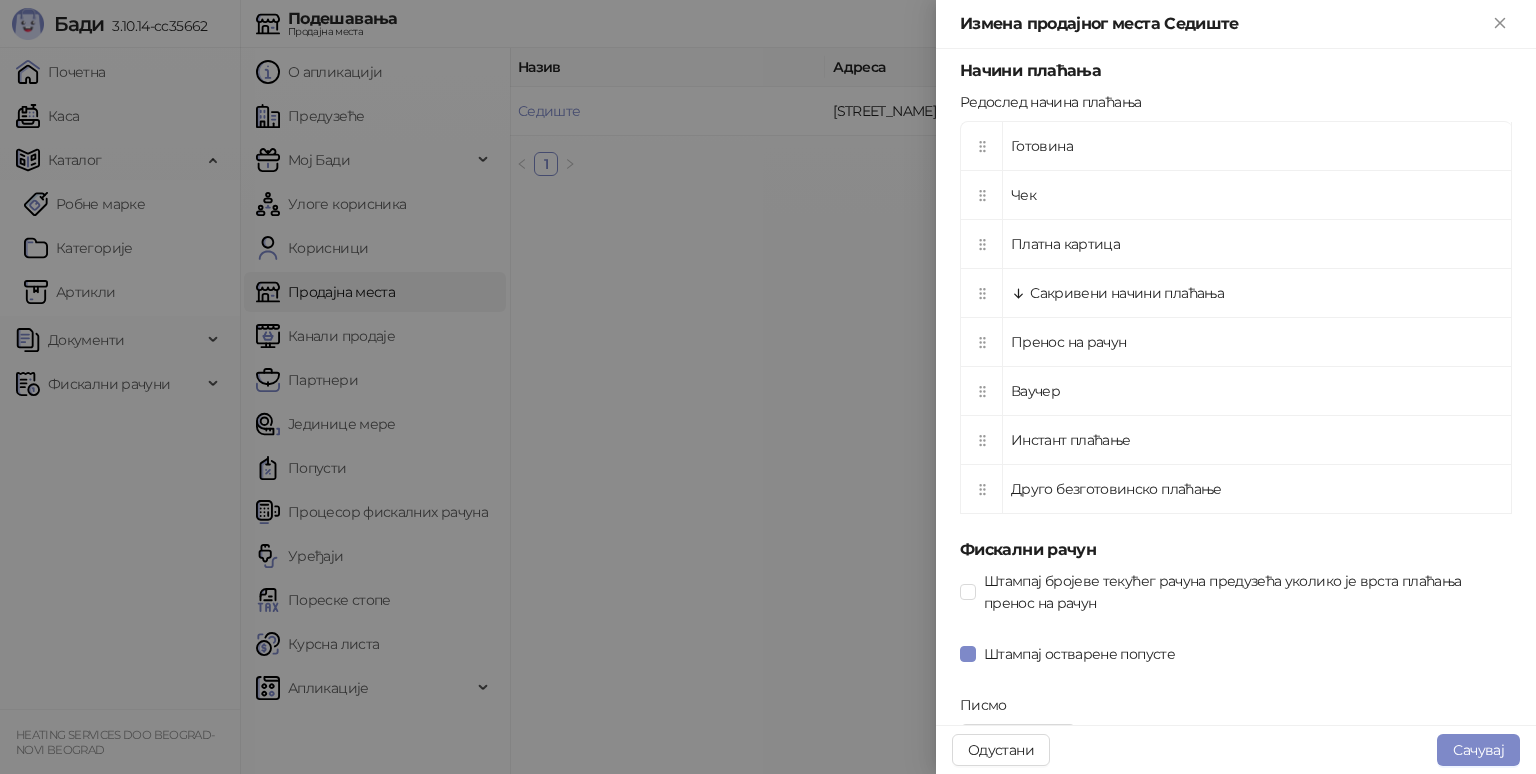 scroll, scrollTop: 683, scrollLeft: 0, axis: vertical 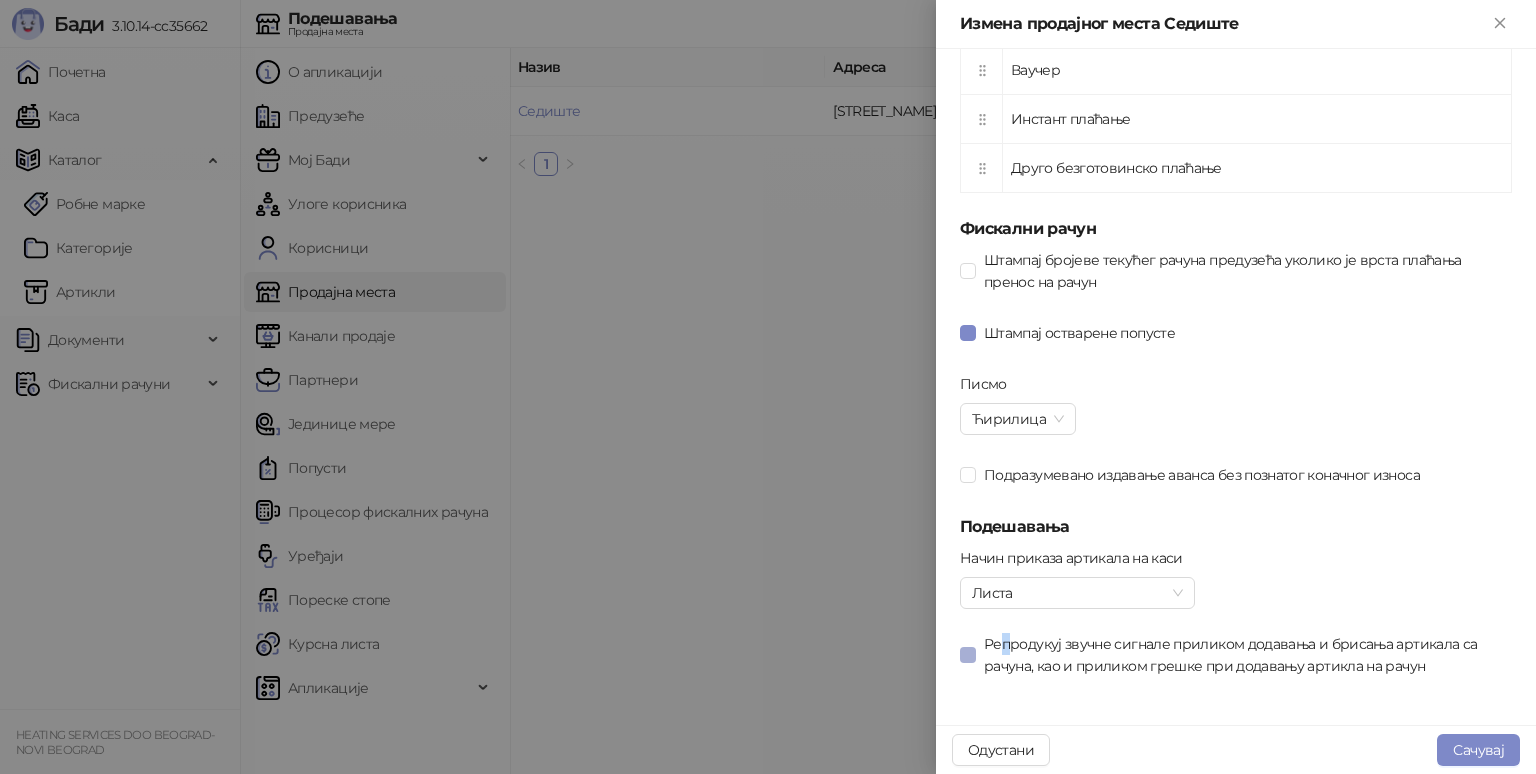 click on "Репродукуј звучне сигнале приликом додавања и брисања артикала са рачуна, као и приликом грешке при додавању артикла на рачун" at bounding box center (1244, 655) 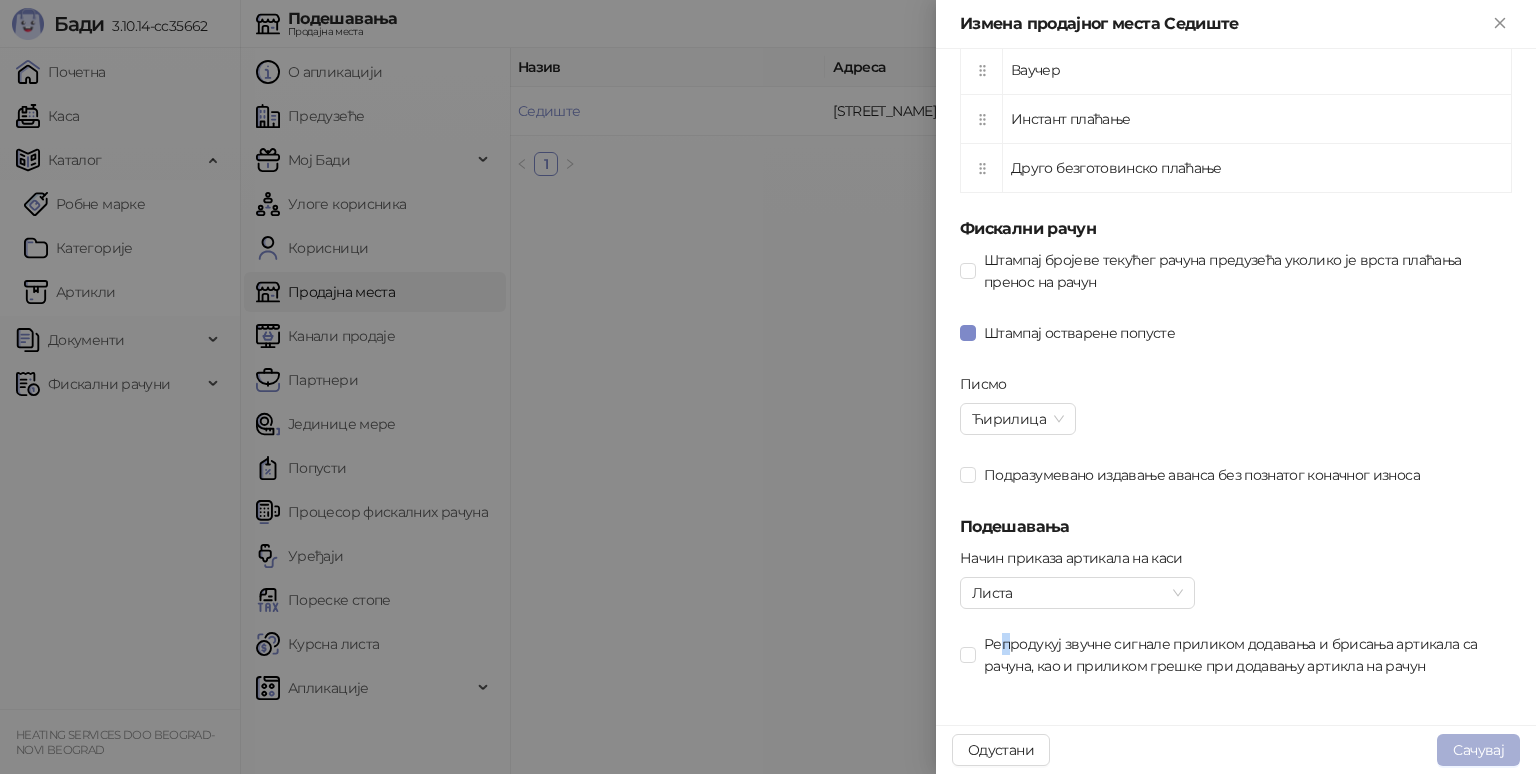 click on "Сачувај" at bounding box center (1478, 750) 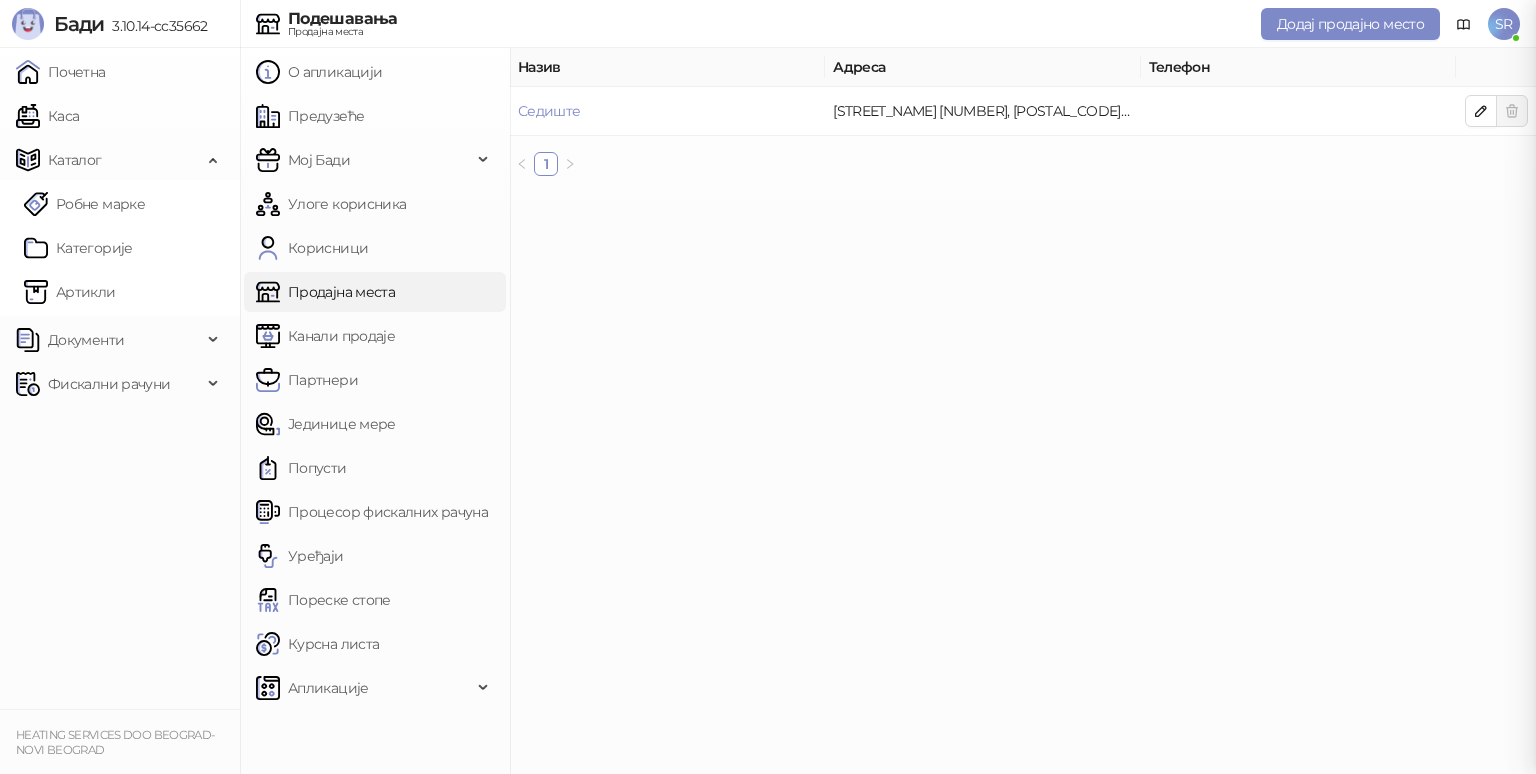 scroll, scrollTop: 0, scrollLeft: 0, axis: both 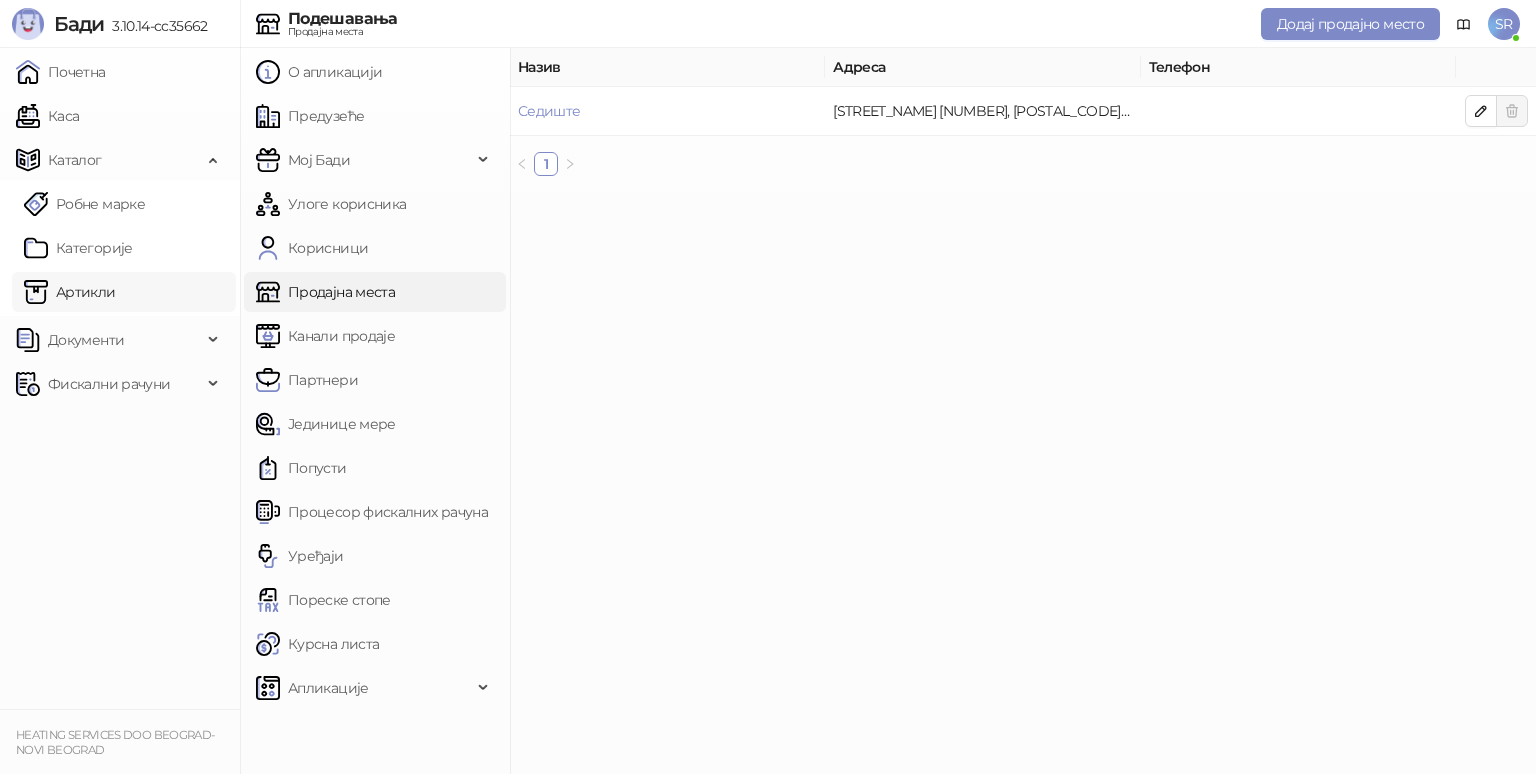 click on "Артикли" at bounding box center [70, 292] 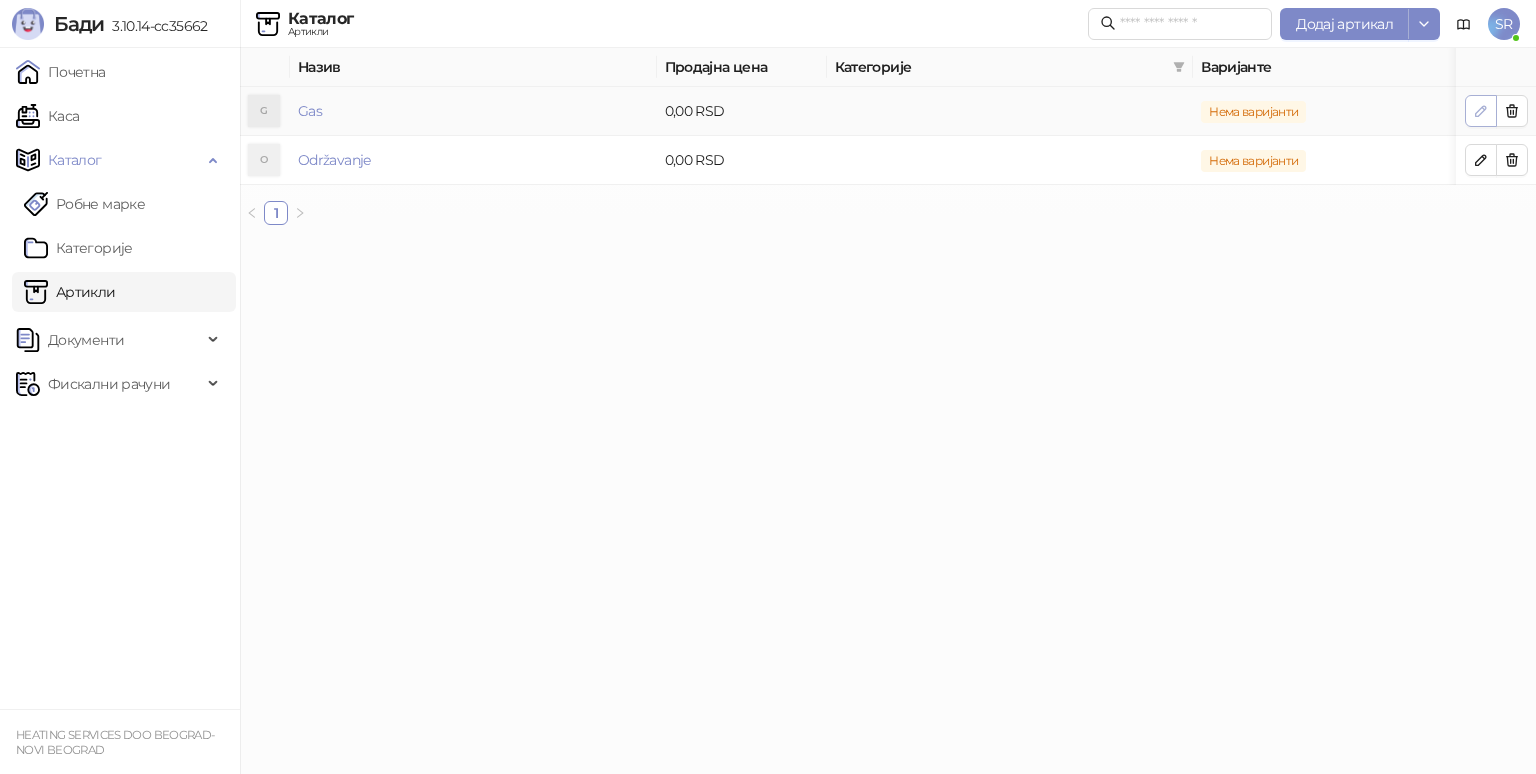 click at bounding box center [1481, 110] 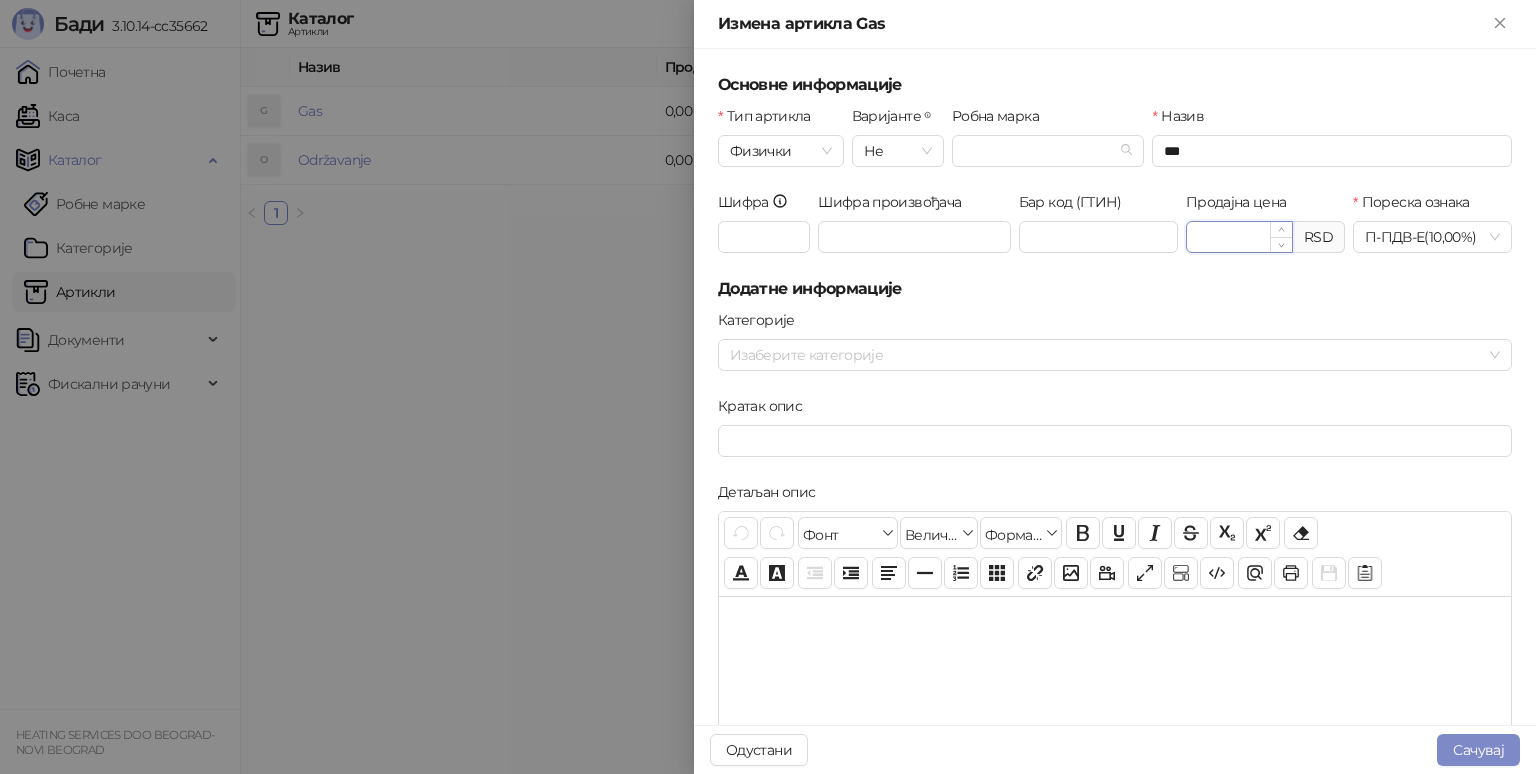 click on "Продајна цена" at bounding box center [1239, 237] 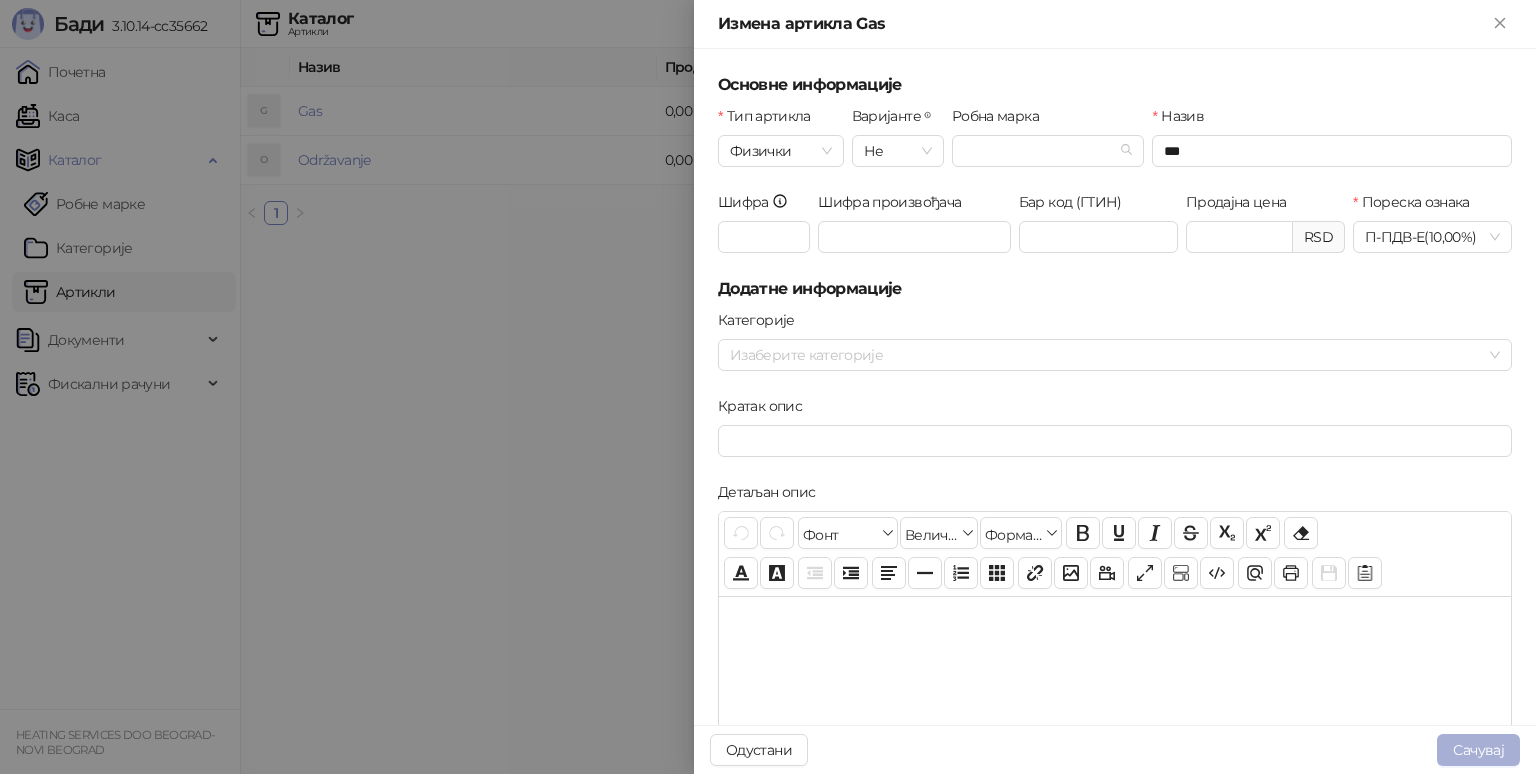 type on "****" 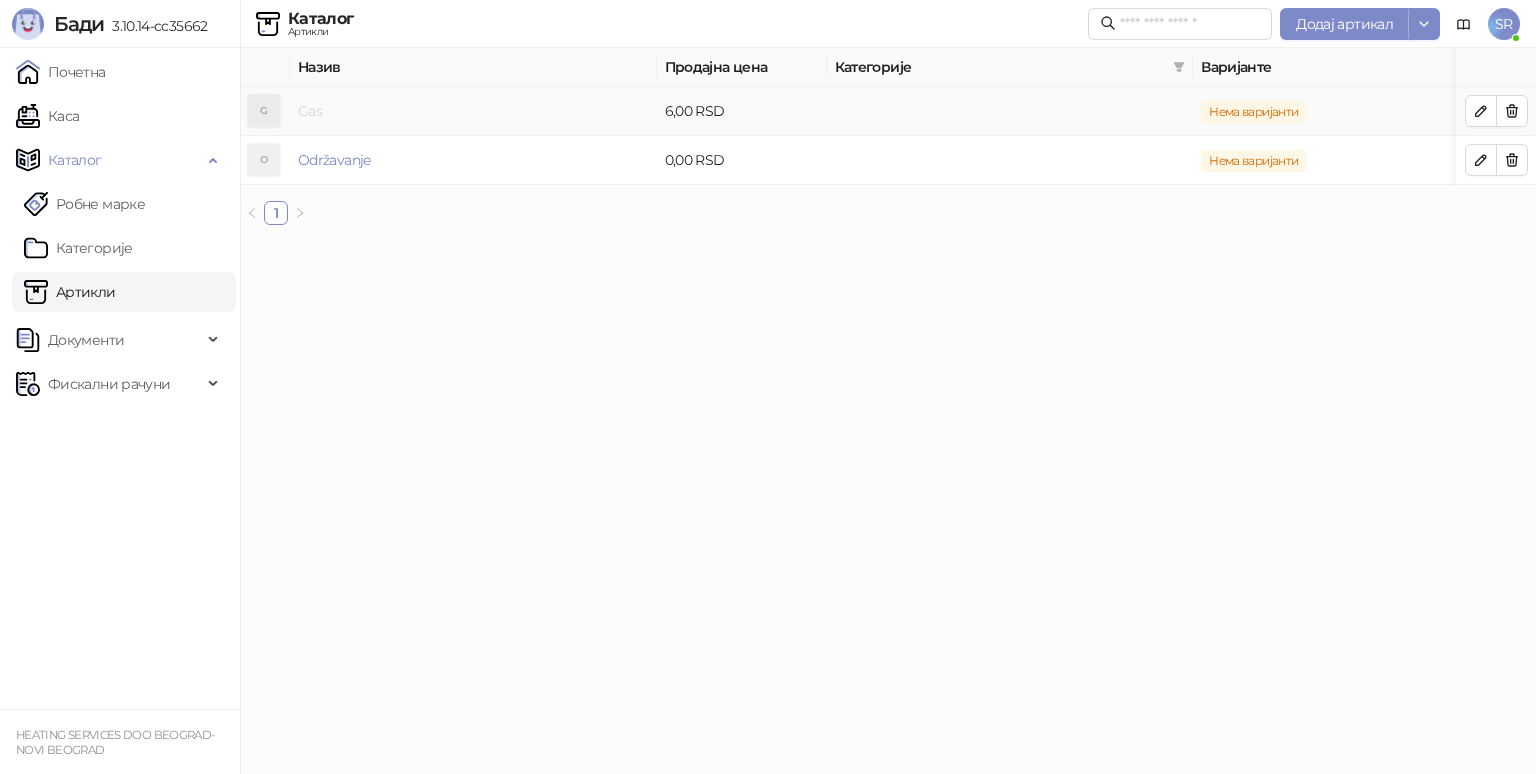 click on "Gas" at bounding box center (310, 111) 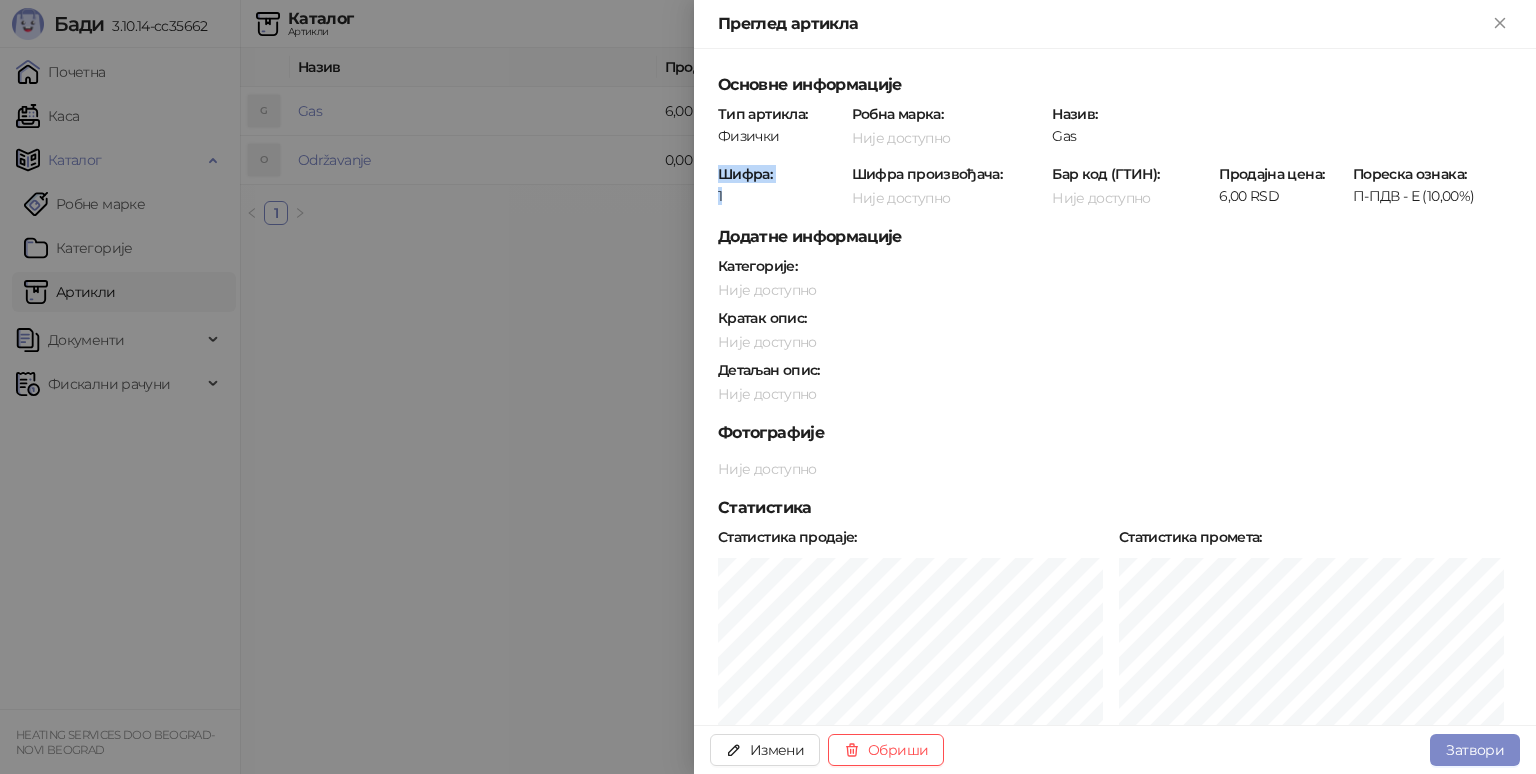 drag, startPoint x: 736, startPoint y: 198, endPoint x: 712, endPoint y: 172, distance: 35.383614 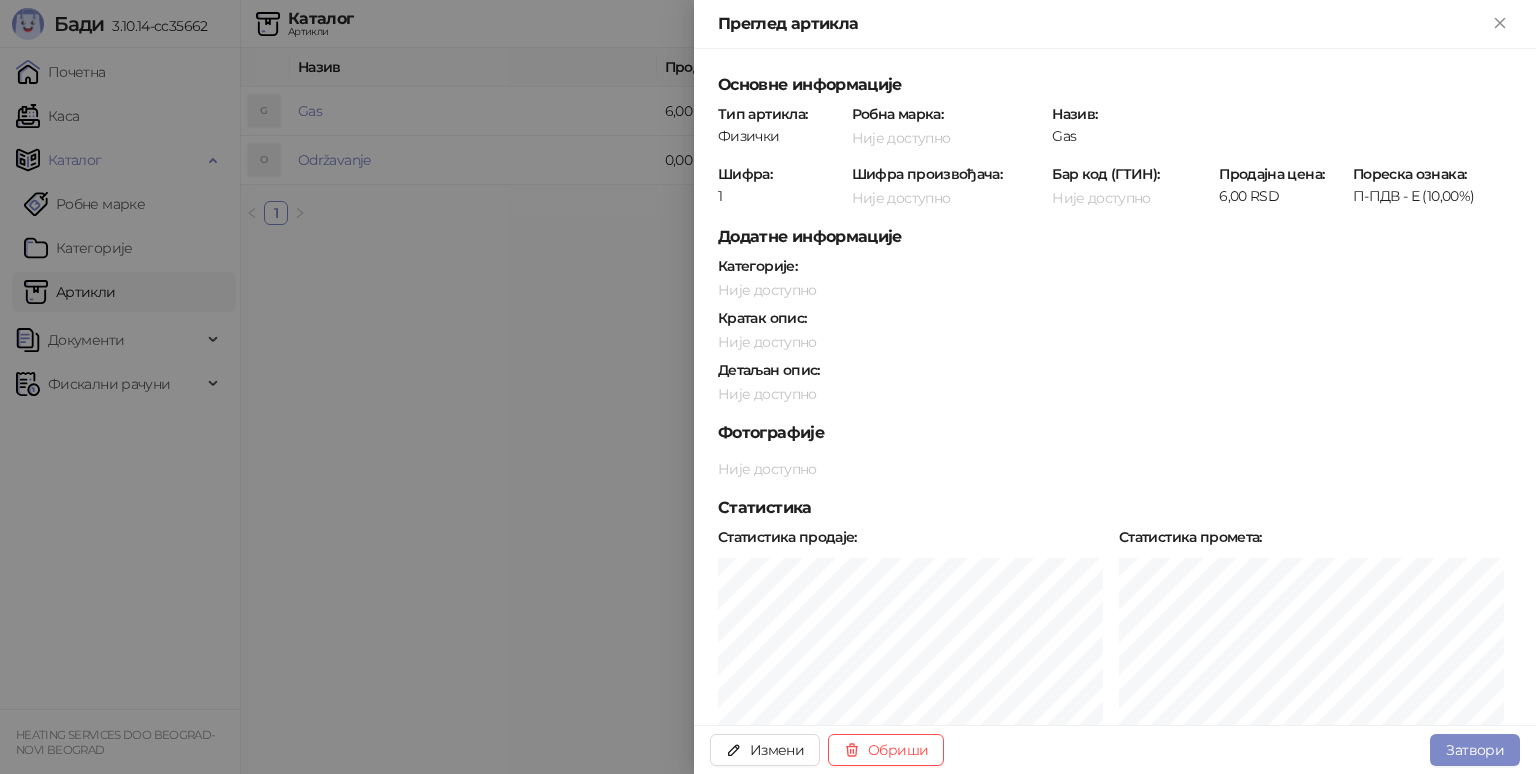 click on "Основне информације Тип артикла : Физички Робна марка : Није доступно Назив : Gas Шифра : 1 Шифра произвођача : Није доступно Бар код (ГТИН) : Није доступно Продајна цена : 6,00 RSD Пореска ознака : П-ПДВ - Е (10,00%) Додатне информације Категорије : Није доступно Кратак опис : Није доступно Детаљан опис : Није доступно Фотографије Није доступно Статистика Статистика продаје : Статистика промета : Последње продаје : Прикажи све Датум и време Количина Износ Број рачуна Статус Врста трансакције Начини плаћања Касир Продајно место                   Нема података Нема података" at bounding box center [1115, 574] 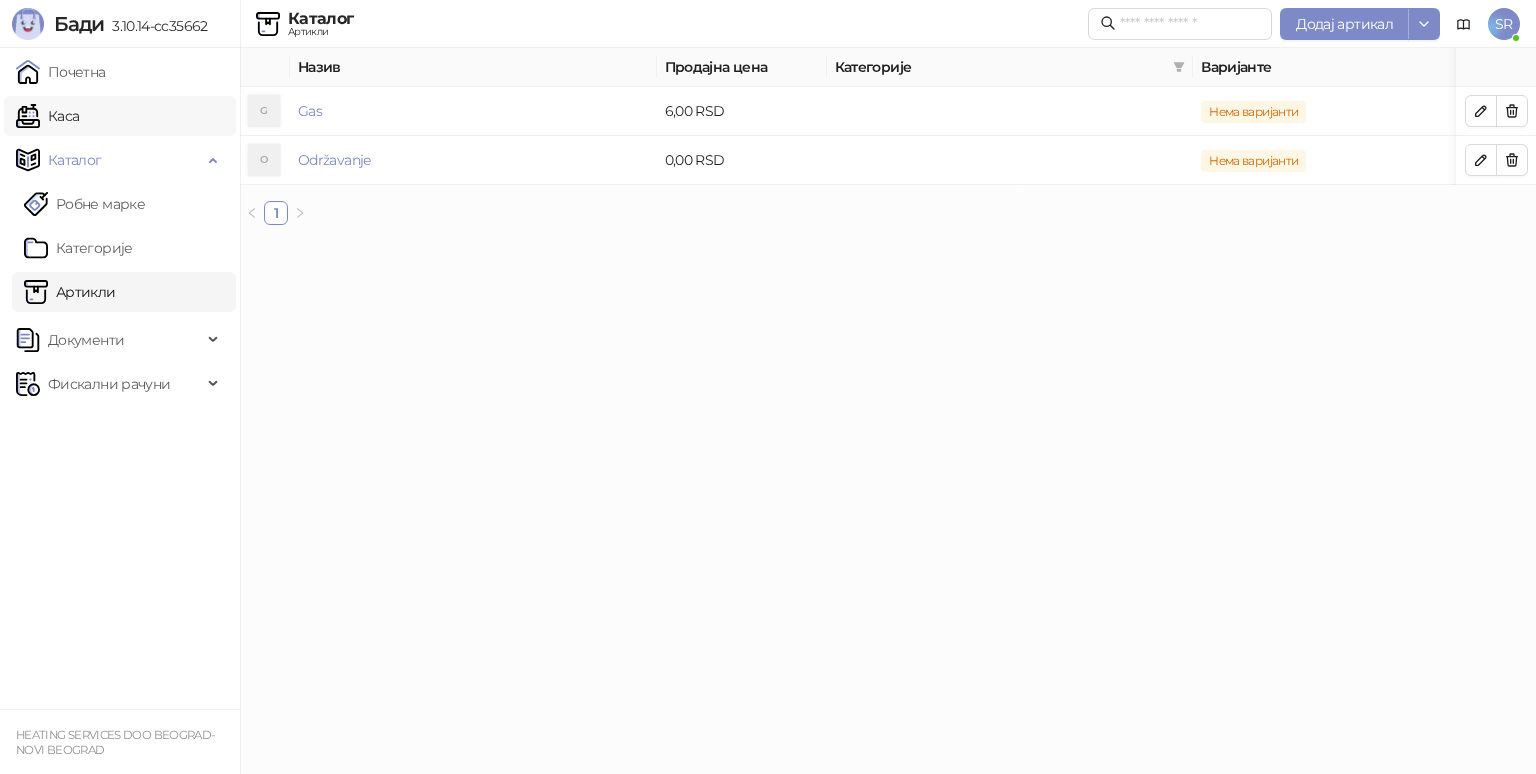 click on "Каса" at bounding box center (47, 116) 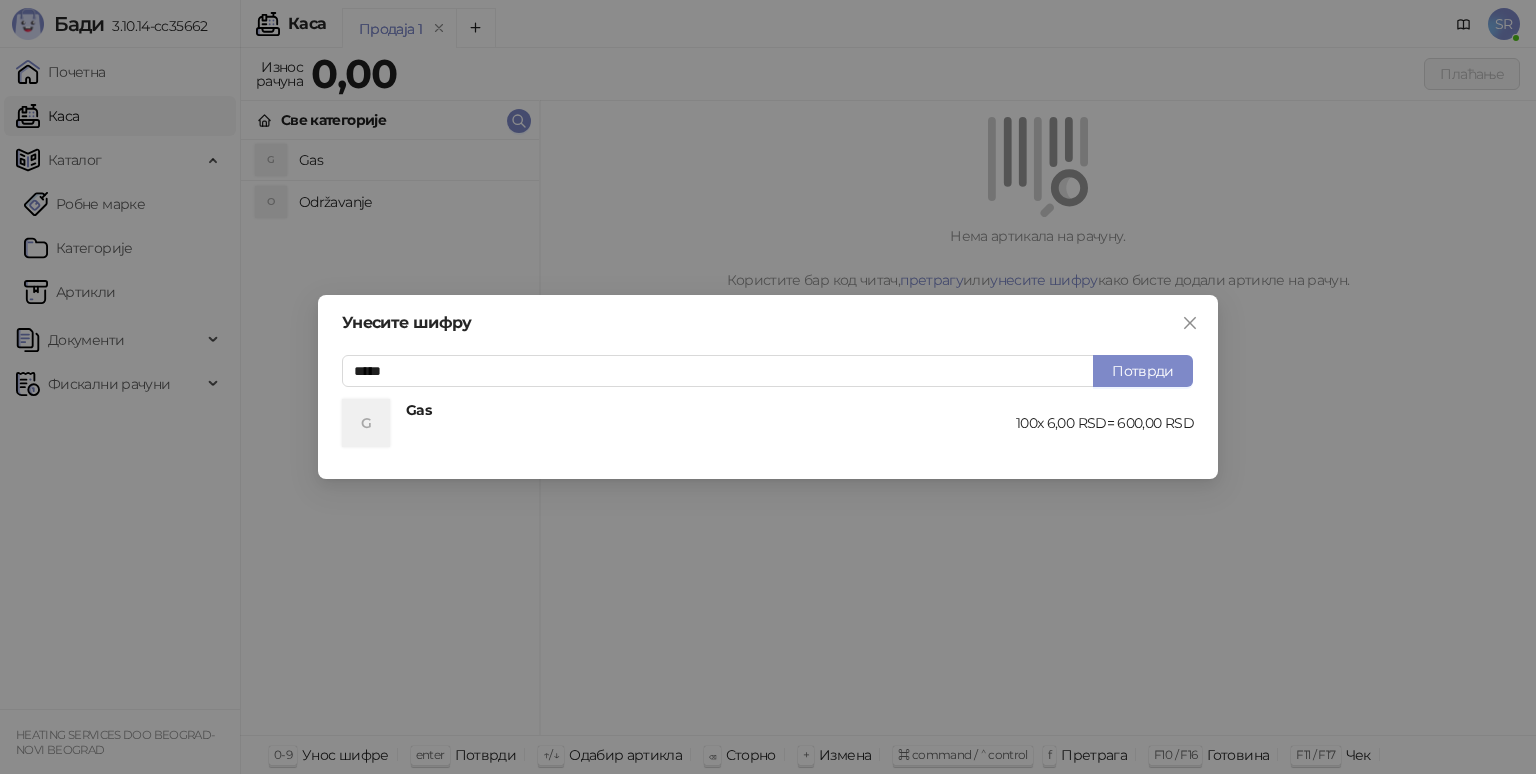 type on "*****" 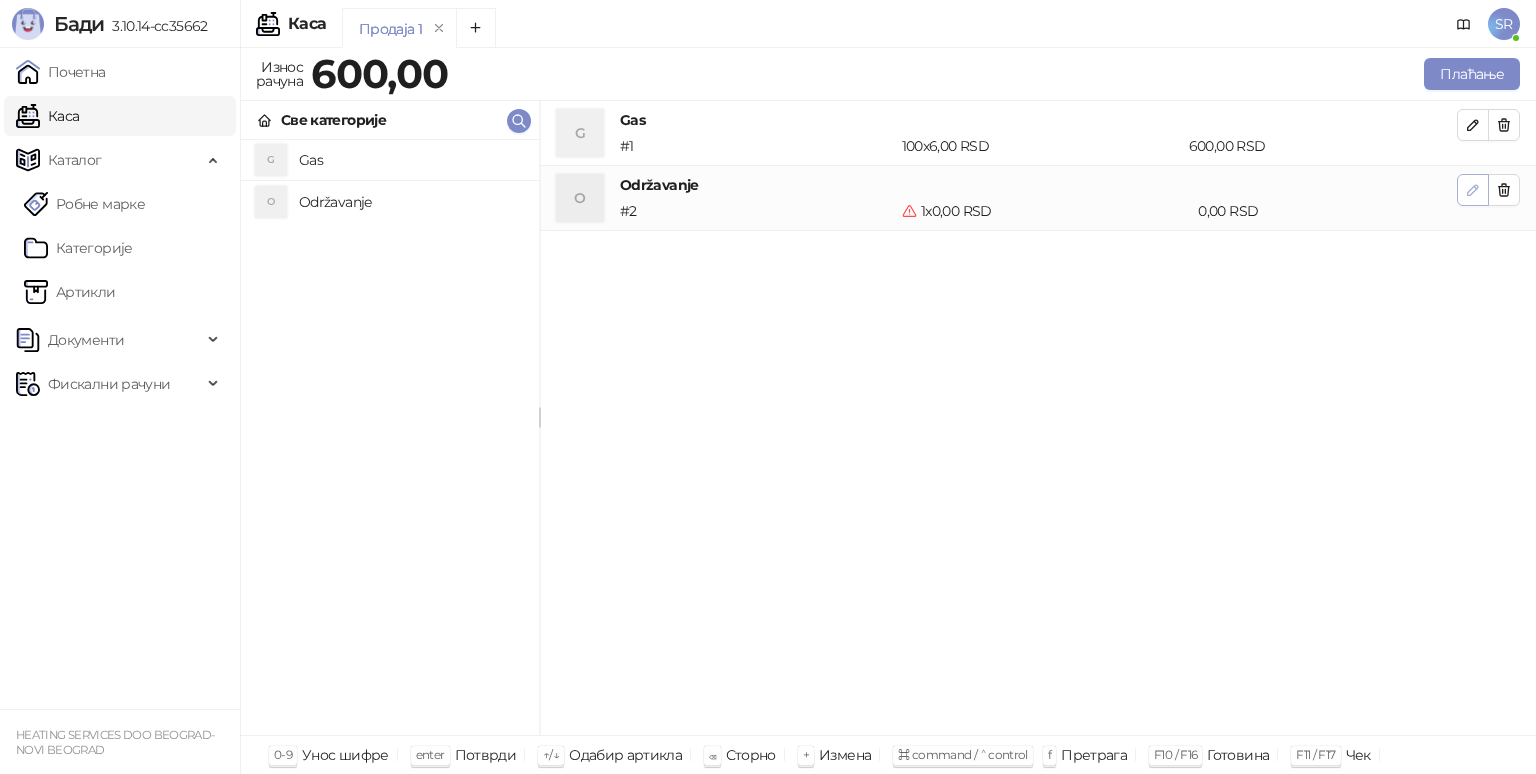 click at bounding box center (1473, 189) 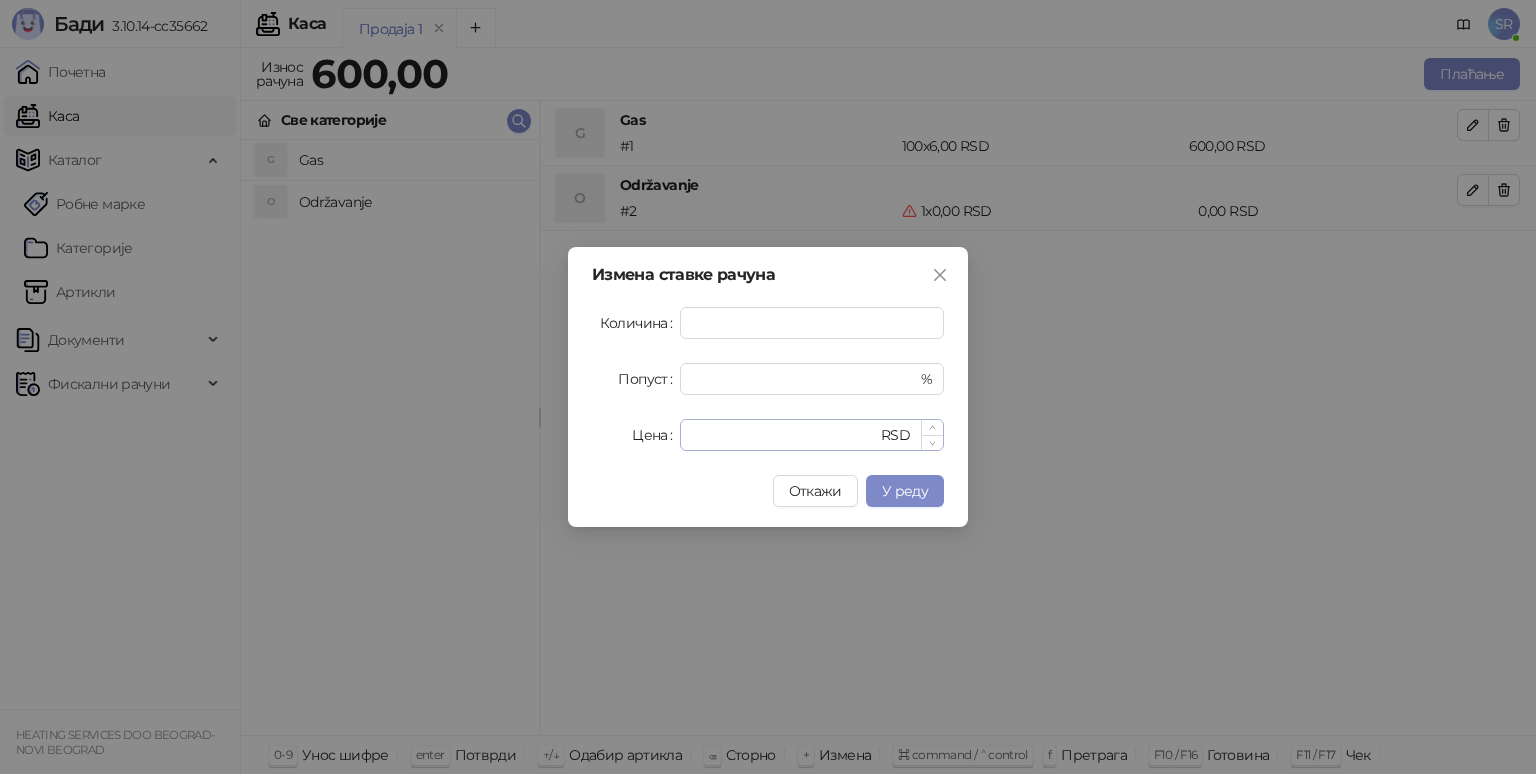 click on "* RSD" at bounding box center [812, 435] 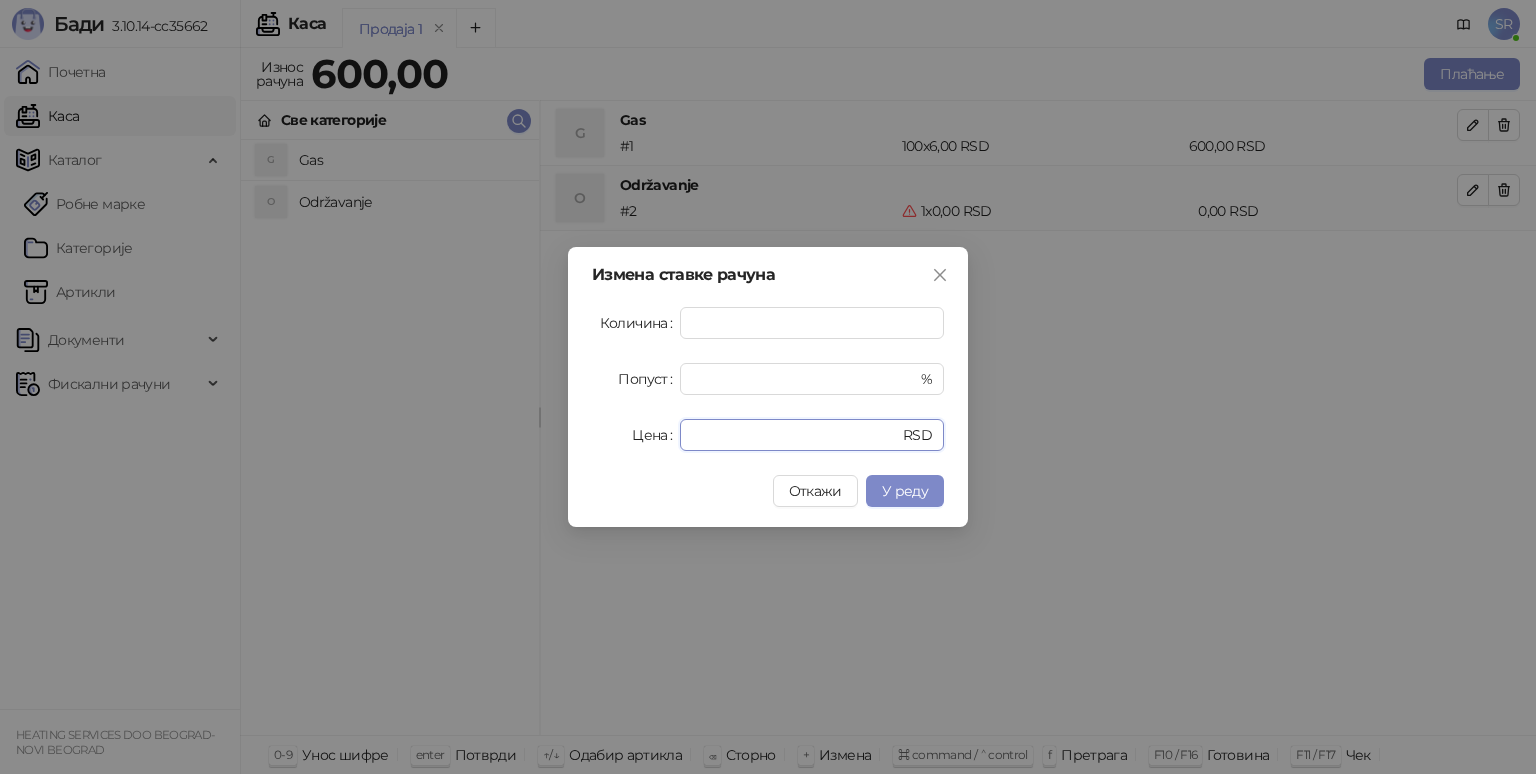 drag, startPoint x: 703, startPoint y: 439, endPoint x: 646, endPoint y: 413, distance: 62.649822 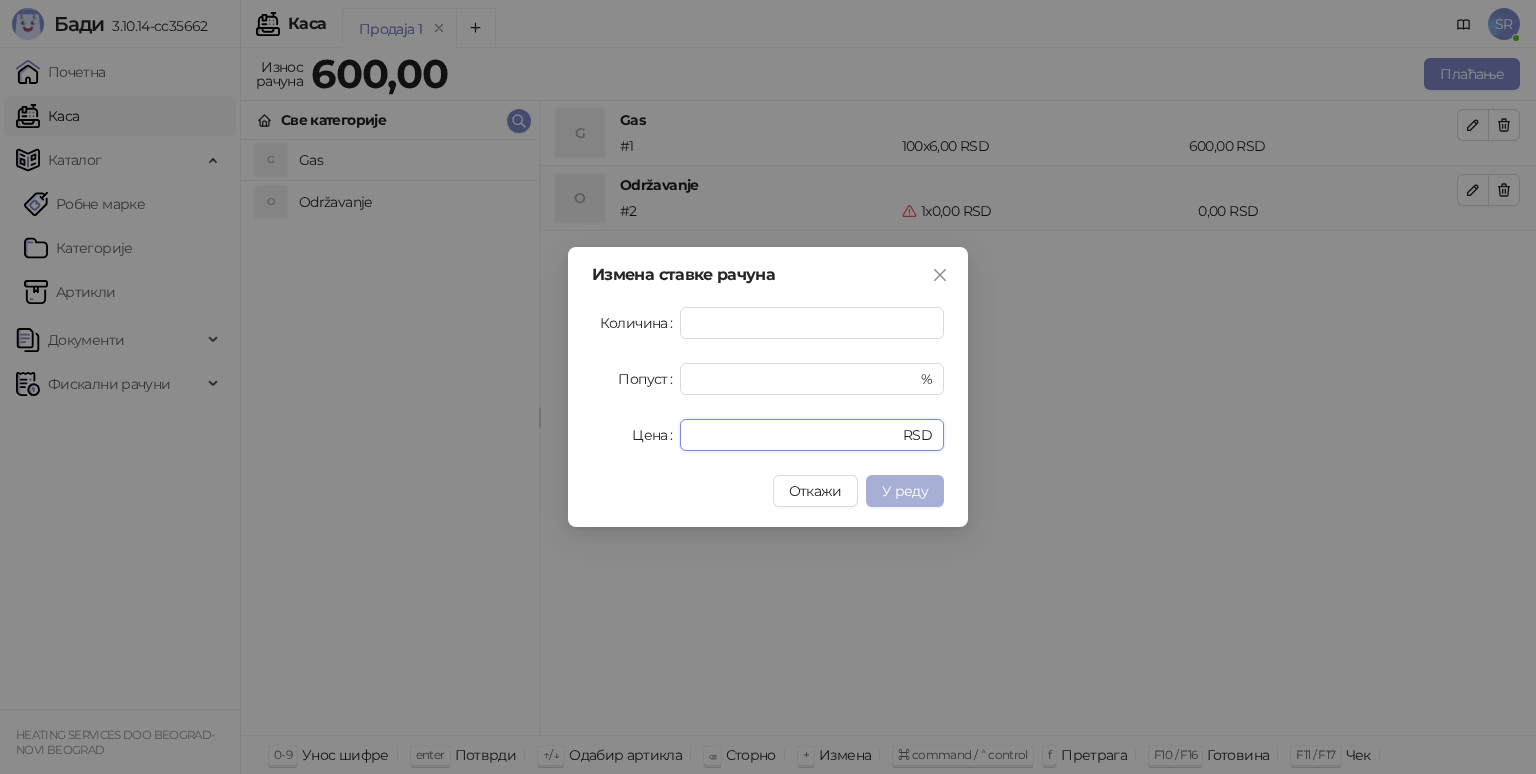 type on "****" 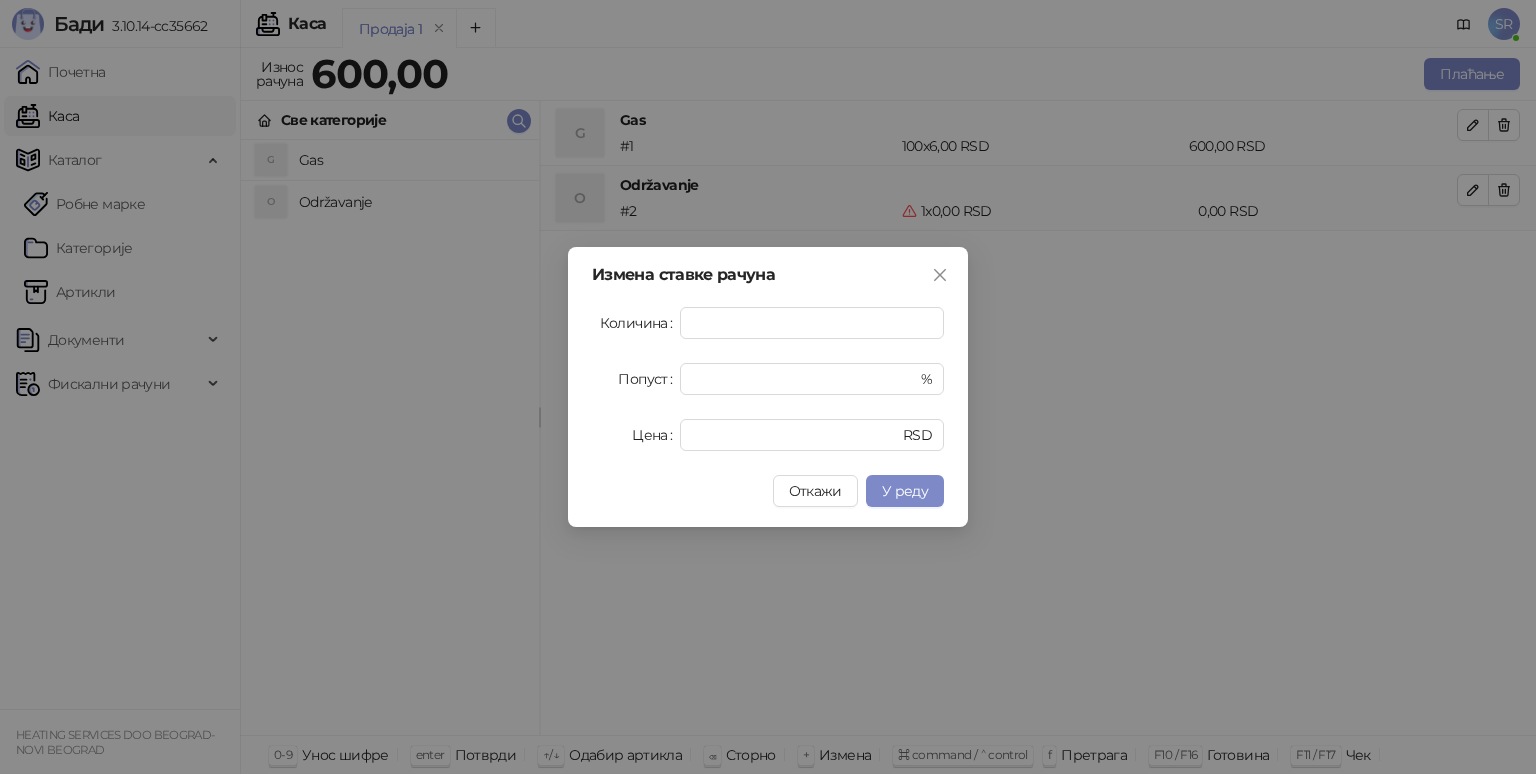 click on "У реду" at bounding box center (905, 491) 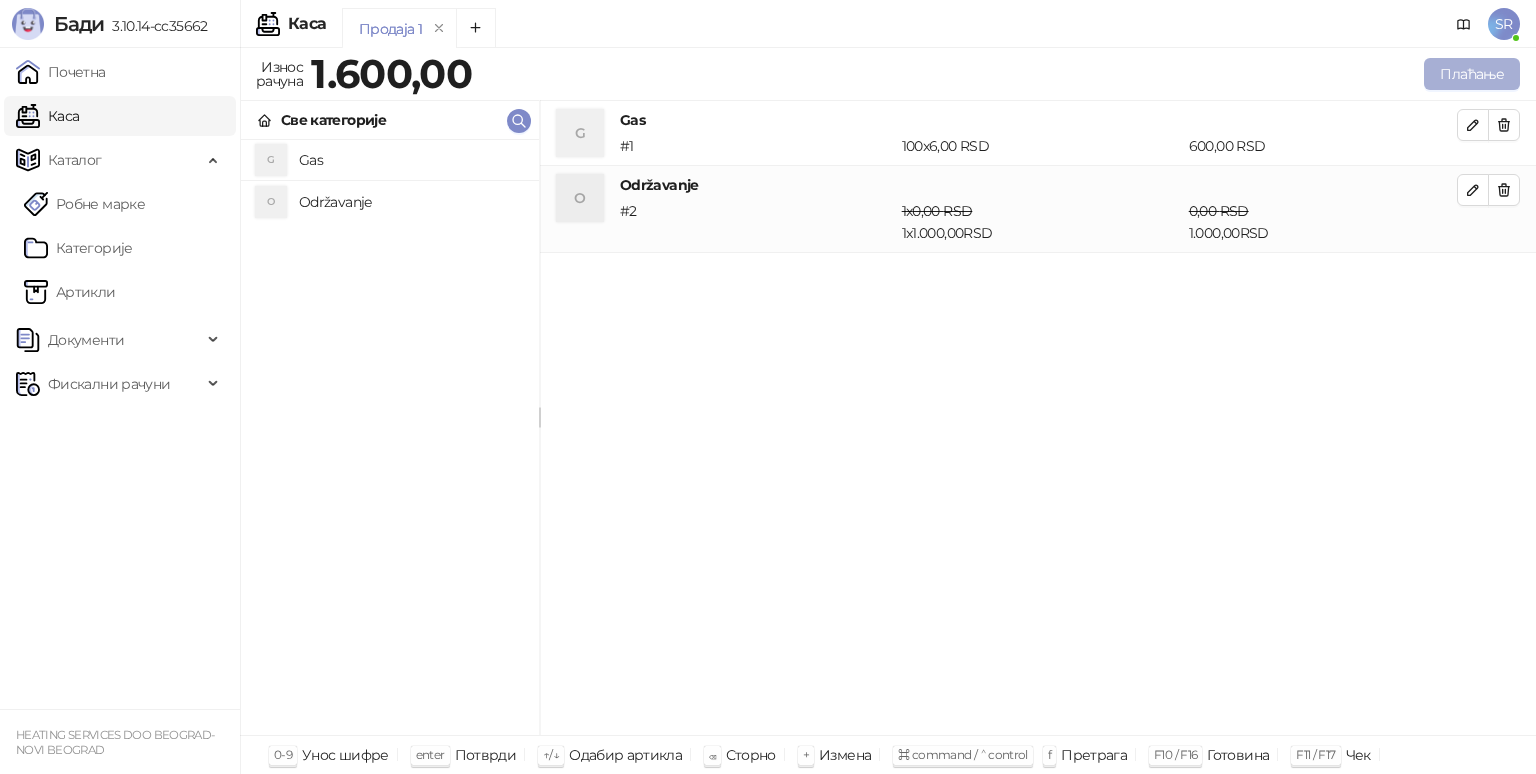 click on "Плаћање" at bounding box center (1472, 74) 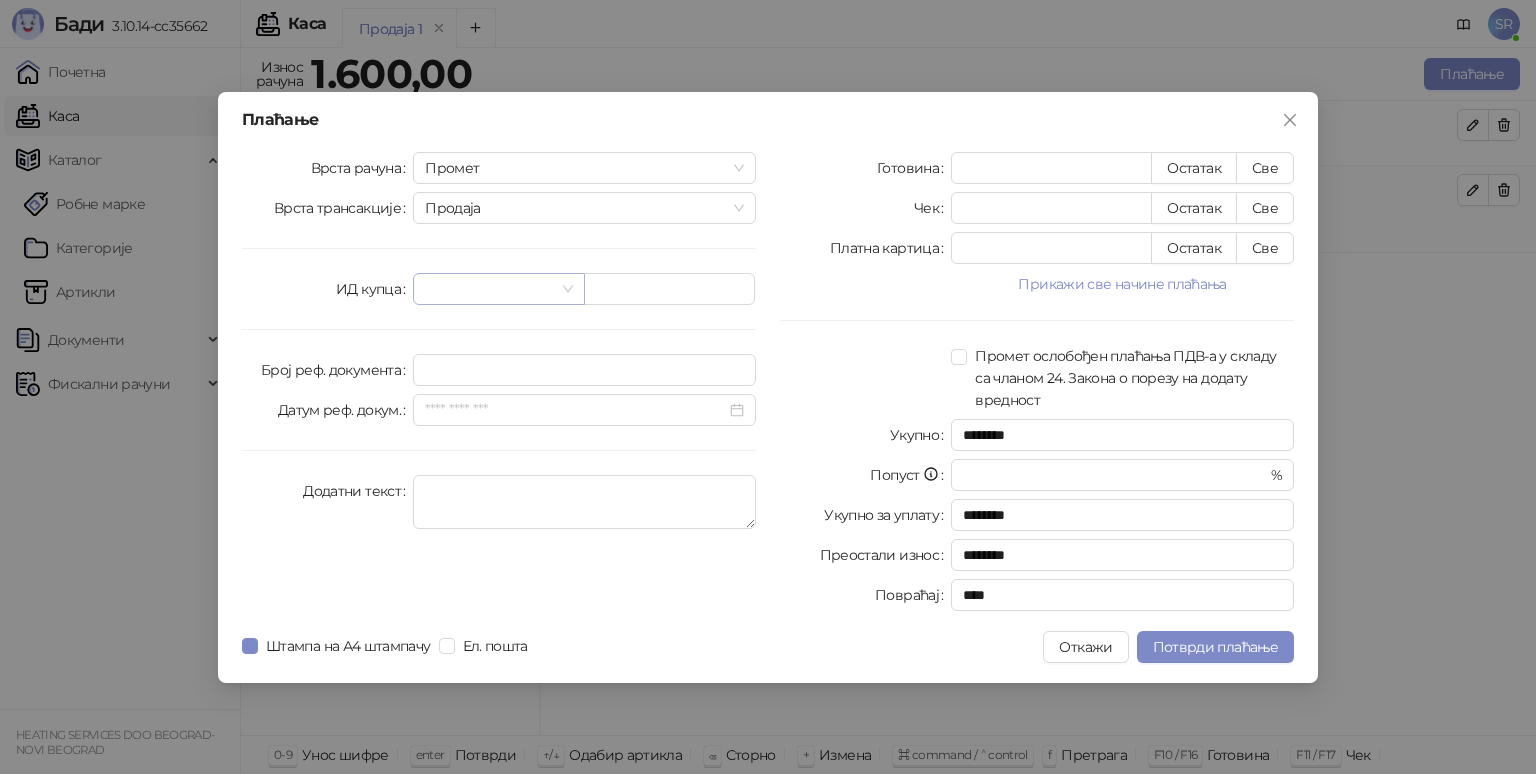 click at bounding box center (498, 289) 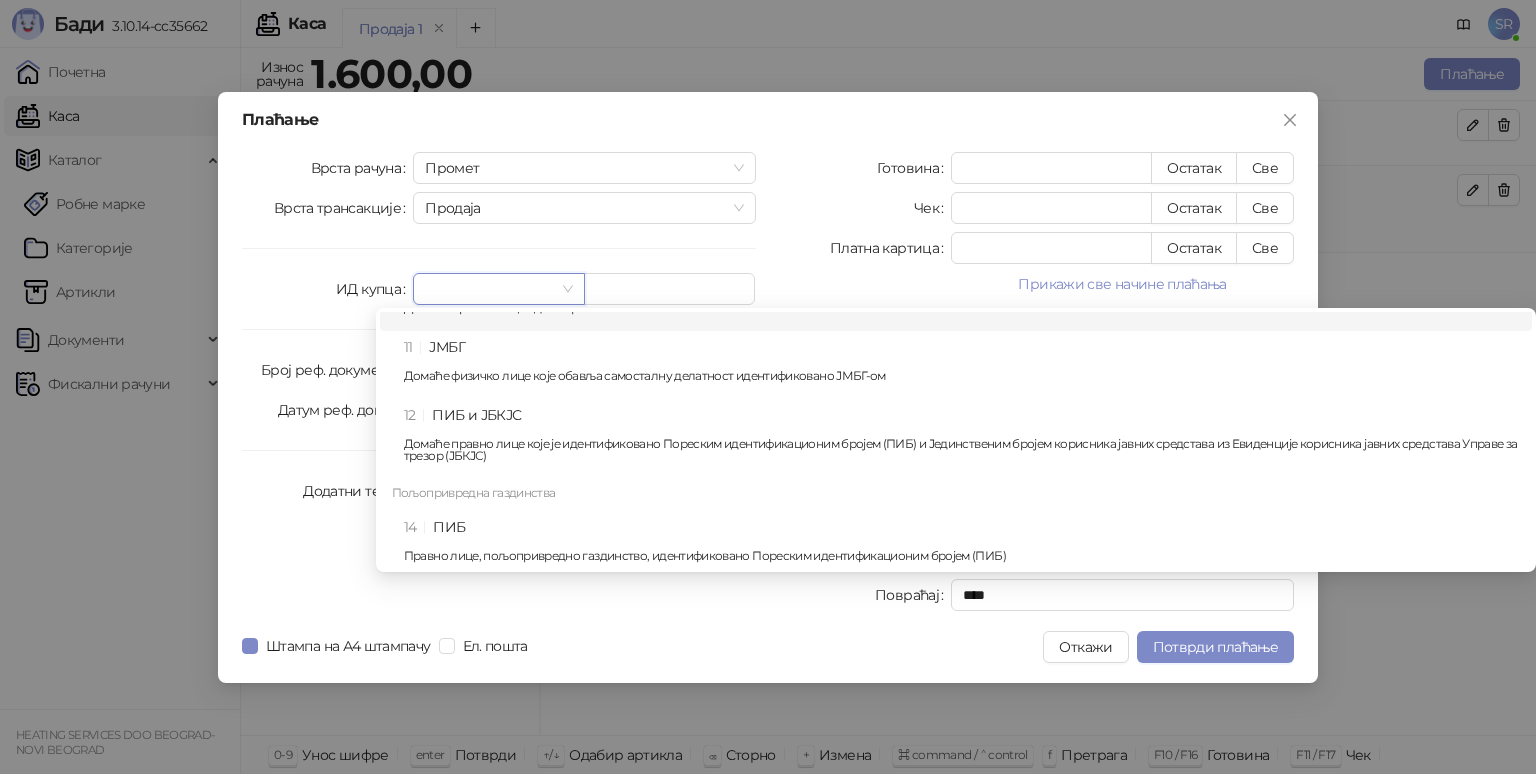 scroll, scrollTop: 0, scrollLeft: 0, axis: both 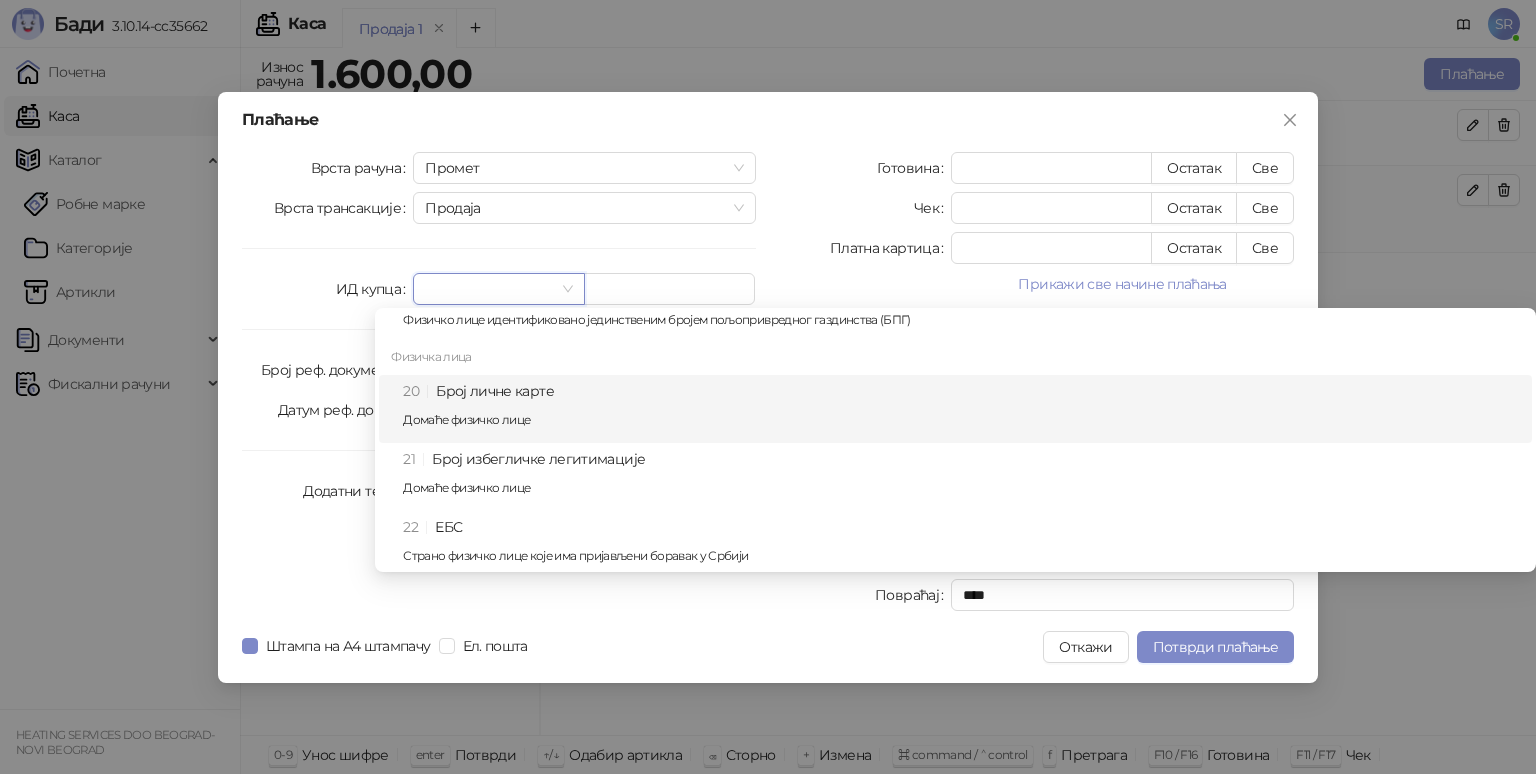 click on "Врста рачуна Промет Врста трансакције Продаја ИД купца Број реф. документа Датум реф. докум. Додатни текст" at bounding box center (499, 385) 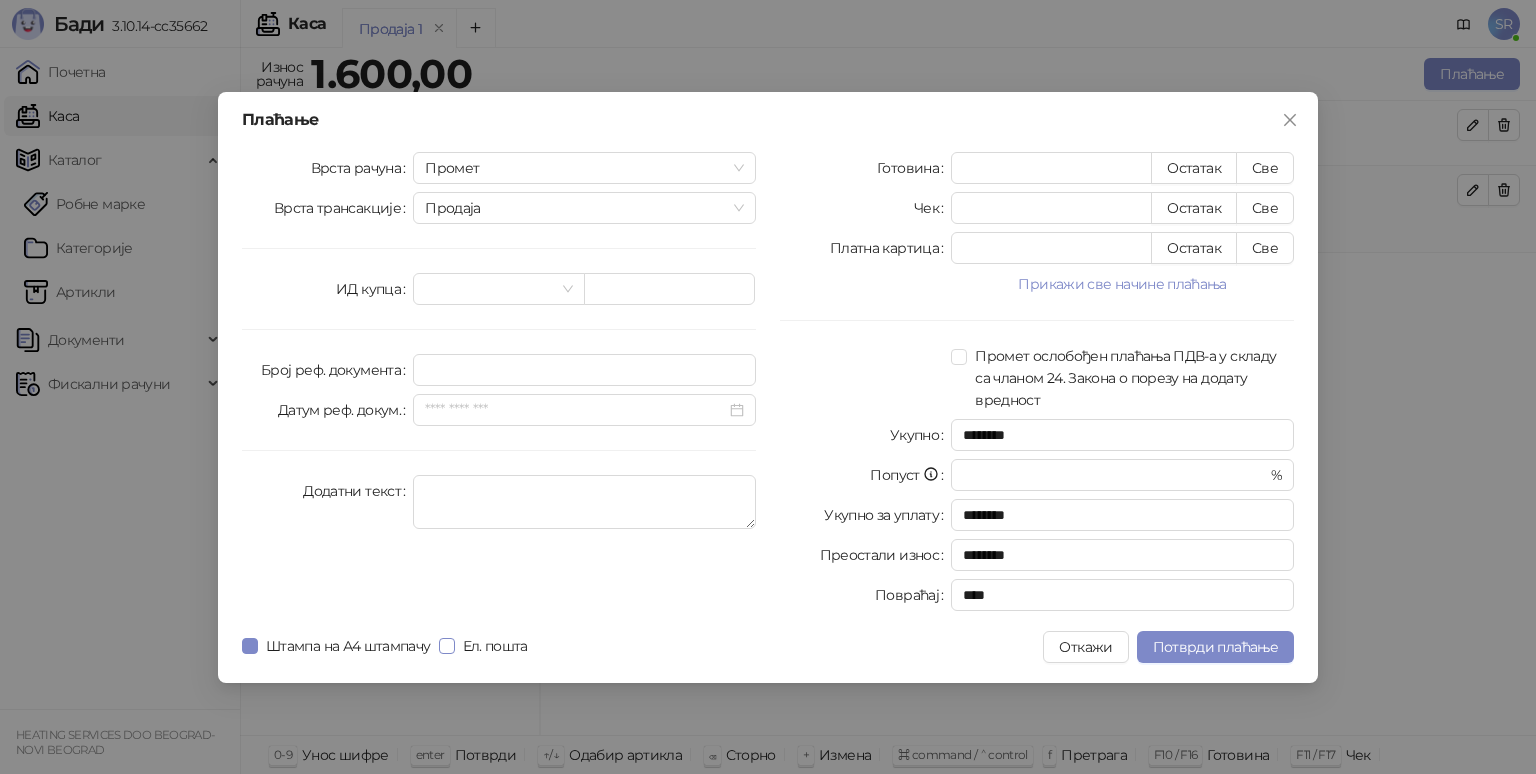 click on "Ел. пошта" at bounding box center (495, 646) 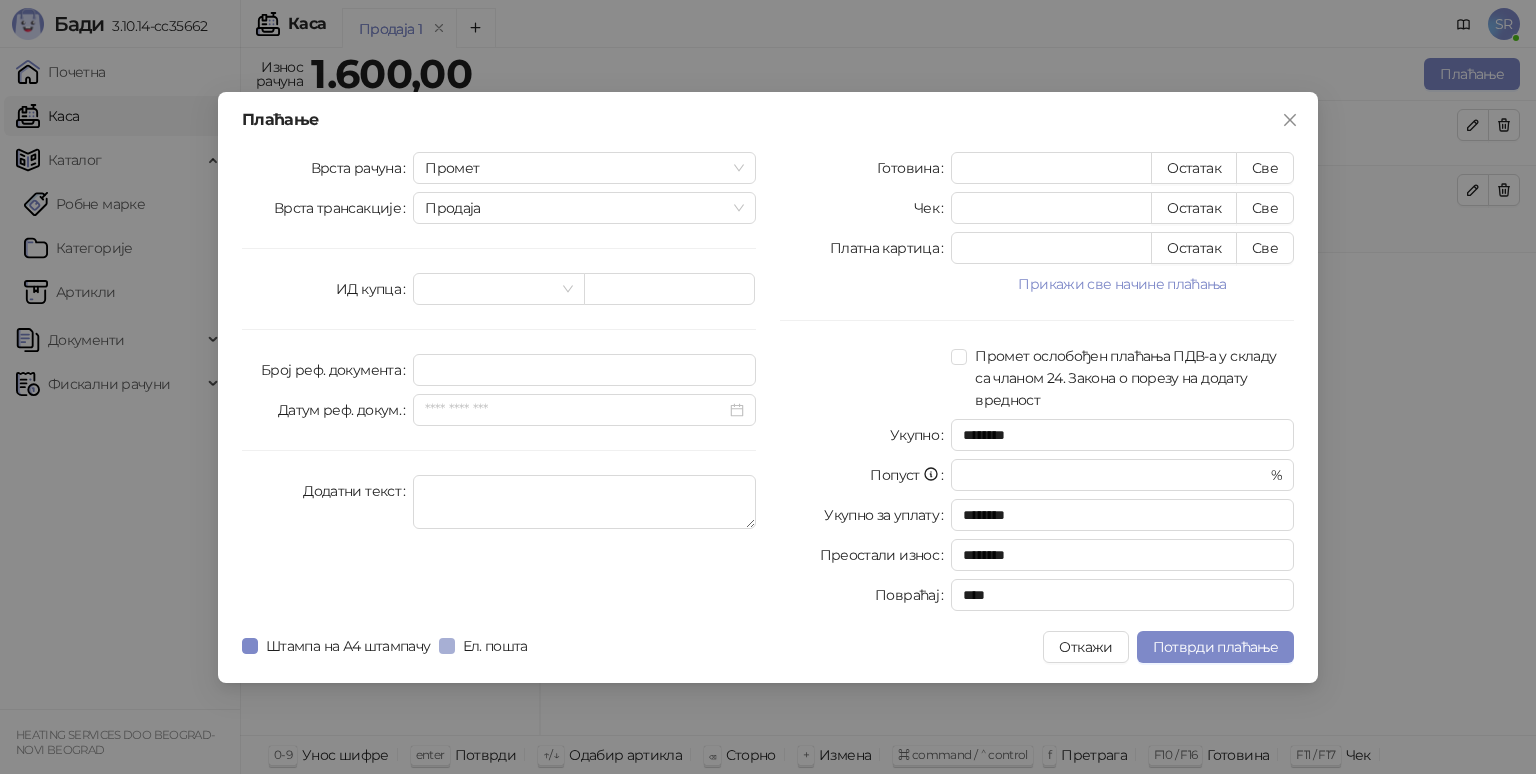 click on "Ел. пошта" at bounding box center [495, 646] 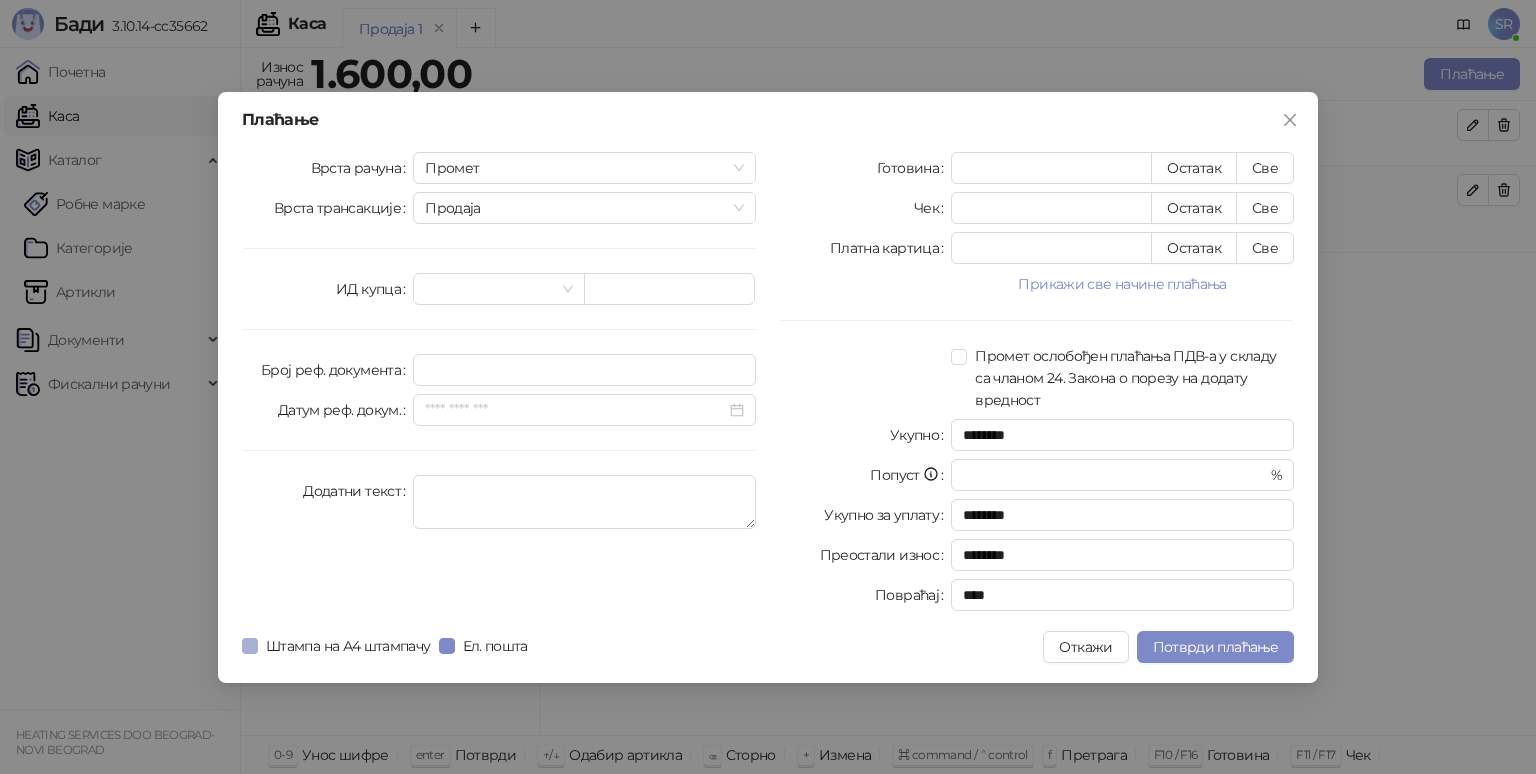 click on "Штампа на А4 штампачу" at bounding box center (348, 646) 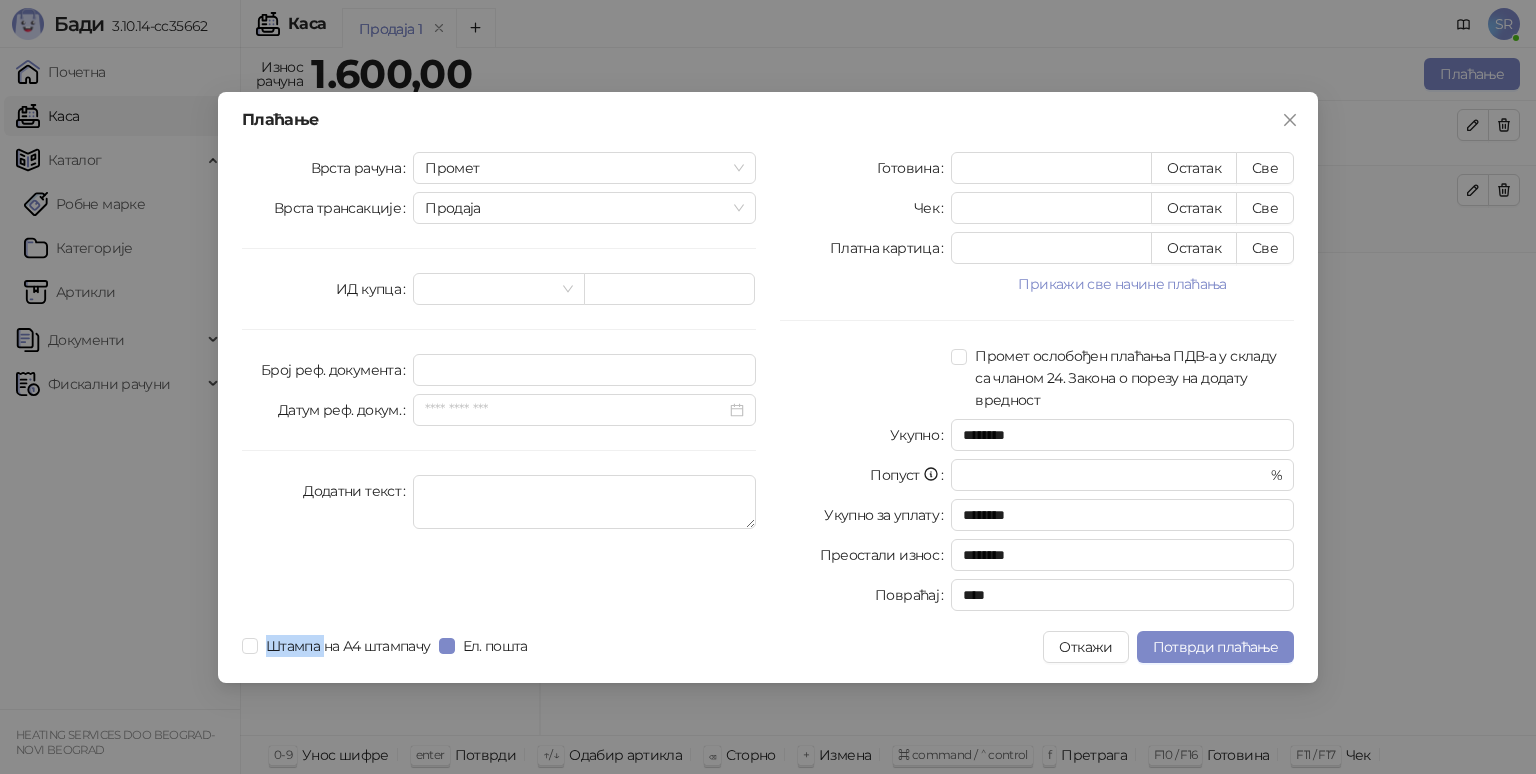 drag, startPoint x: 305, startPoint y: 643, endPoint x: 709, endPoint y: 676, distance: 405.34552 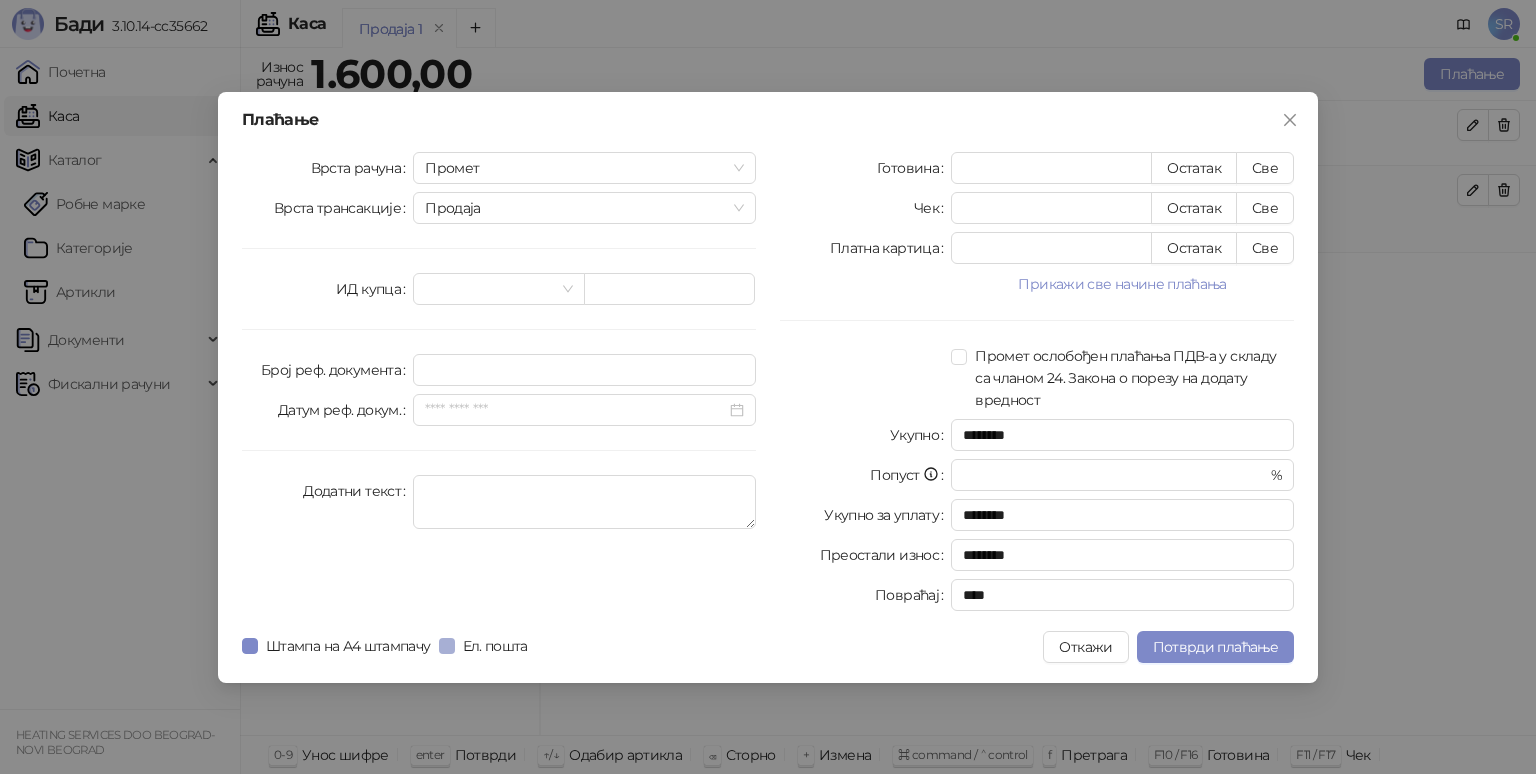 click on "Штампа на А4 штампачу Ел. пошта" at bounding box center (389, 647) 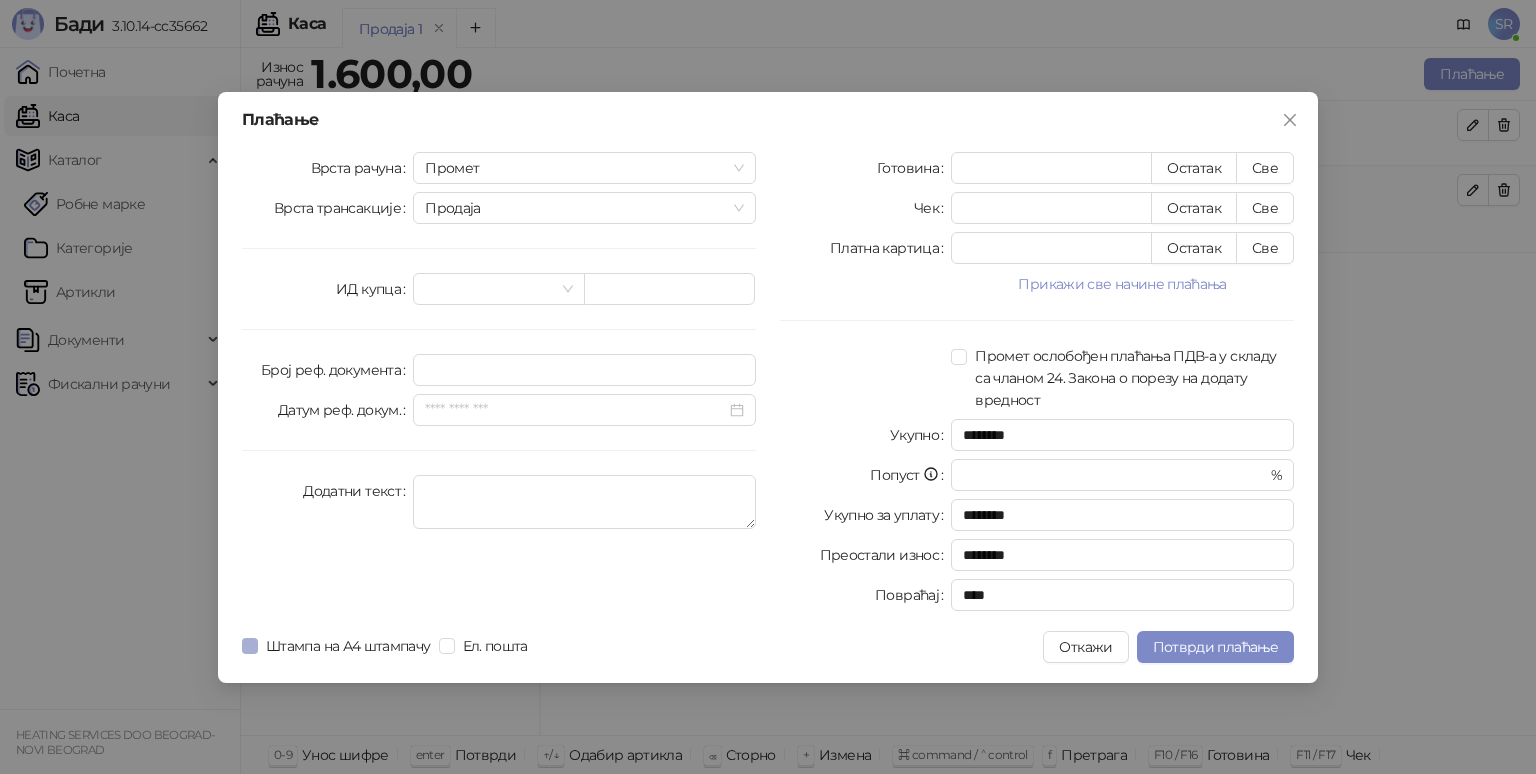 click on "Штампа на А4 штампачу" at bounding box center (348, 646) 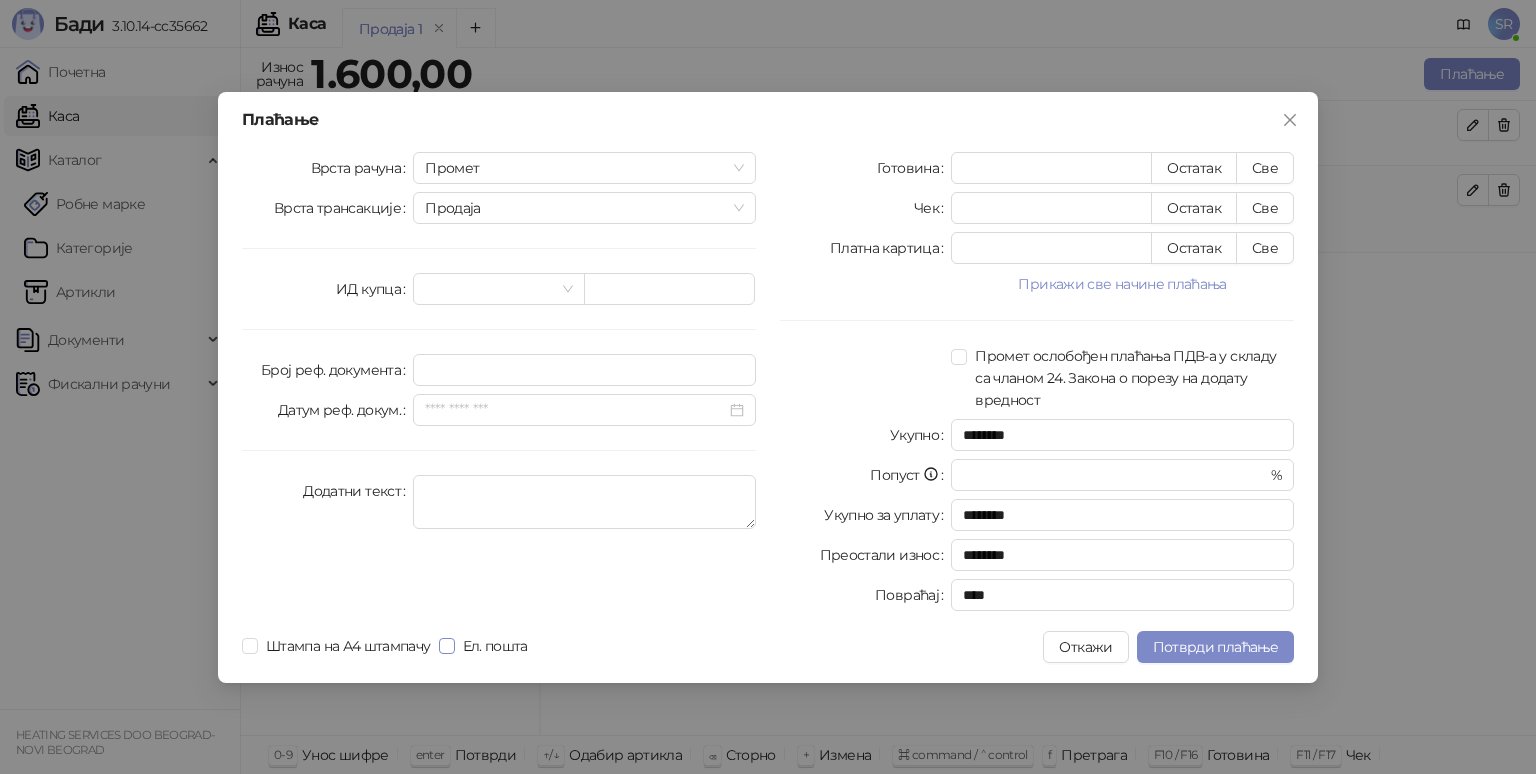 click on "Ел. пошта" at bounding box center (495, 646) 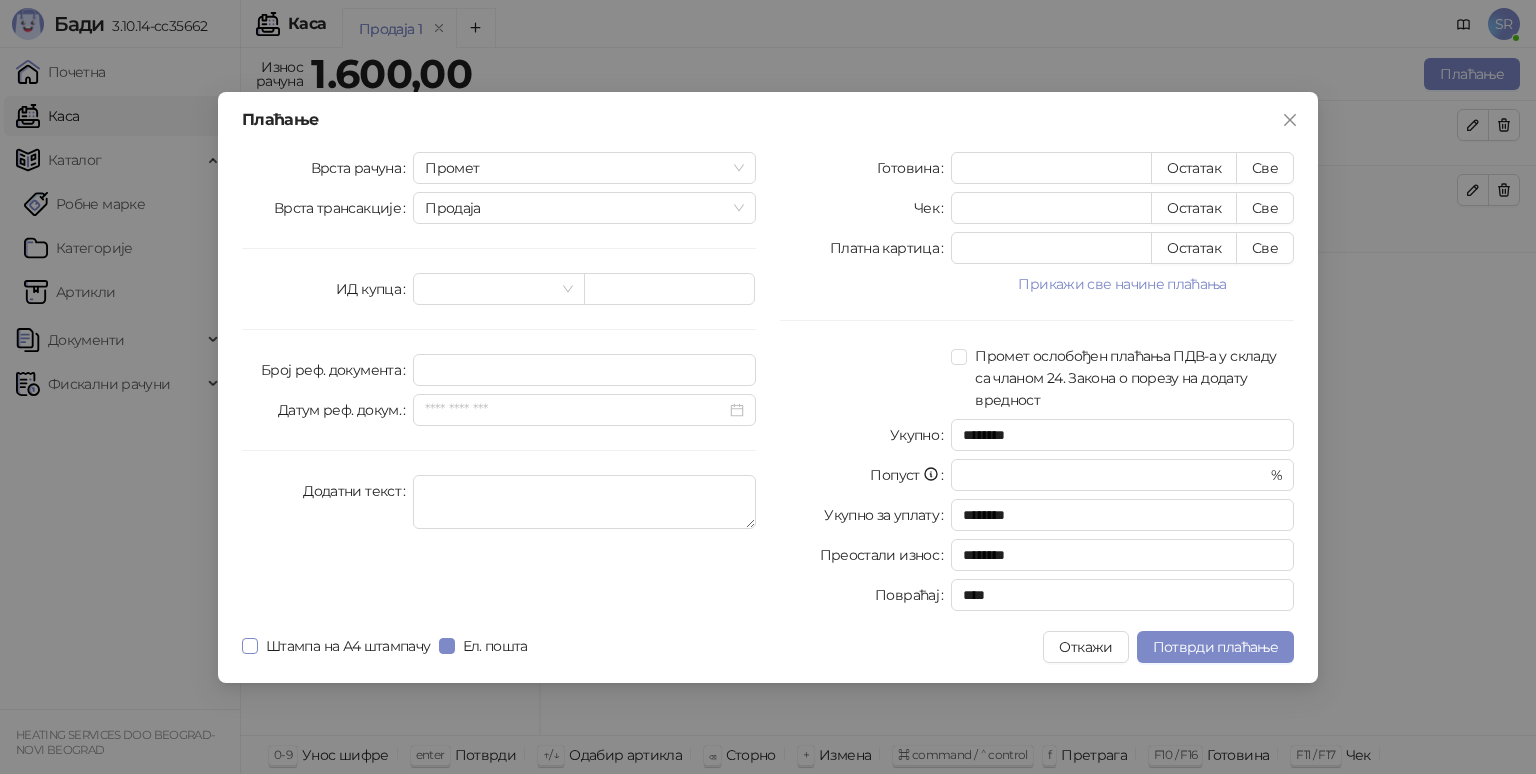 click on "Штампа на А4 штампачу" at bounding box center [348, 646] 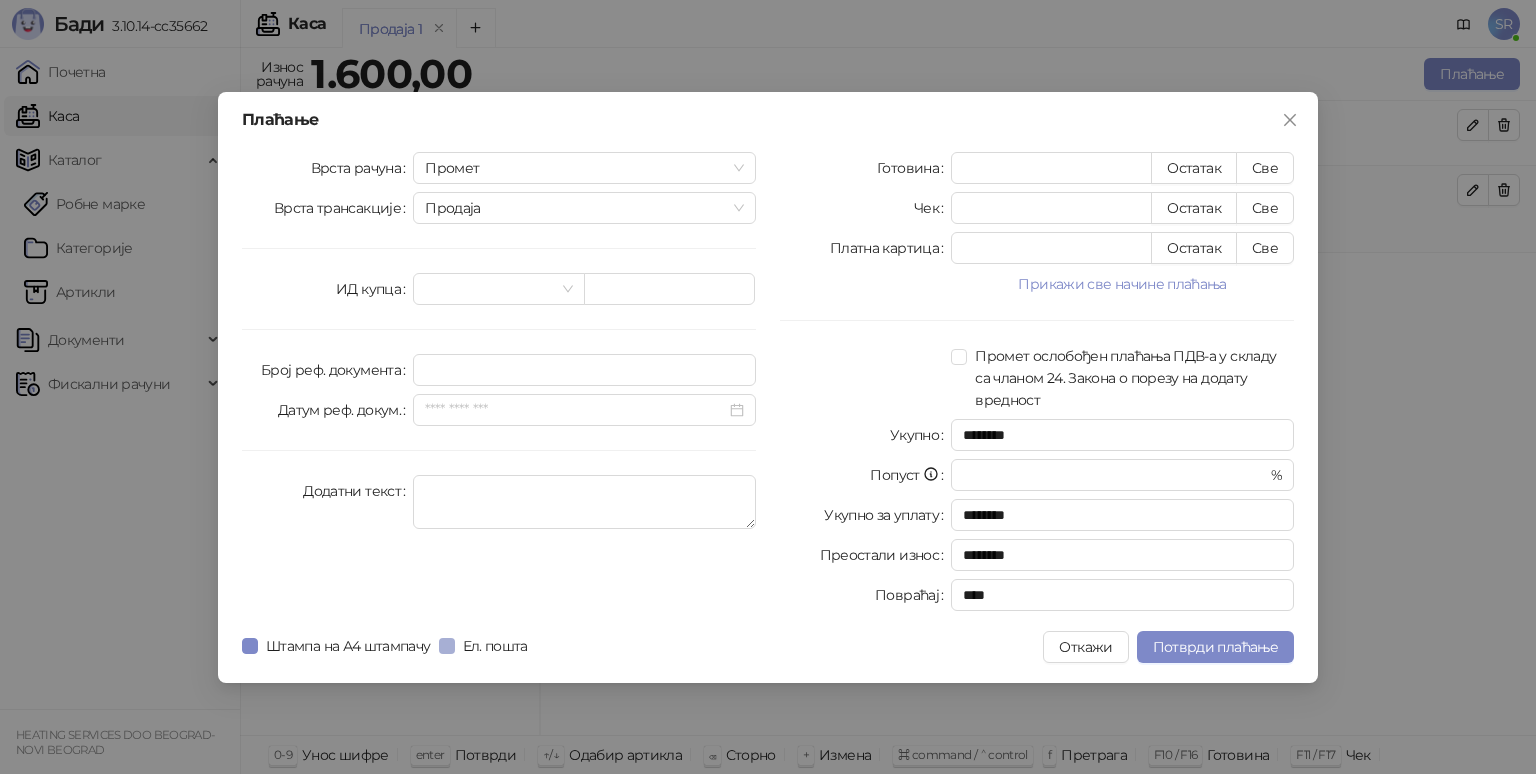 drag, startPoint x: 492, startPoint y: 646, endPoint x: 458, endPoint y: 652, distance: 34.525352 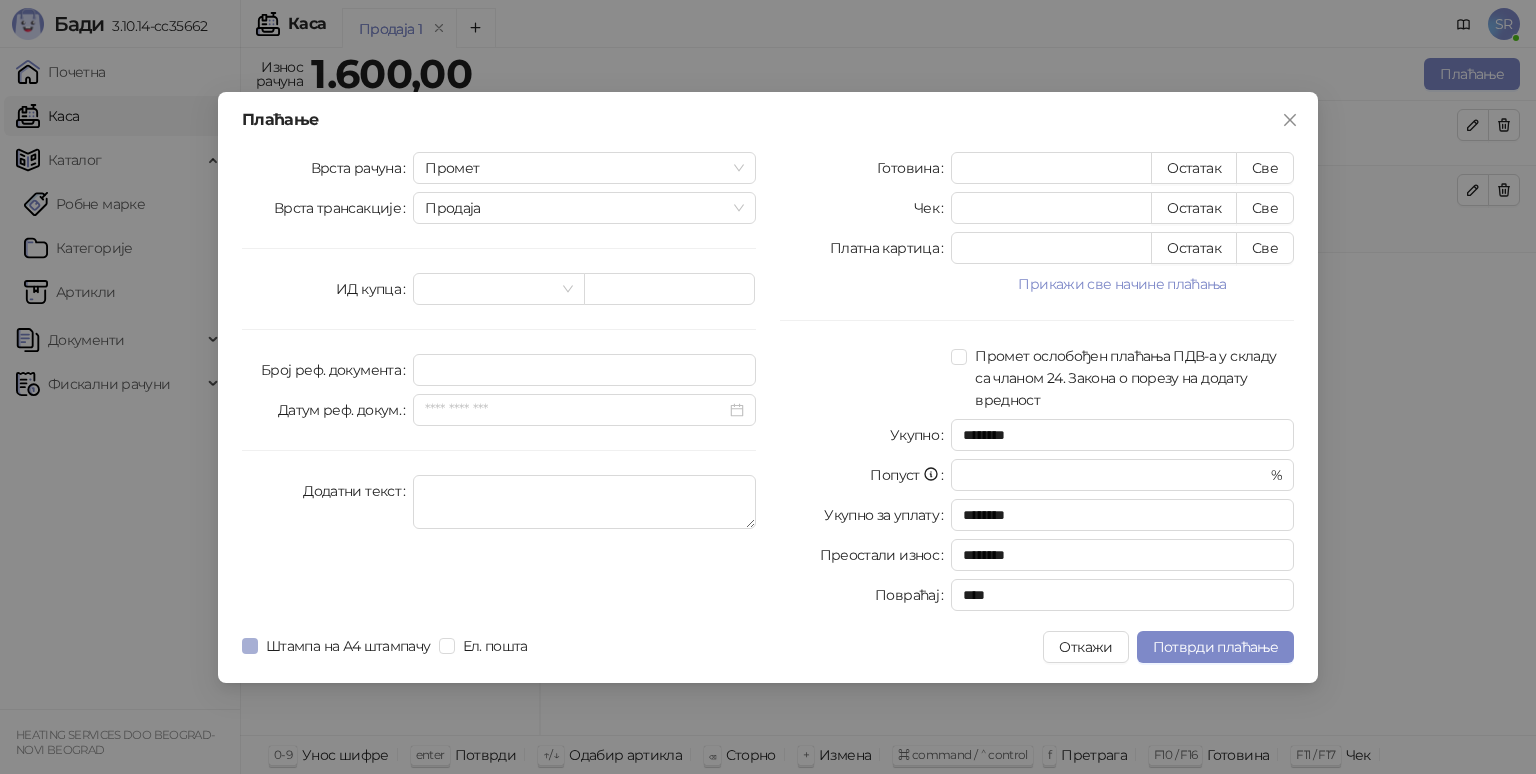 click on "Штампа на А4 штампачу" at bounding box center (348, 646) 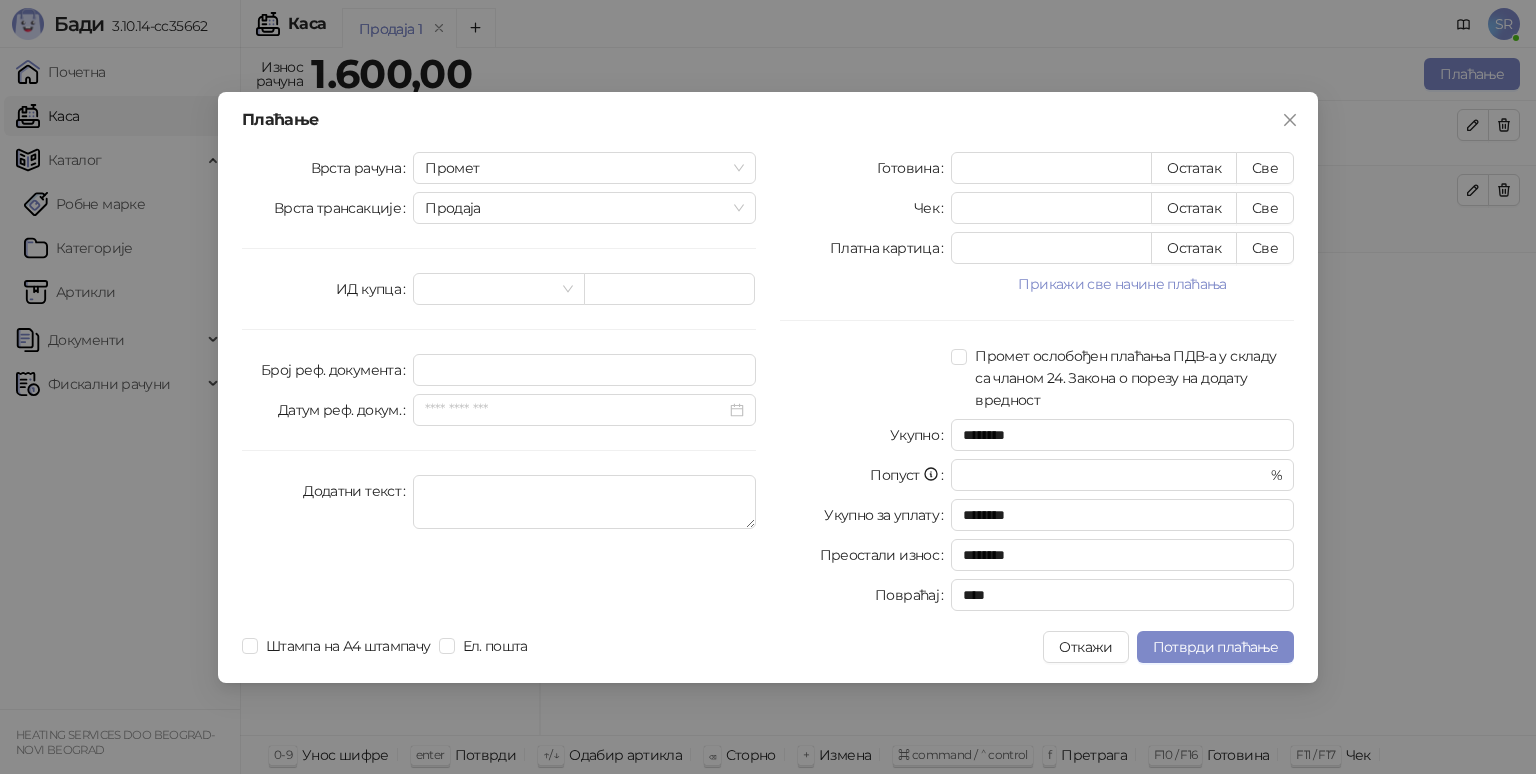 click on "Штампа на А4 штампачу Ел. пошта" at bounding box center (389, 647) 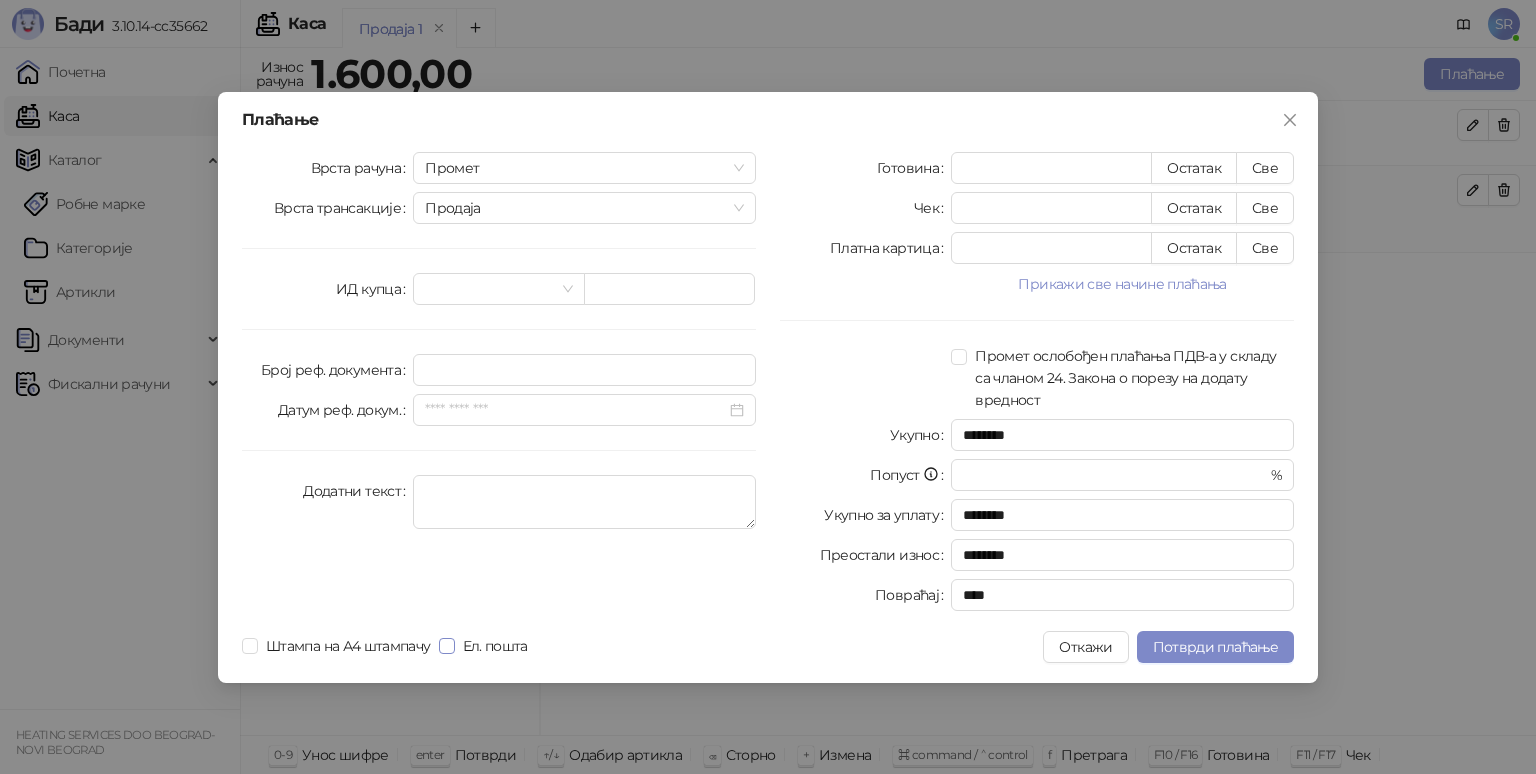 click on "Ел. пошта" at bounding box center [495, 646] 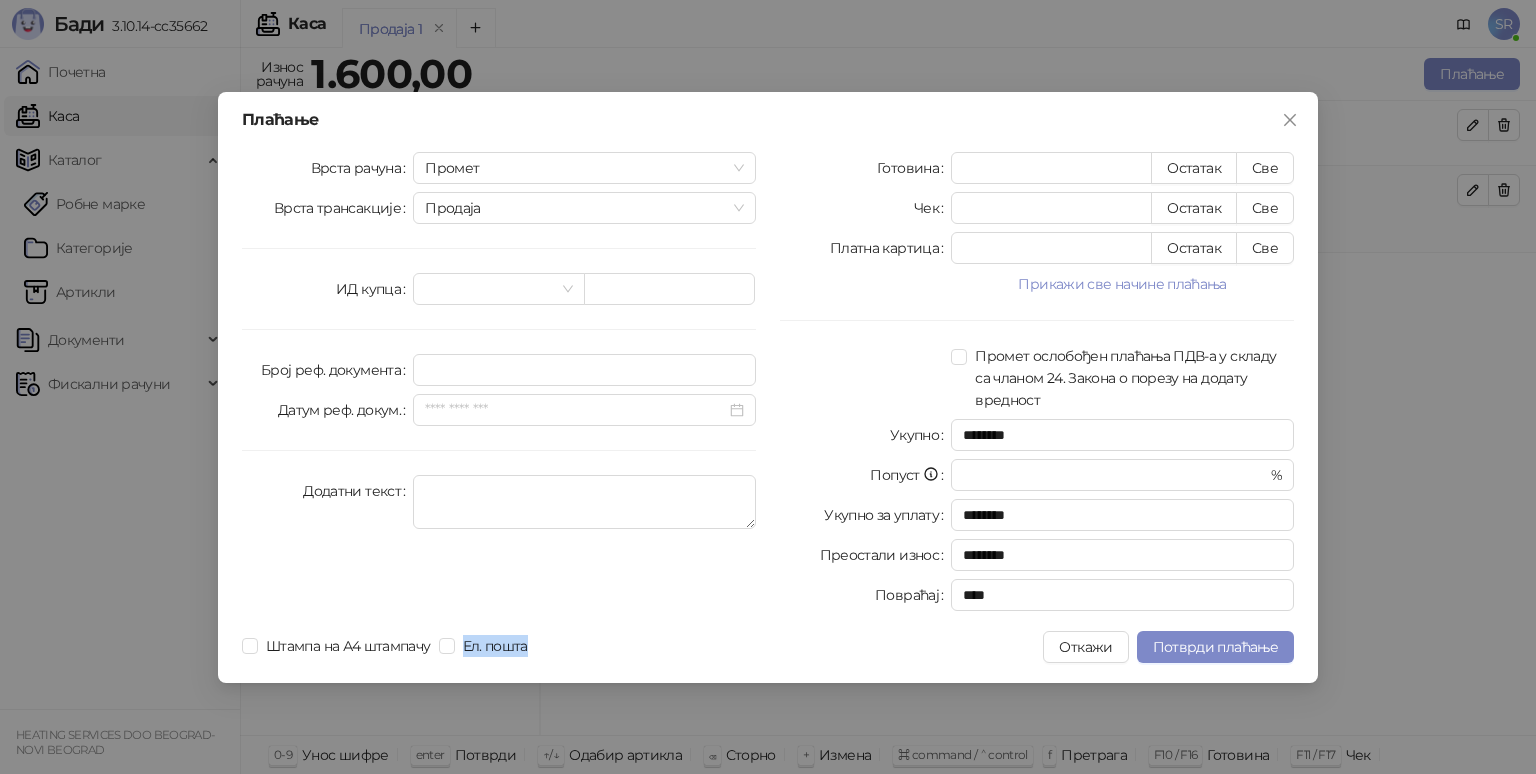 click on "Плаћање Врста рачуна Промет Врста трансакције Продаја ИД купца Број реф. документа Датум реф. докум. Додатни текст Готовина * Остатак Све Чек * Остатак Све Платна картица * Остатак Све Прикажи све начине плаћања Пренос на рачун * Остатак Све Ваучер * Остатак Све Инстант плаћање * Остатак Све Друго безготовинско * Остатак Све   Промет ослобођен плаћања ПДВ-а у складу са чланом 24. Закона о порезу на додату вредност Укупно ******** Попуст   * % Укупно за уплату ******** Преостали износ ******** Повраћај **** Штампа на А4 штампачу Ел. пошта Откажи Потврди плаћање" at bounding box center [768, 387] 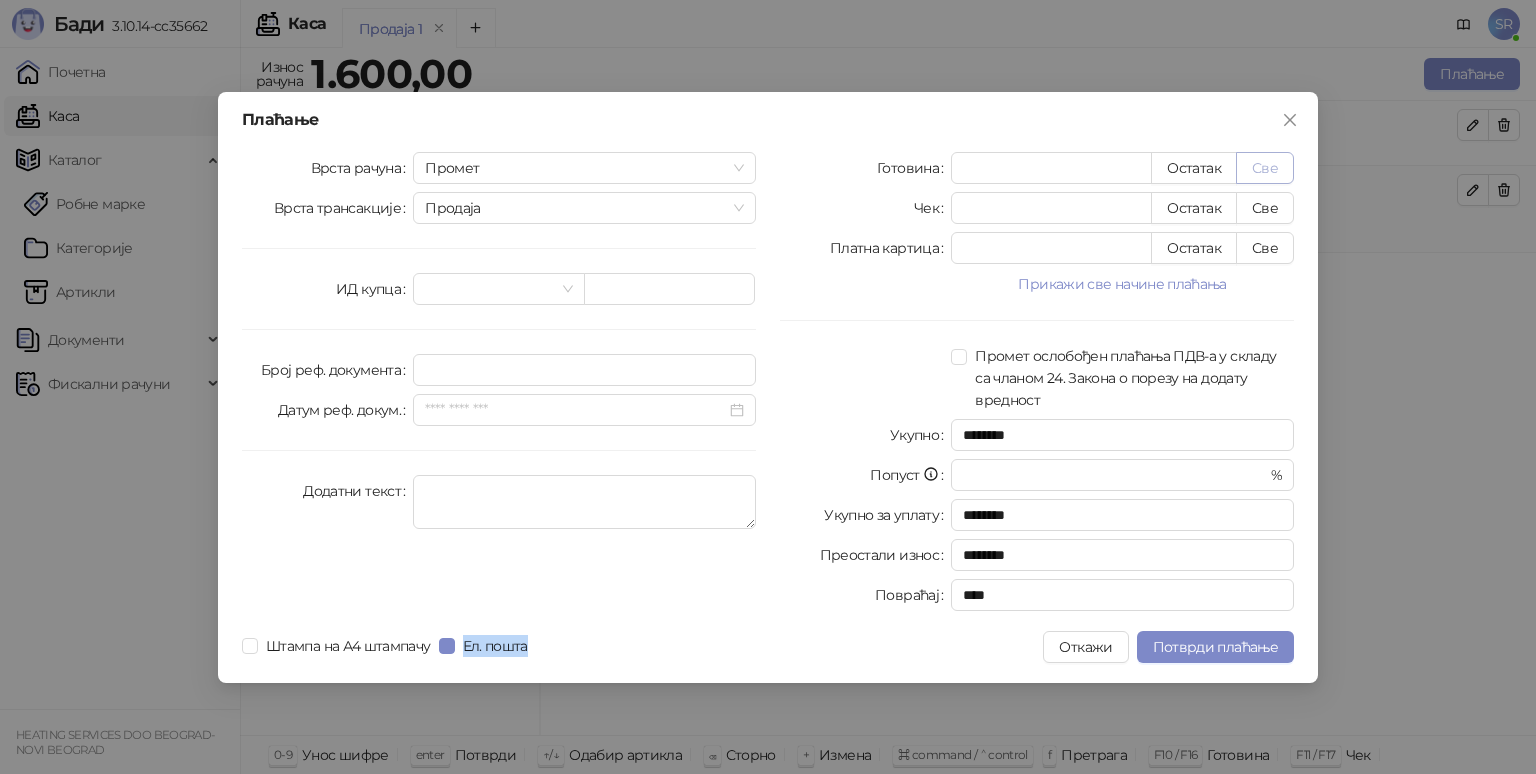 click on "Све" at bounding box center (1265, 168) 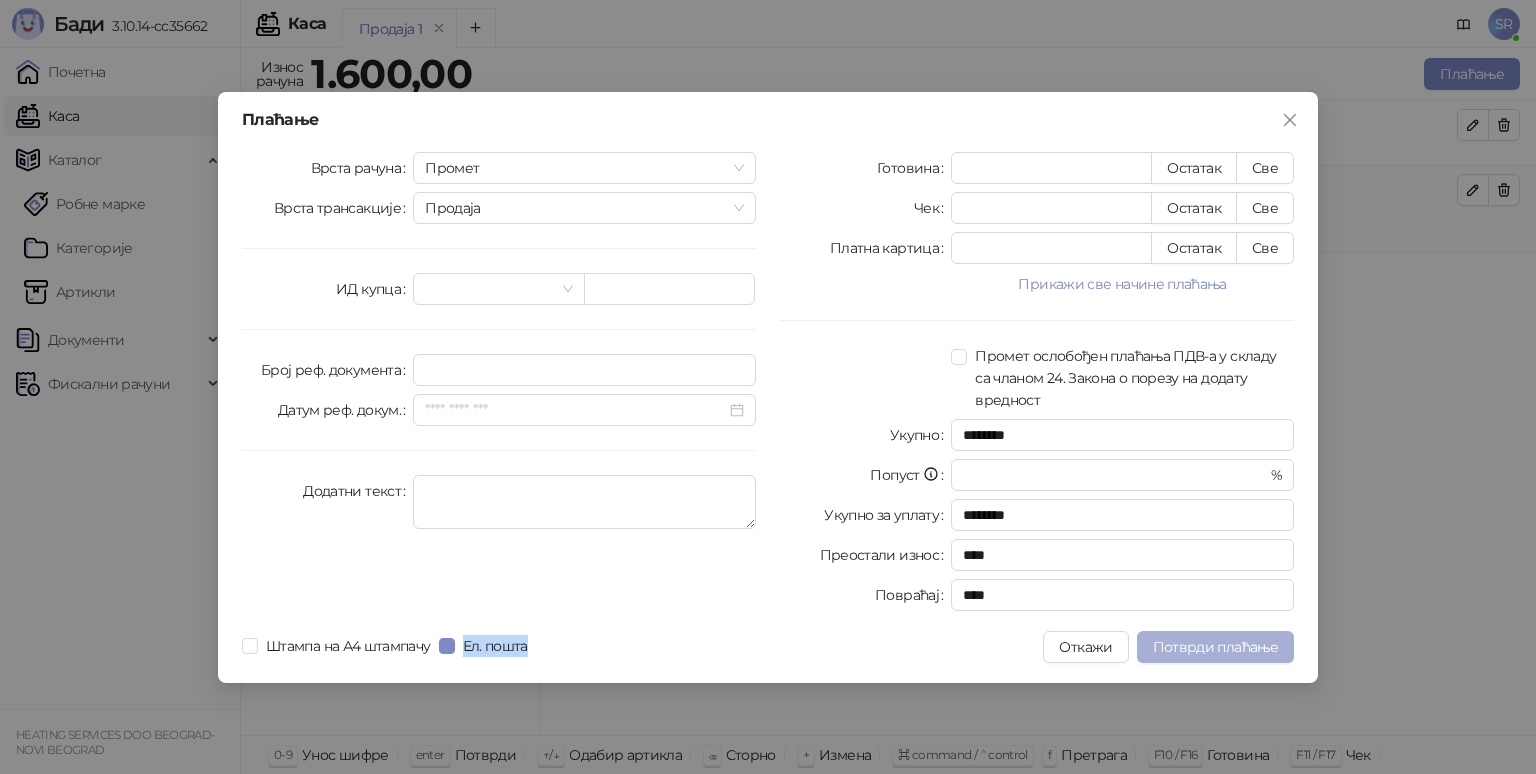click on "Потврди плаћање" at bounding box center (1215, 647) 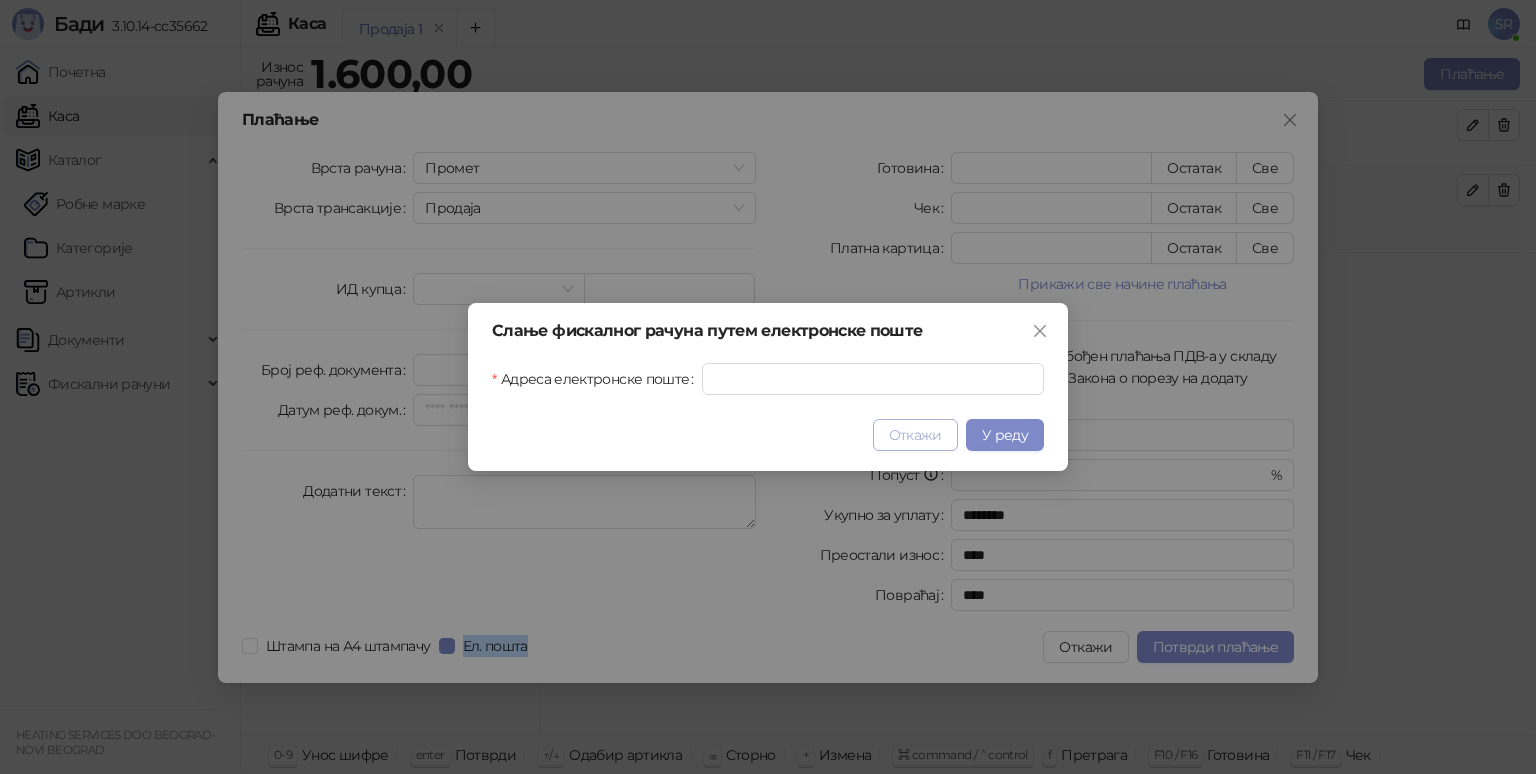 click on "Откажи" at bounding box center [915, 435] 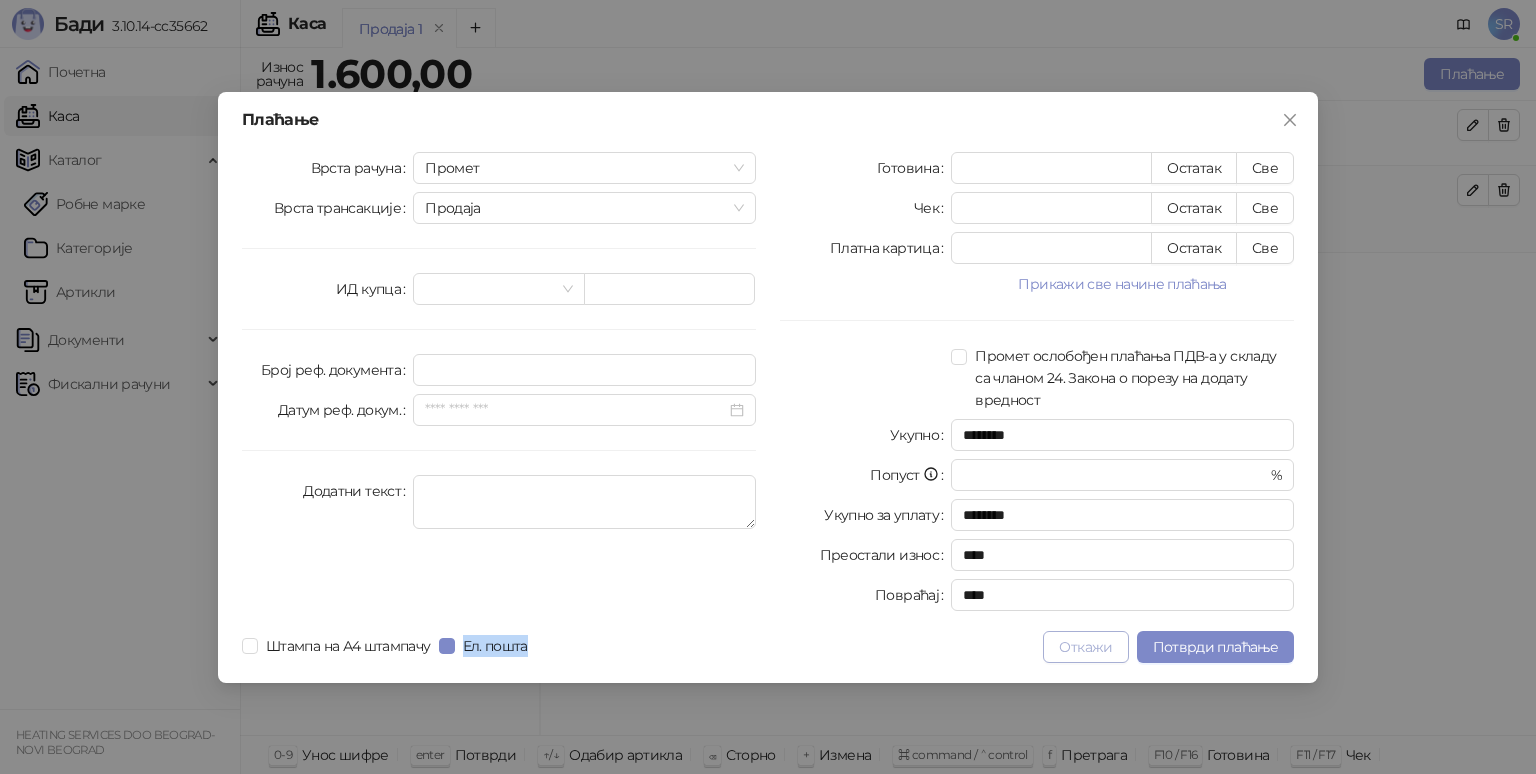 click on "Откажи" at bounding box center [1085, 647] 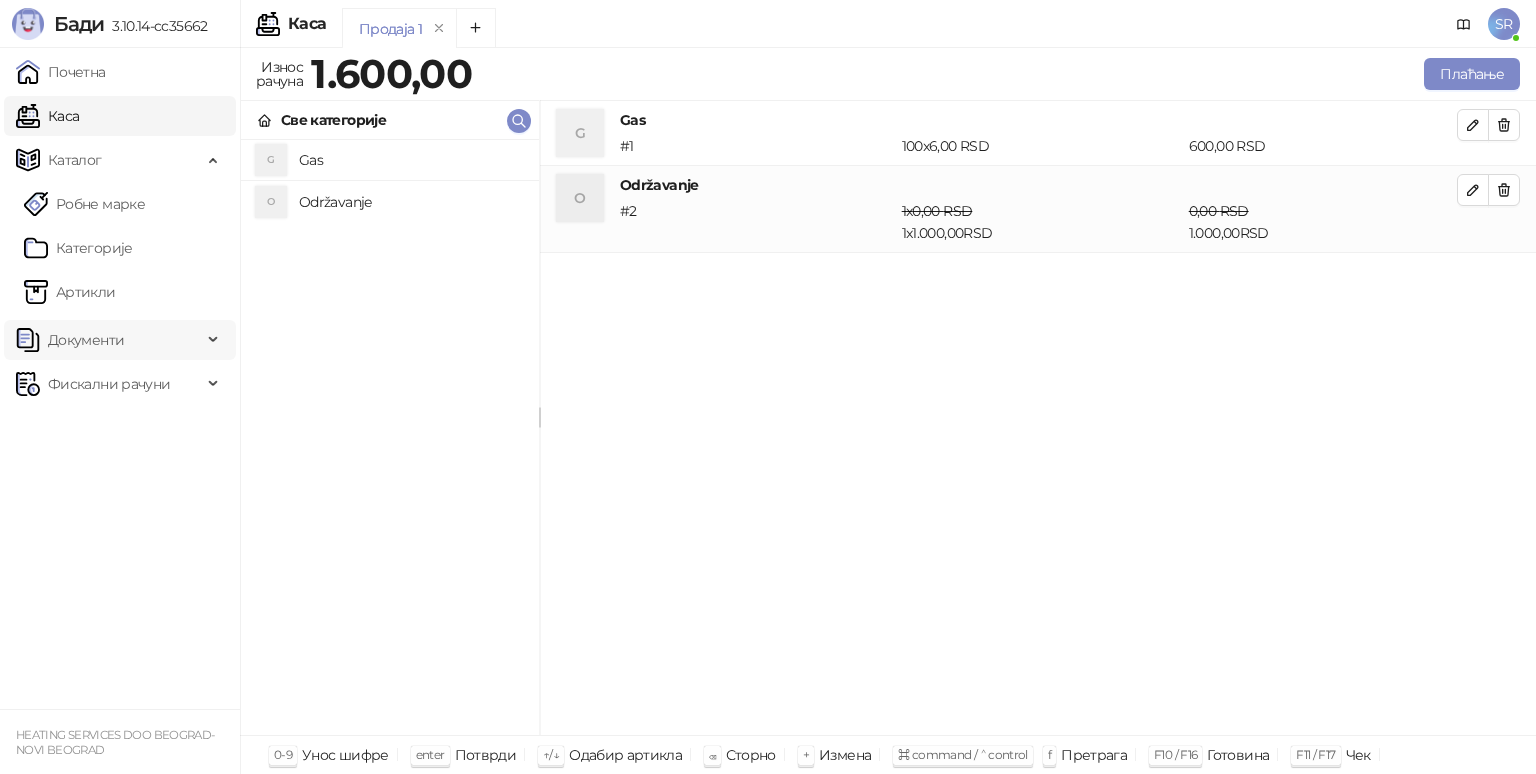 click on "Документи" at bounding box center [120, 340] 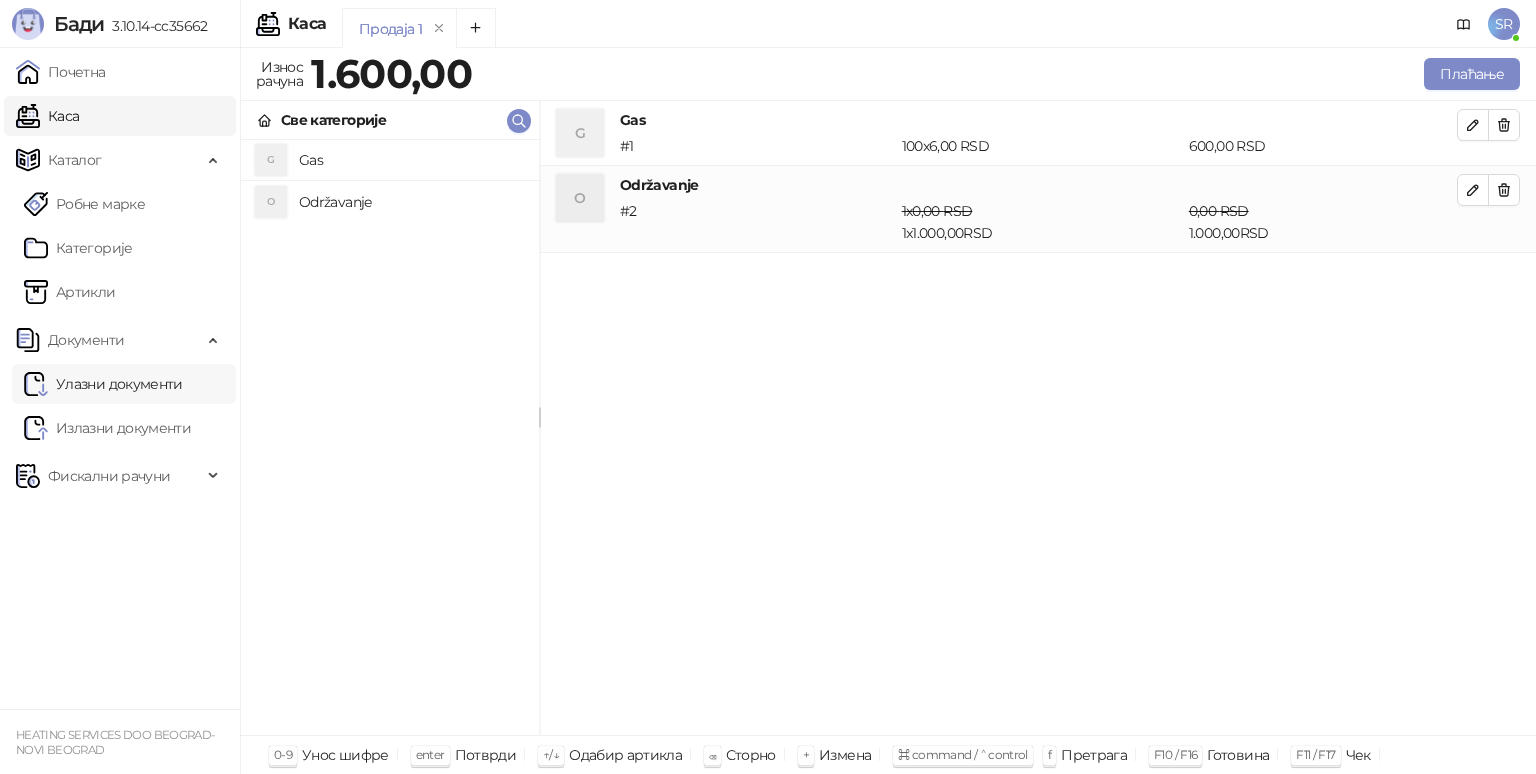 click on "Улазни документи" at bounding box center [103, 384] 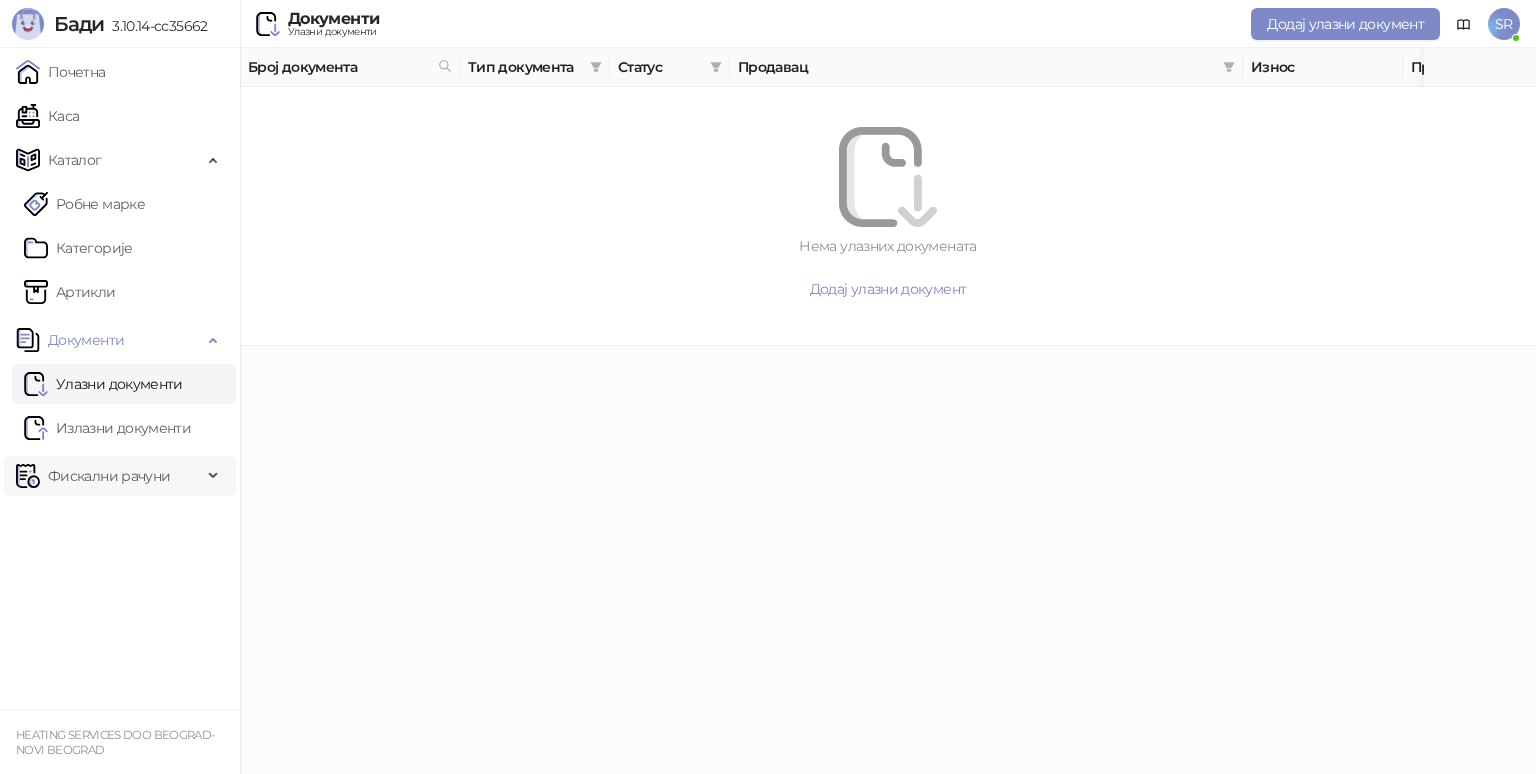 click on "Фискални рачуни" at bounding box center (109, 476) 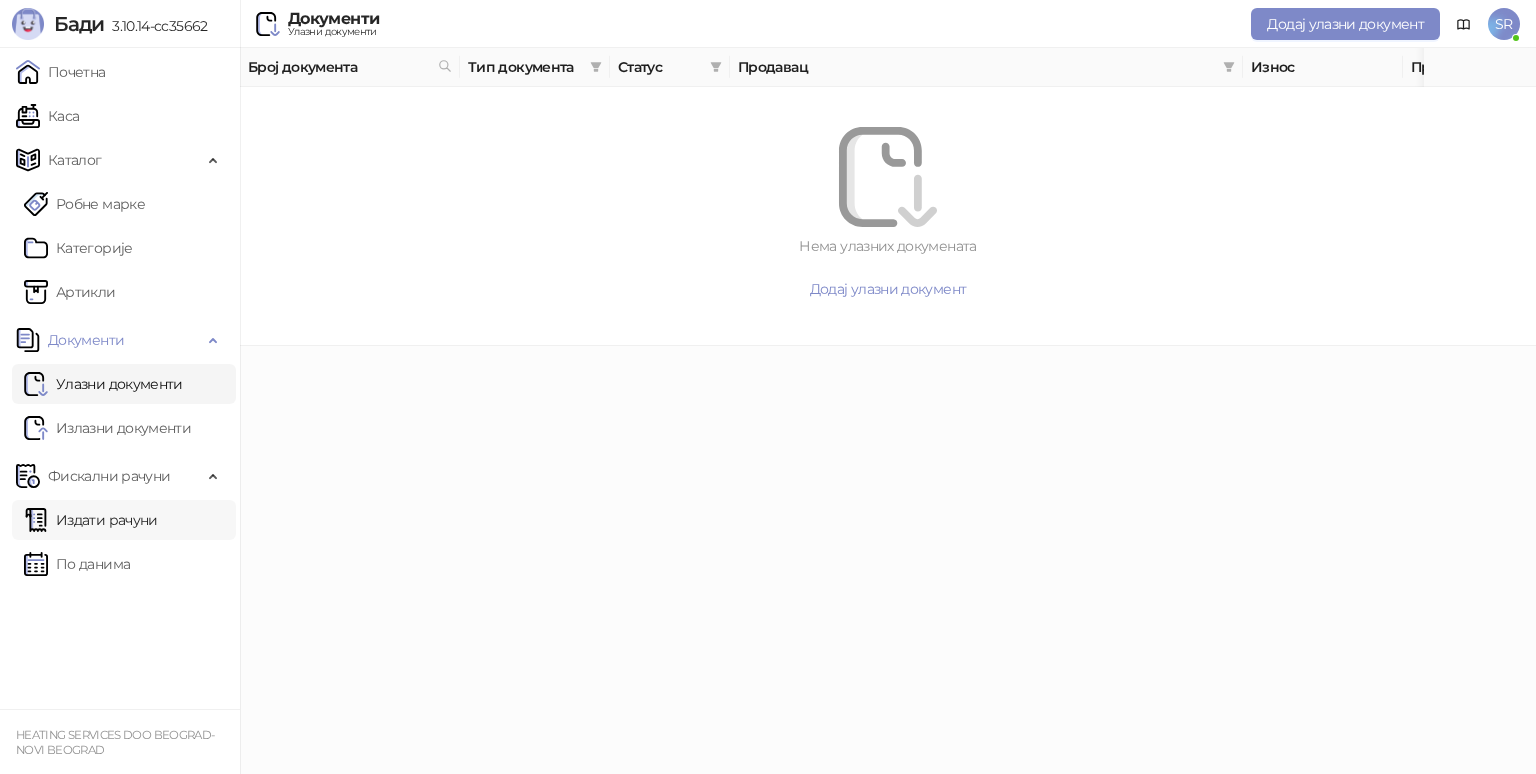 click on "Издати рачуни" at bounding box center (91, 520) 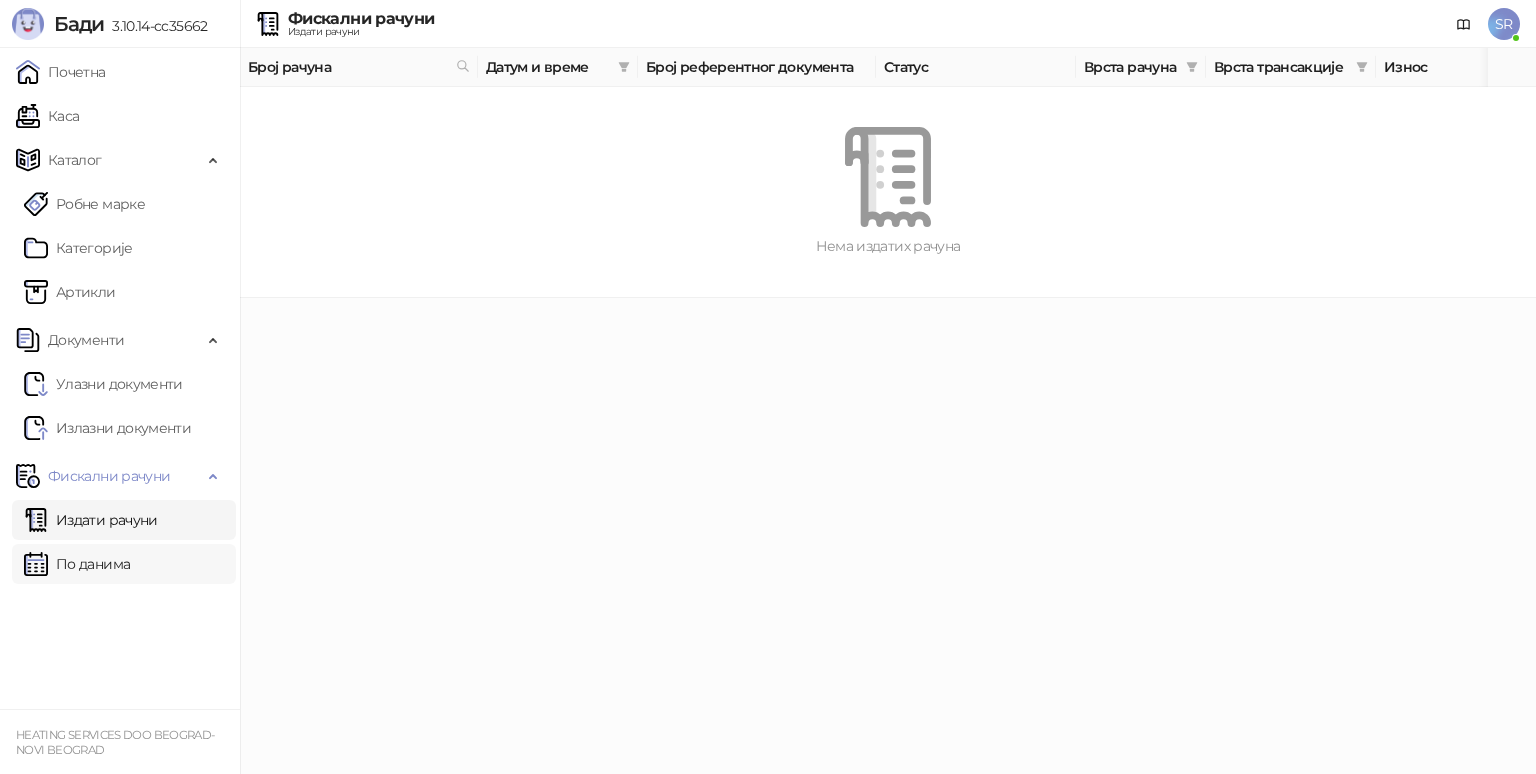 click on "По данима" at bounding box center (77, 564) 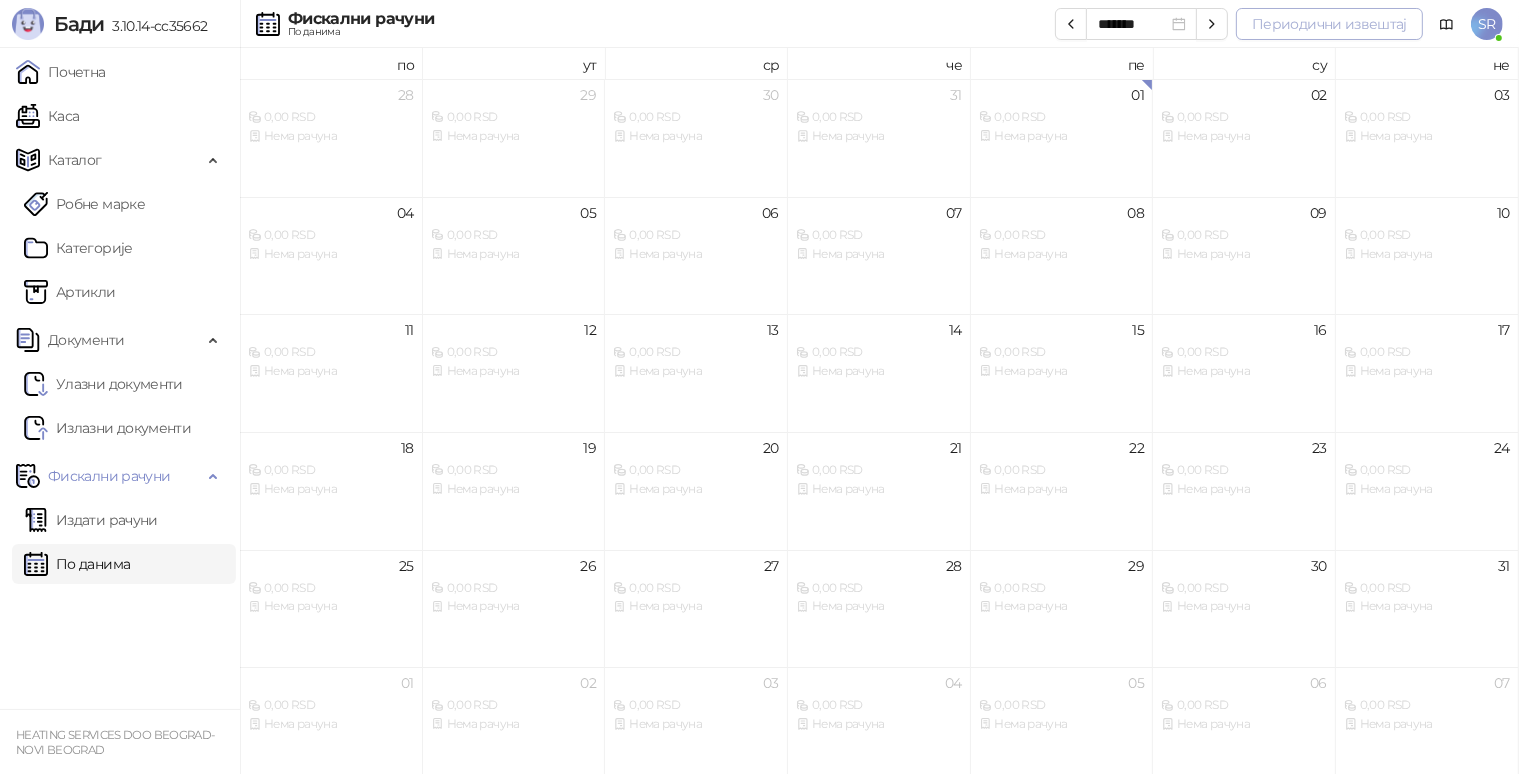click on "Периодични извештај" at bounding box center (1329, 24) 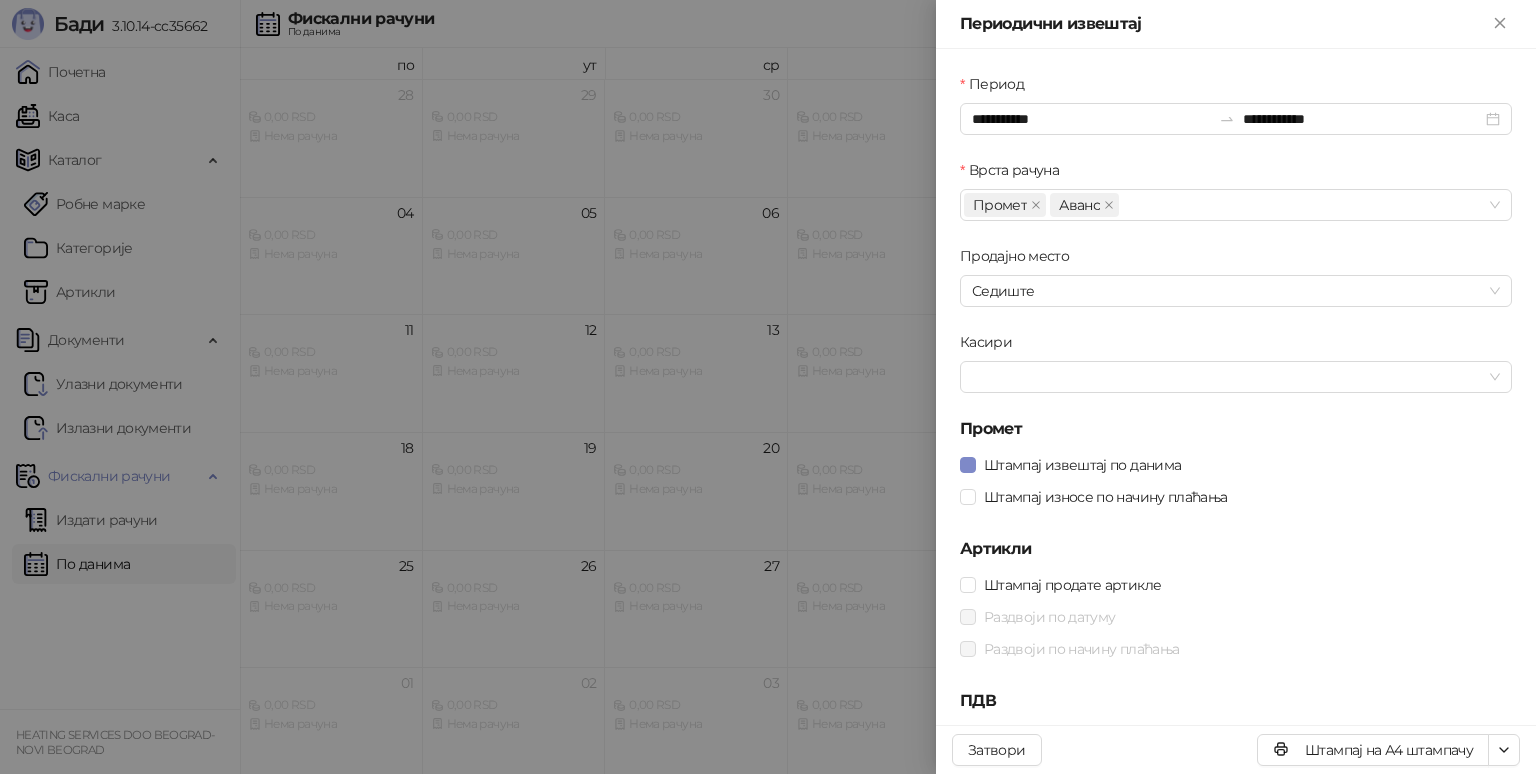 scroll, scrollTop: 28, scrollLeft: 0, axis: vertical 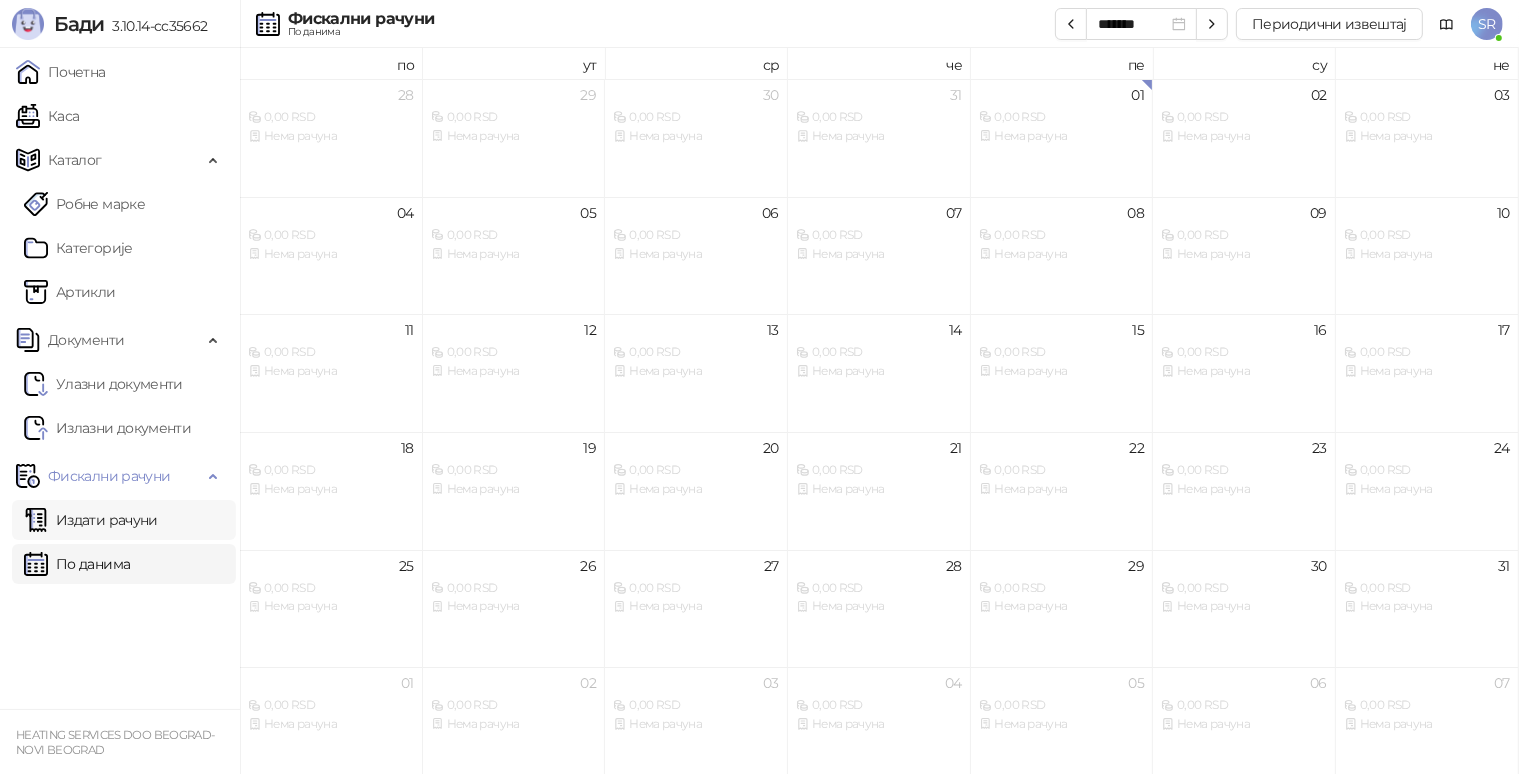 click on "Издати рачуни" at bounding box center [91, 520] 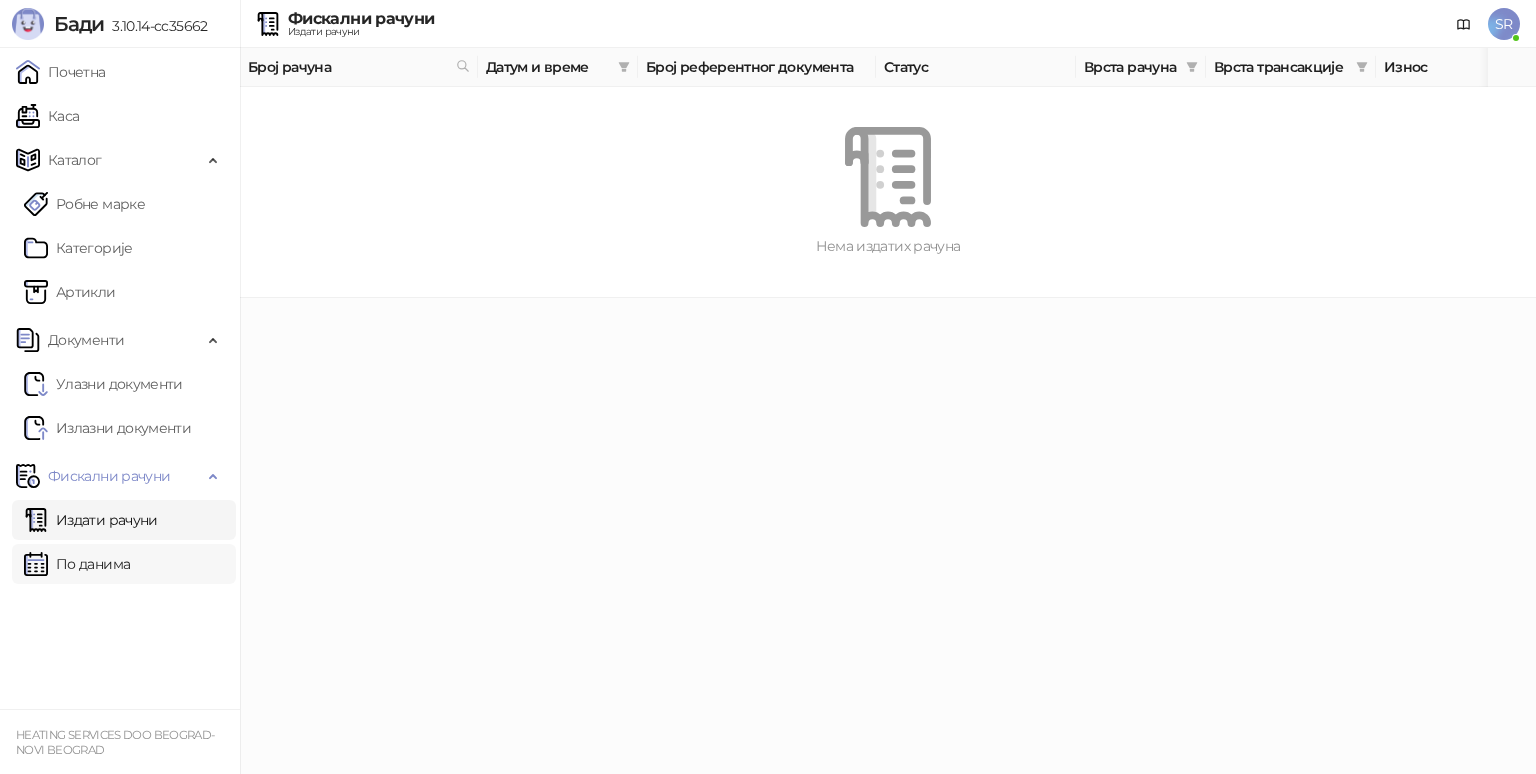 click on "По данима" at bounding box center [77, 564] 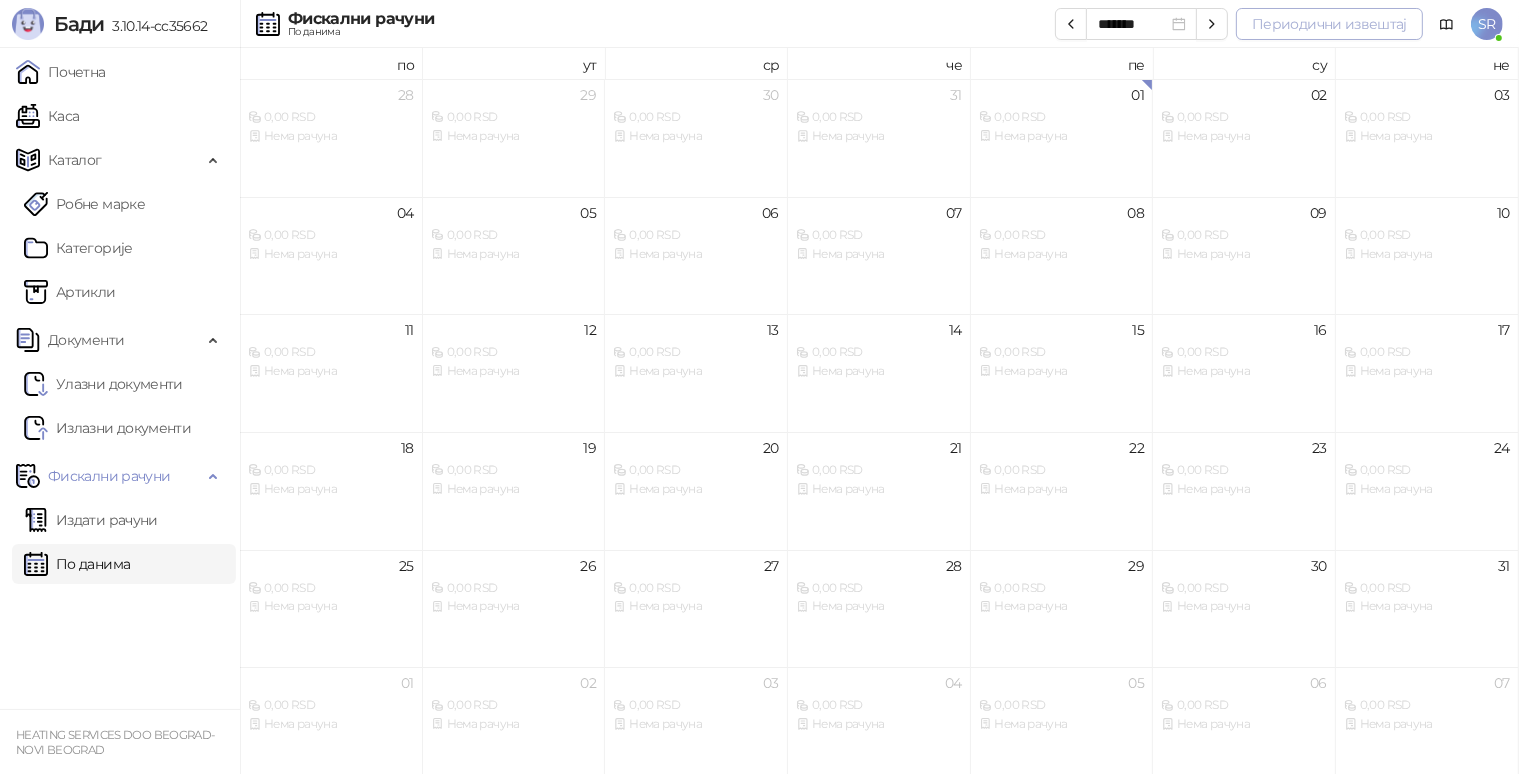 click on "Периодични извештај" at bounding box center (1329, 24) 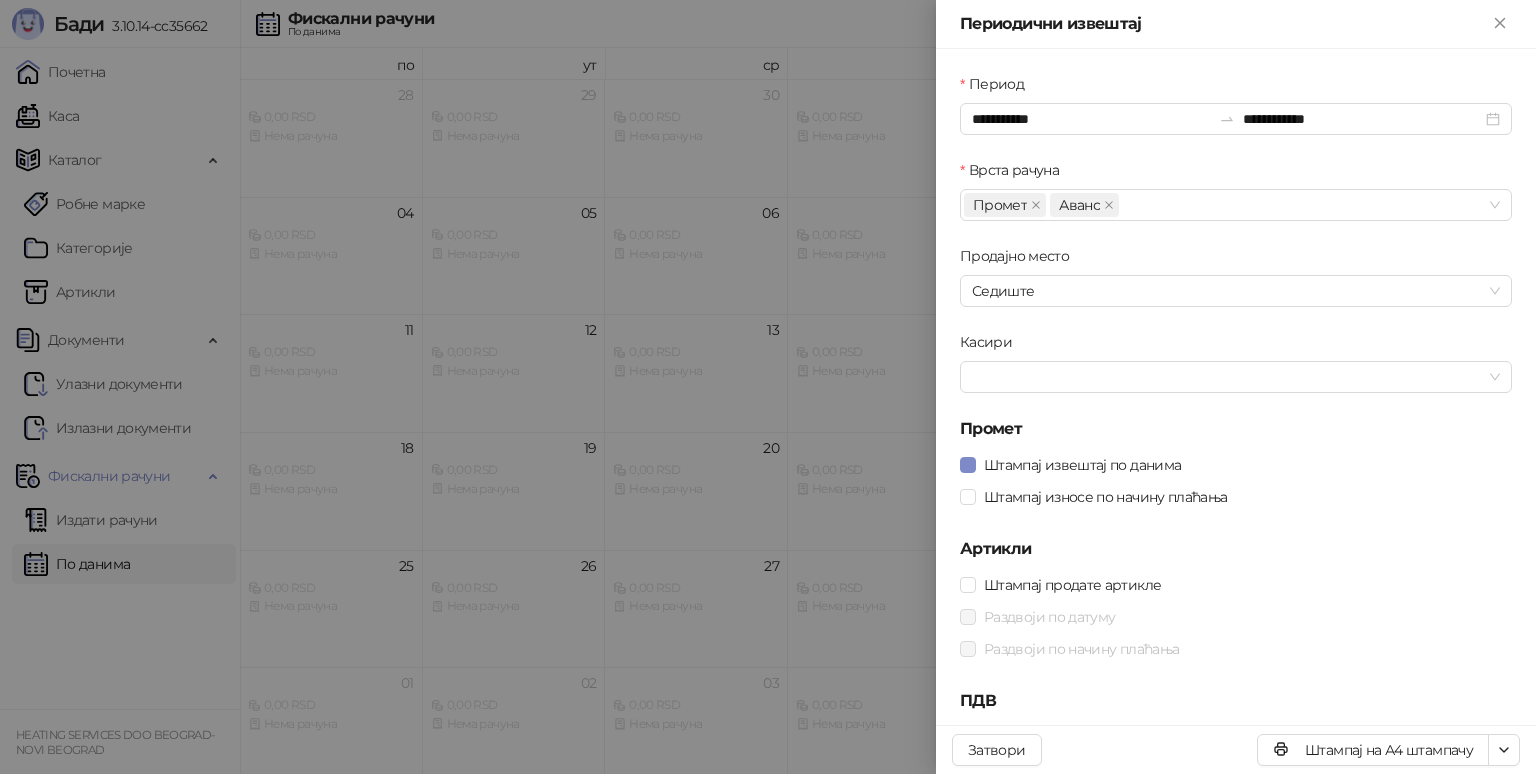 scroll, scrollTop: 28, scrollLeft: 0, axis: vertical 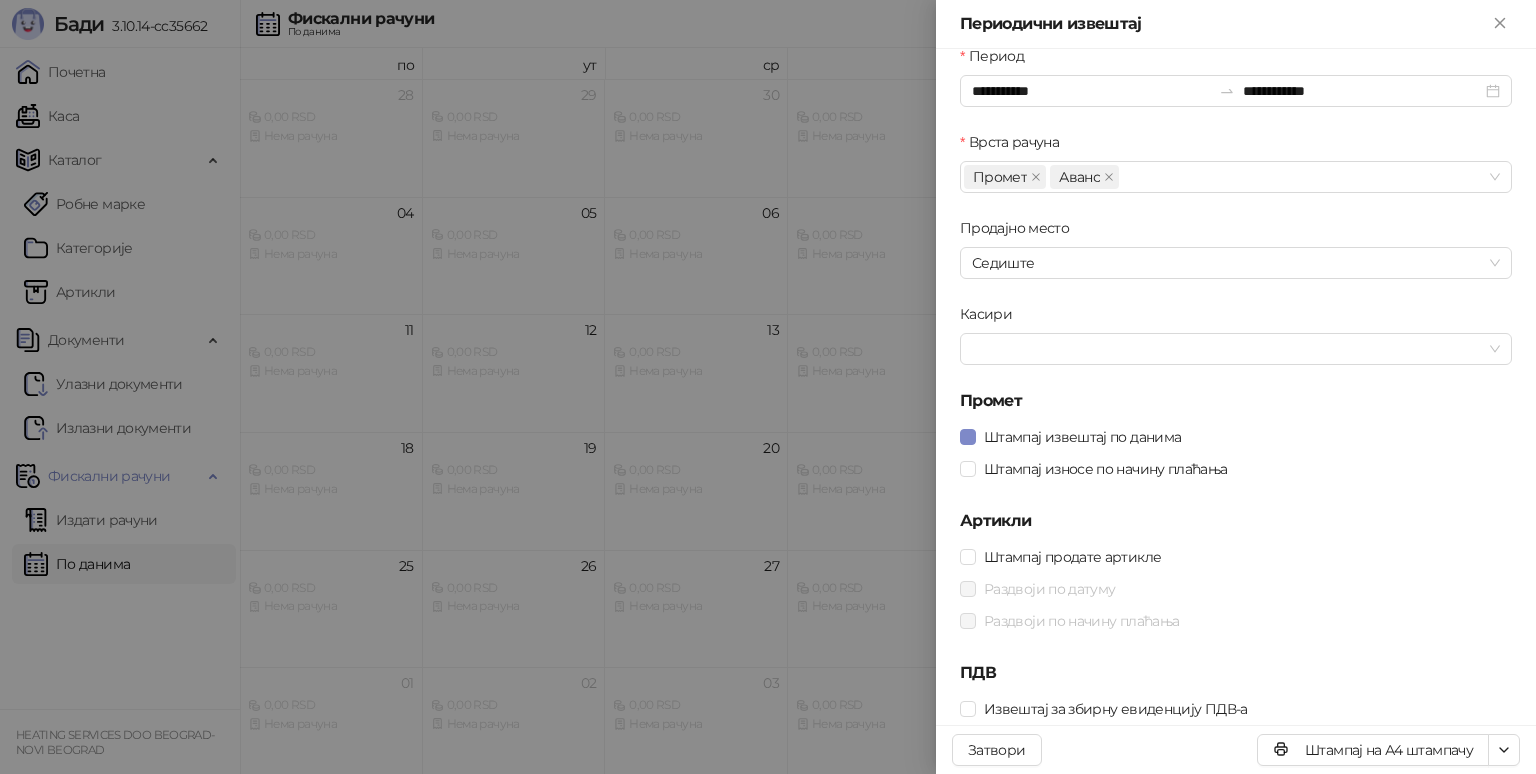 click at bounding box center [768, 387] 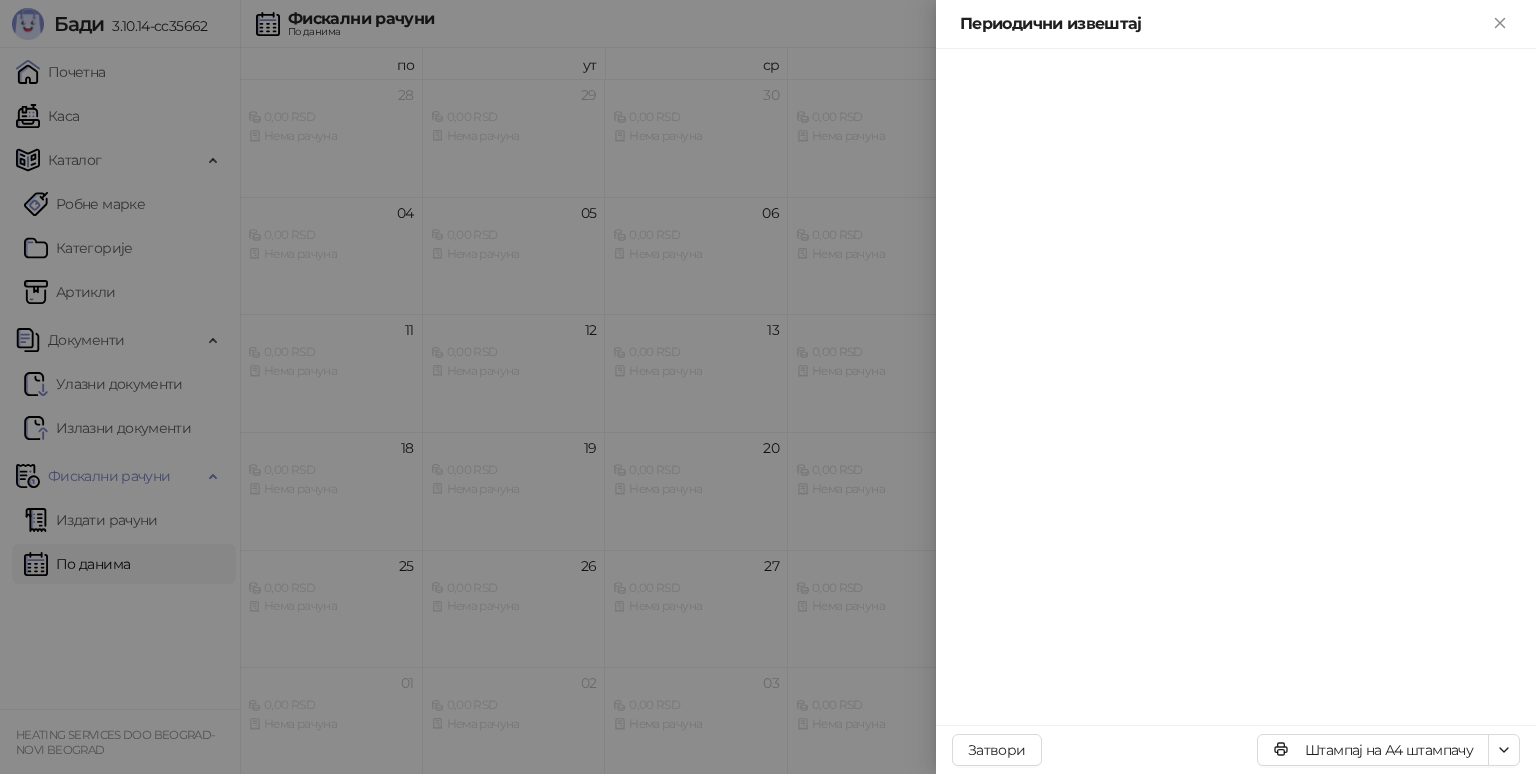 scroll, scrollTop: 0, scrollLeft: 0, axis: both 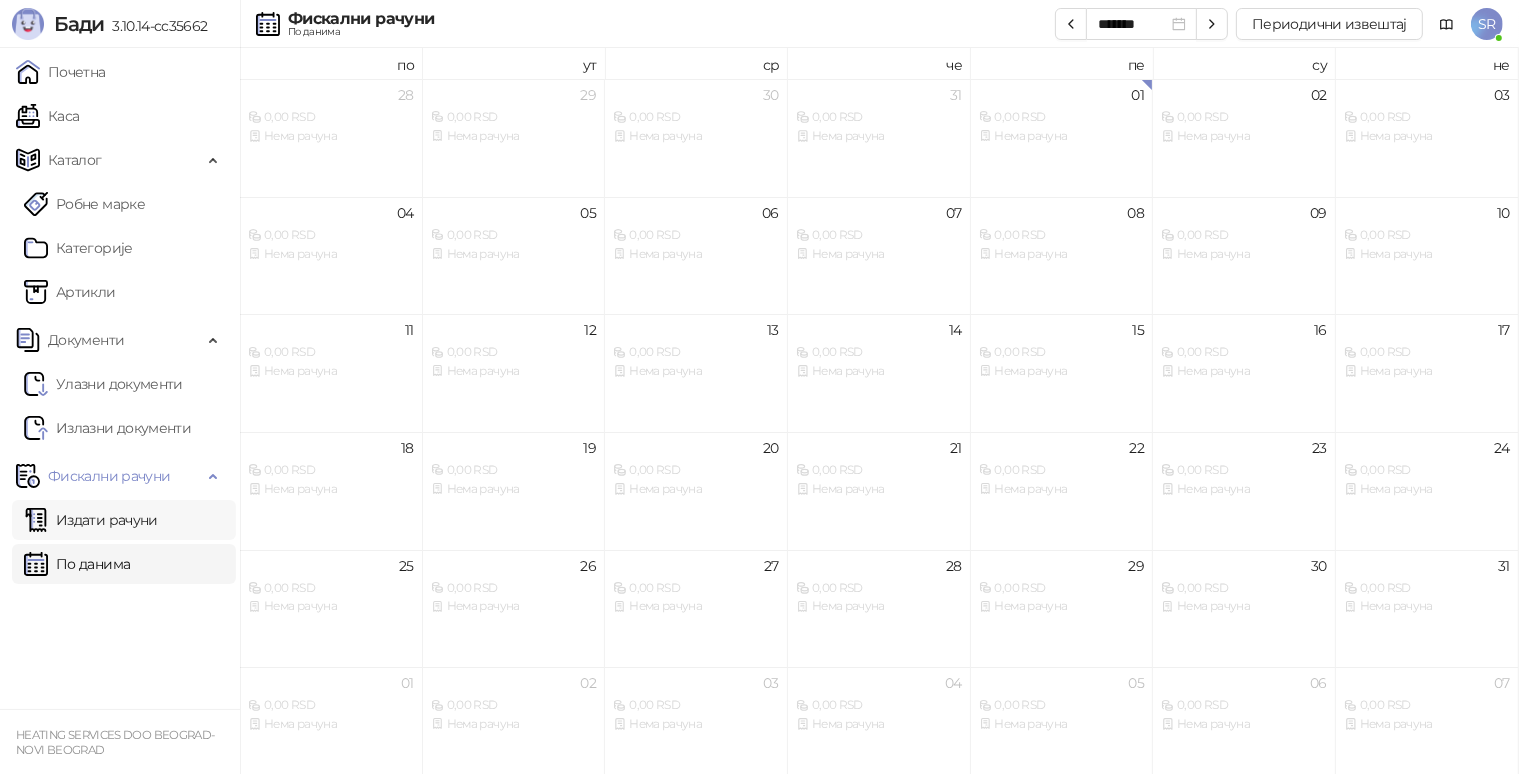 click on "Издати рачуни" at bounding box center (91, 520) 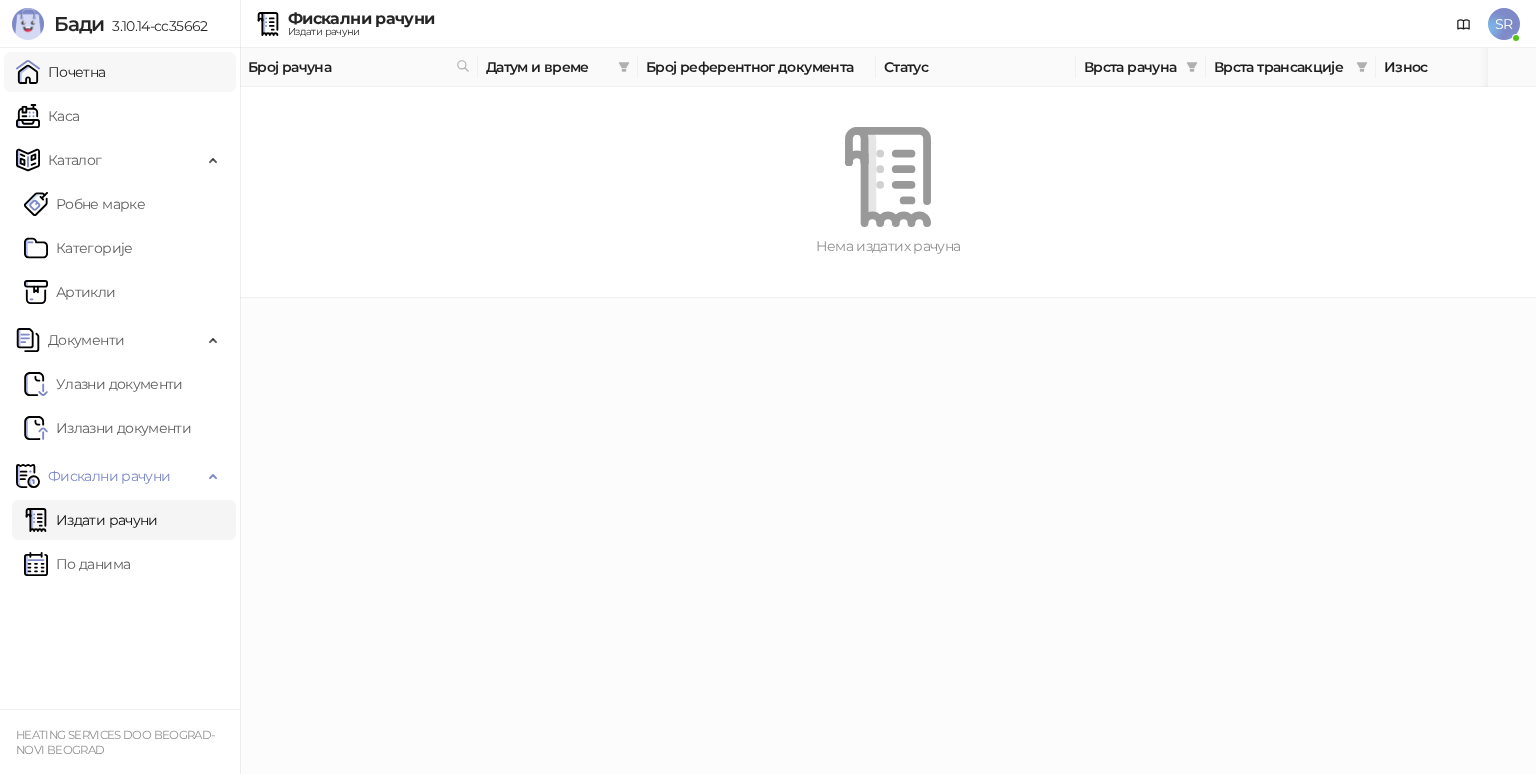 click on "Почетна" at bounding box center [61, 72] 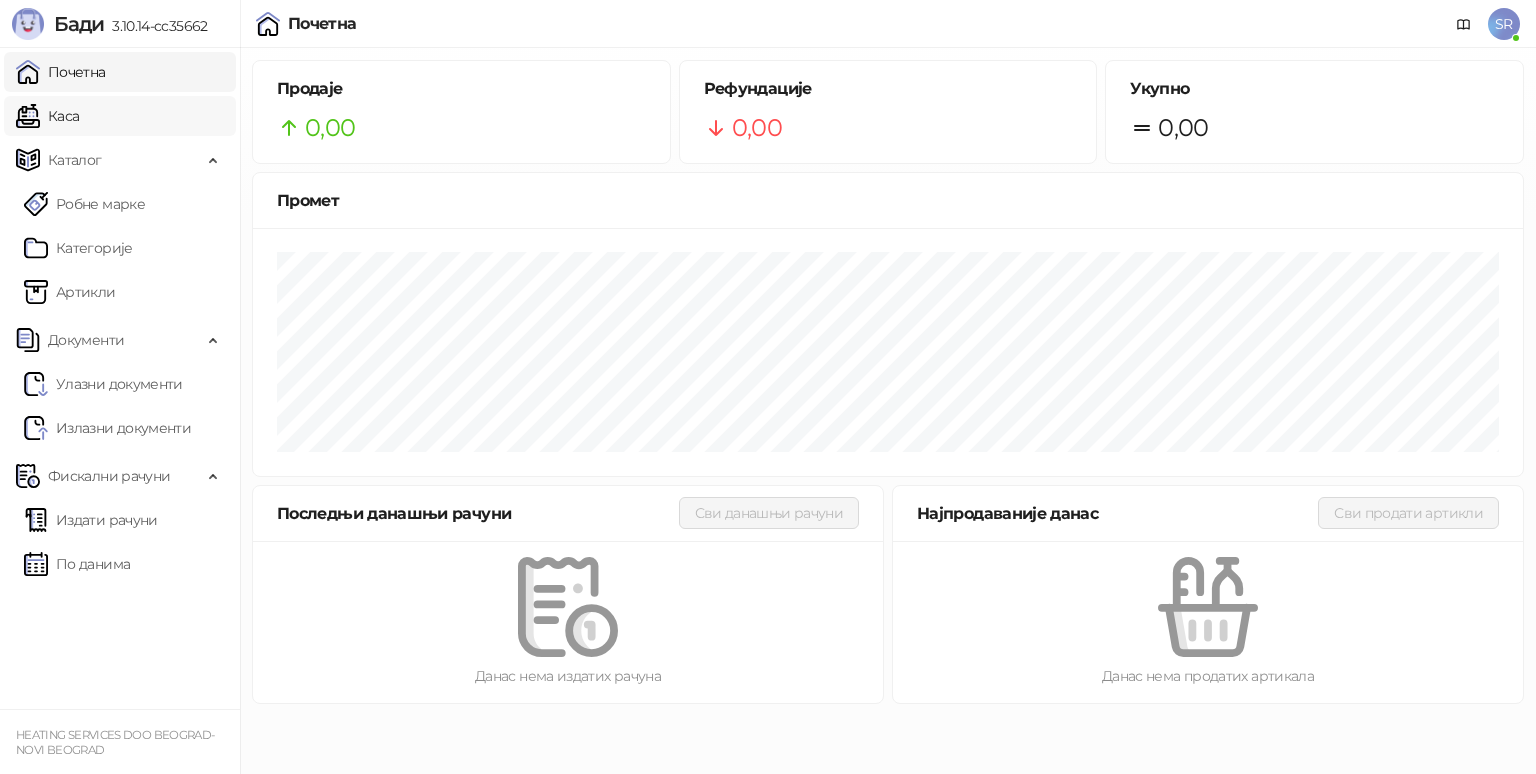 click on "Каса" at bounding box center [47, 116] 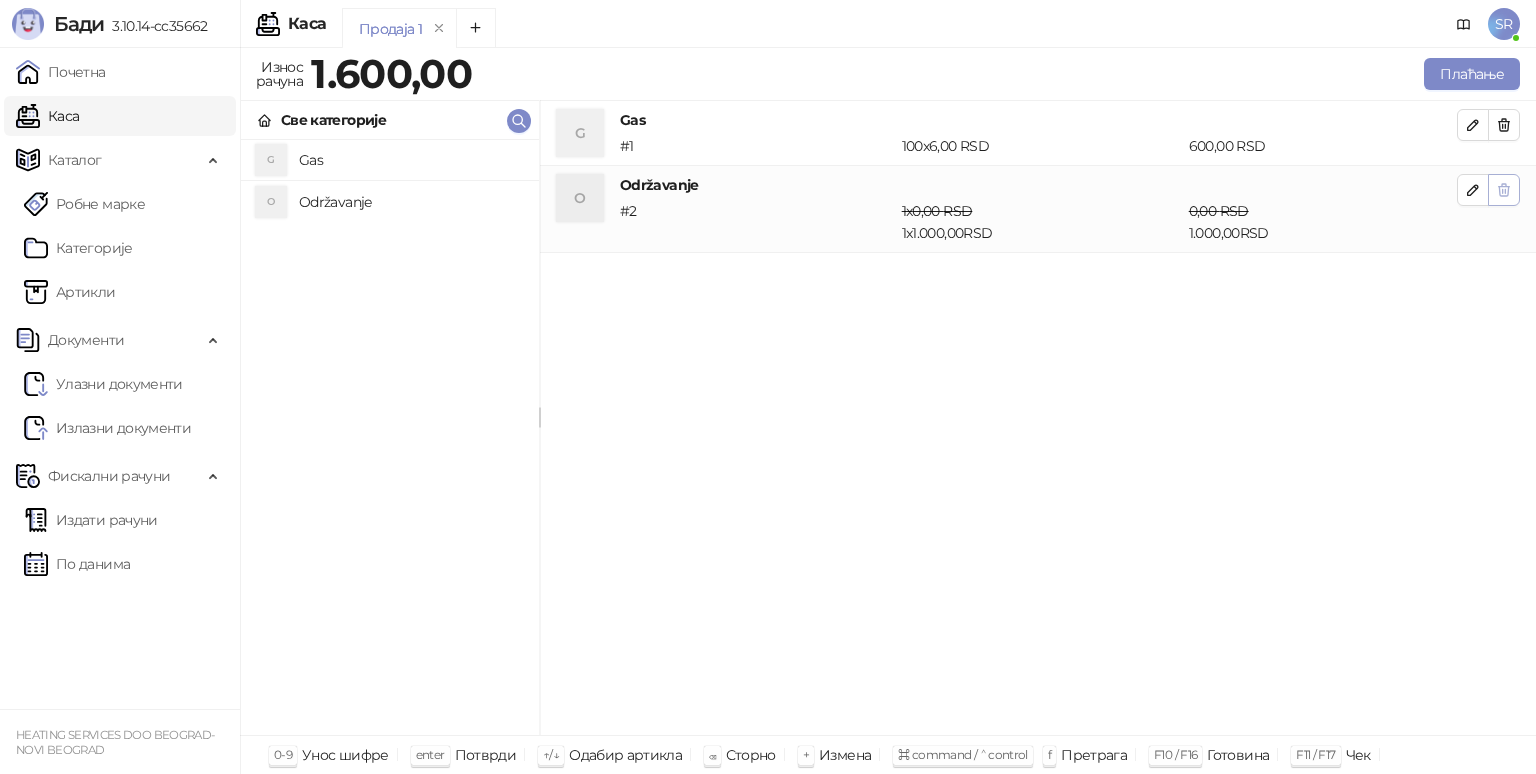 click 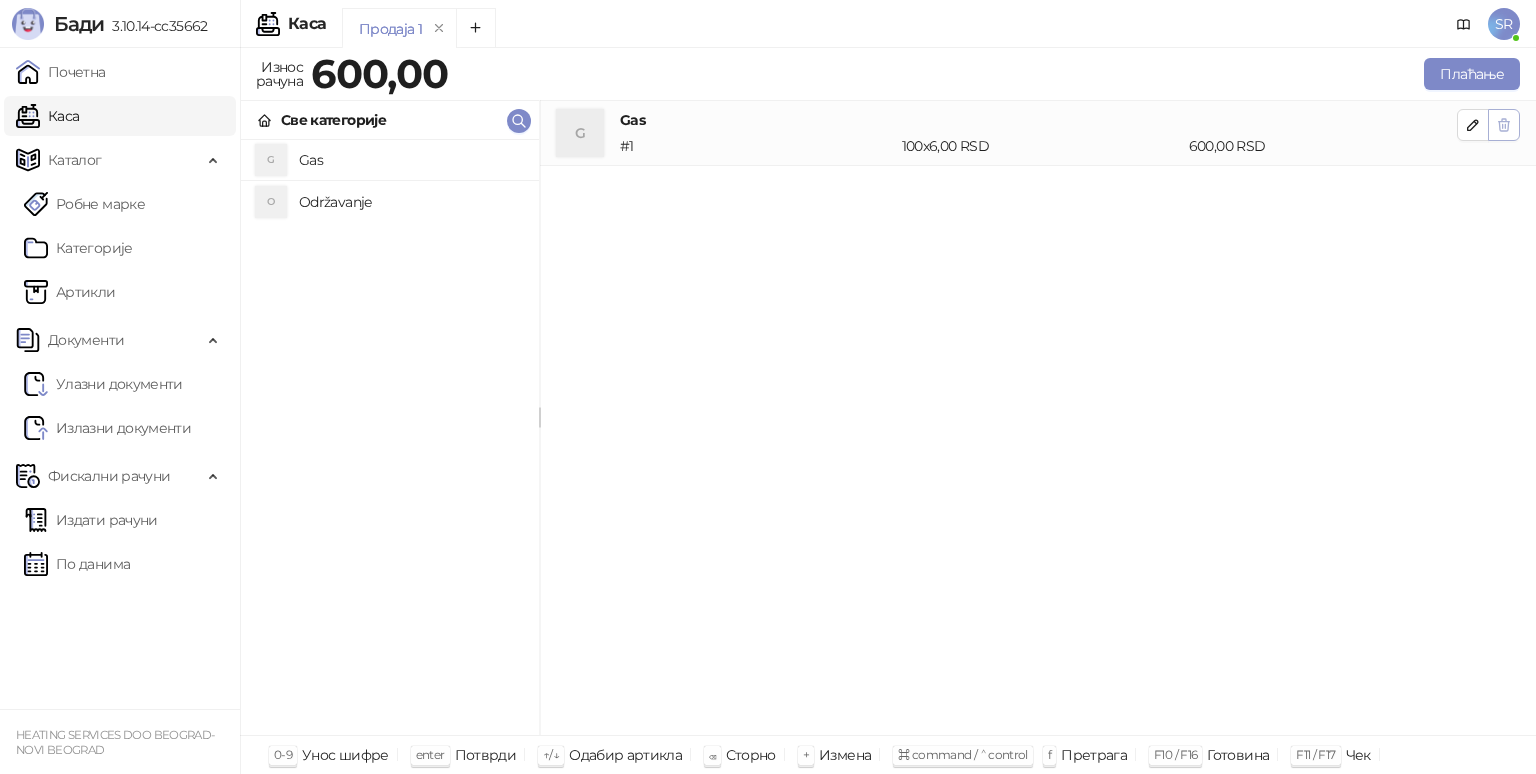 click 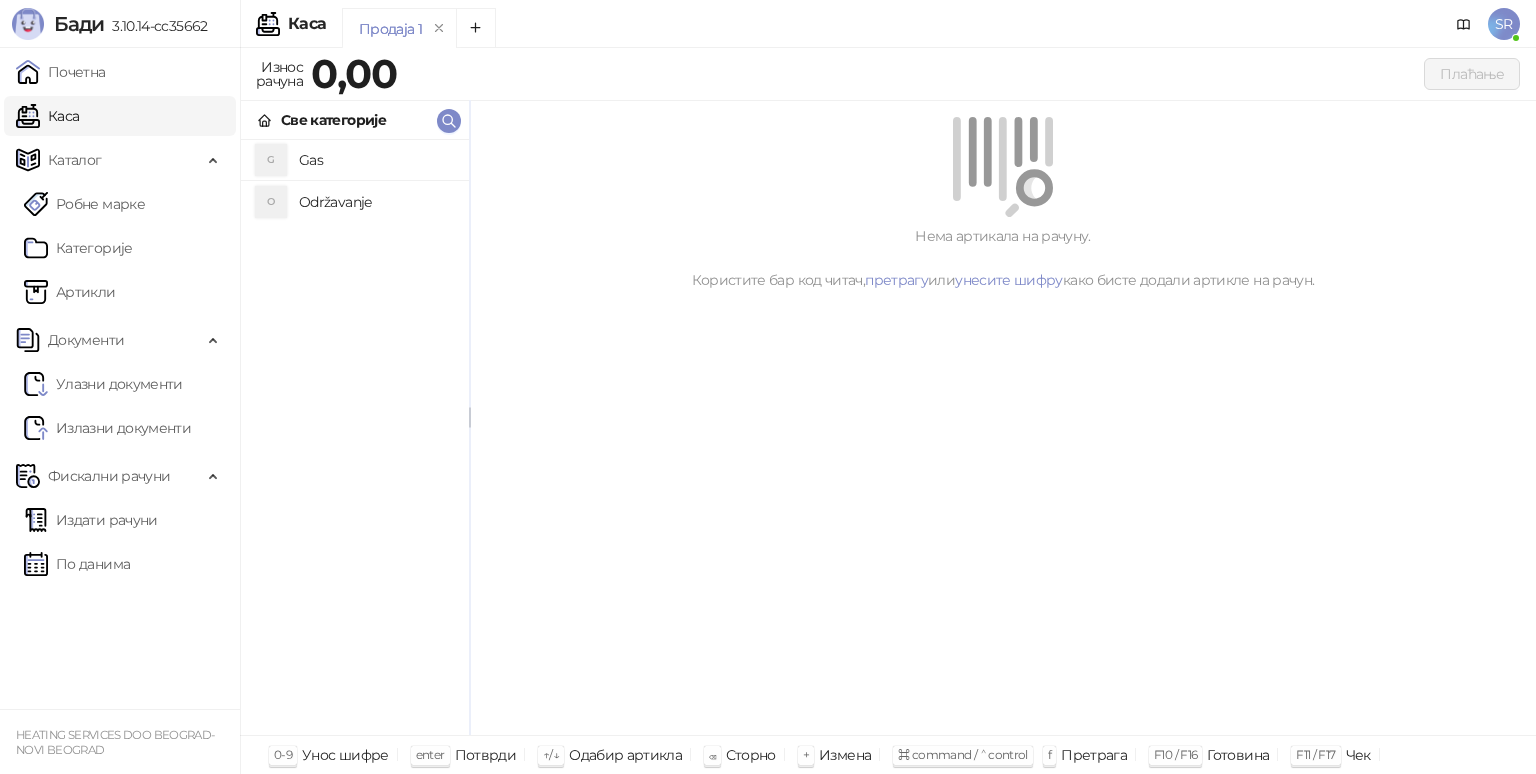 drag, startPoint x: 542, startPoint y: 235, endPoint x: 463, endPoint y: 242, distance: 79.30952 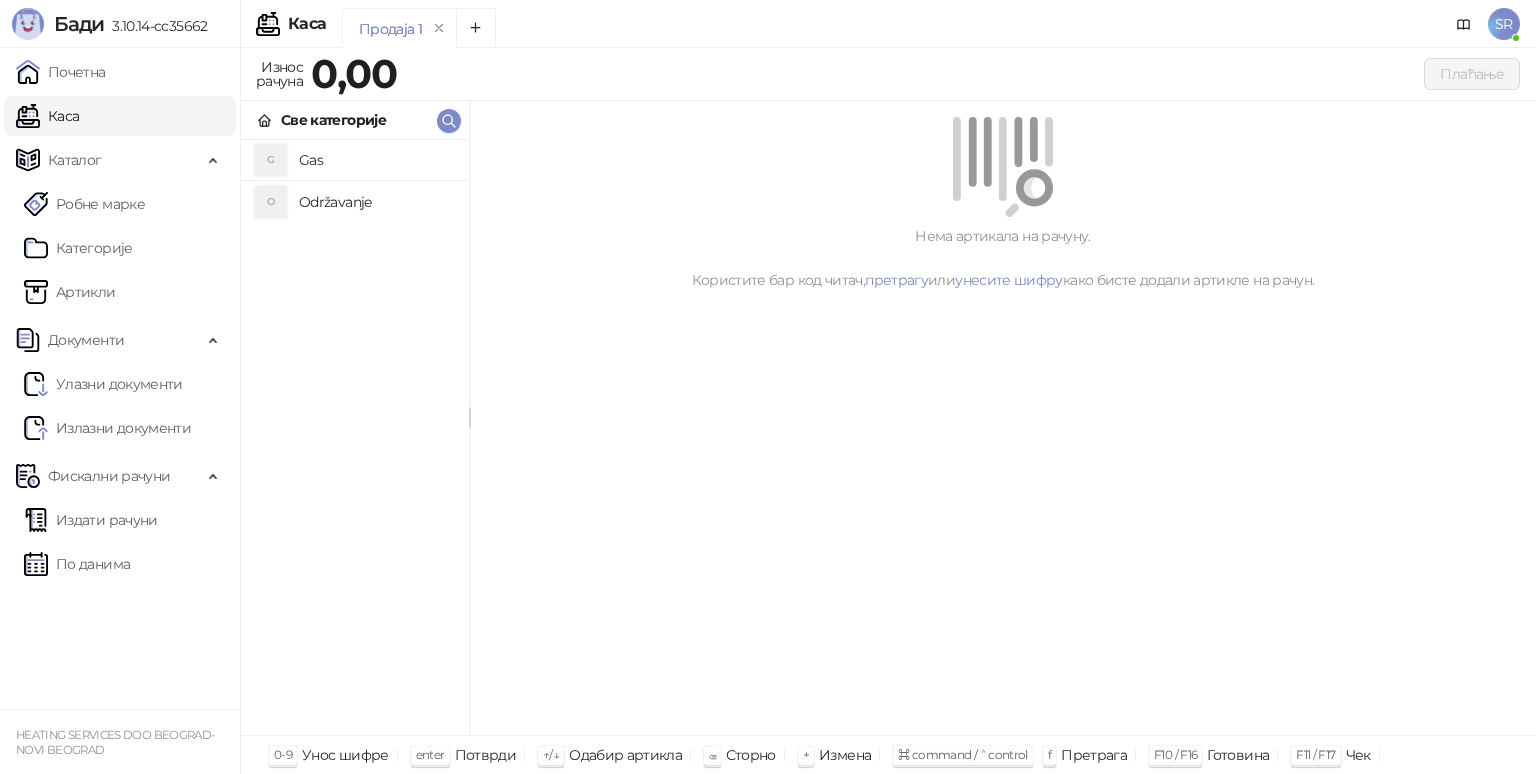 click on "Gas" at bounding box center [376, 160] 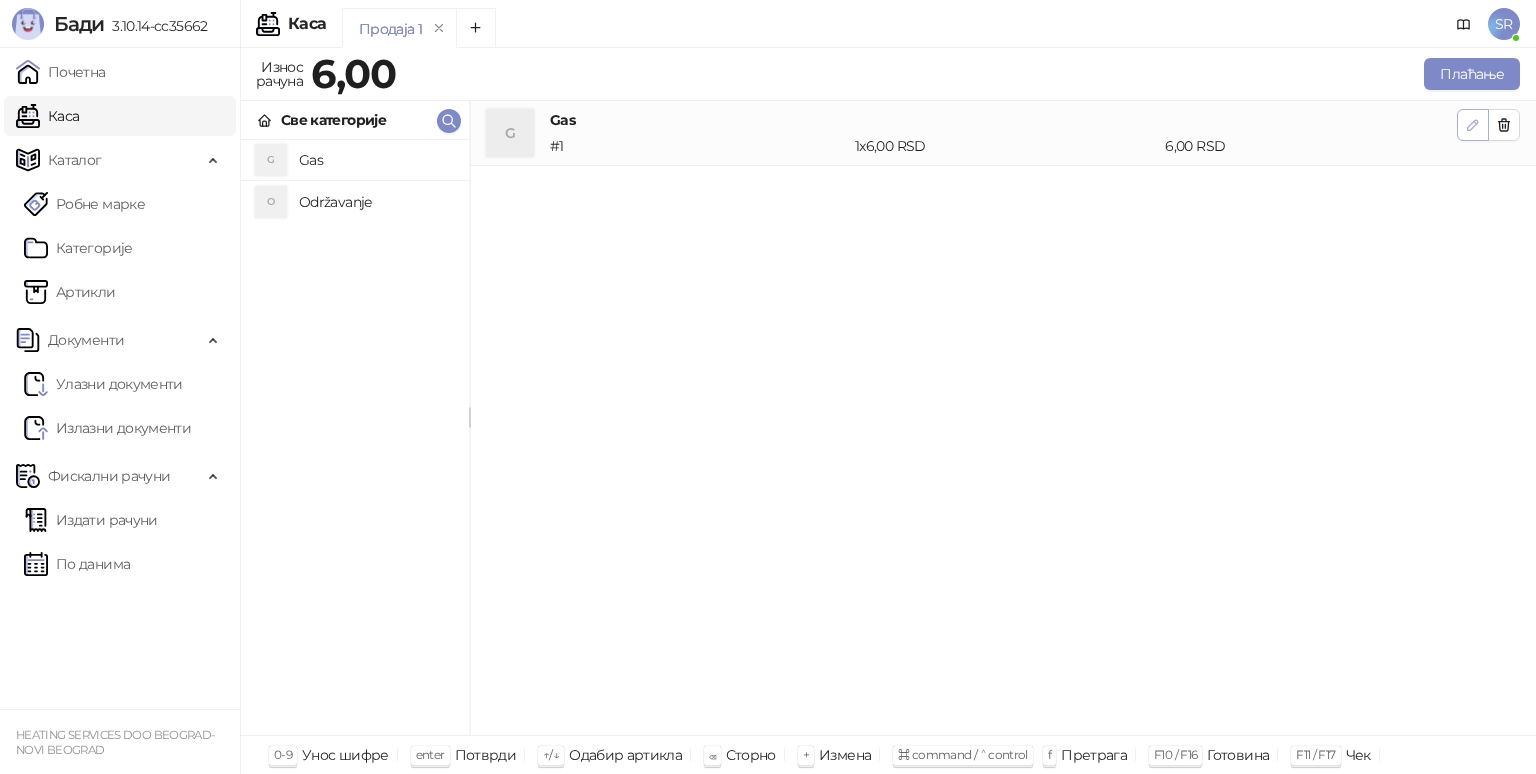 click 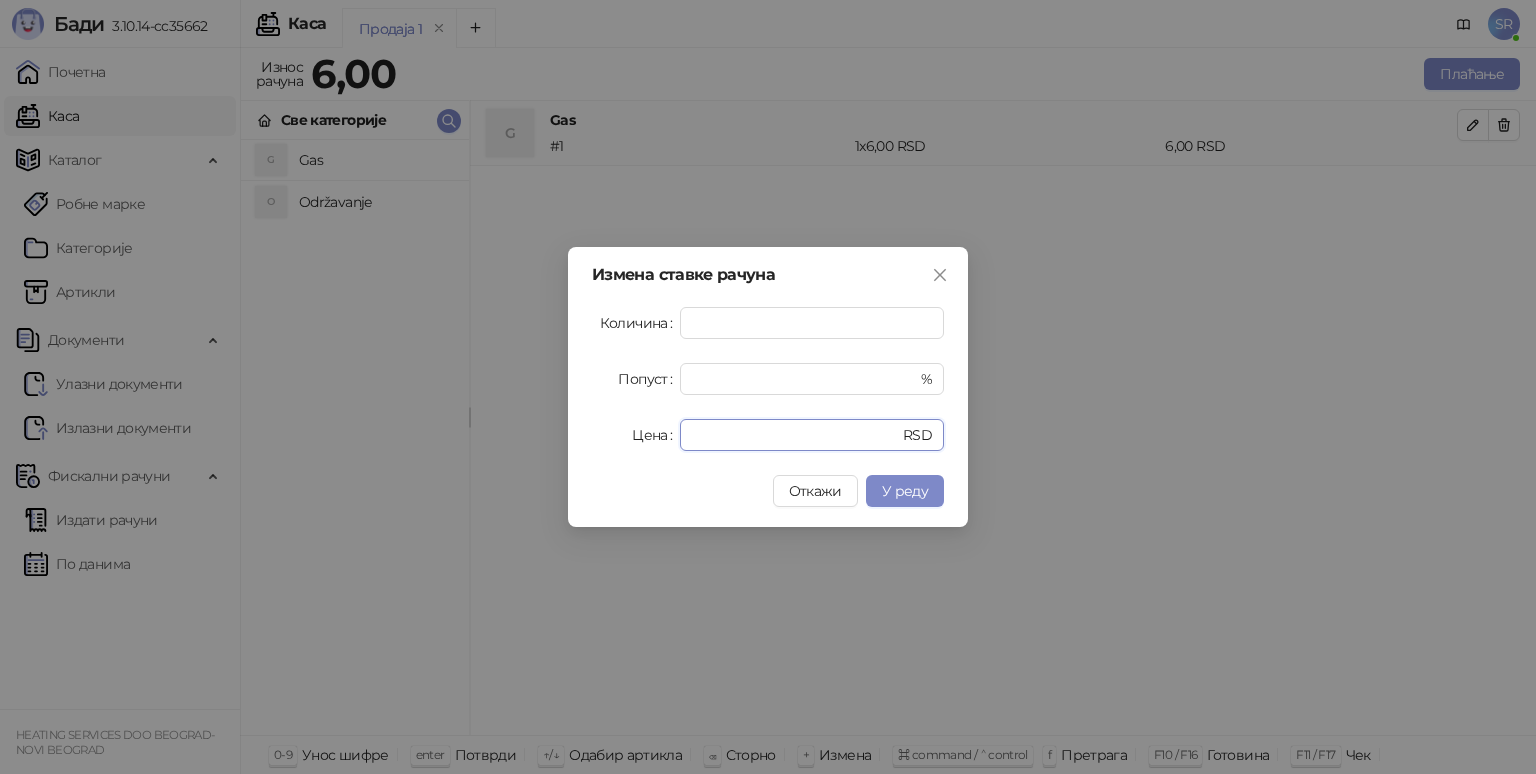 drag, startPoint x: 723, startPoint y: 431, endPoint x: 572, endPoint y: 406, distance: 153.05554 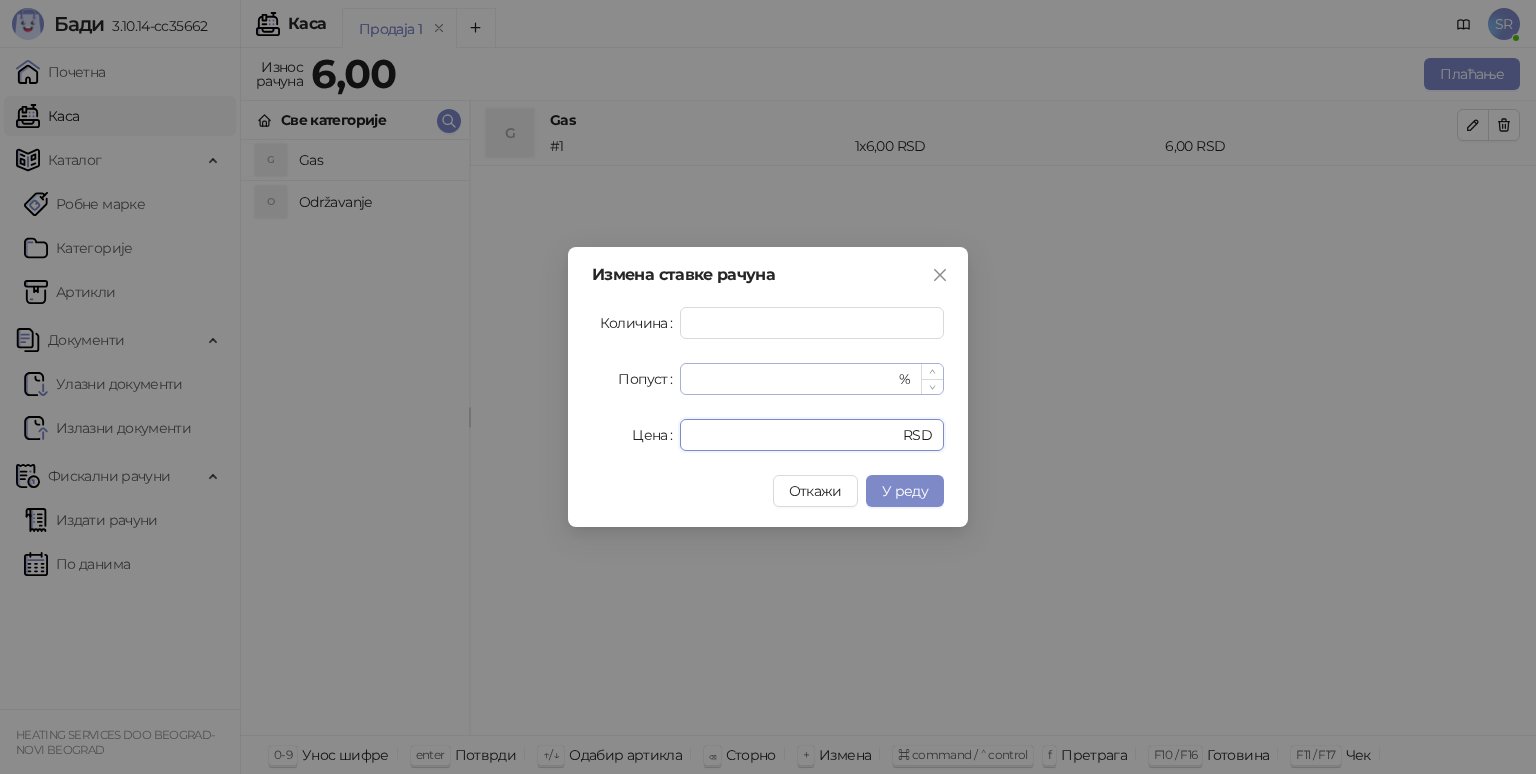 type on "*" 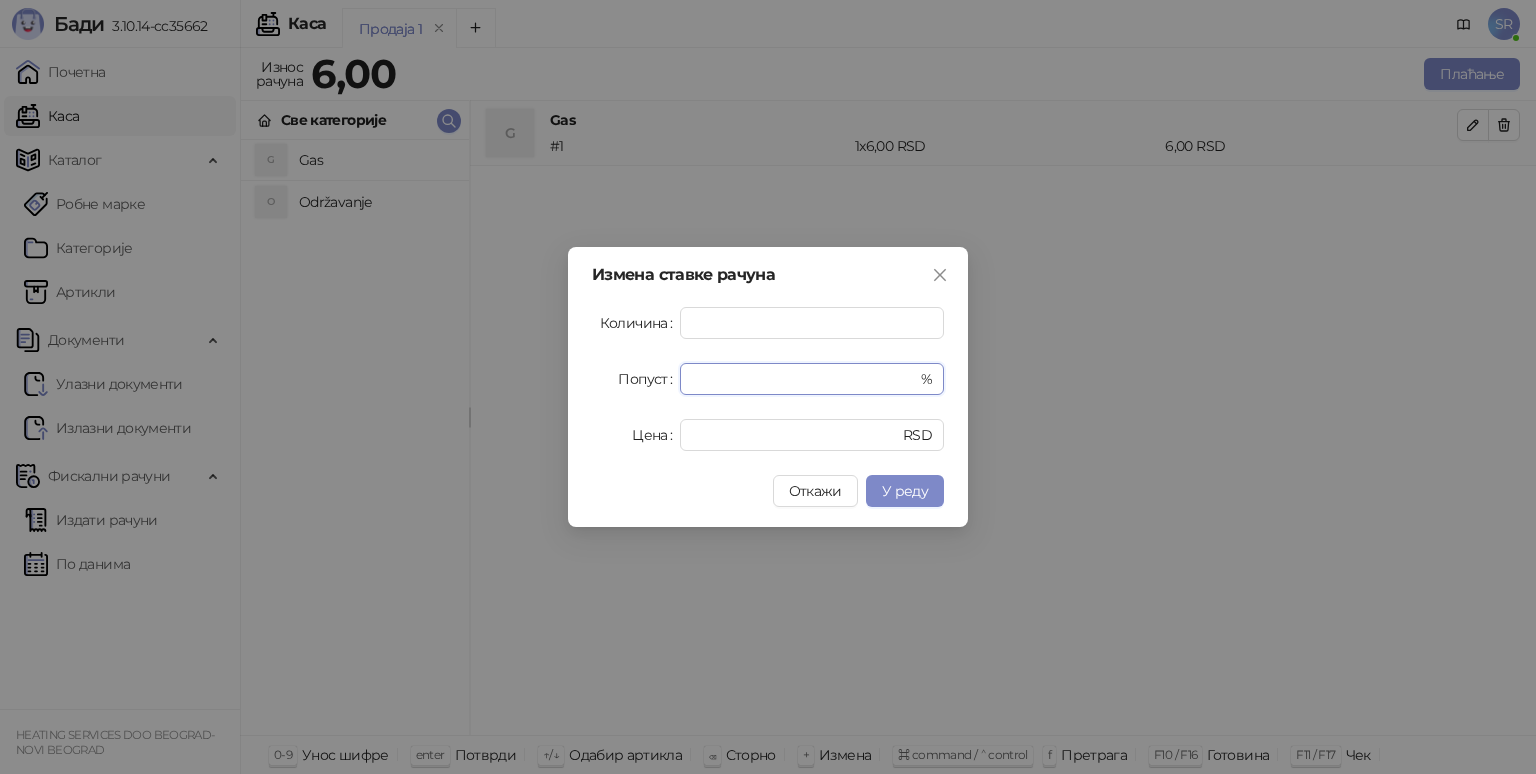 drag, startPoint x: 712, startPoint y: 381, endPoint x: 631, endPoint y: 359, distance: 83.9345 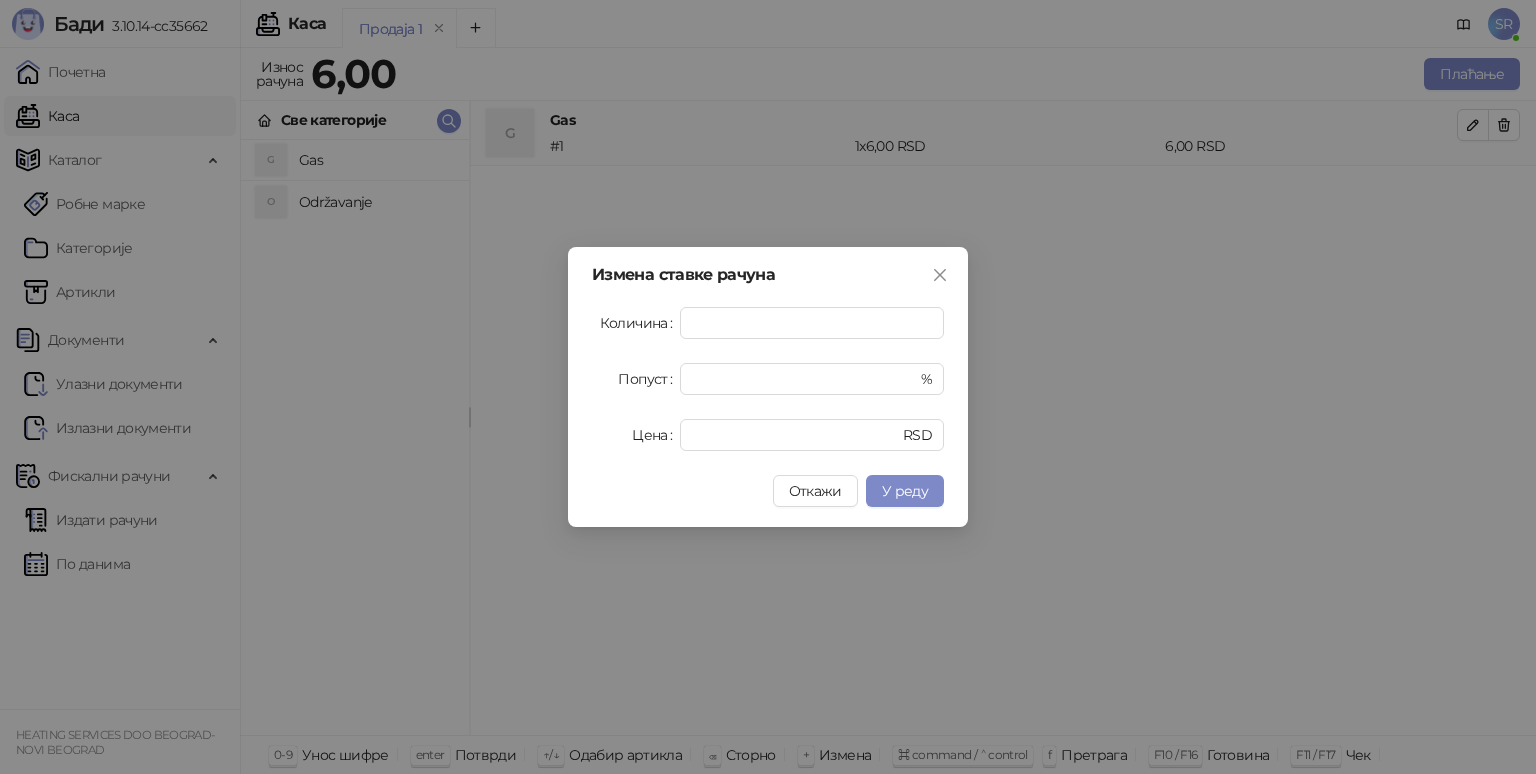 click on "Измена ставке рачуна Количина * Попуст ** % Цена * RSD Откажи У реду" at bounding box center [768, 387] 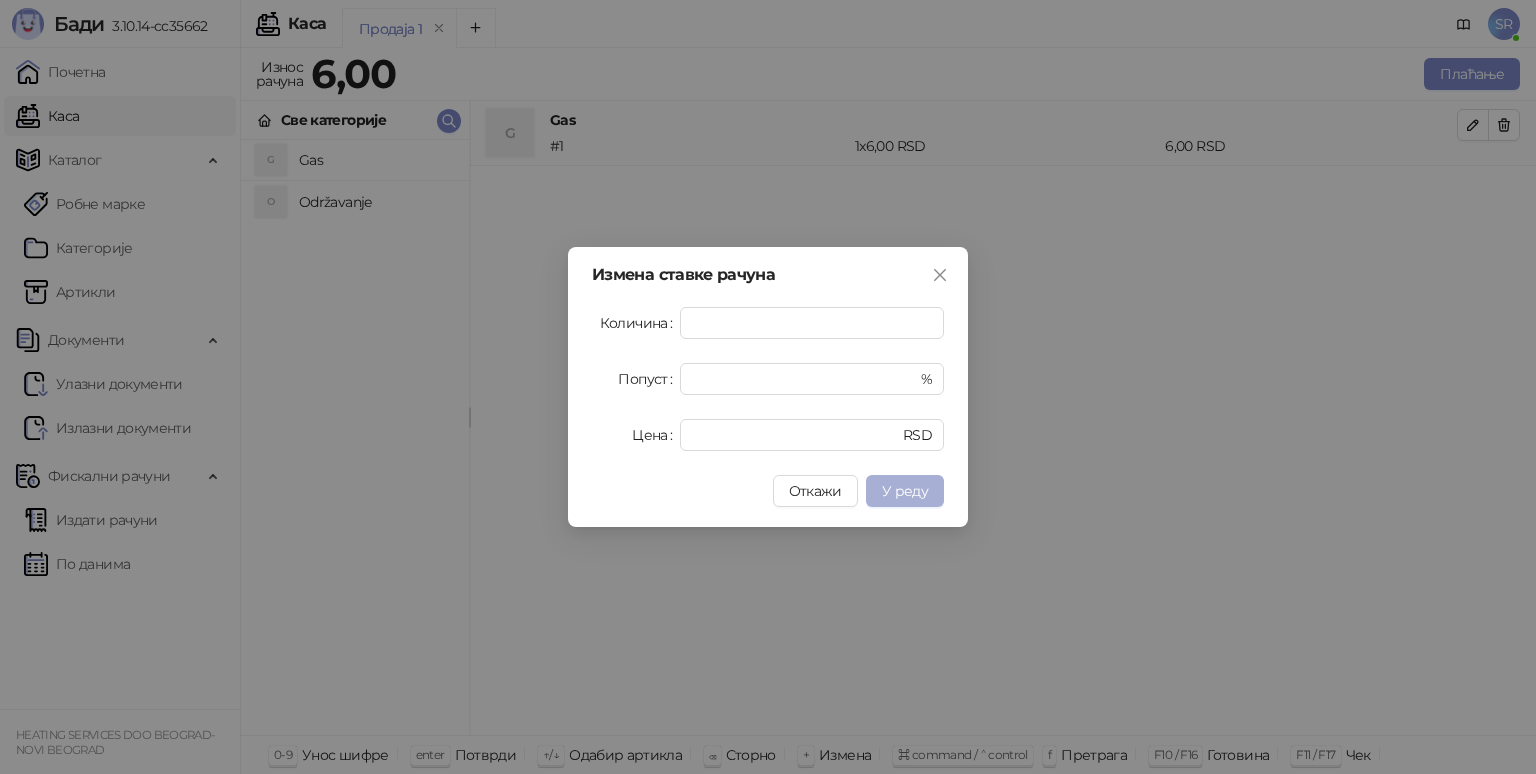 click on "У реду" at bounding box center [905, 491] 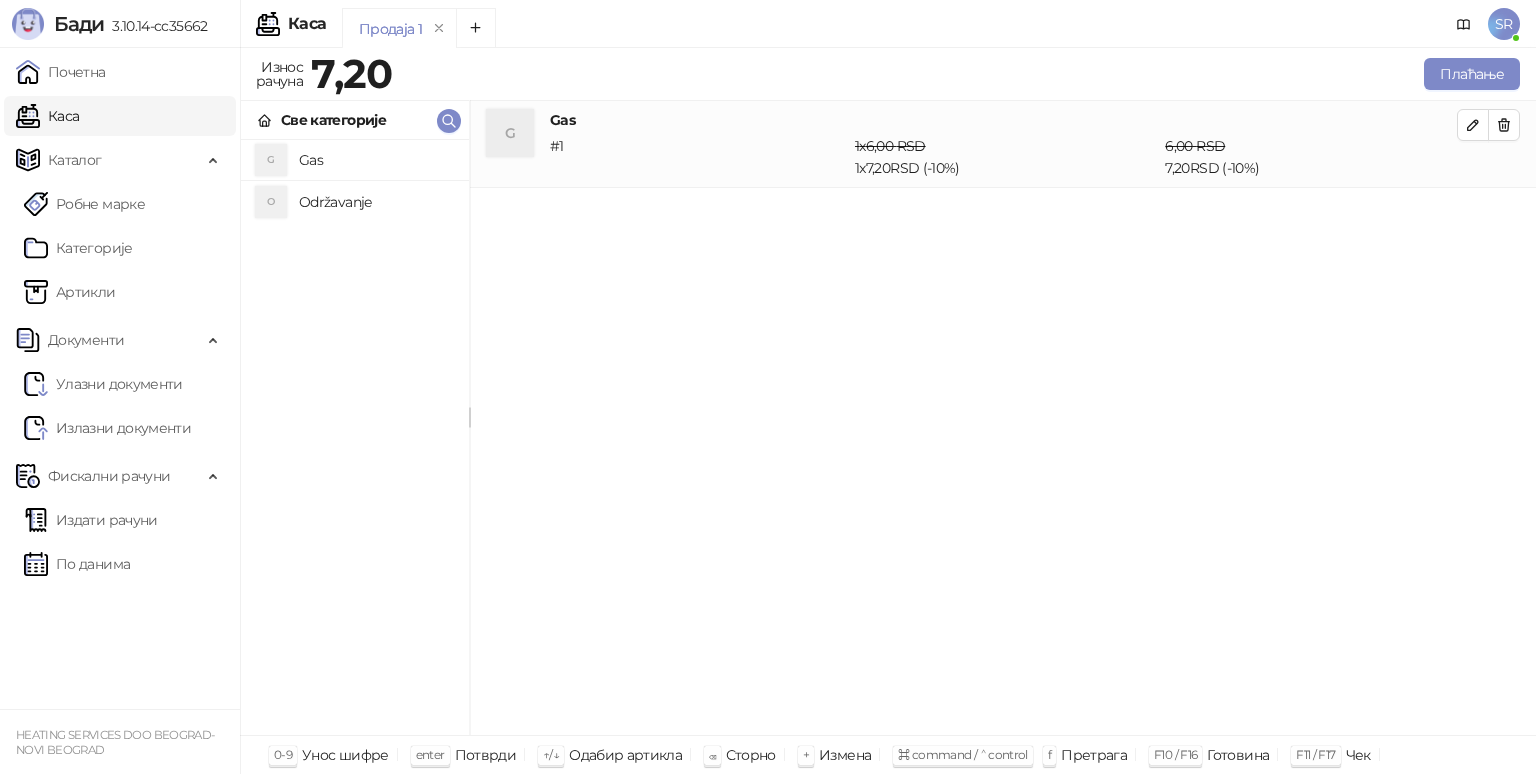 drag, startPoint x: 869, startPoint y: 167, endPoint x: 945, endPoint y: 177, distance: 76.655075 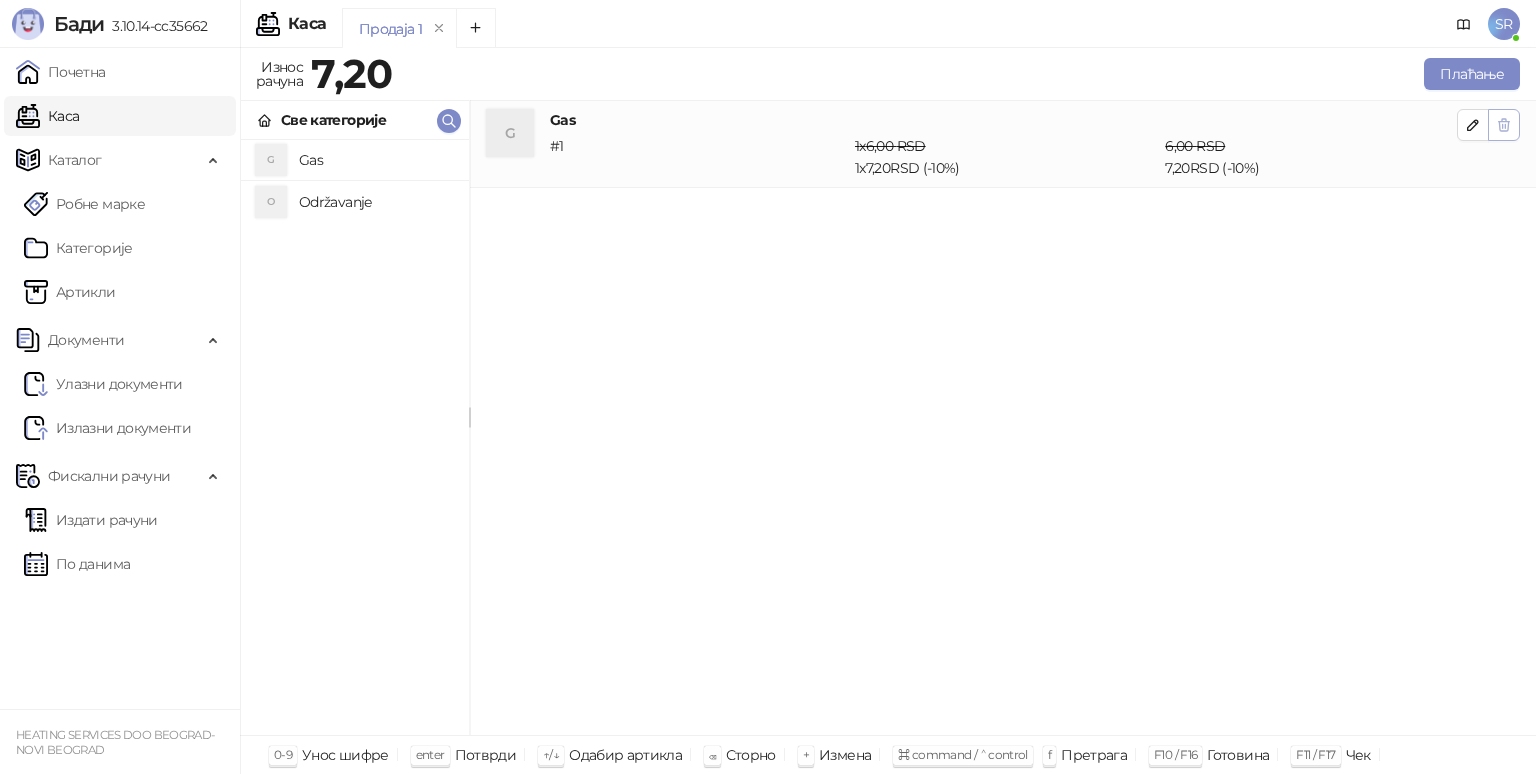 click at bounding box center (1504, 124) 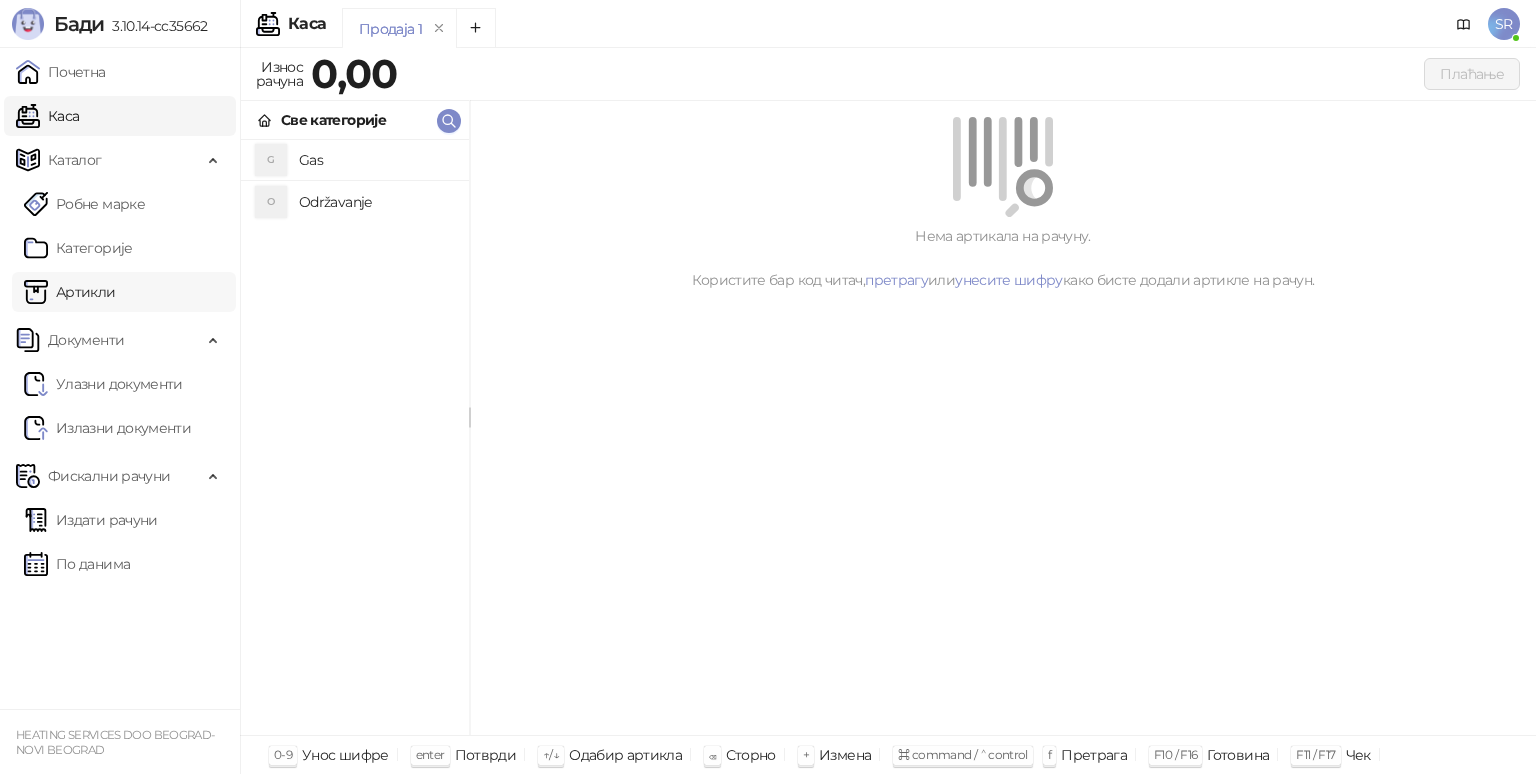 click on "Артикли" at bounding box center [70, 292] 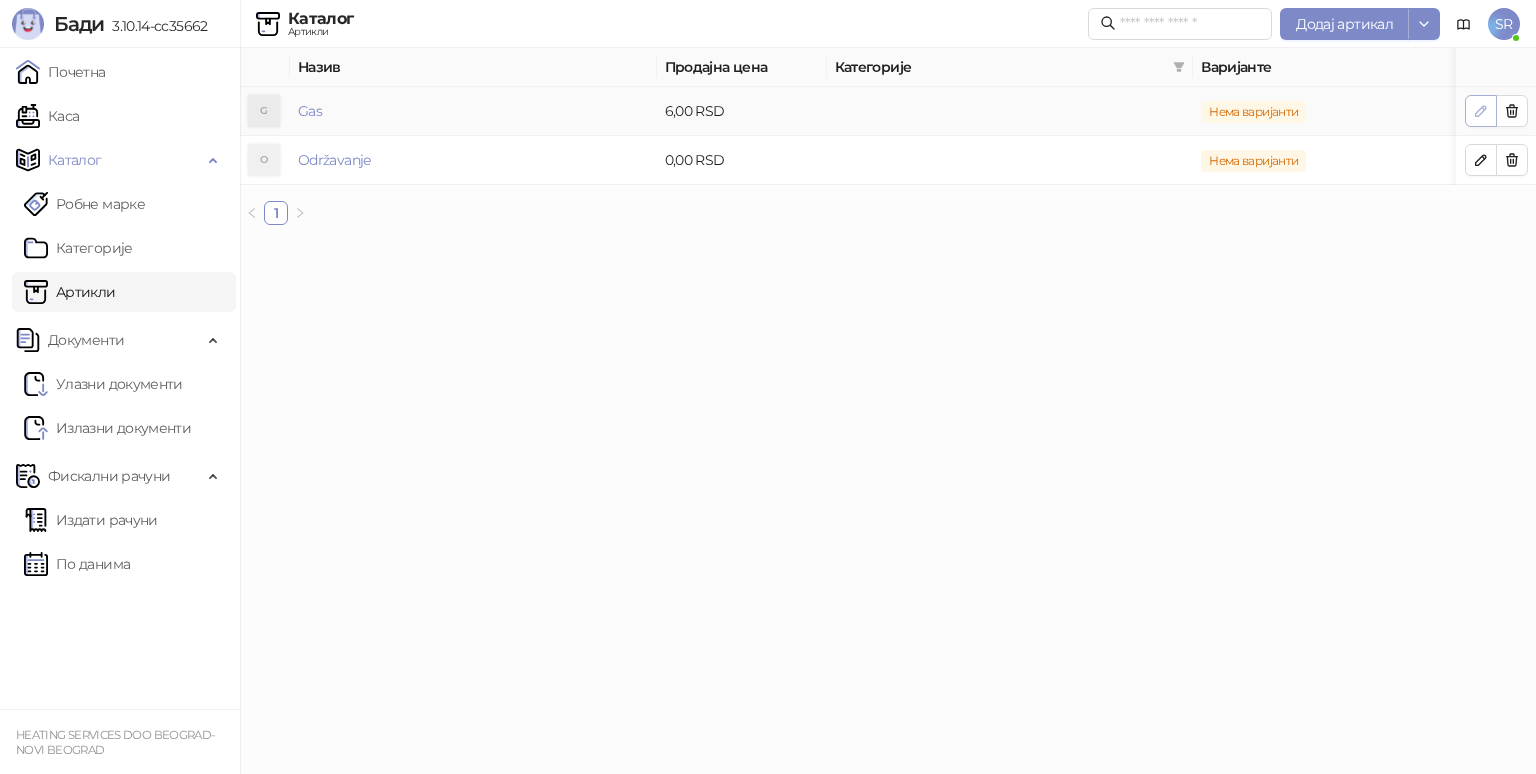 click 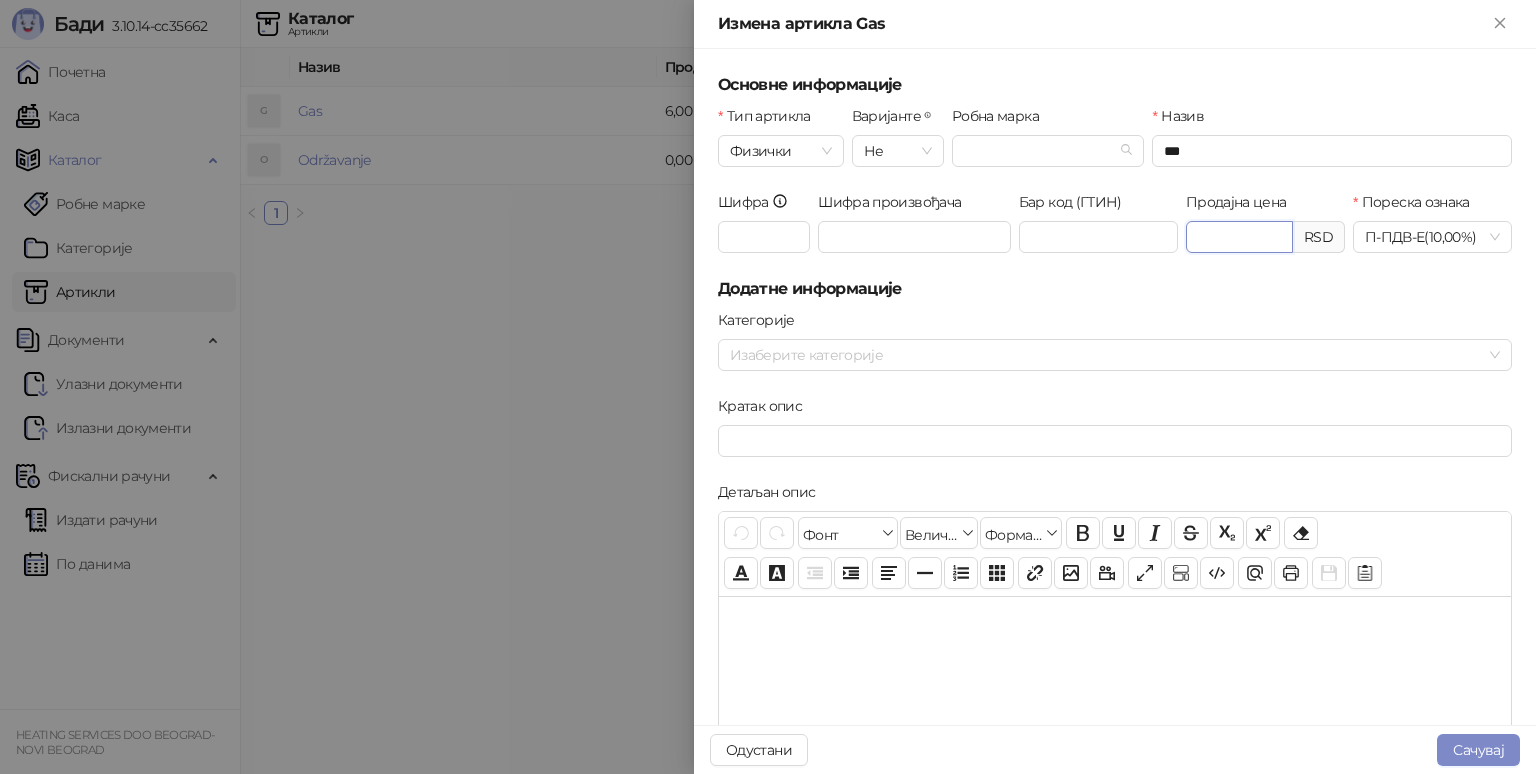 drag, startPoint x: 1236, startPoint y: 235, endPoint x: 1122, endPoint y: 213, distance: 116.1034 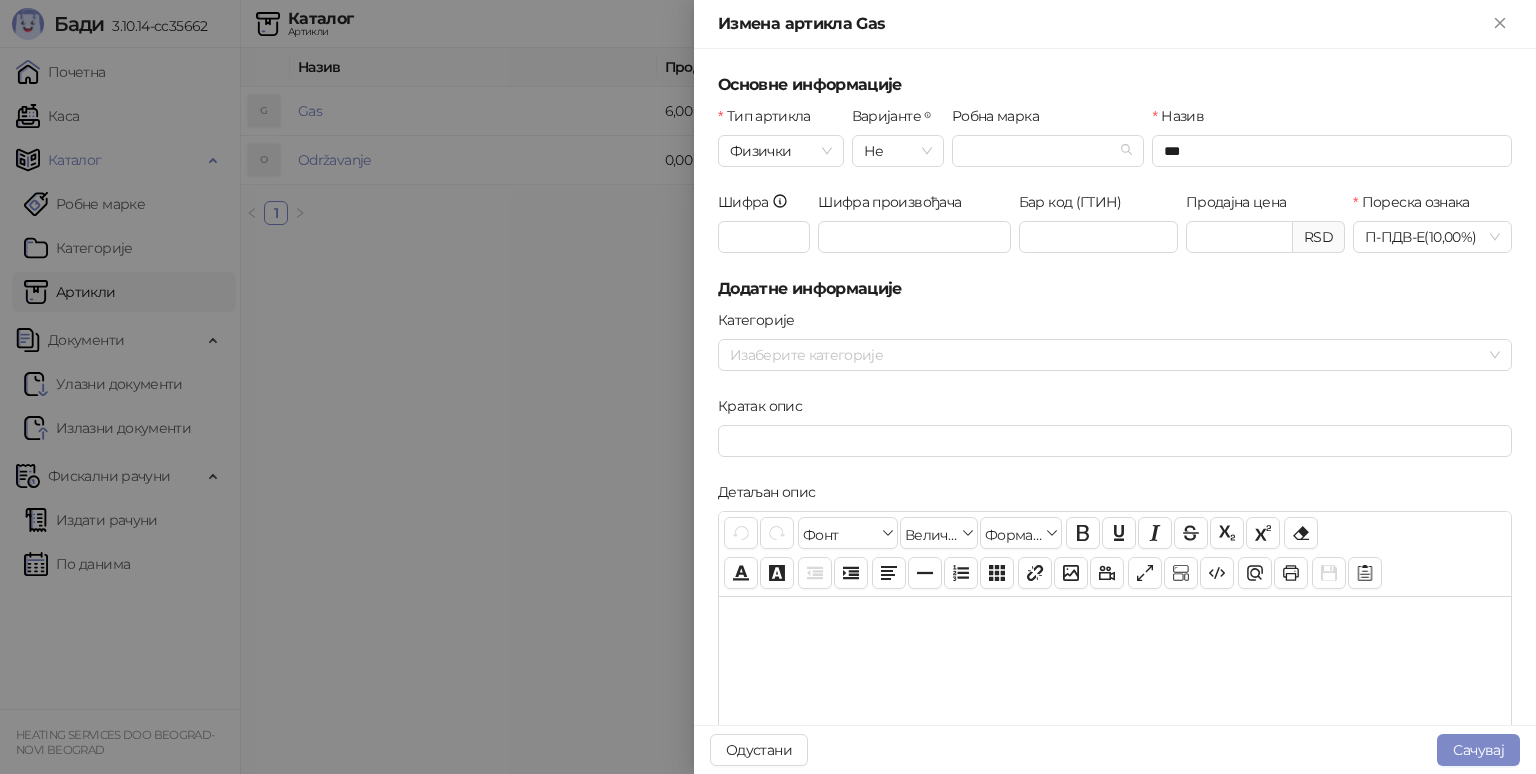drag, startPoint x: 300, startPoint y: 290, endPoint x: 282, endPoint y: 268, distance: 28.42534 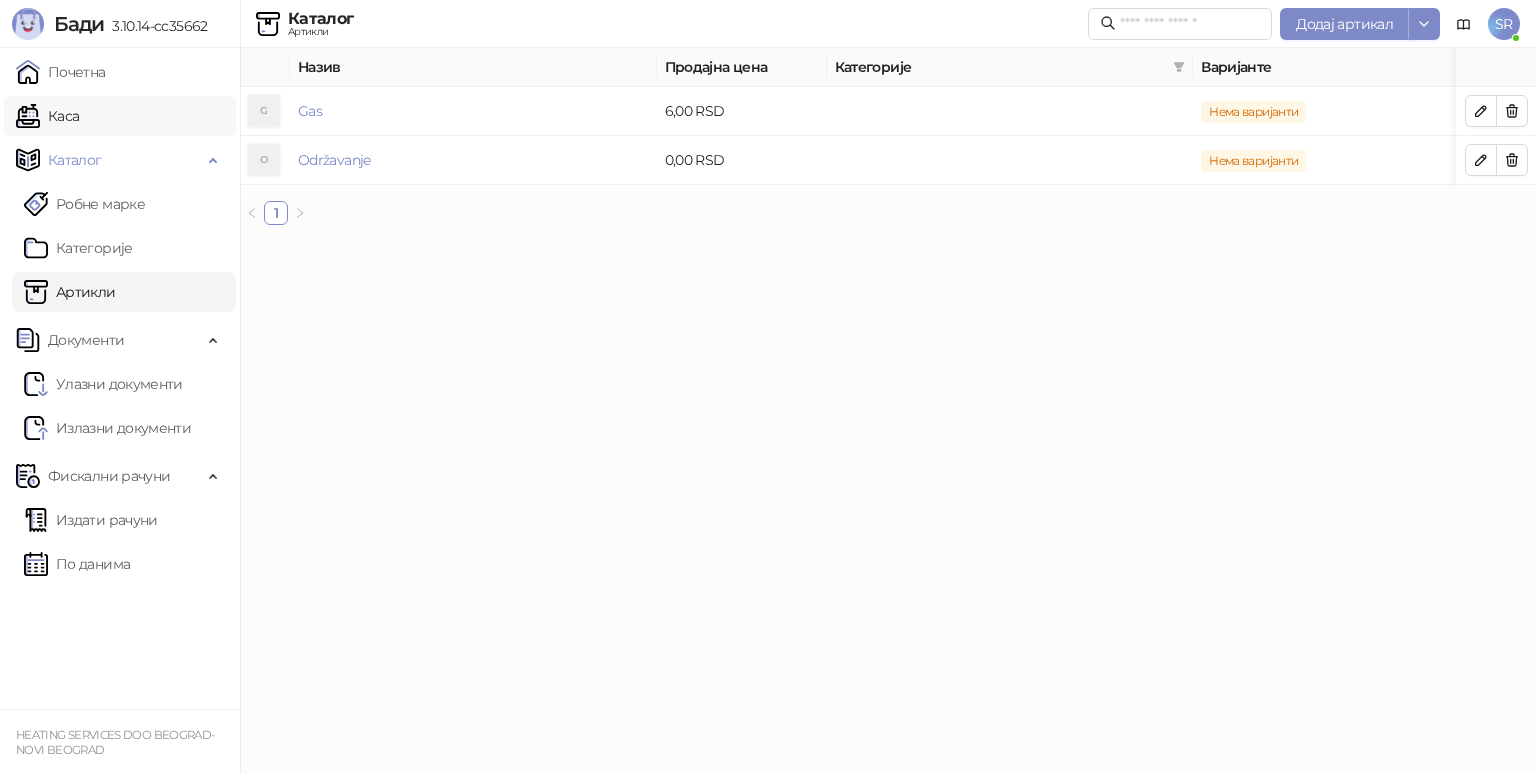 click on "Каса" at bounding box center [47, 116] 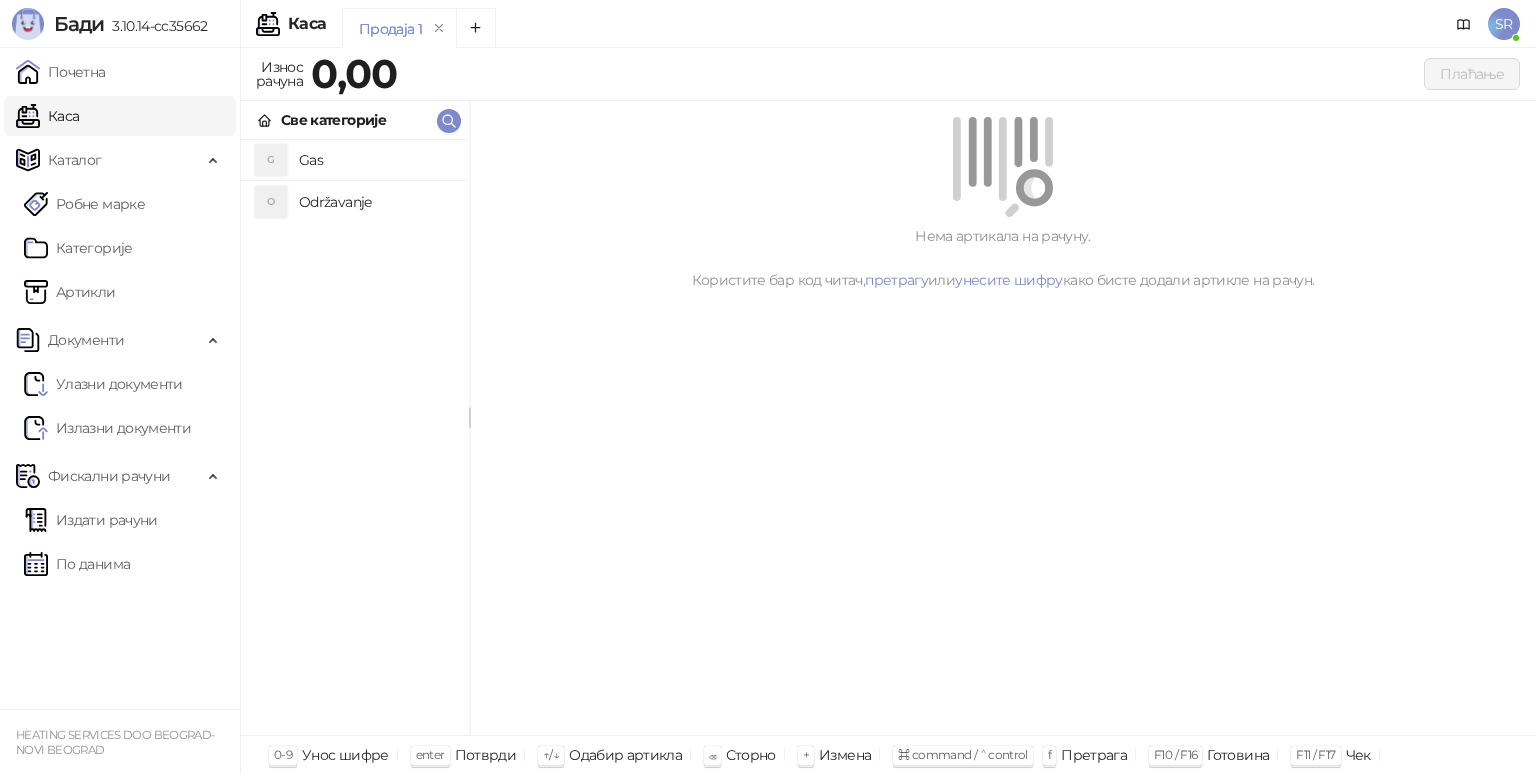 click on "Gas" at bounding box center (376, 160) 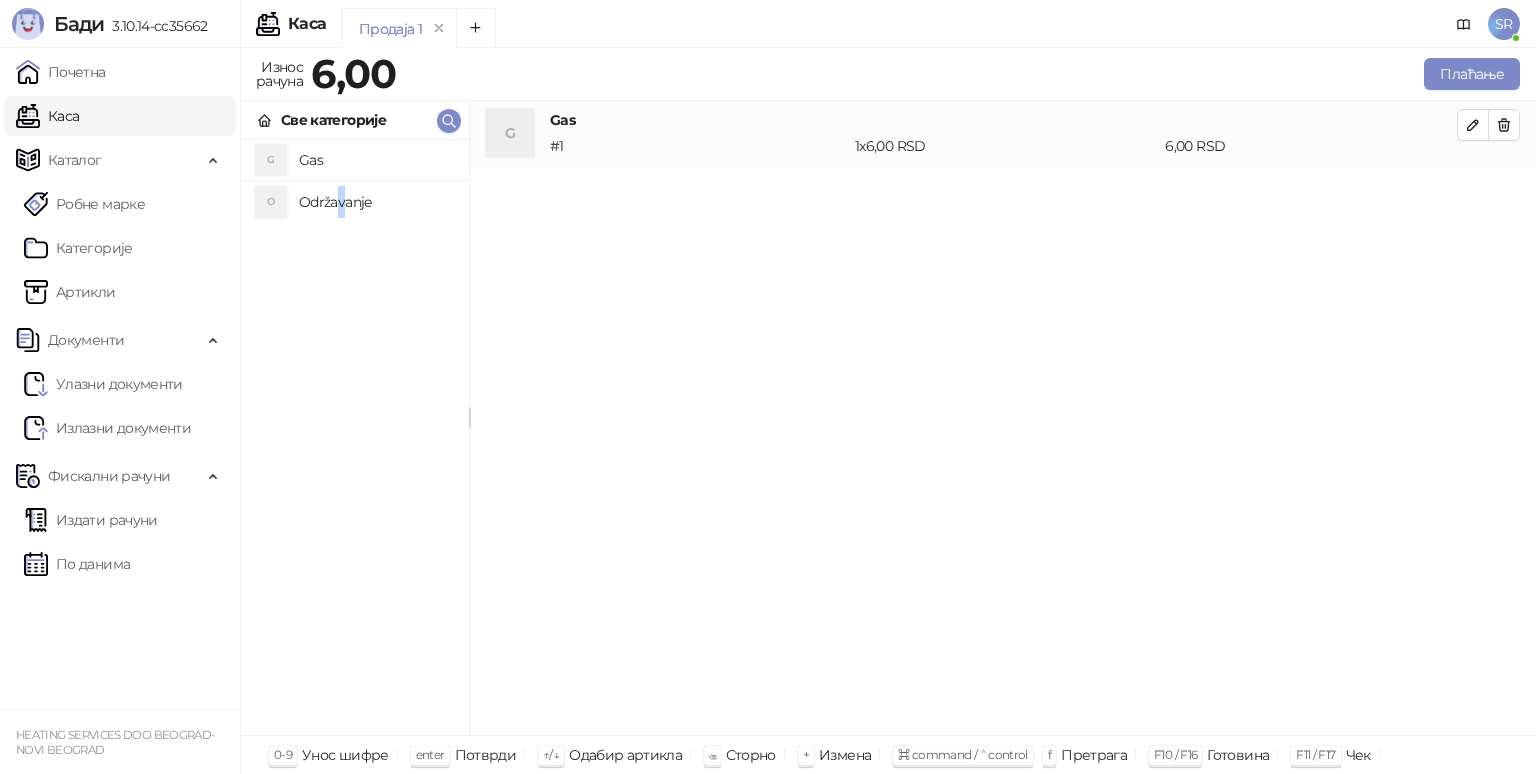 click on "Održavanje" at bounding box center [376, 202] 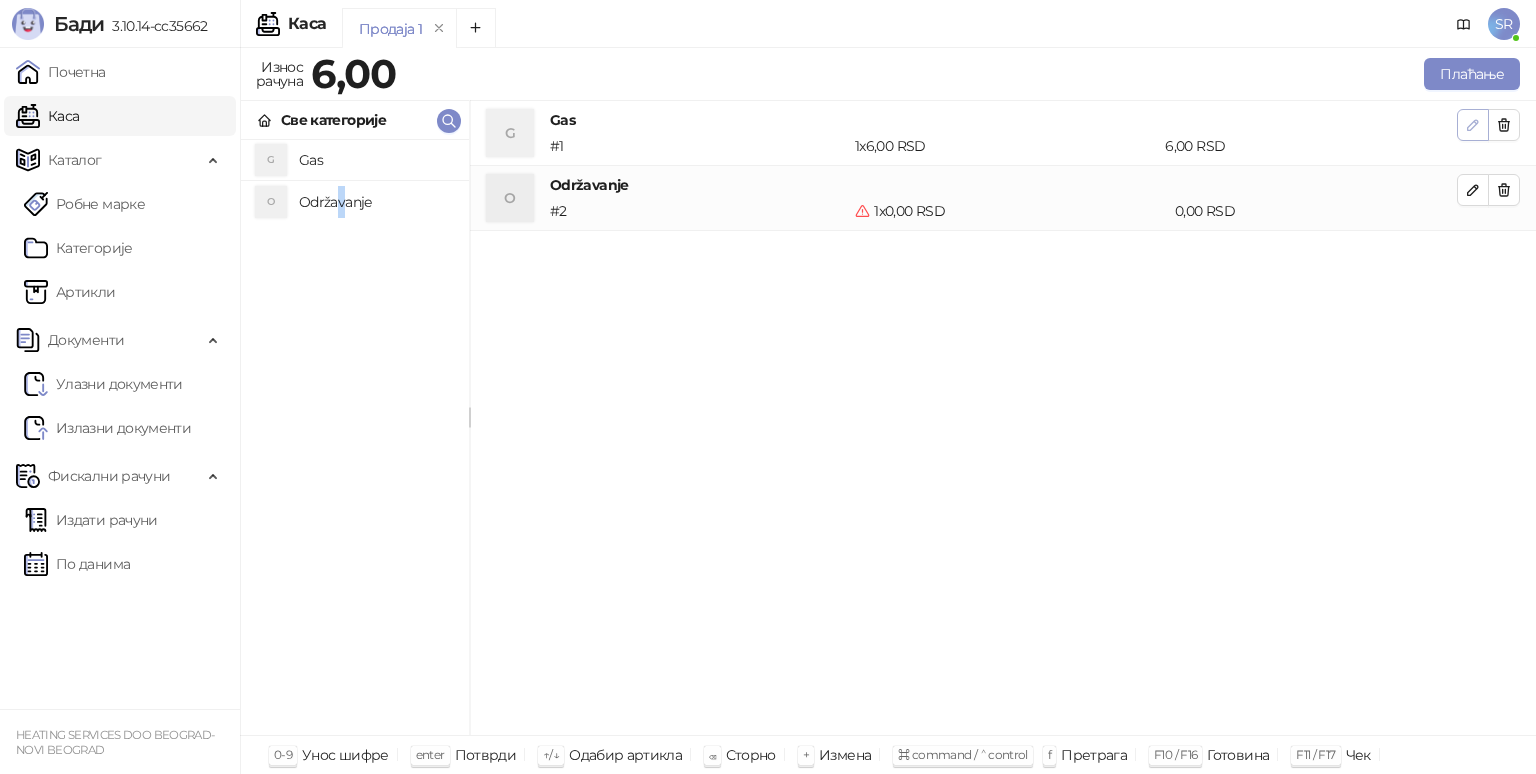 click 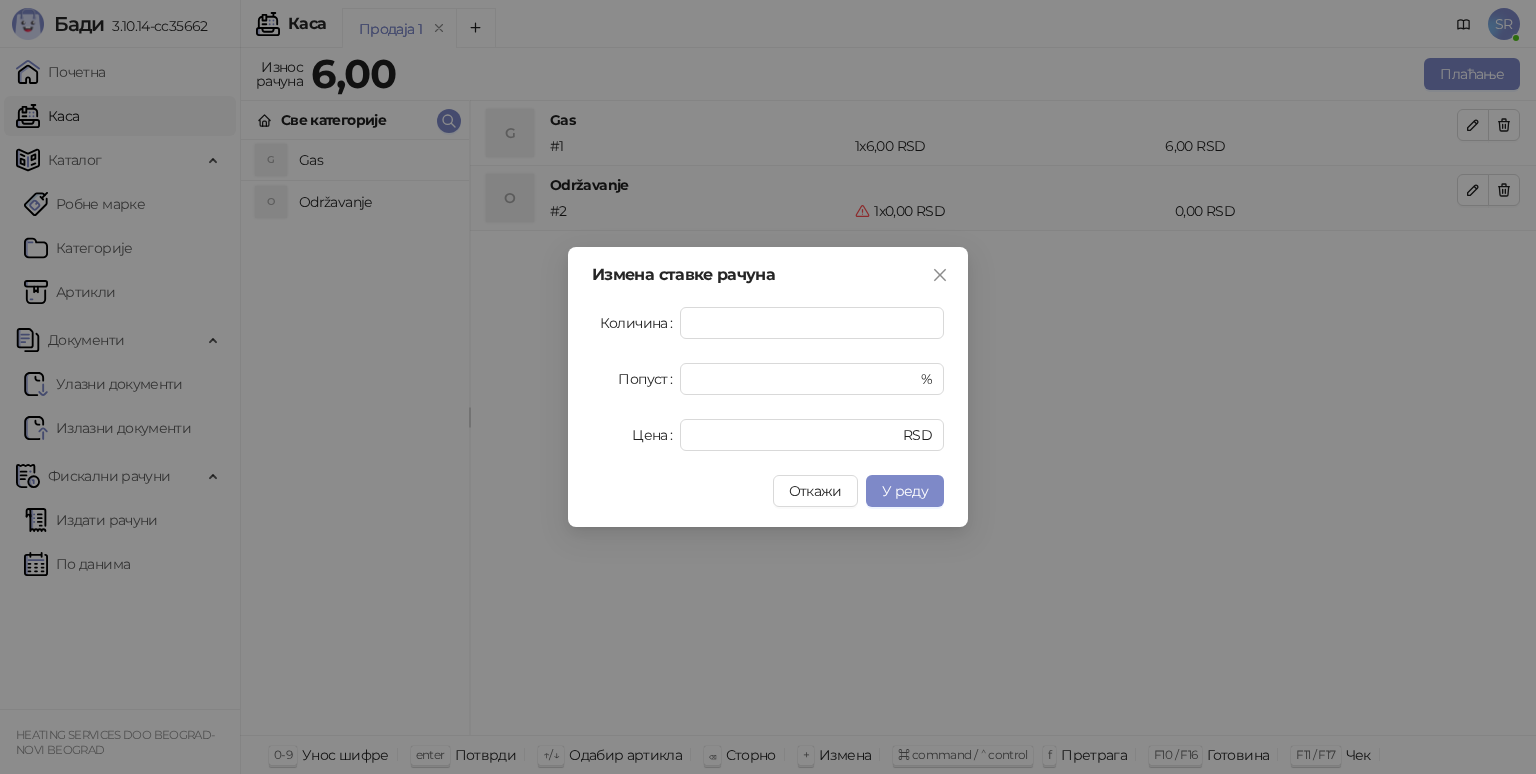 drag, startPoint x: 808, startPoint y: 493, endPoint x: 828, endPoint y: 487, distance: 20.880613 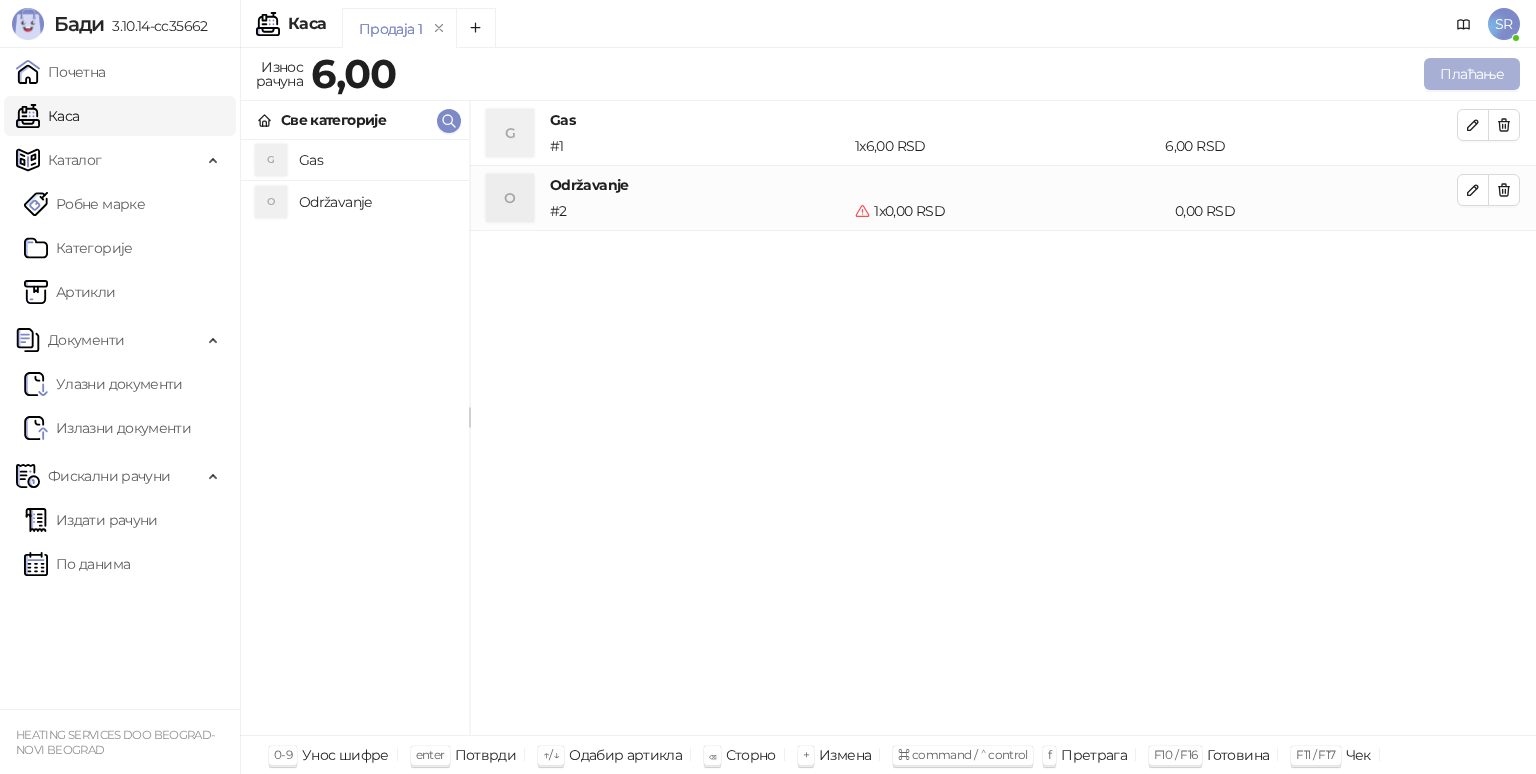click on "Плаћање" at bounding box center (1472, 74) 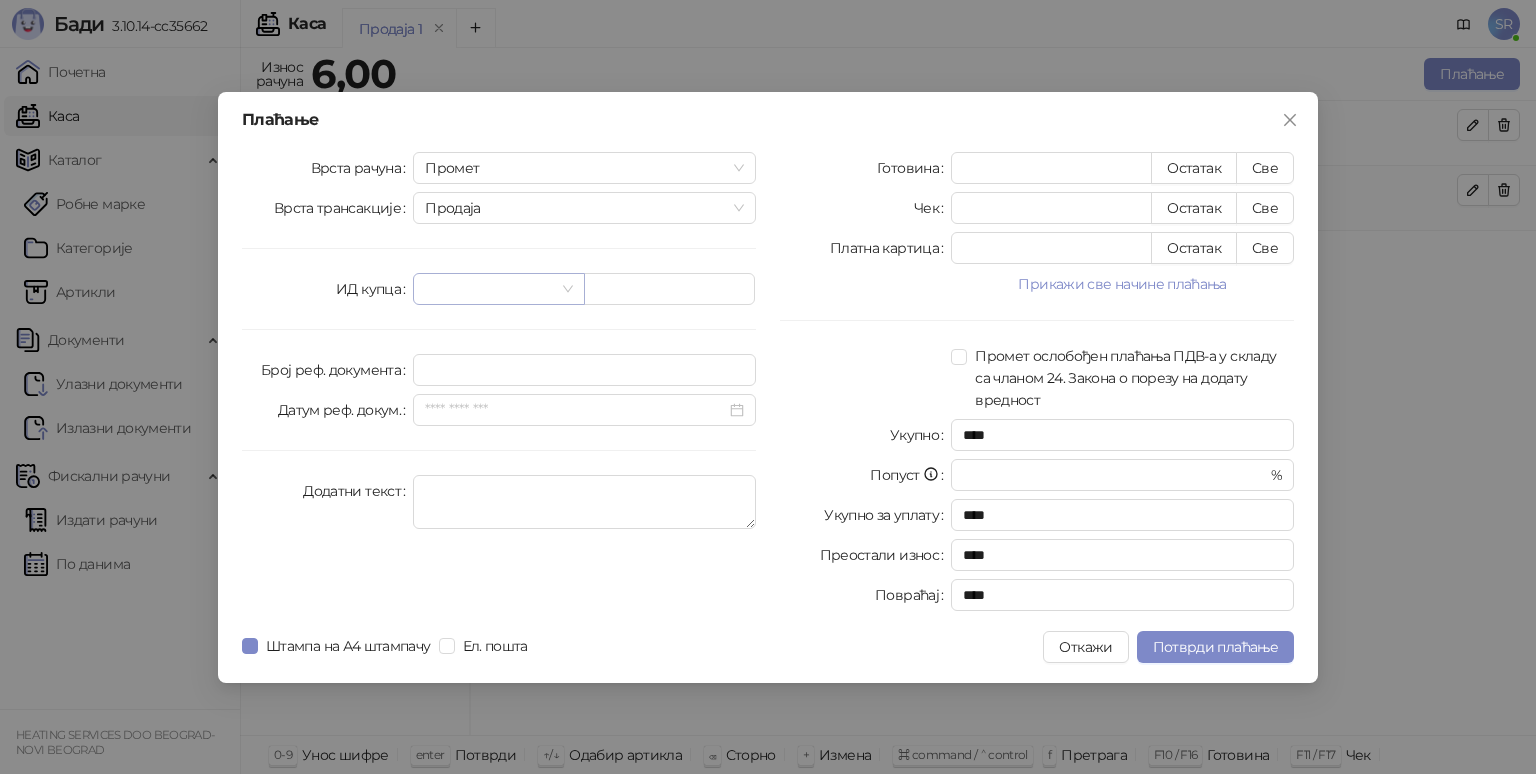 click at bounding box center [498, 289] 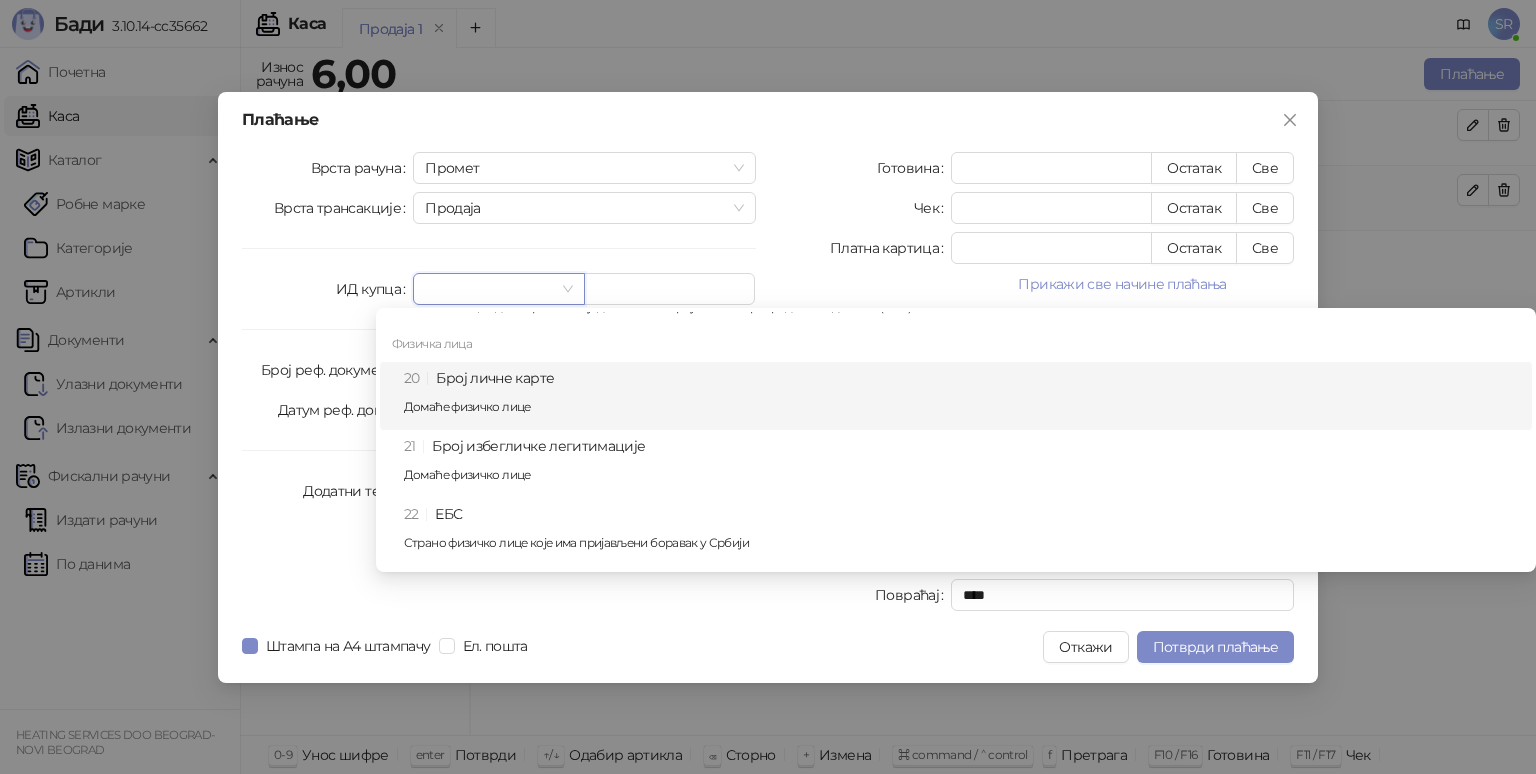 scroll, scrollTop: 500, scrollLeft: 0, axis: vertical 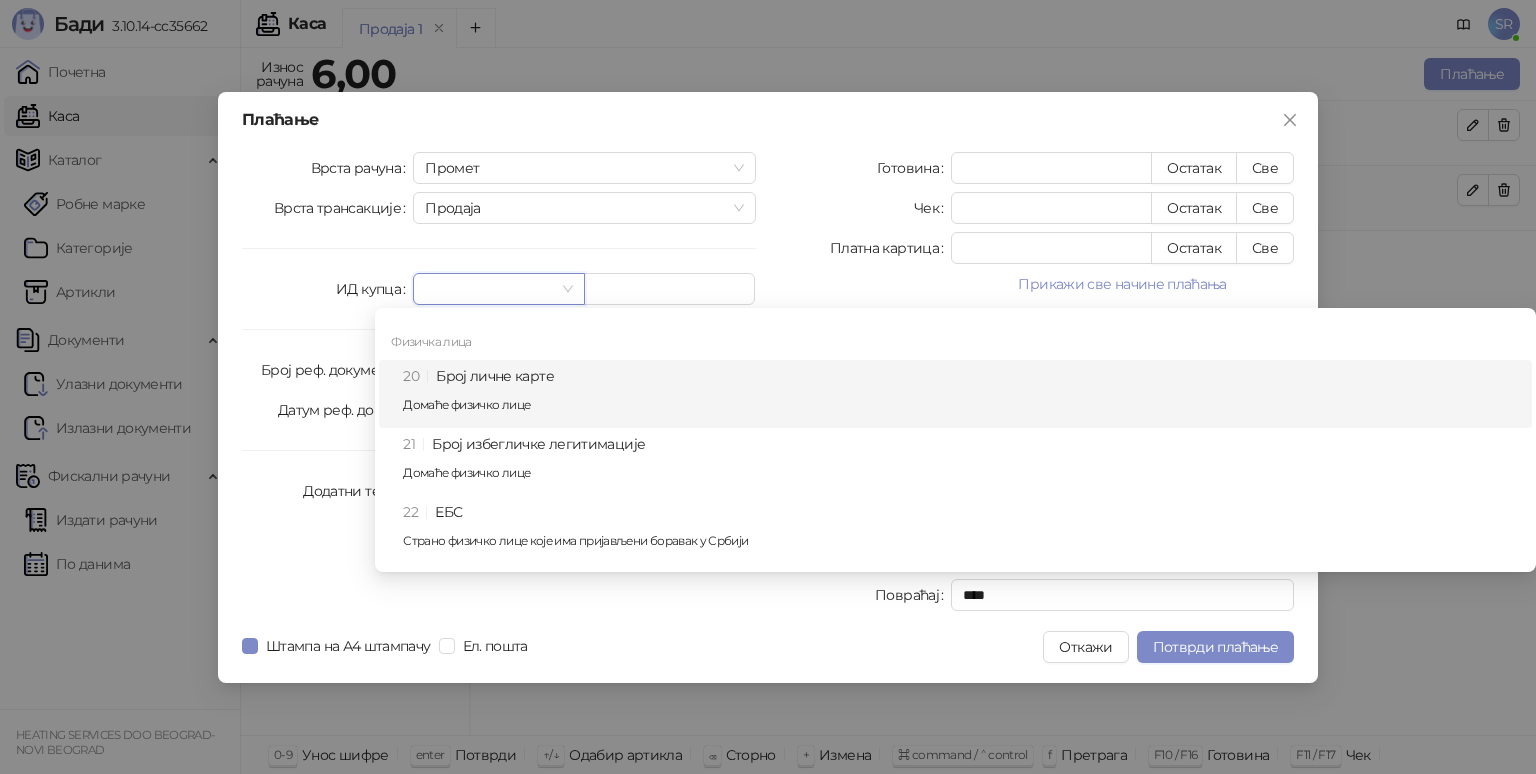 click on "20 Број личне карте Домаће физичко лице" at bounding box center (961, 394) 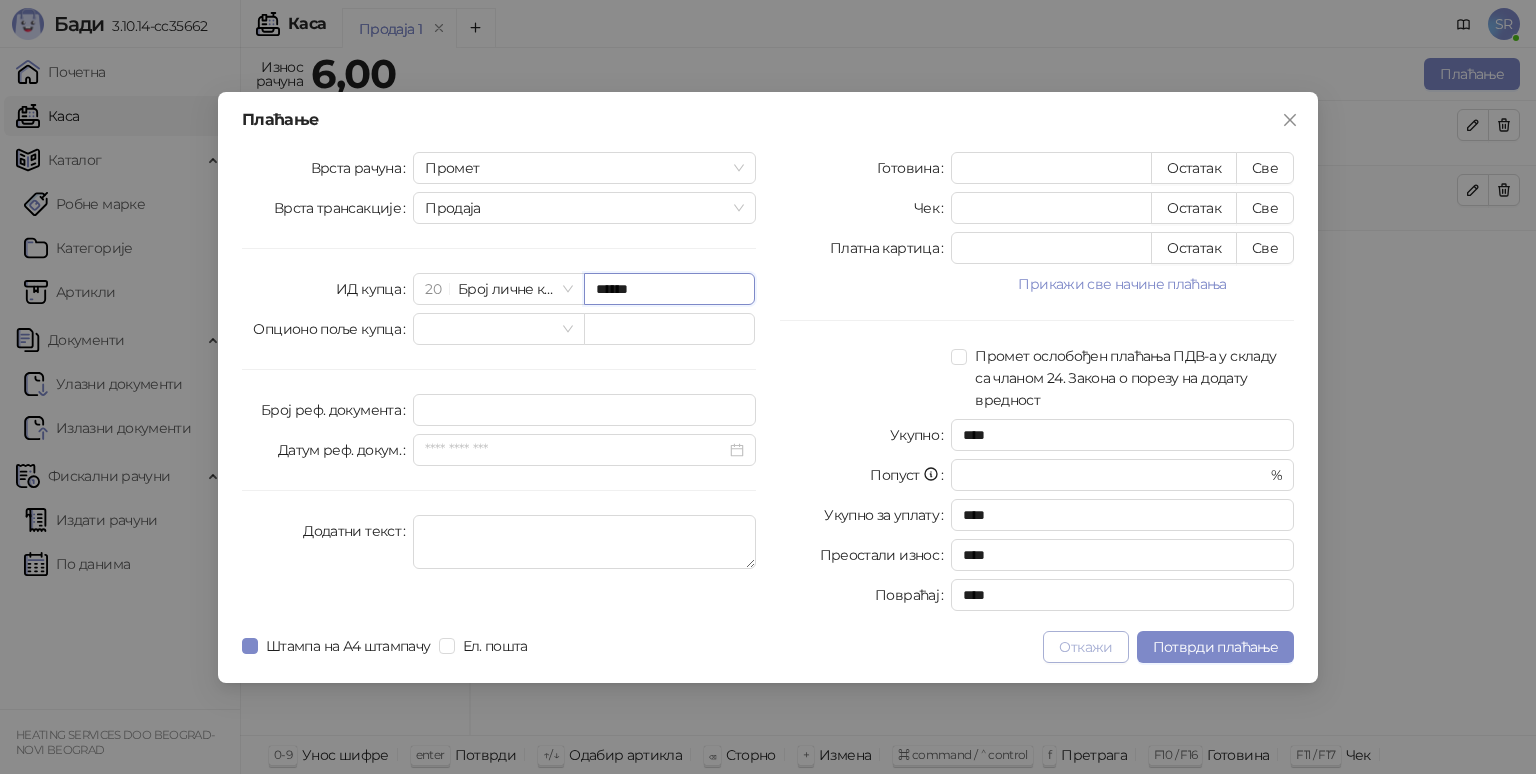 type on "******" 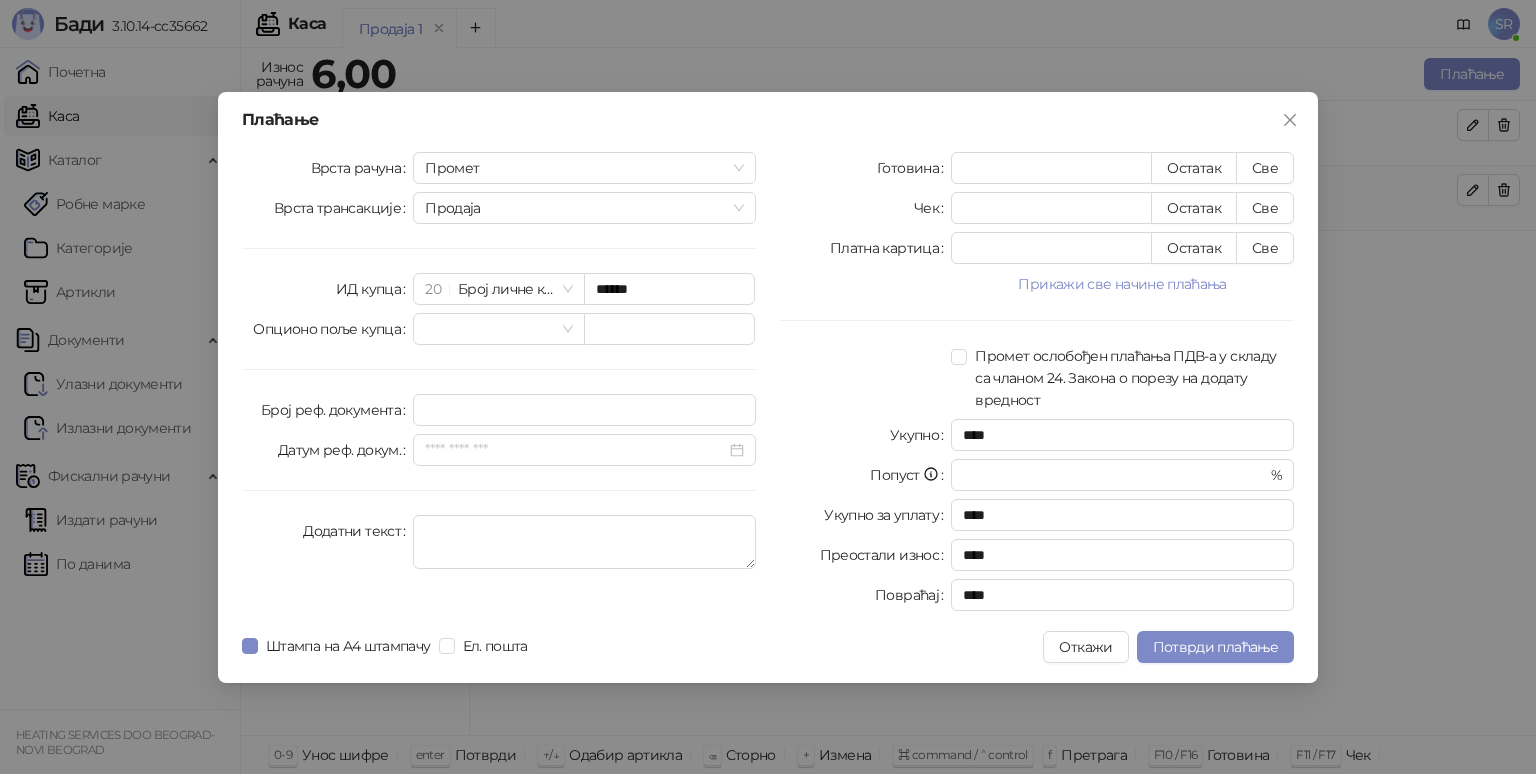 click on "Откажи" at bounding box center (1085, 647) 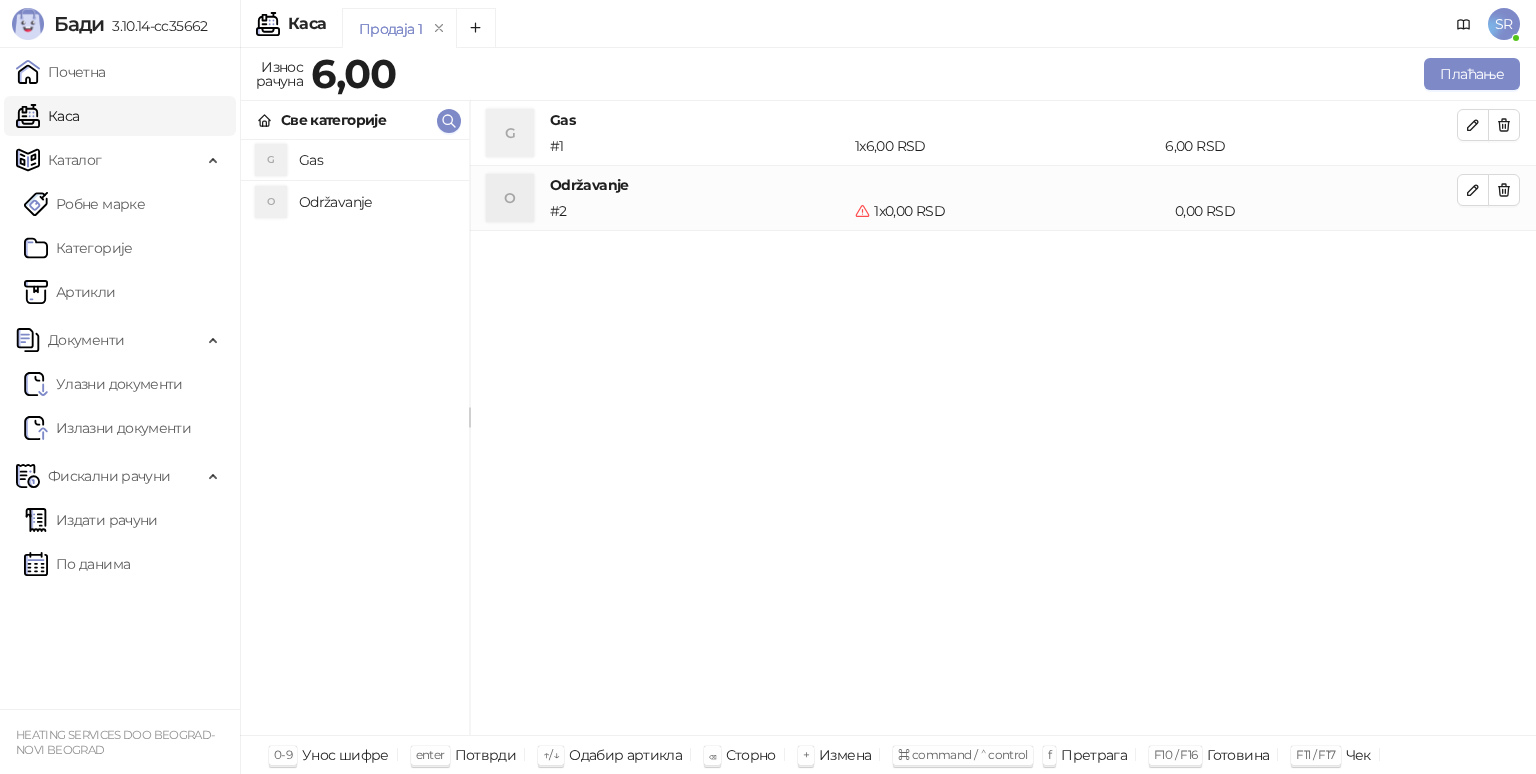 click on "SR" at bounding box center (1504, 24) 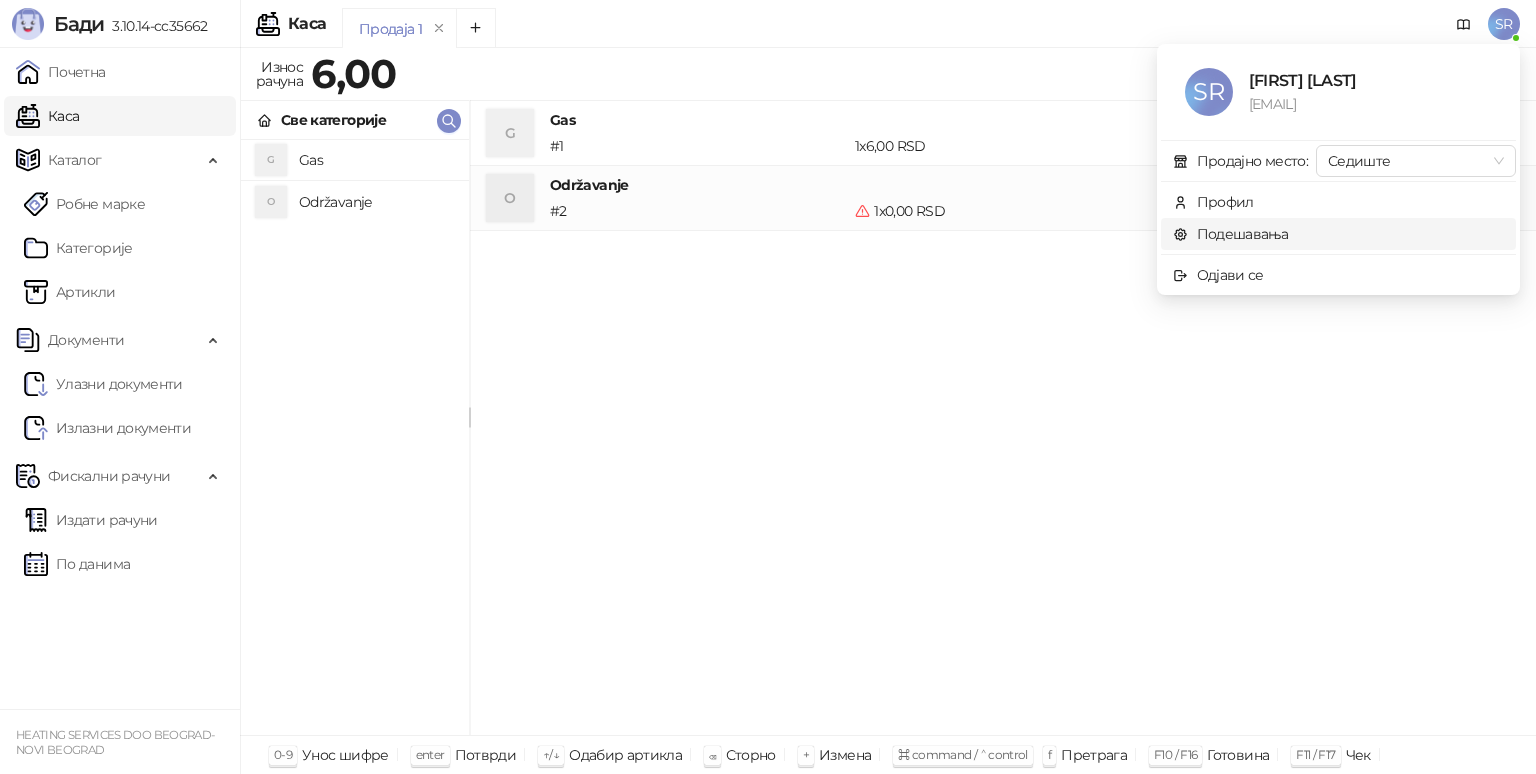 click on "Подешавања" at bounding box center [1231, 234] 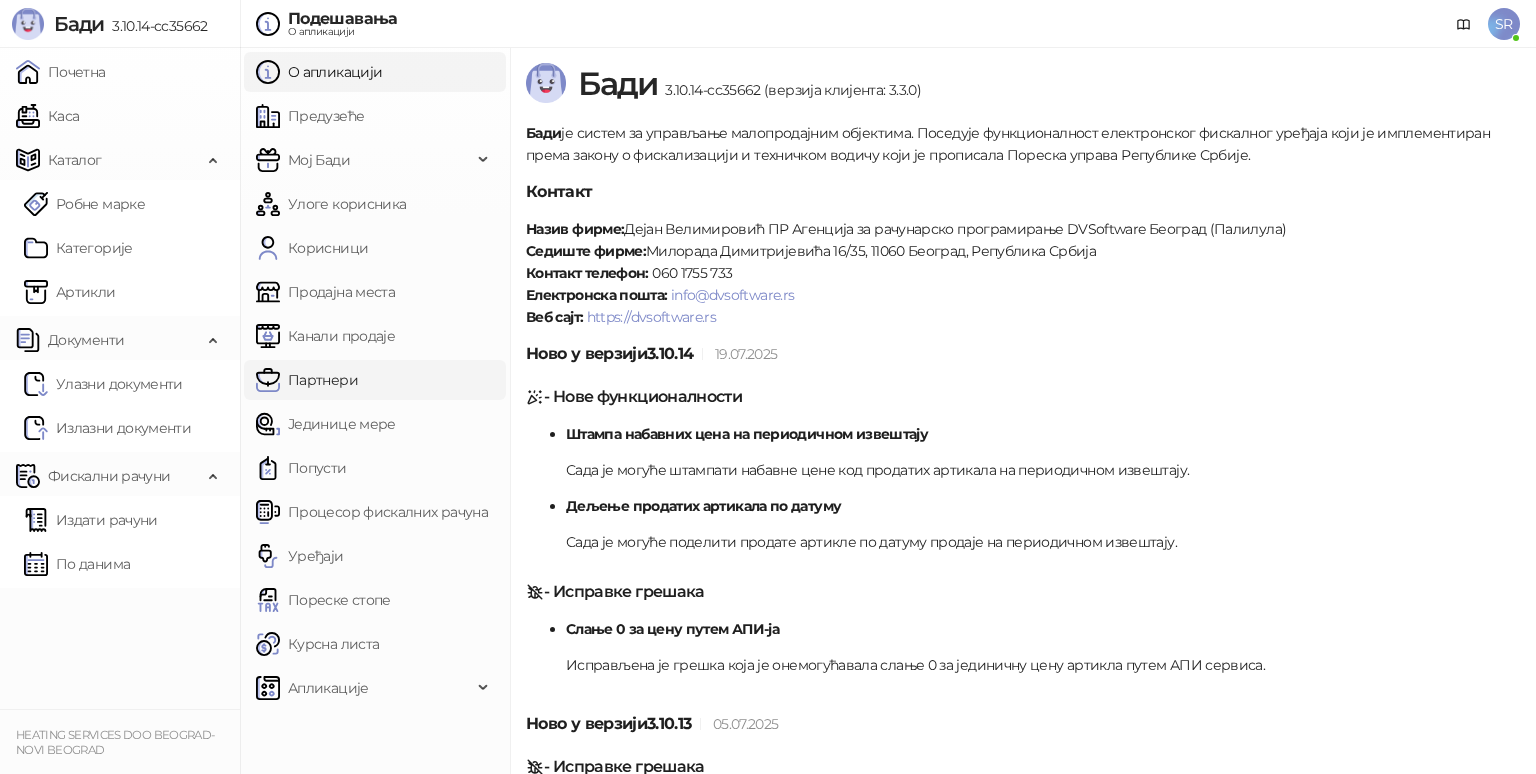 click on "Партнери" at bounding box center (307, 380) 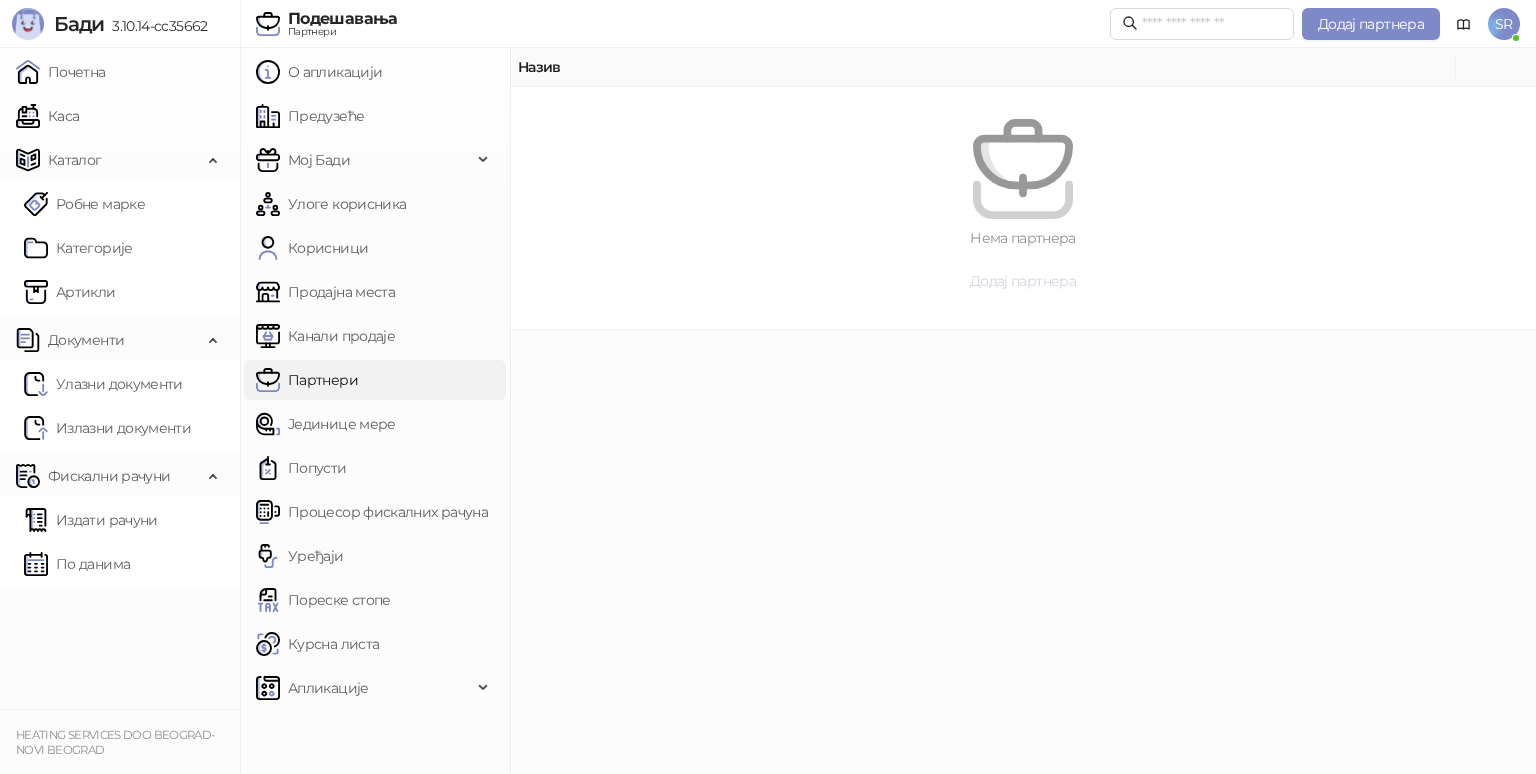 click on "Додај партнера" at bounding box center [1023, 281] 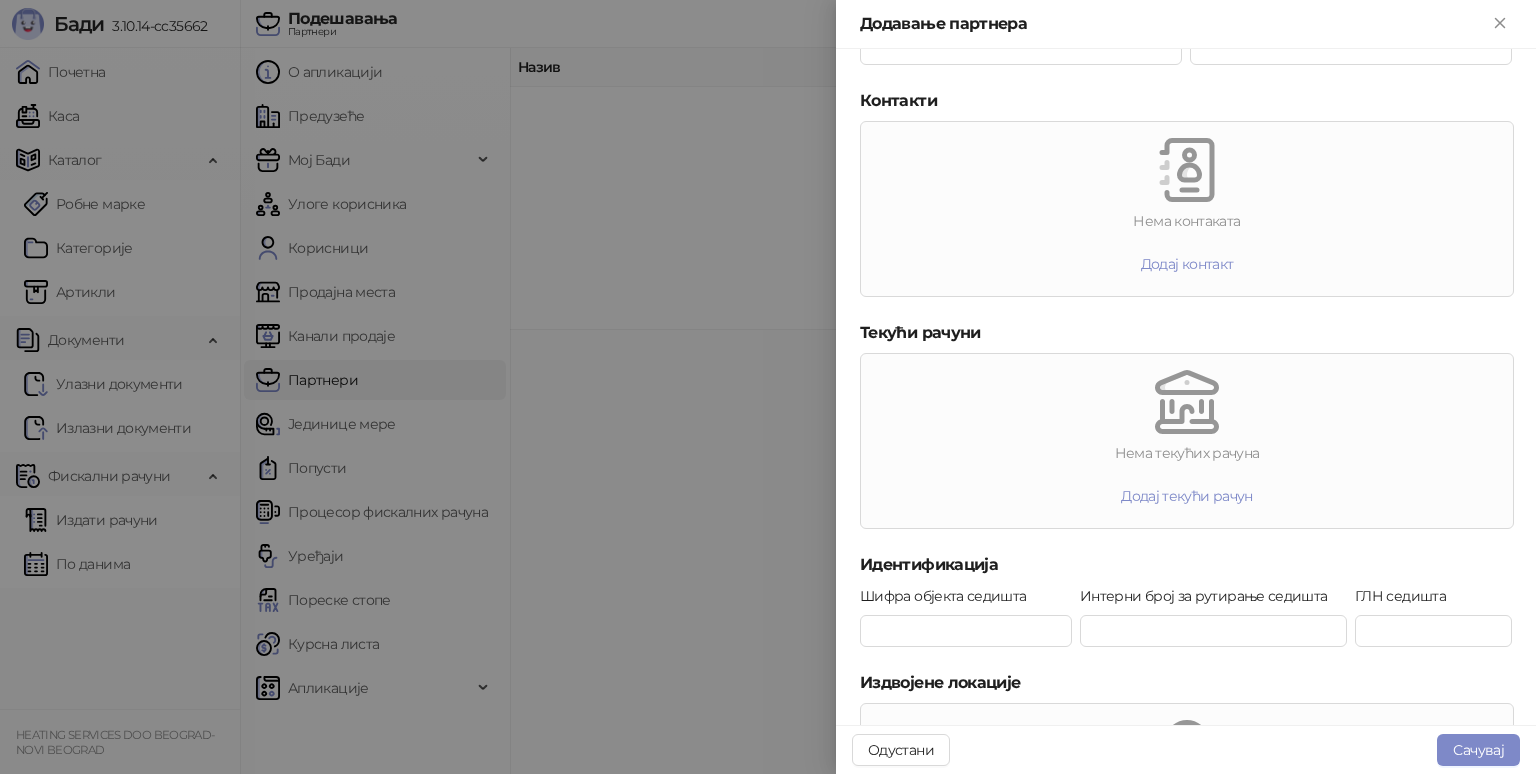 scroll, scrollTop: 564, scrollLeft: 0, axis: vertical 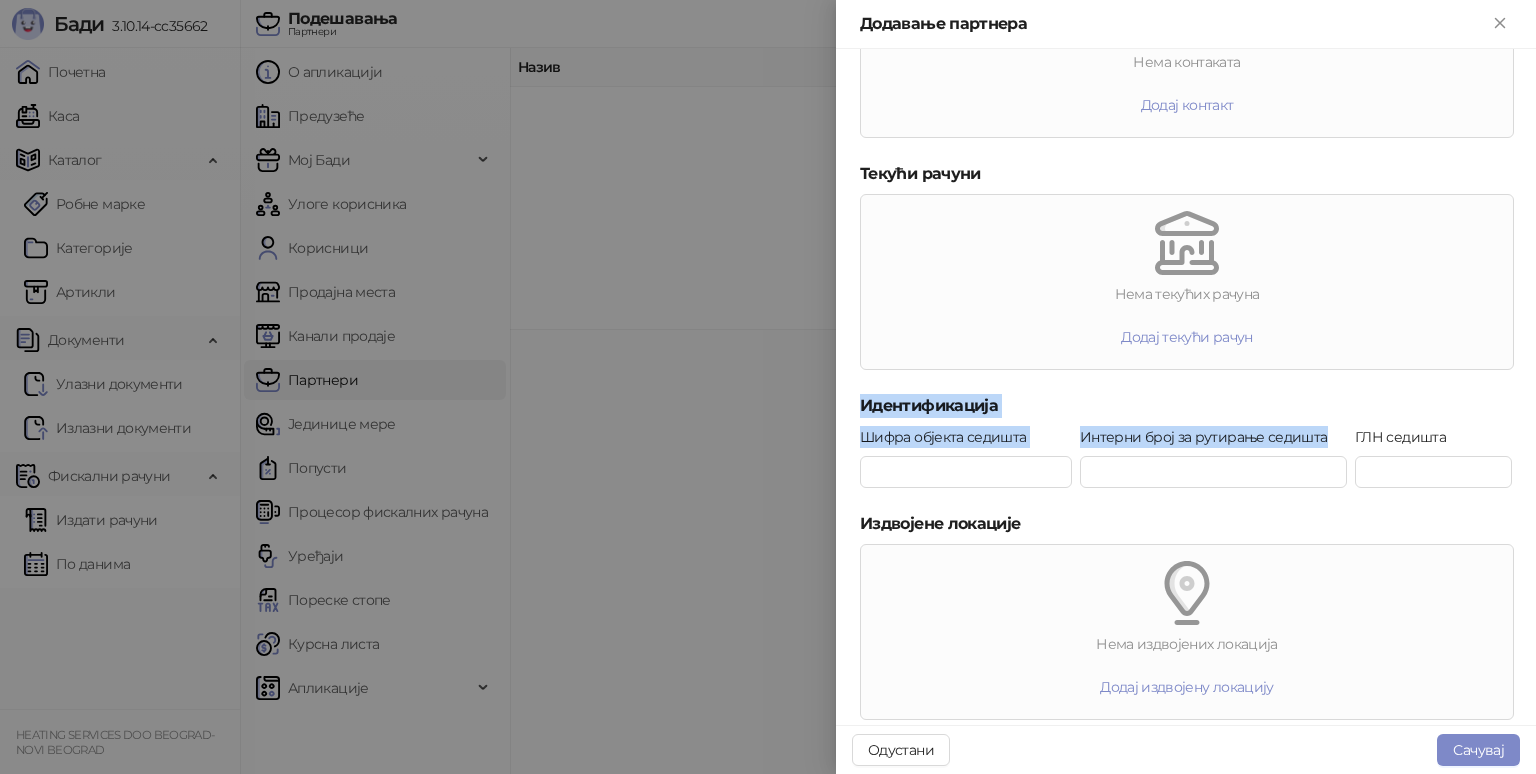 drag, startPoint x: 860, startPoint y: 404, endPoint x: 1436, endPoint y: 422, distance: 576.2812 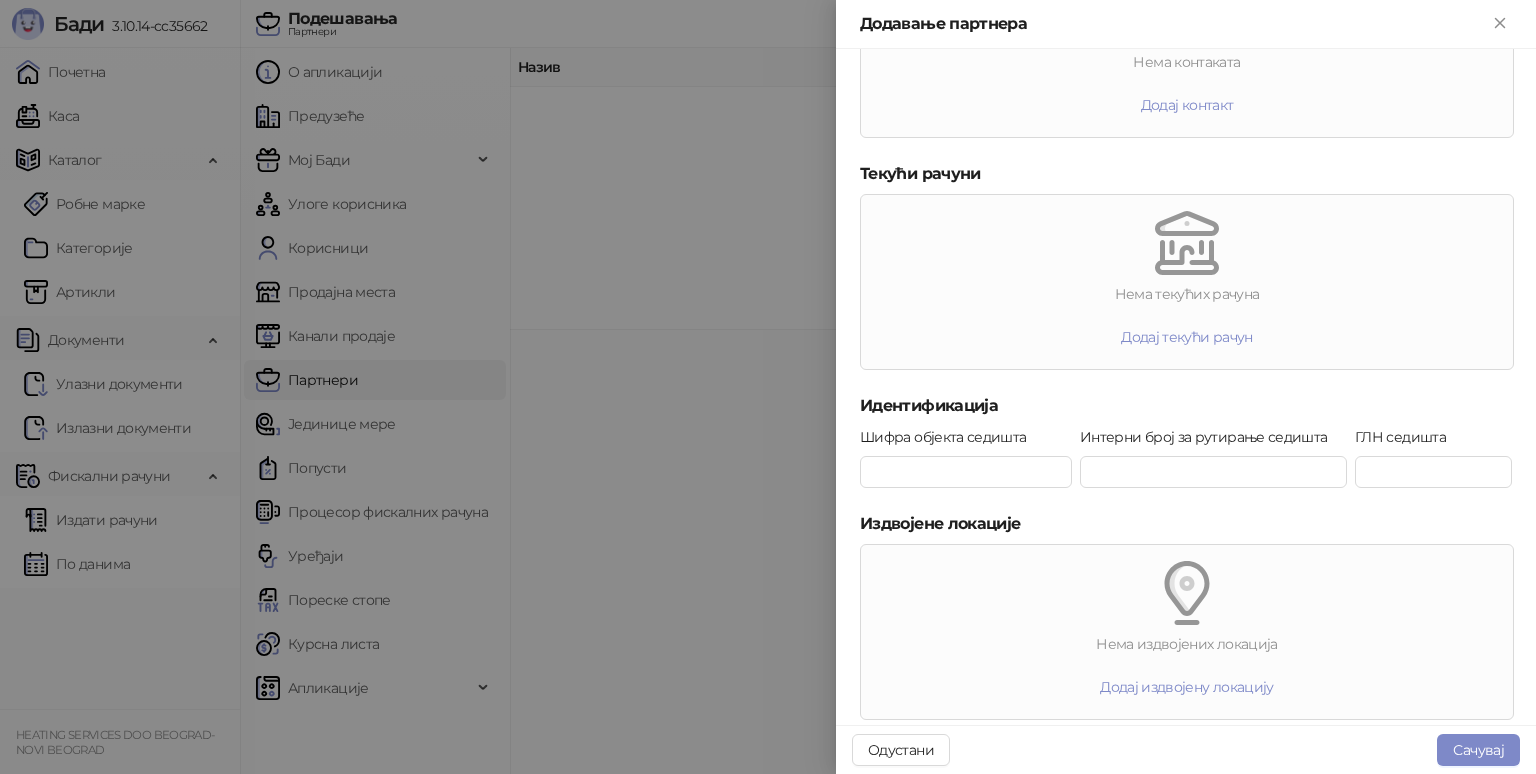 click on "Нема текућих рачуна Додај текући рачун" at bounding box center [1186, 294] 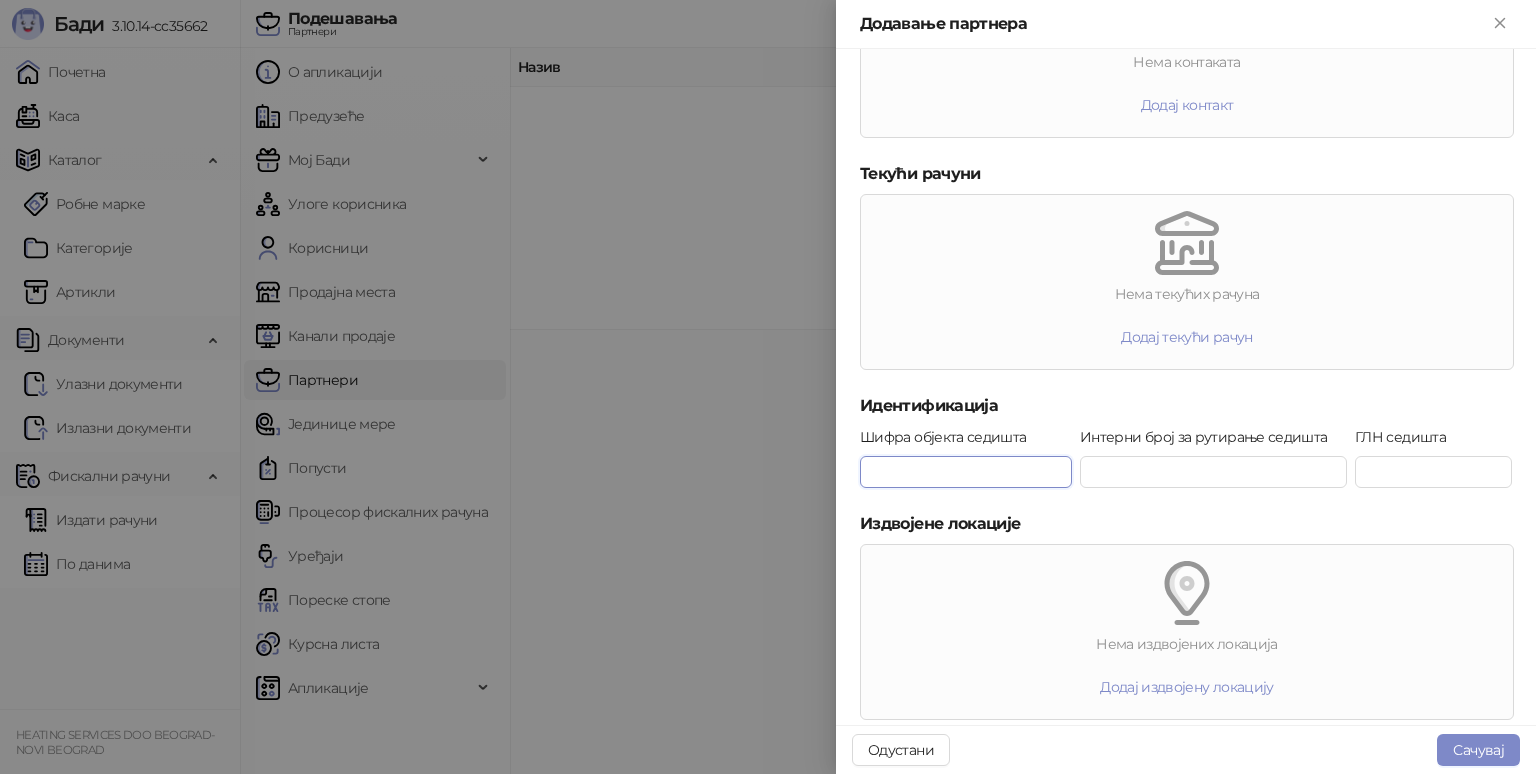 click on "Шифра објекта седишта" at bounding box center (966, 472) 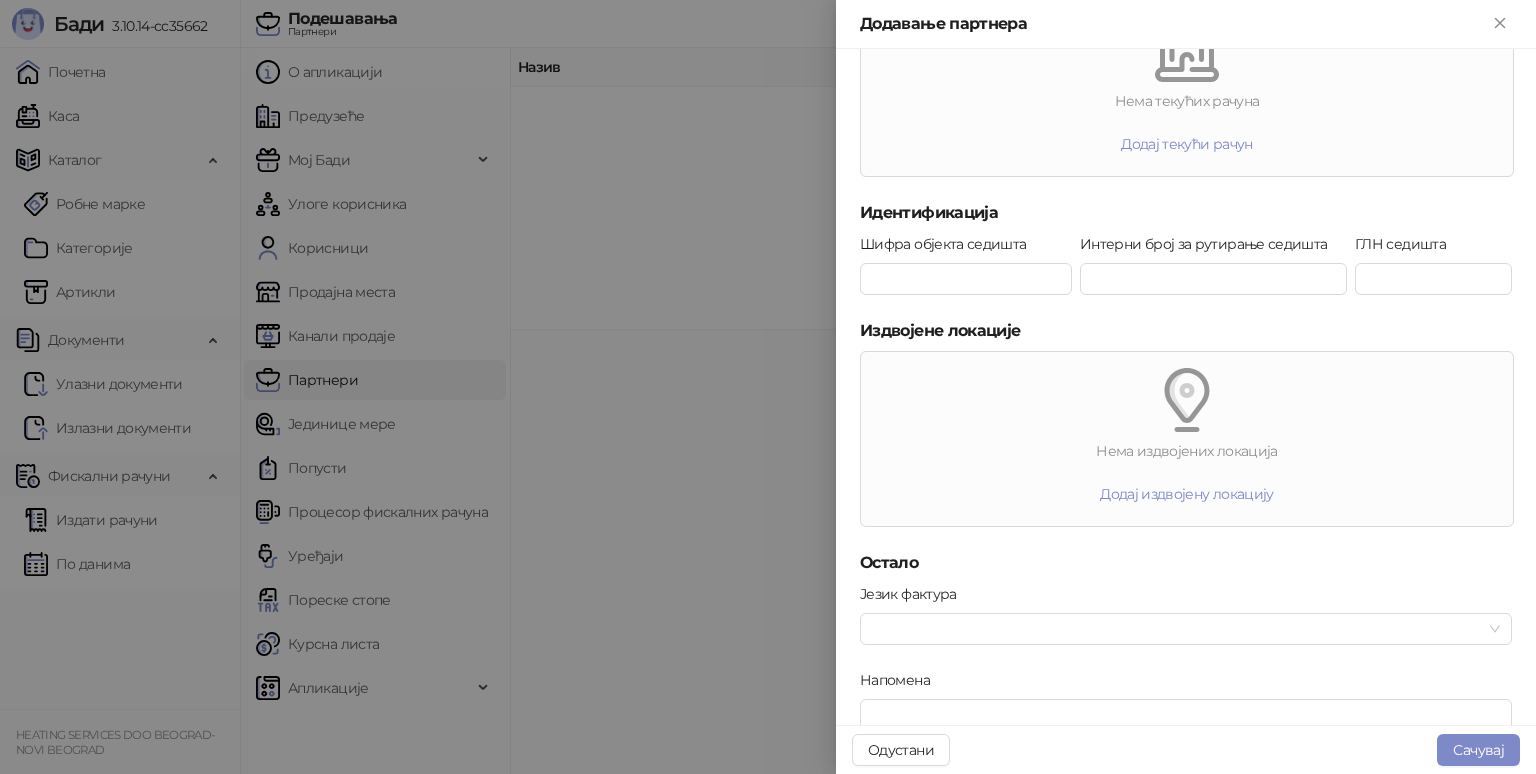 scroll, scrollTop: 780, scrollLeft: 0, axis: vertical 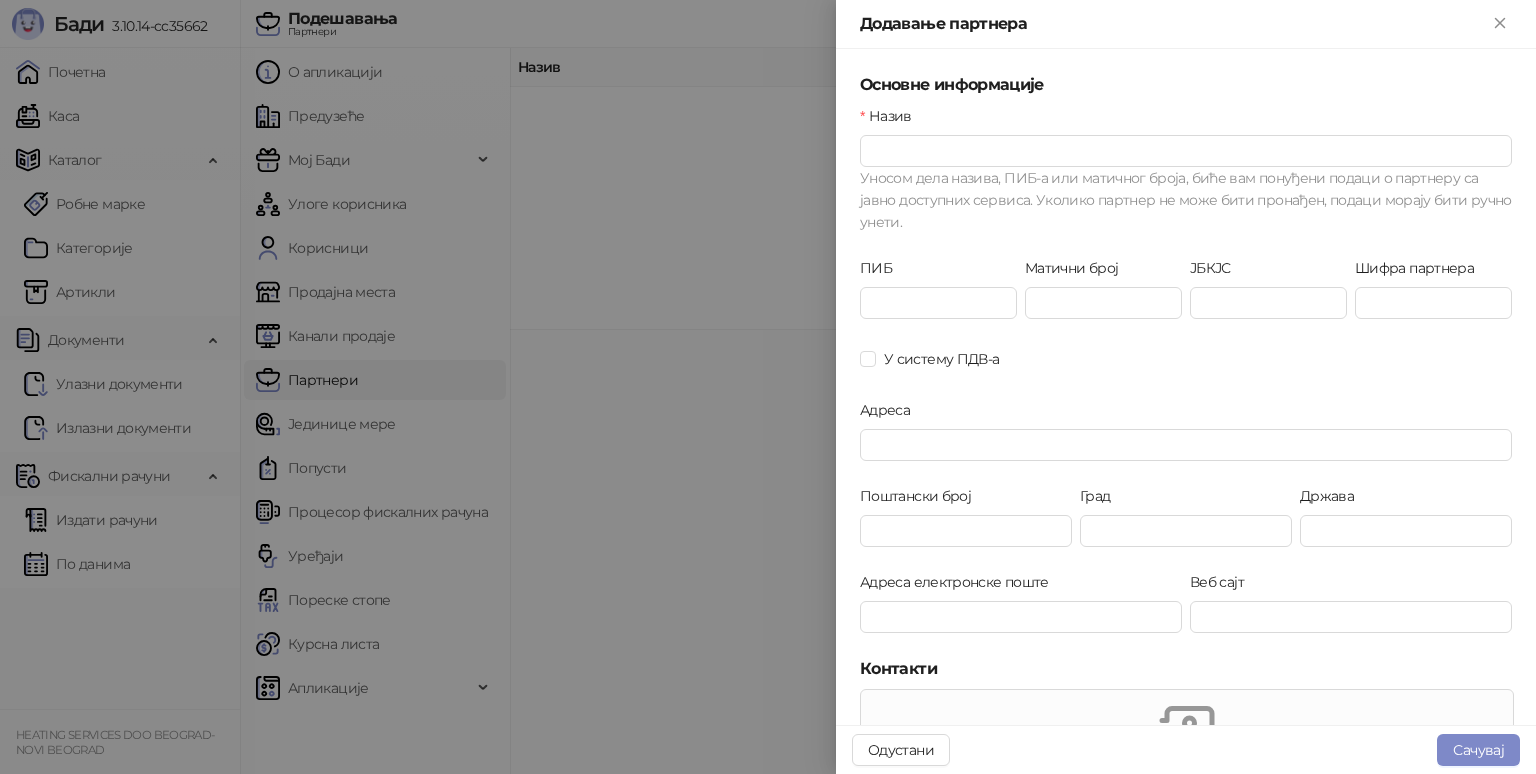 click on "Додавање партнера" at bounding box center (1186, 24) 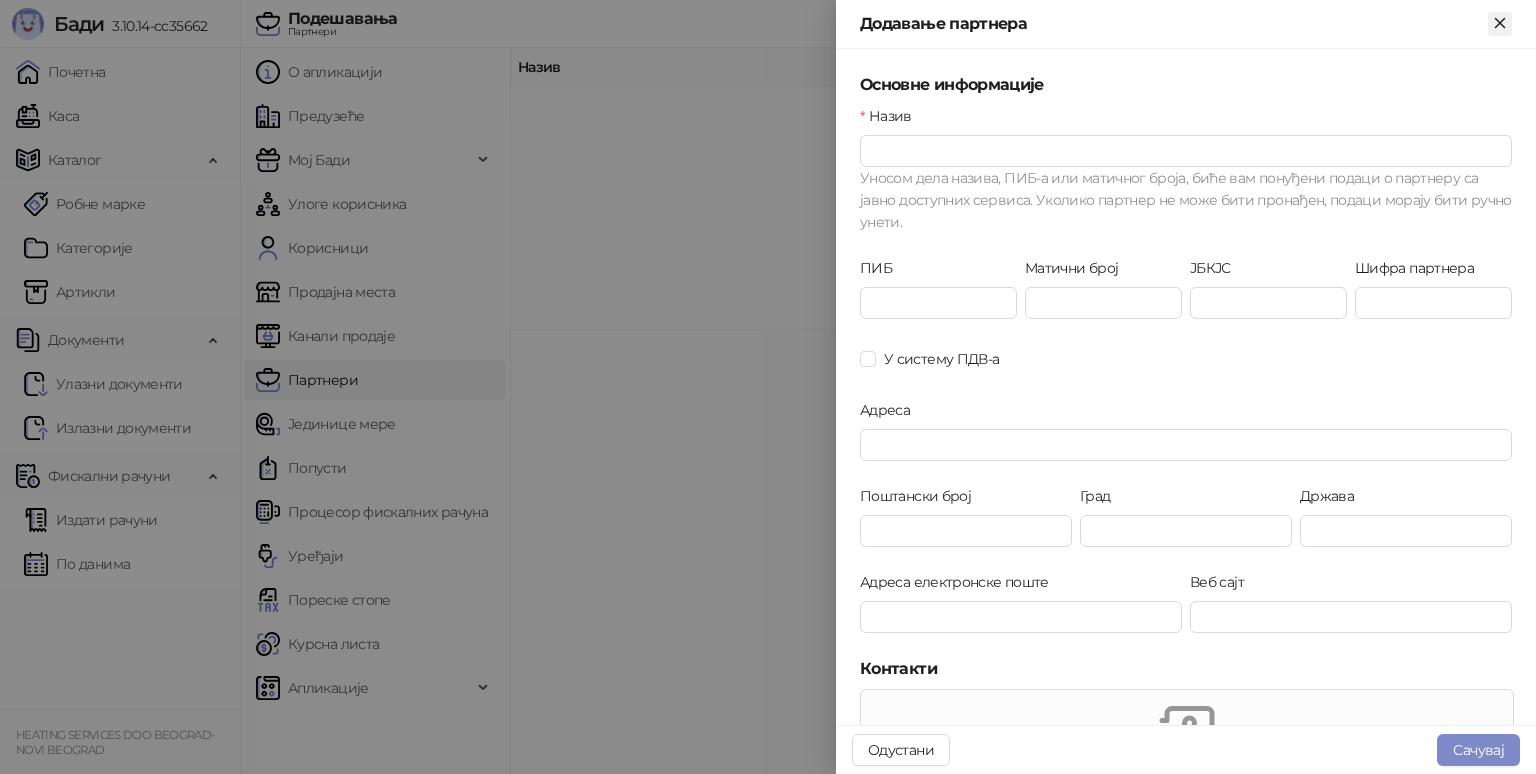 click 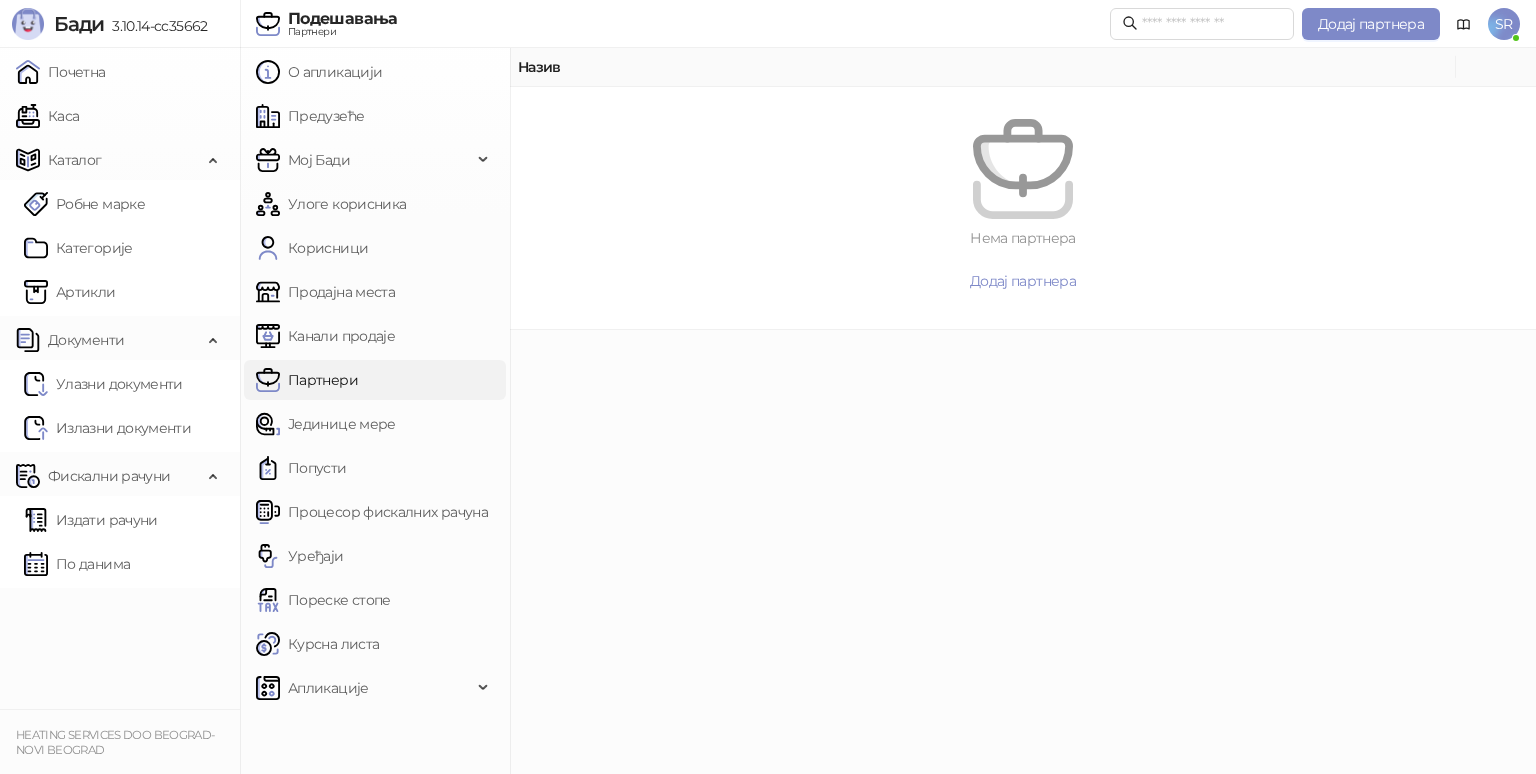 click on "SR" at bounding box center [1504, 24] 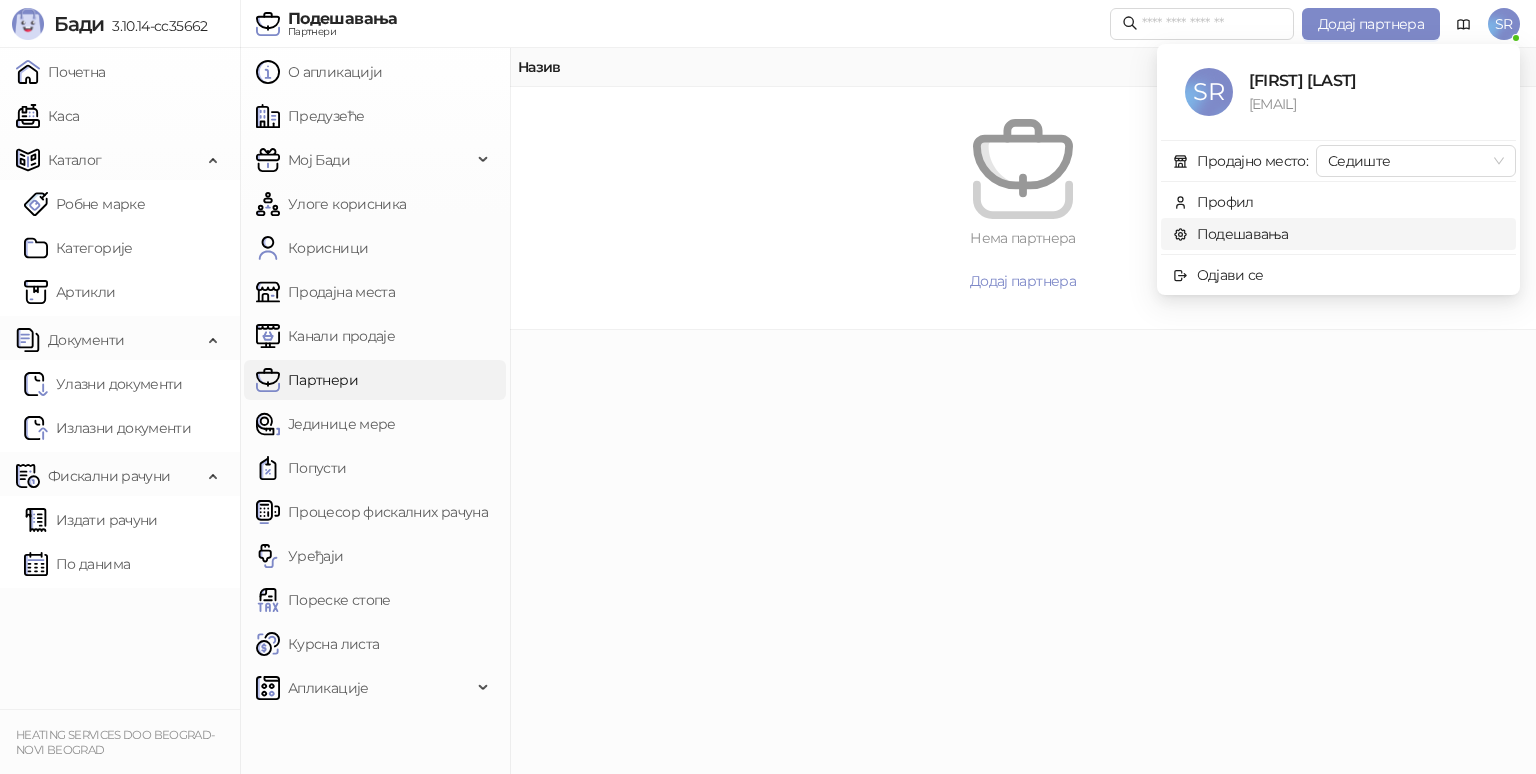 click on "Подешавања" at bounding box center (1231, 234) 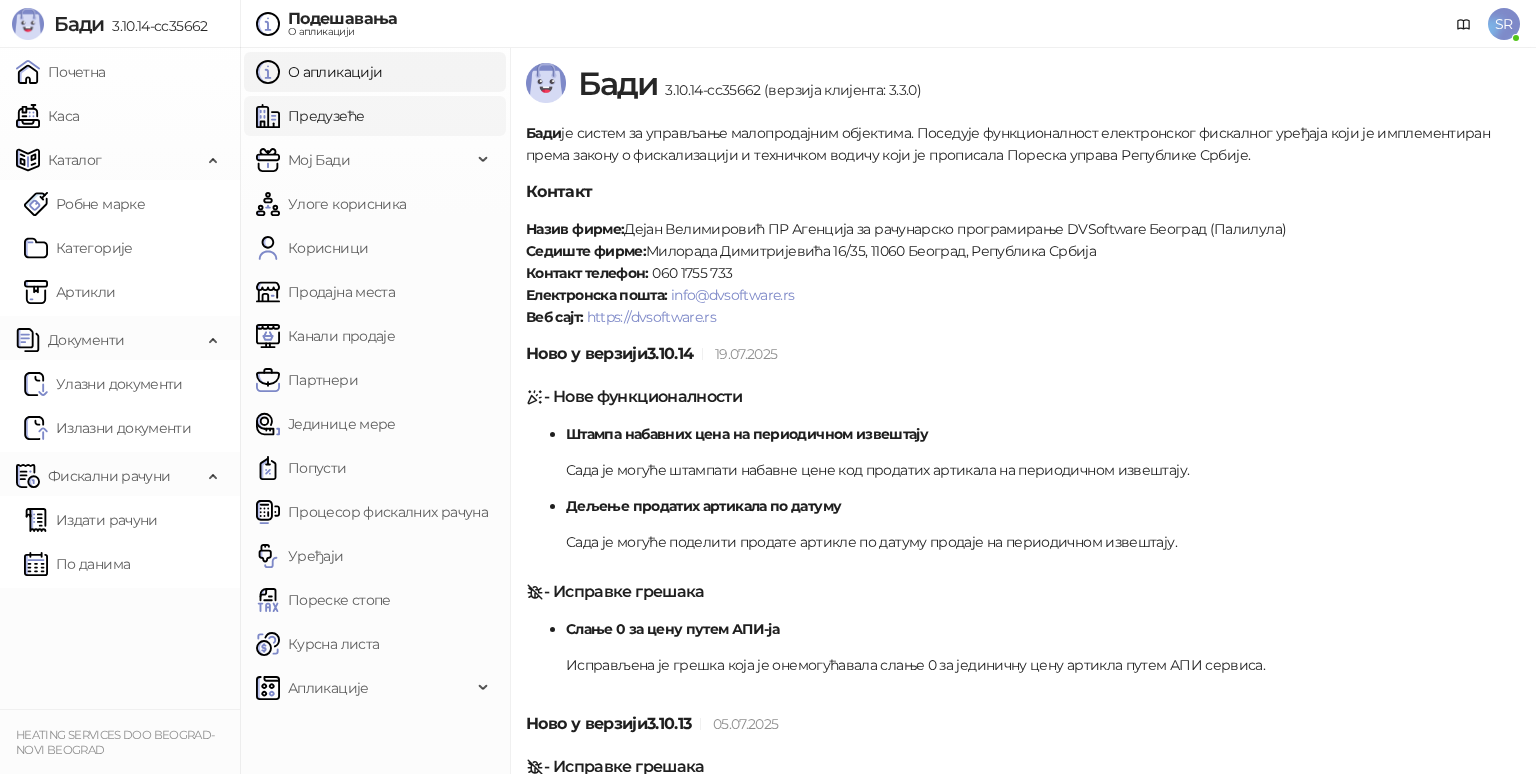 click on "Предузеће" at bounding box center (310, 116) 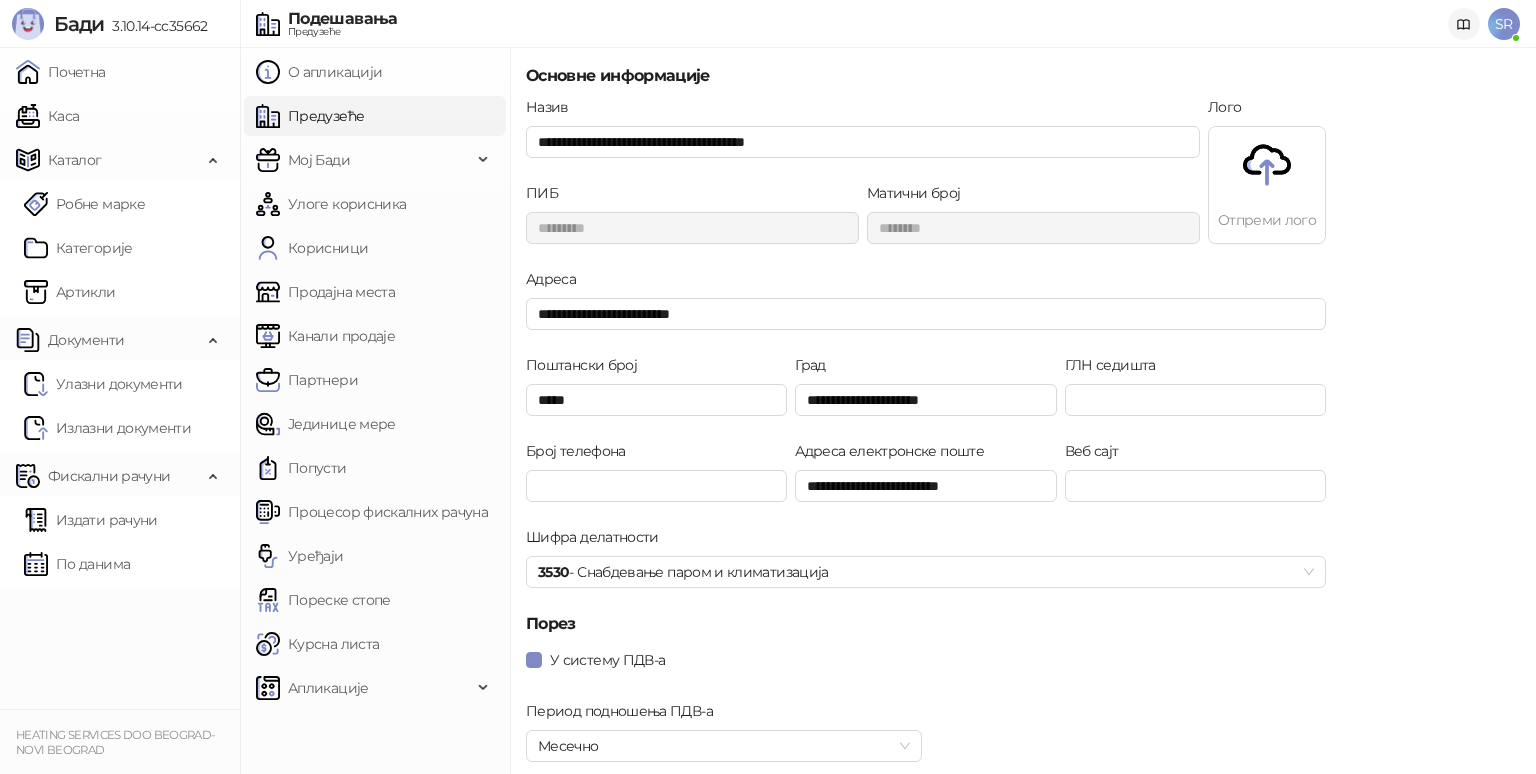 click 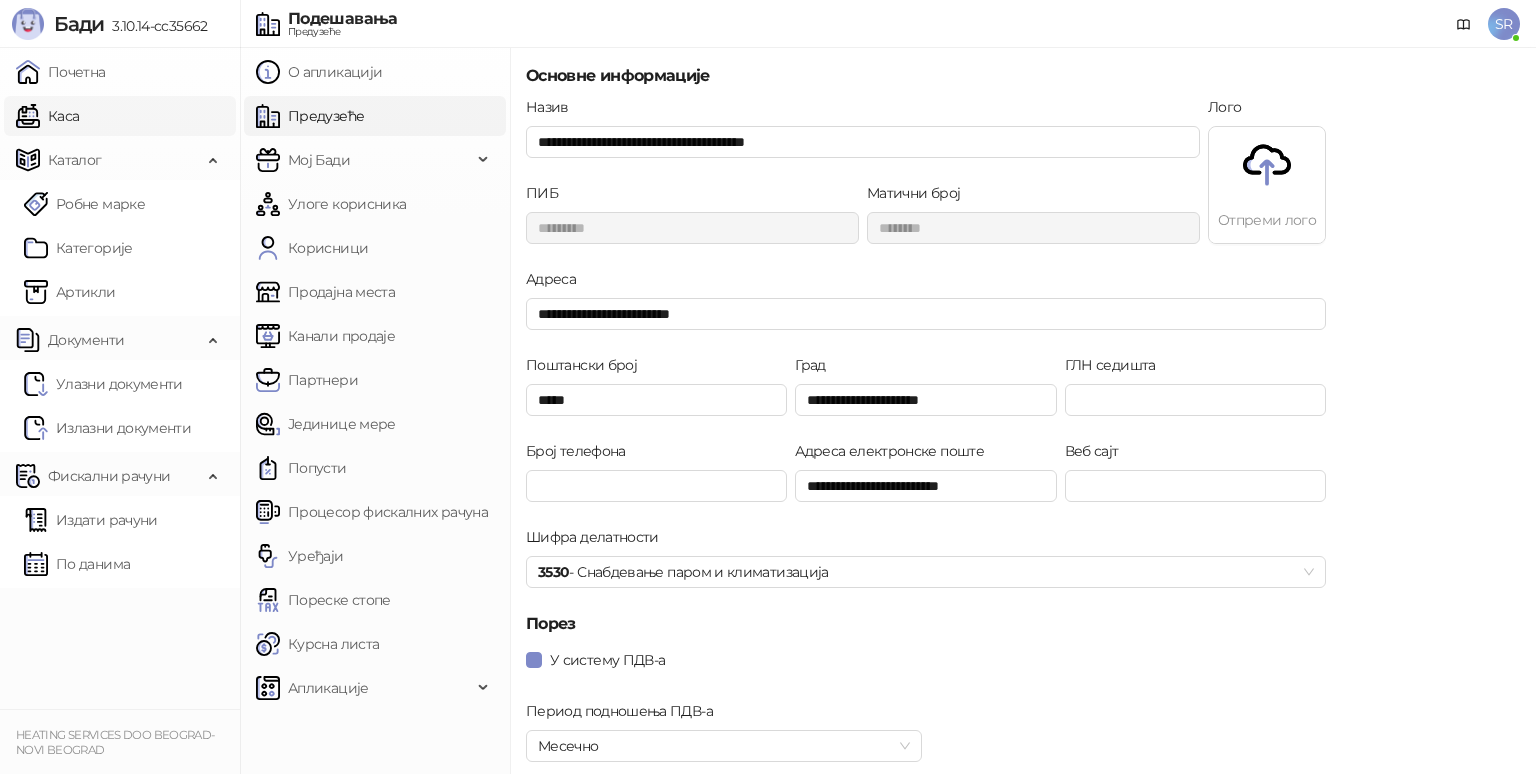 click on "Каса" at bounding box center [47, 116] 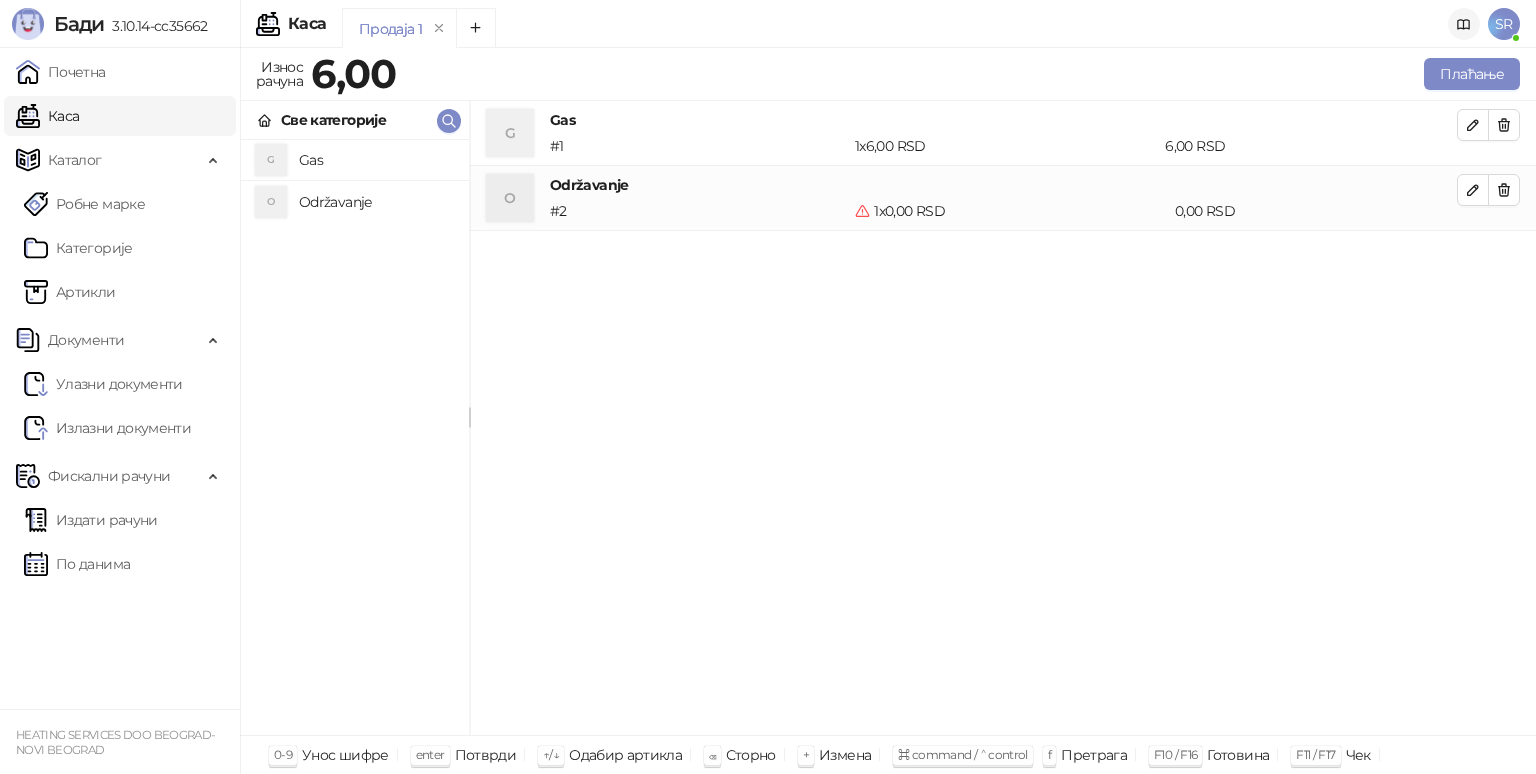 click 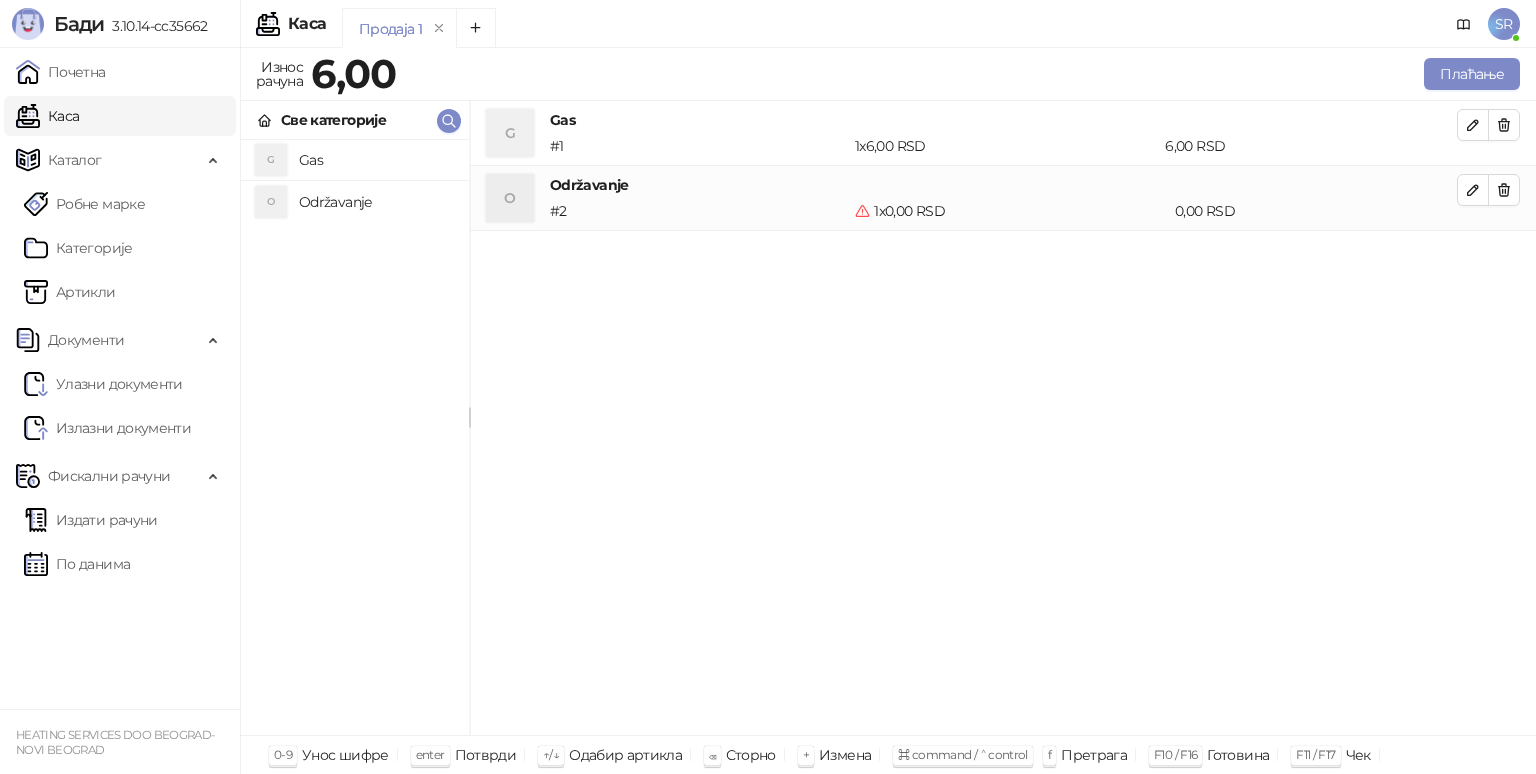 click on "SR" at bounding box center (1504, 24) 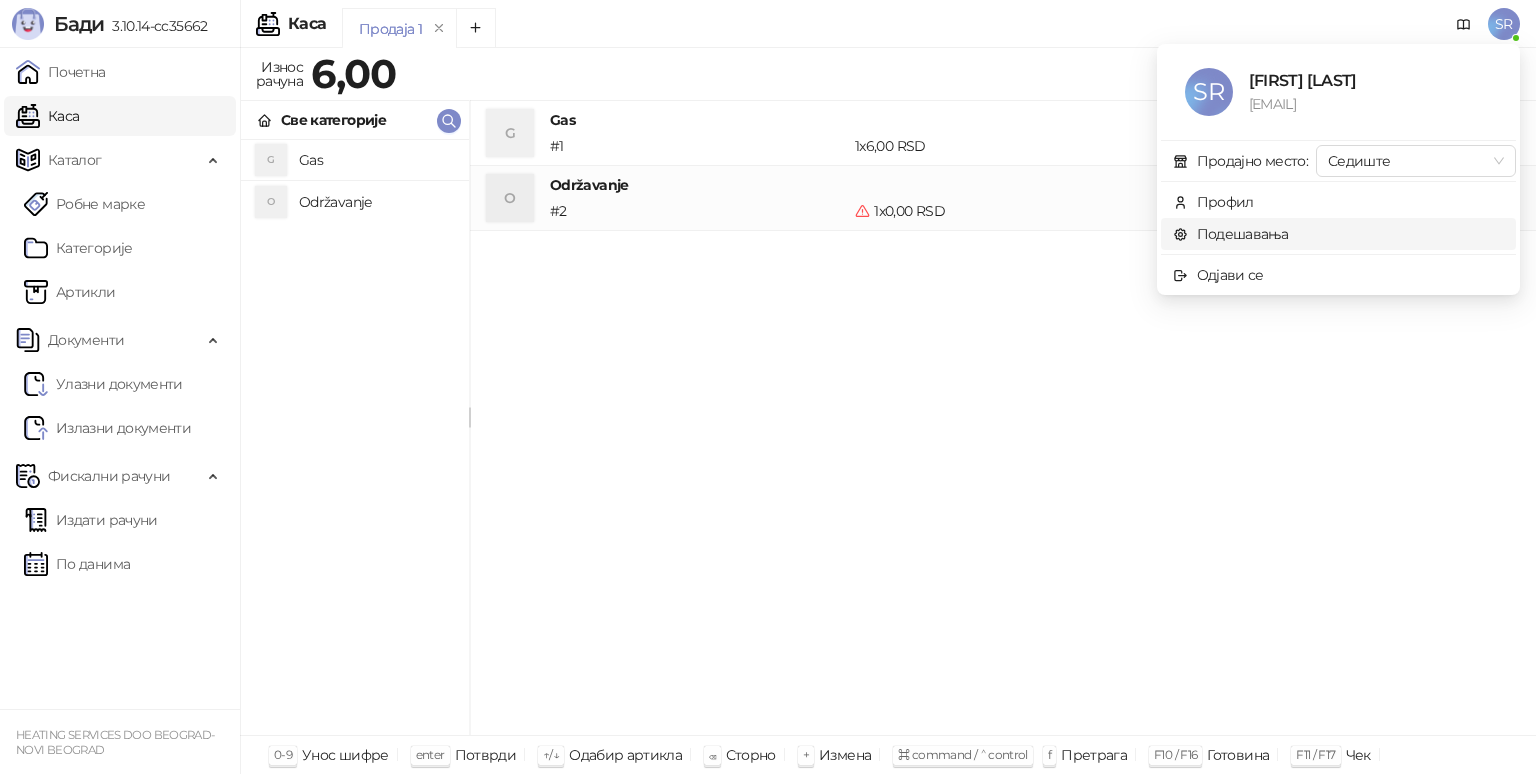 click on "Подешавања" at bounding box center [1231, 234] 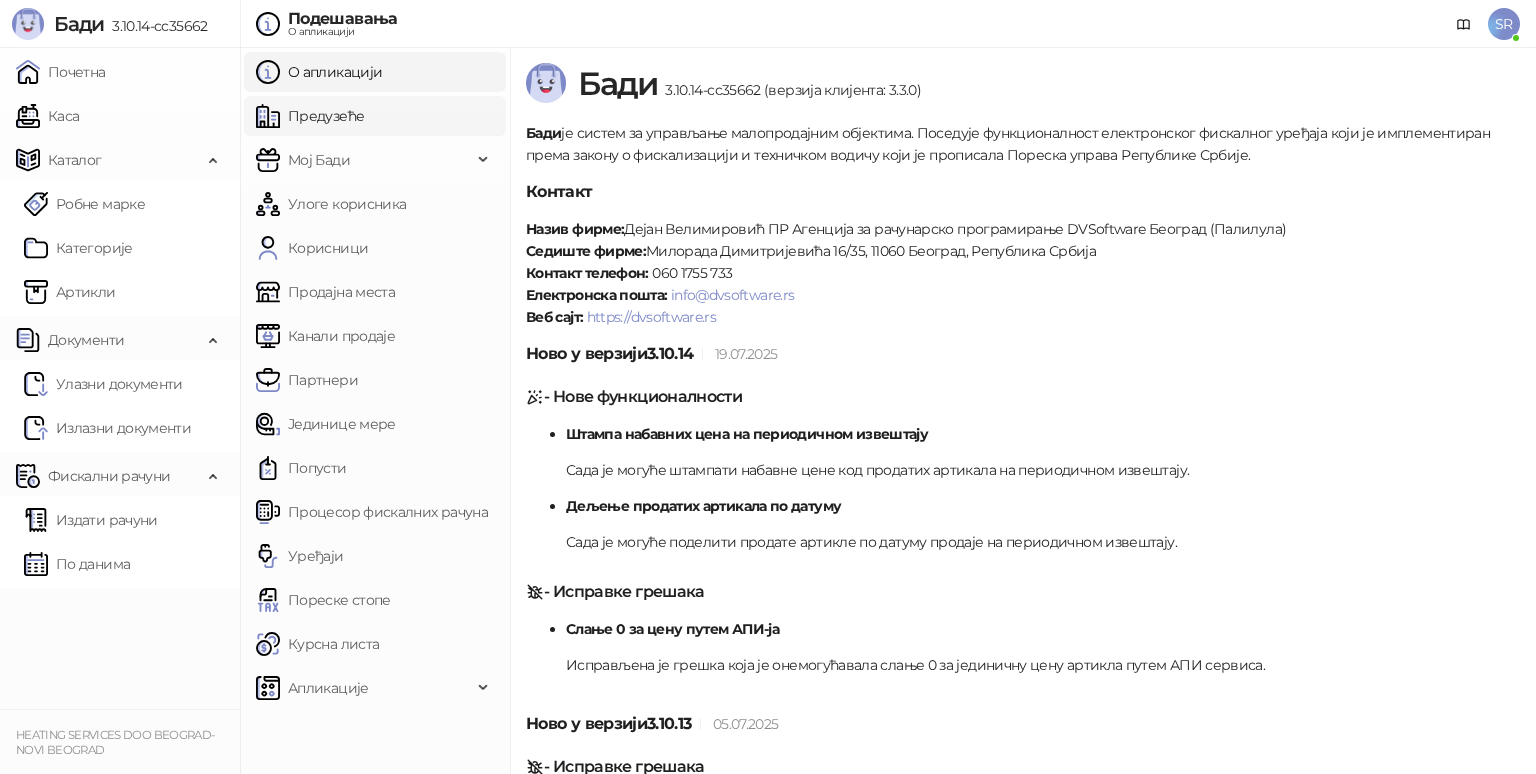 click on "Предузеће" at bounding box center (310, 116) 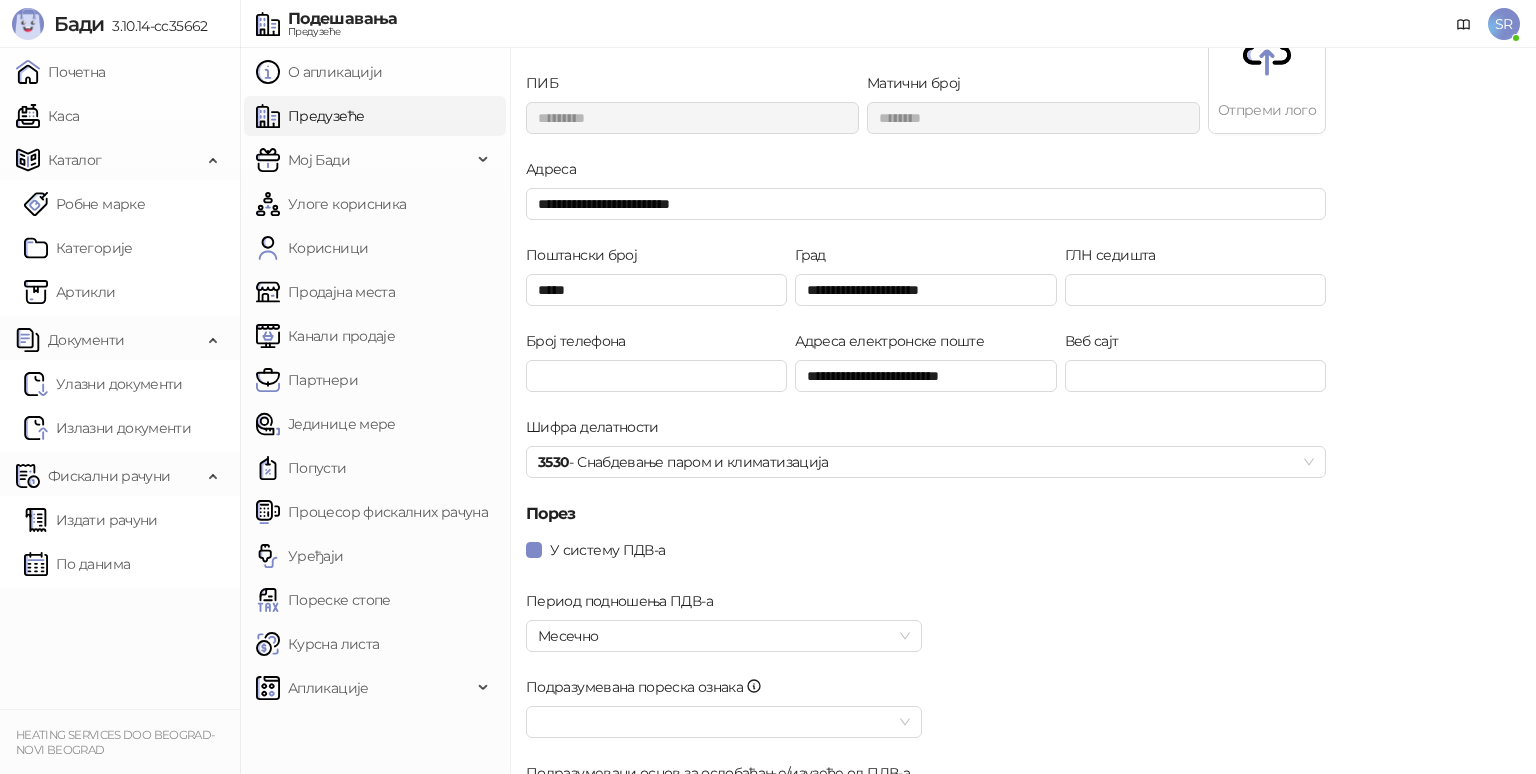 scroll, scrollTop: 0, scrollLeft: 0, axis: both 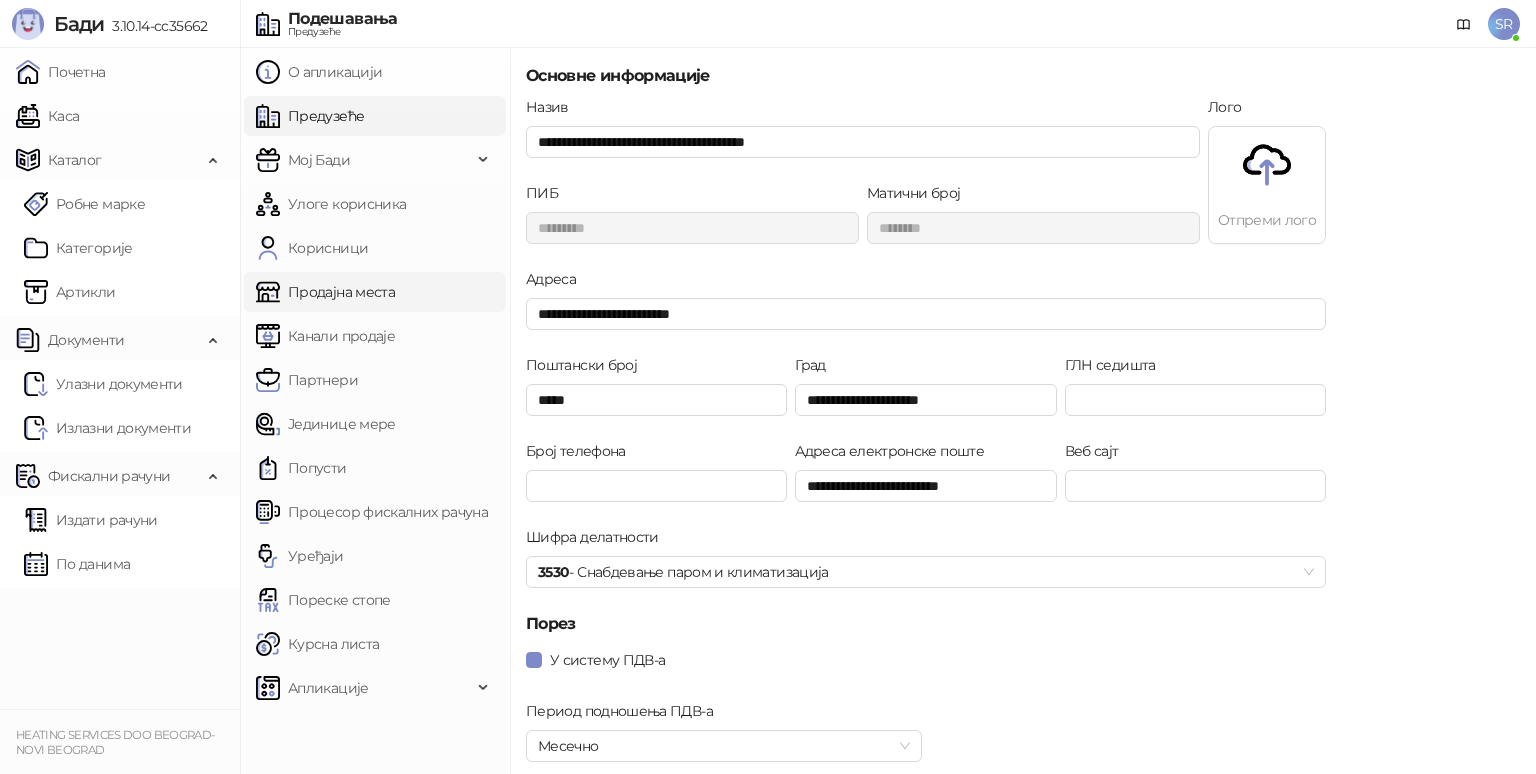 click on "Продајна места" at bounding box center [325, 292] 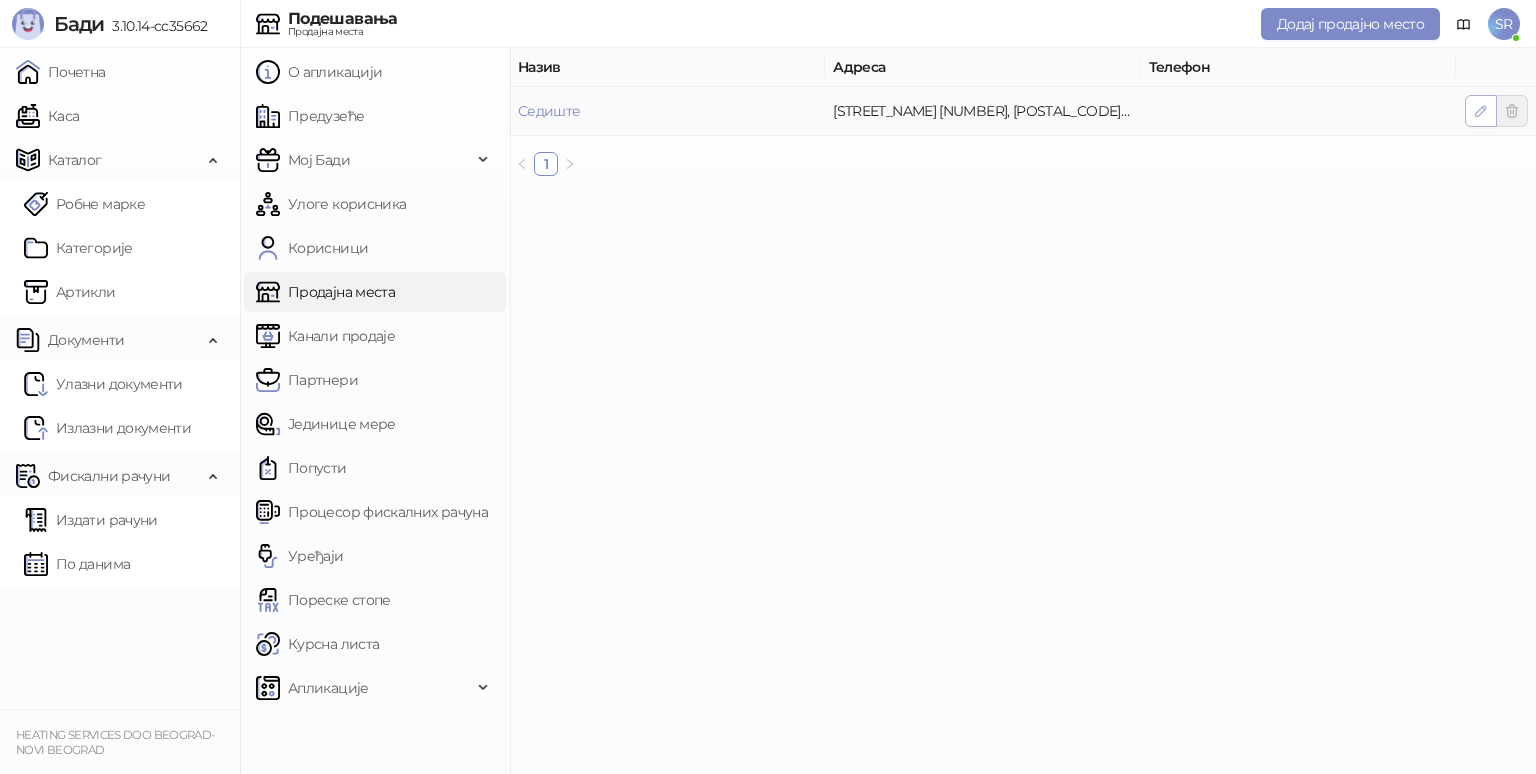 click at bounding box center (1481, 111) 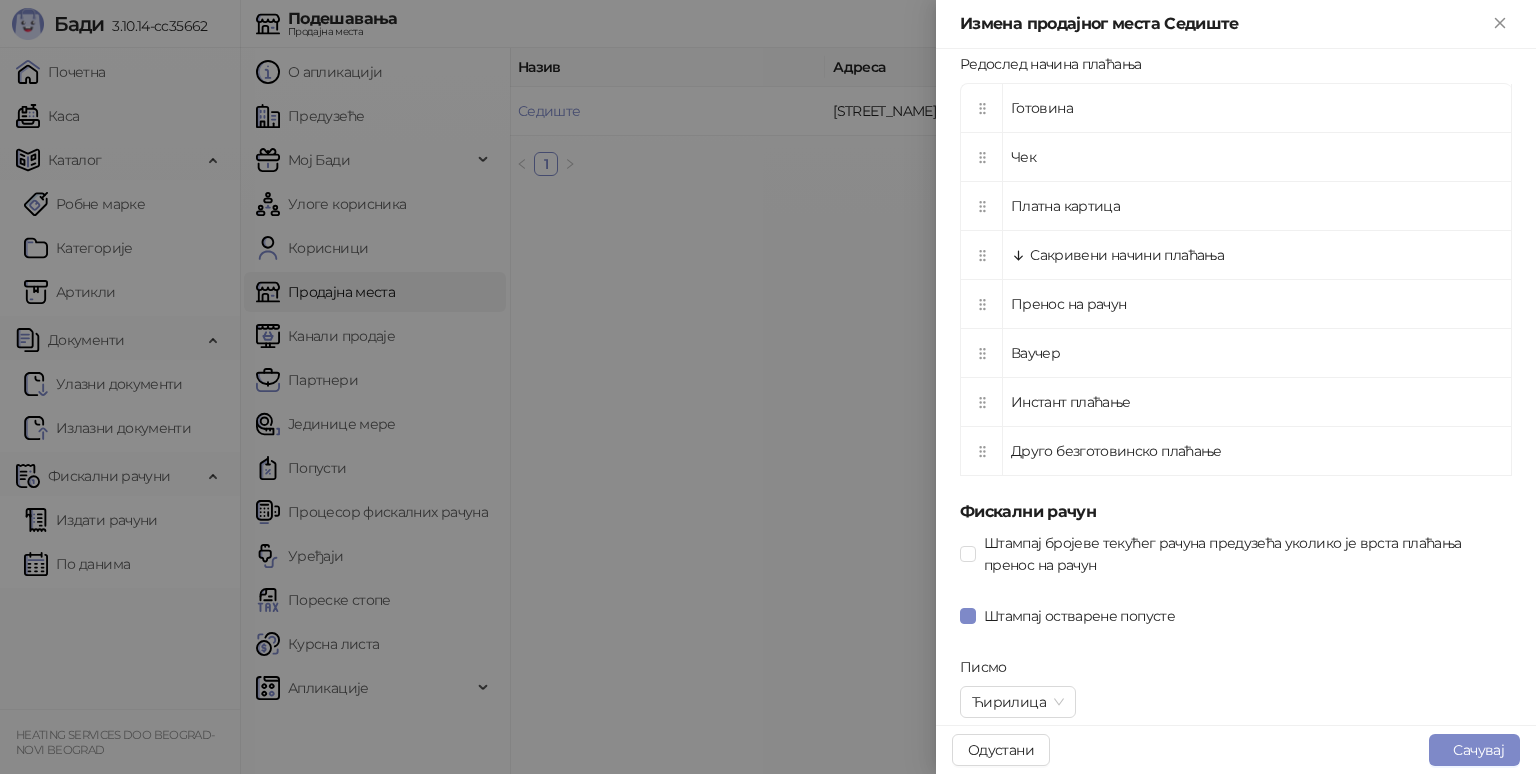 scroll, scrollTop: 711, scrollLeft: 0, axis: vertical 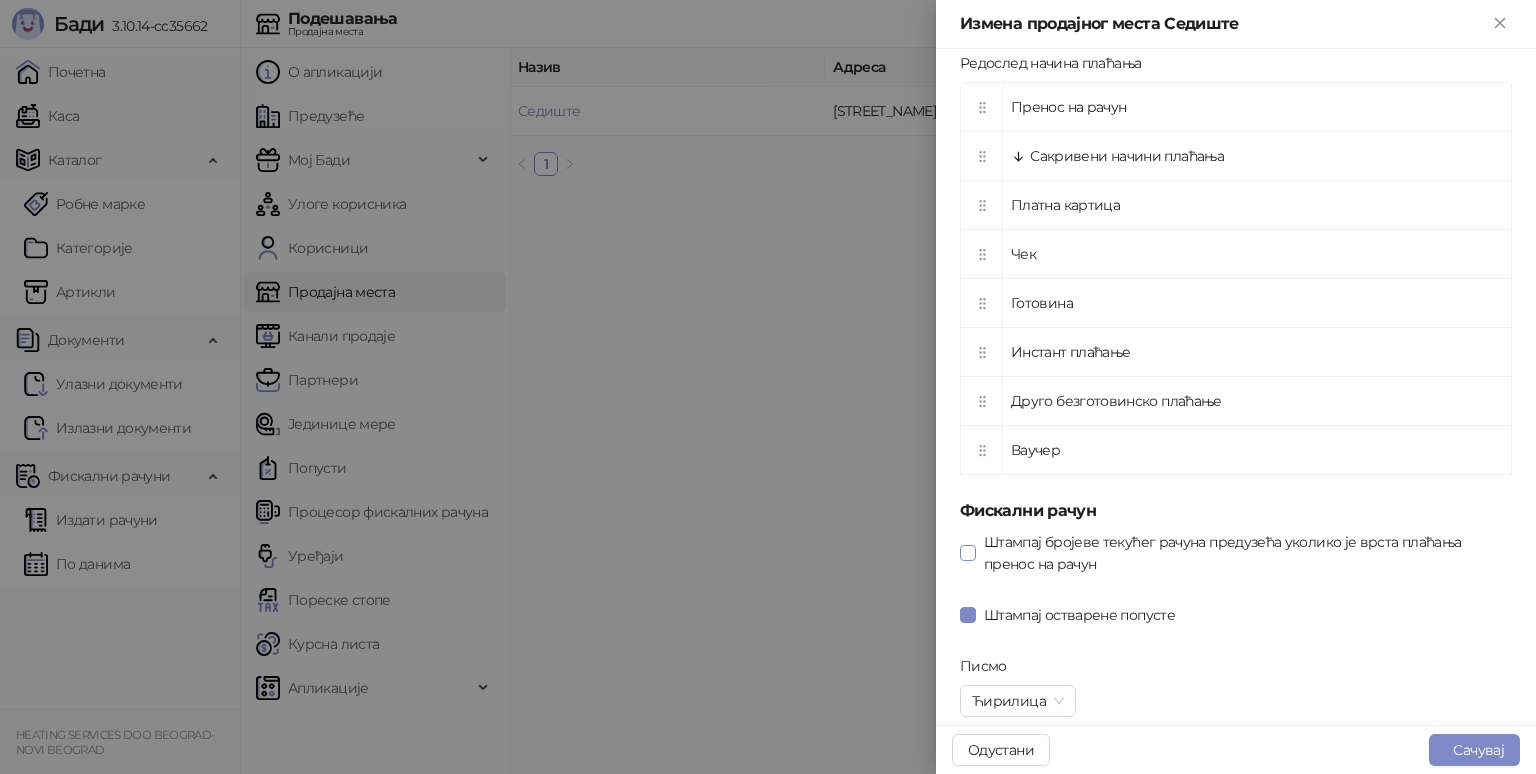 click on "Штампај бројеве текућег рачуна предузећа уколико је врста плаћања пренос на рачун" at bounding box center [1244, 553] 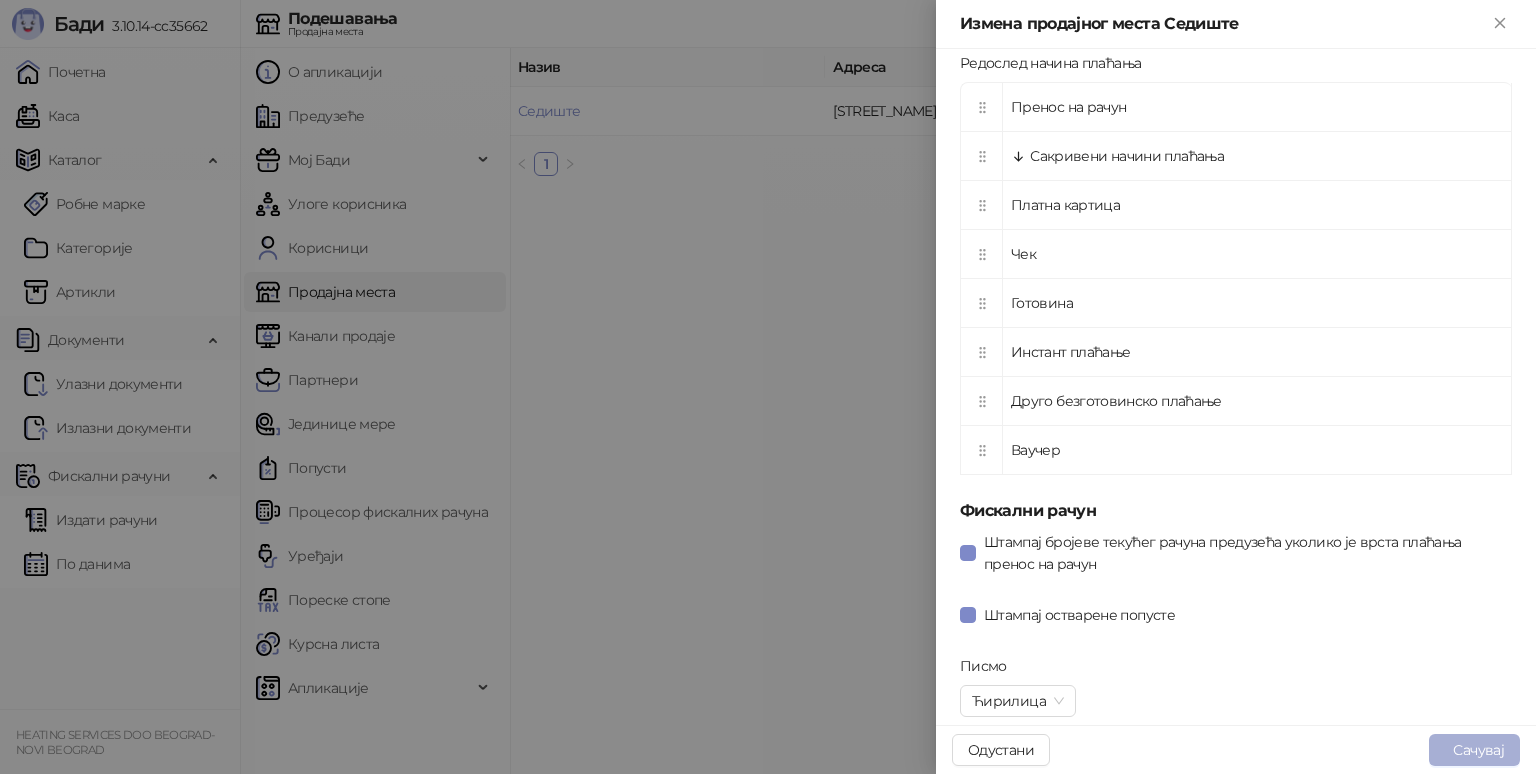 click on "Сачувај" at bounding box center [1474, 750] 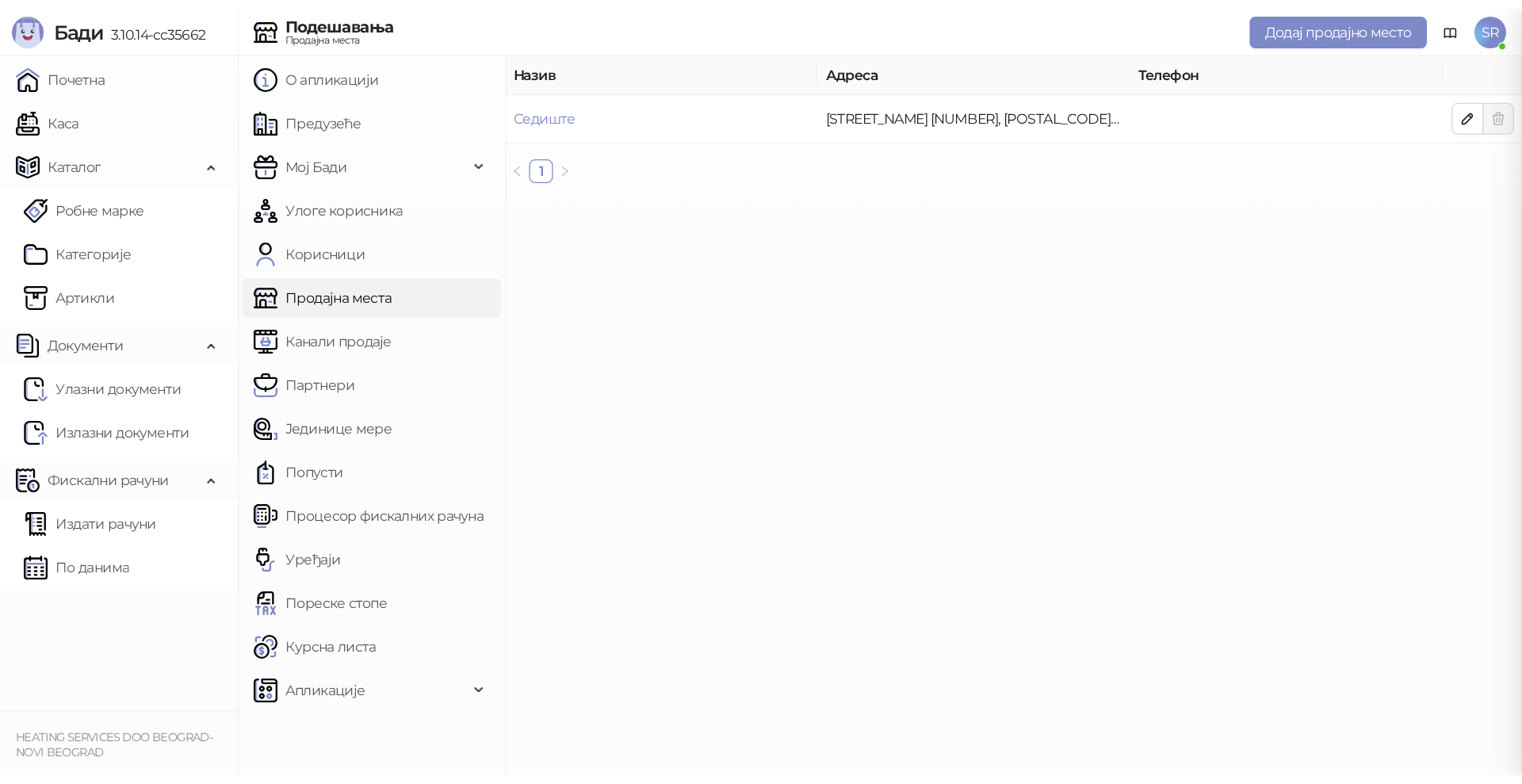 scroll, scrollTop: 0, scrollLeft: 0, axis: both 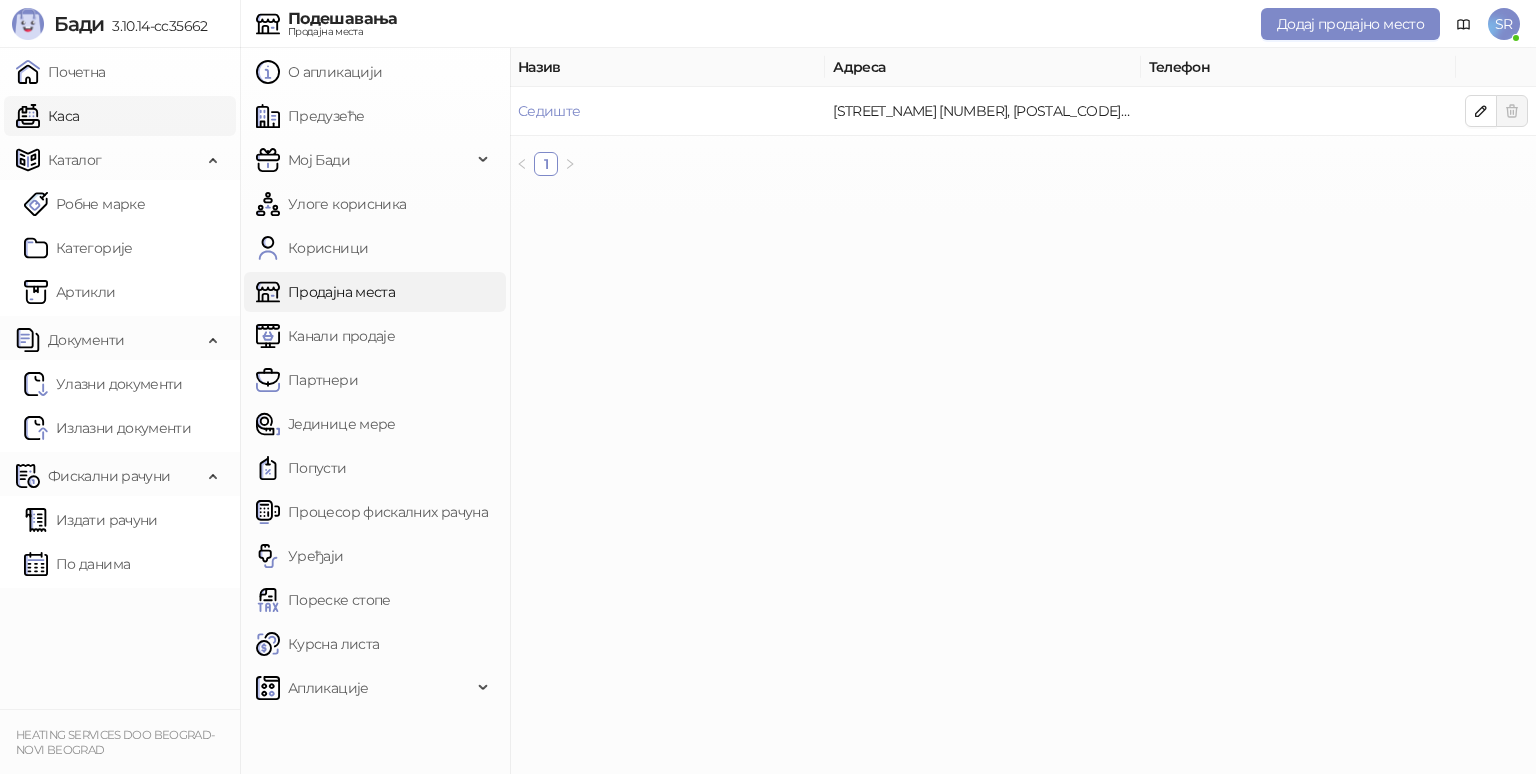 click on "Каса" at bounding box center (47, 116) 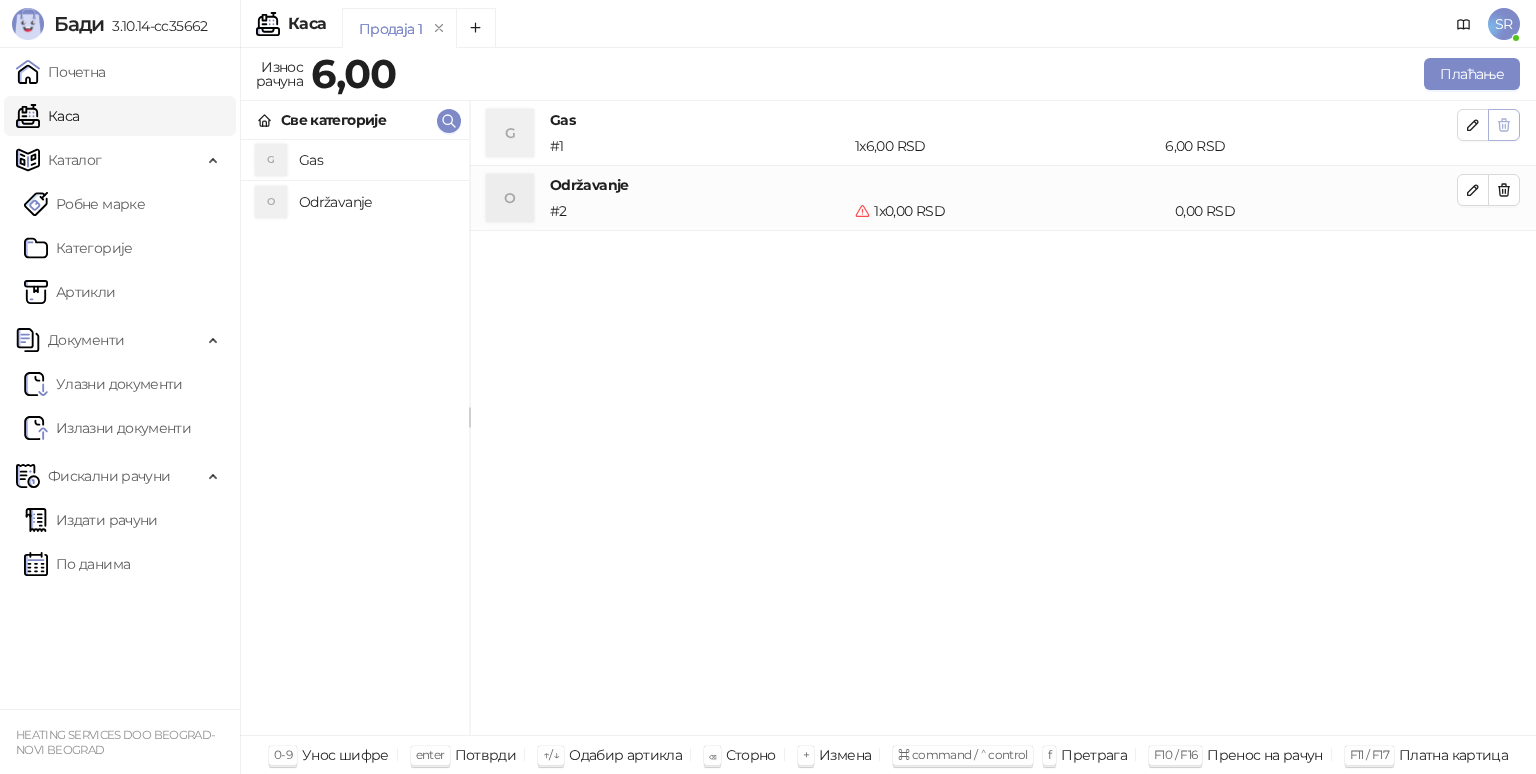 click 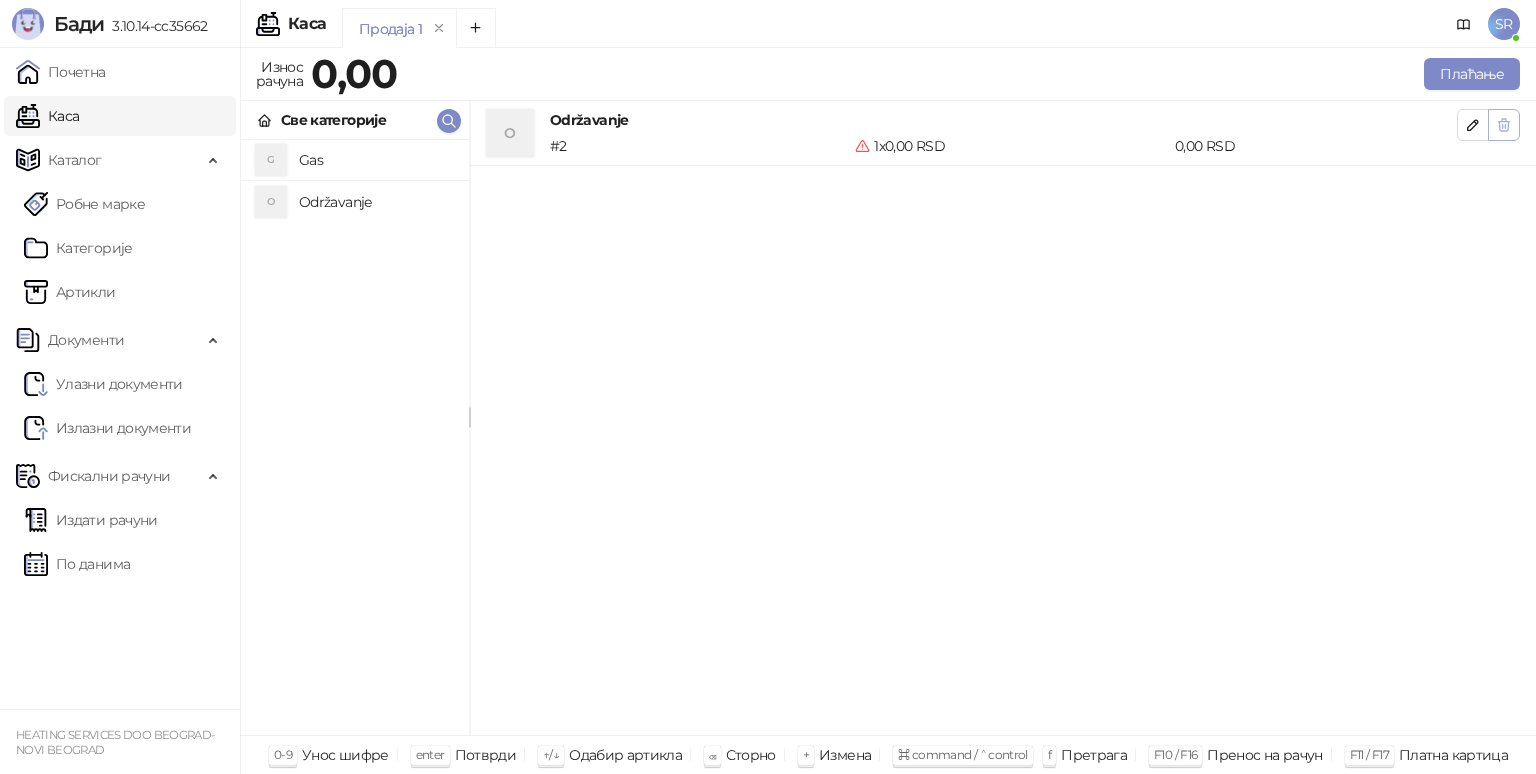click 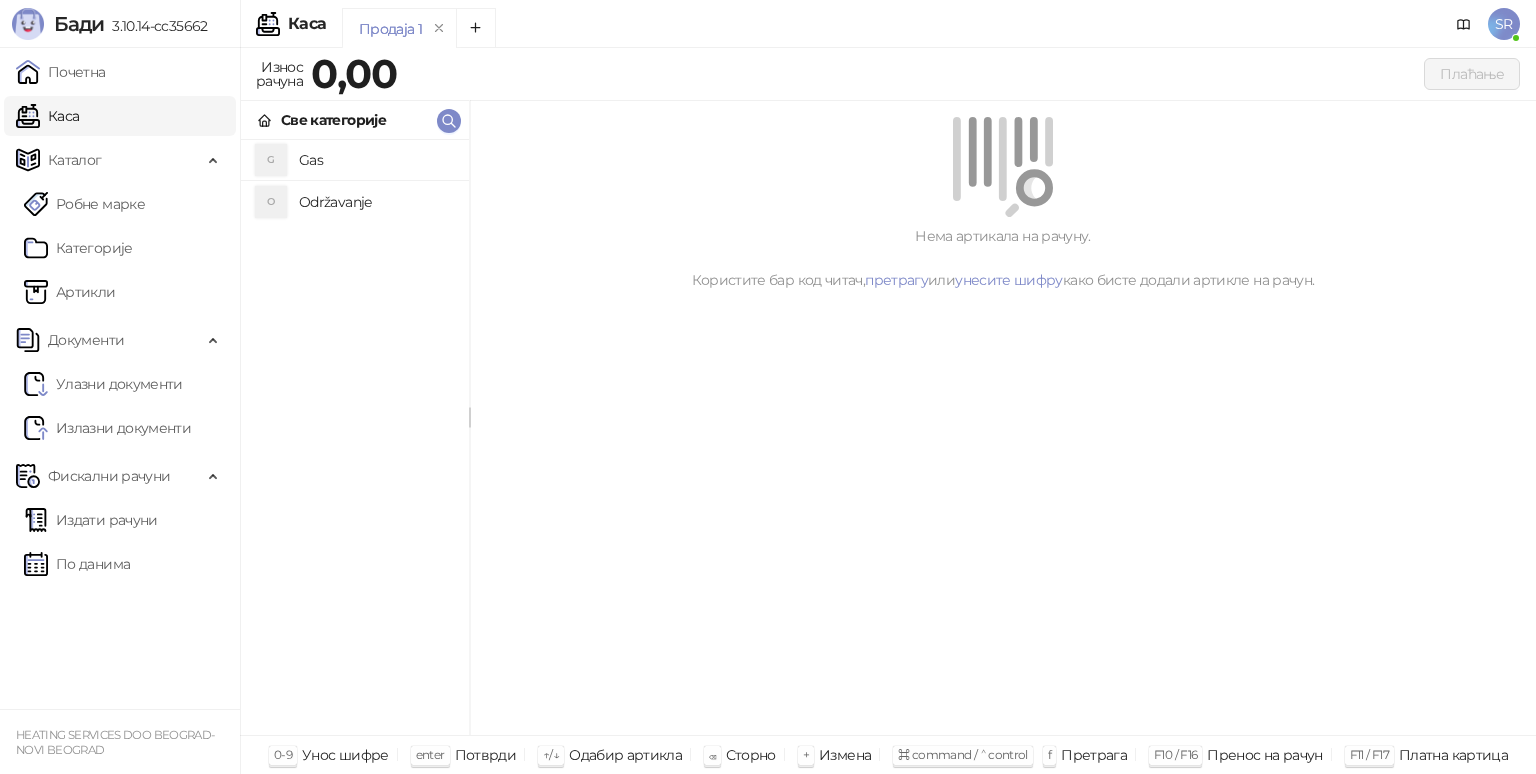 click on "Gas" at bounding box center [376, 160] 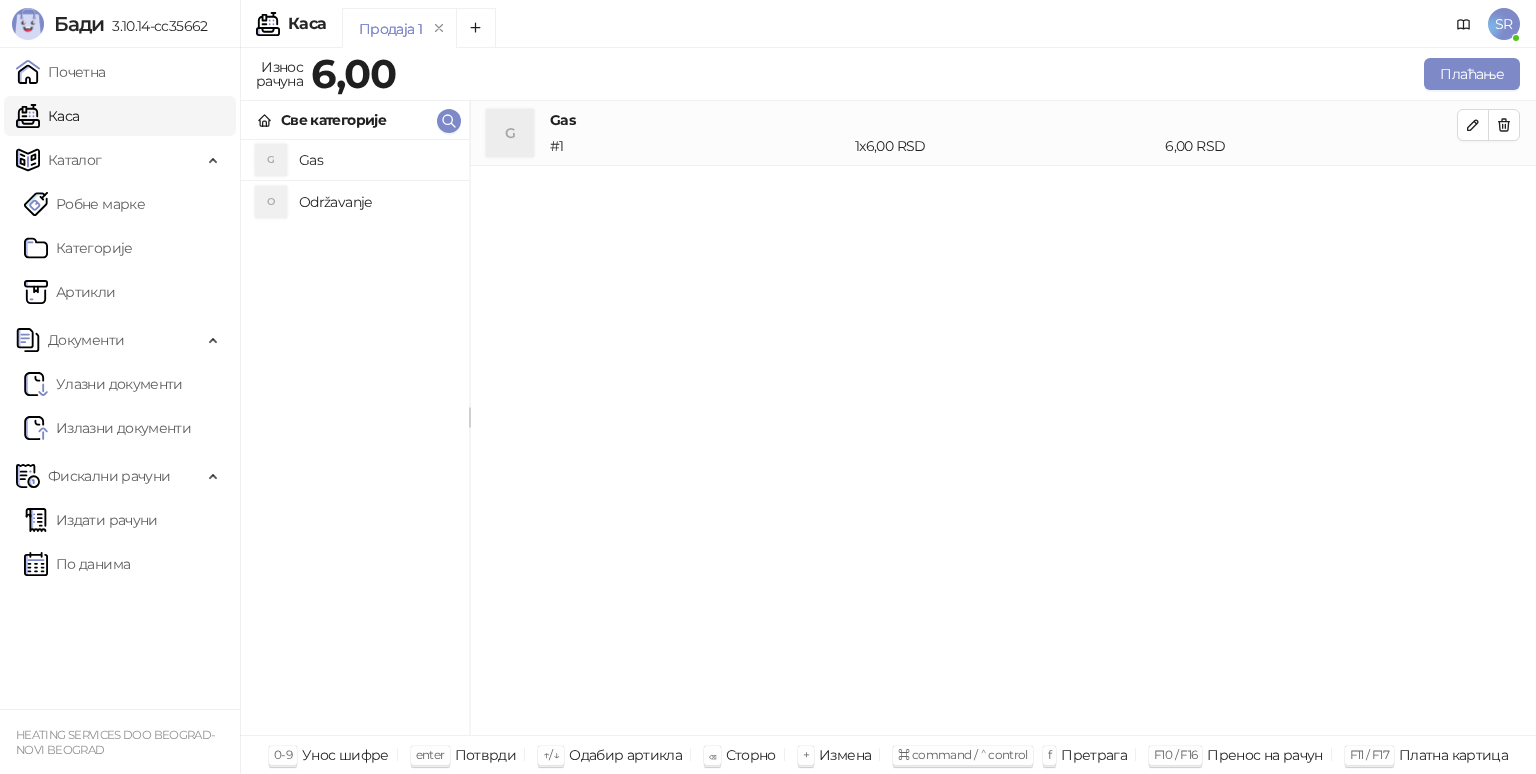 click on "O Održavanje" at bounding box center (355, 201) 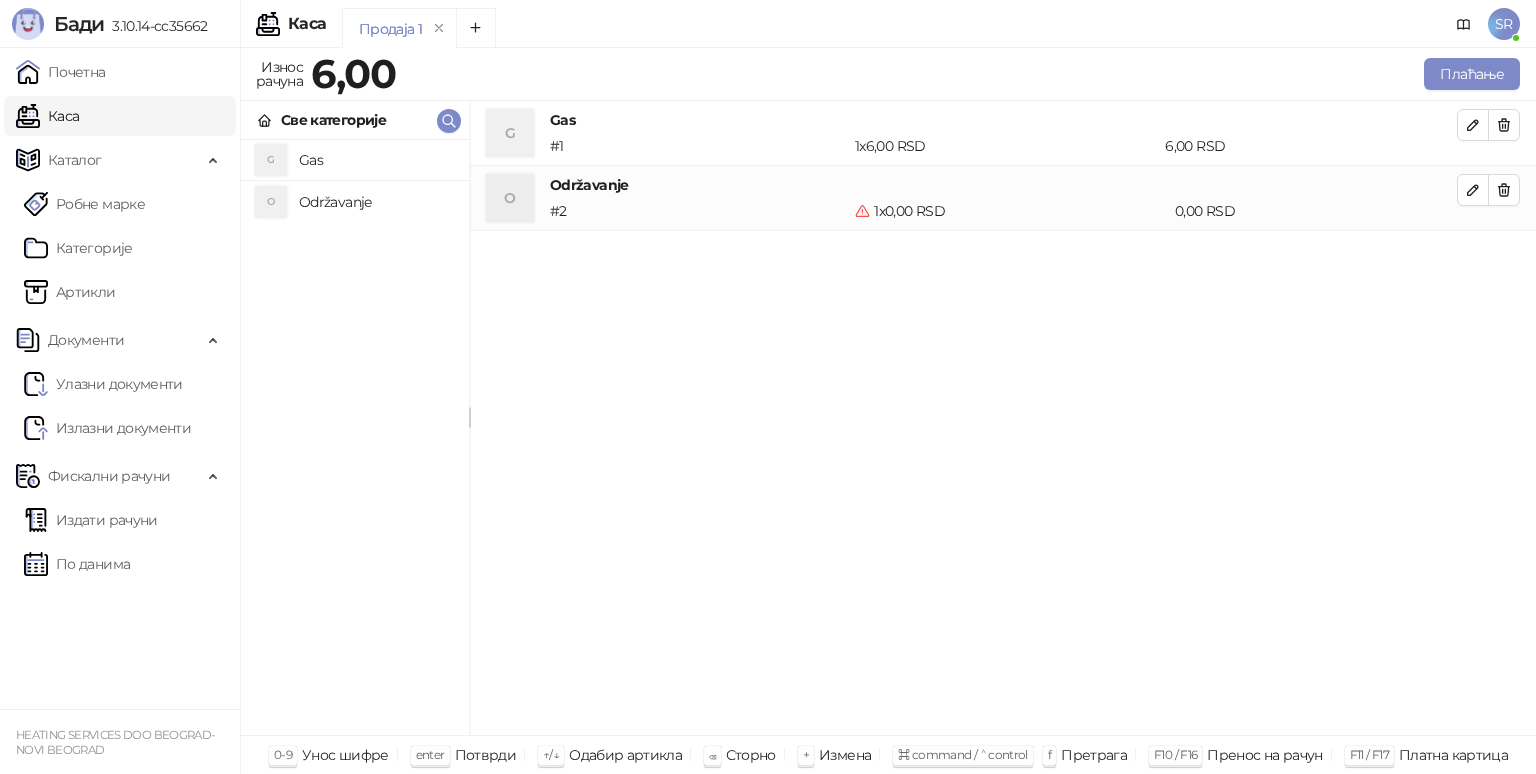drag, startPoint x: 1502, startPoint y: 120, endPoint x: 1522, endPoint y: 184, distance: 67.052216 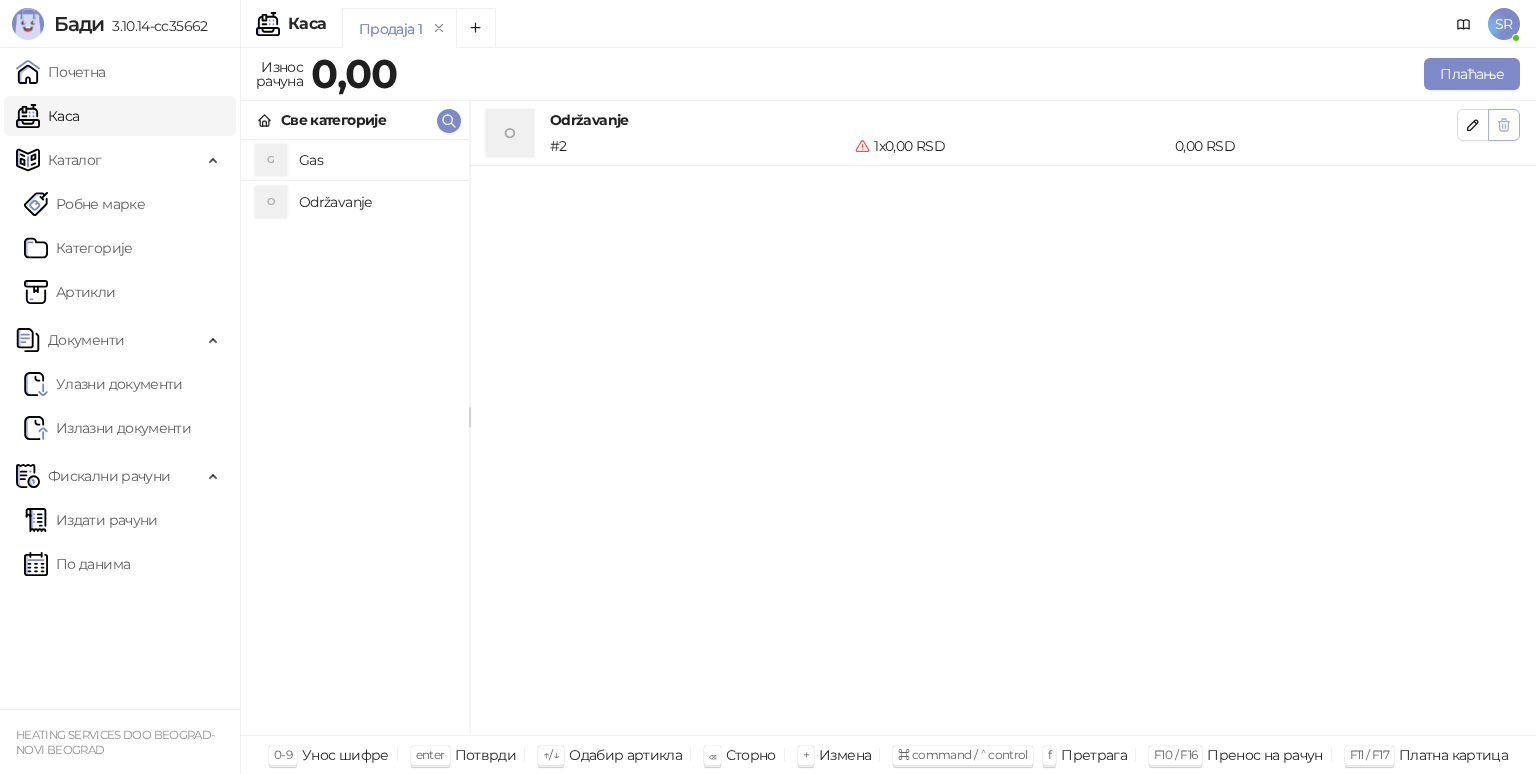 click 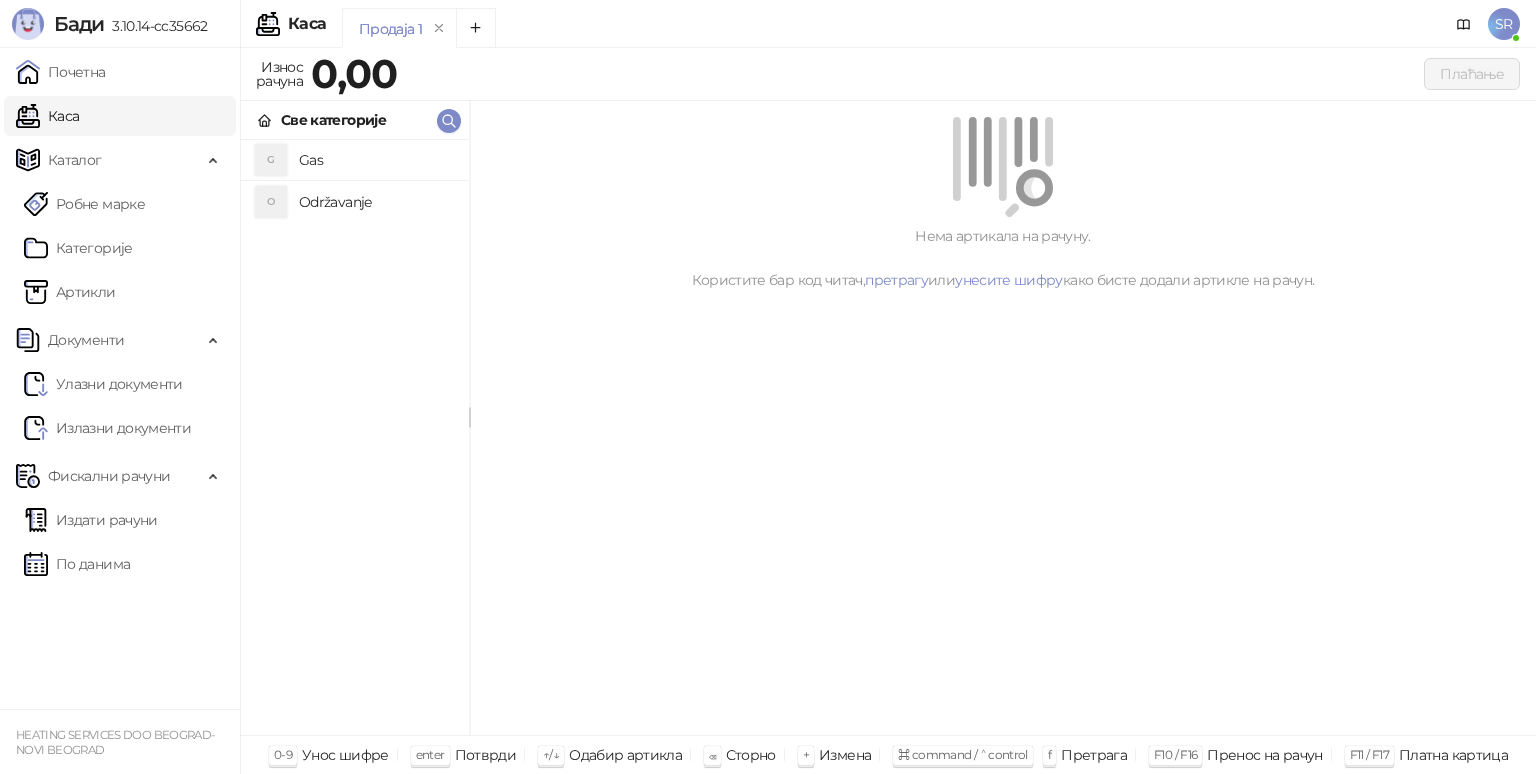 click on "G" at bounding box center (271, 160) 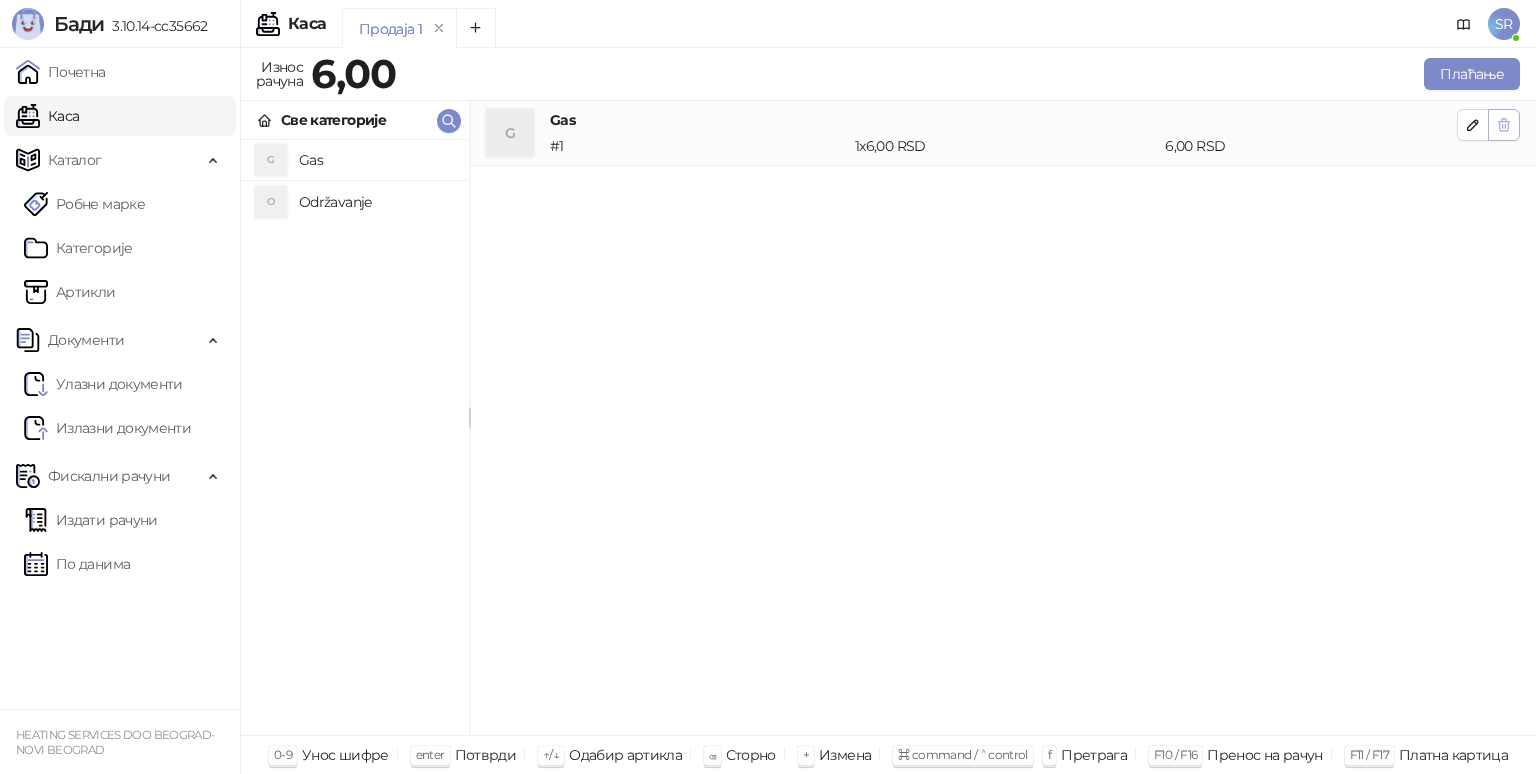 click 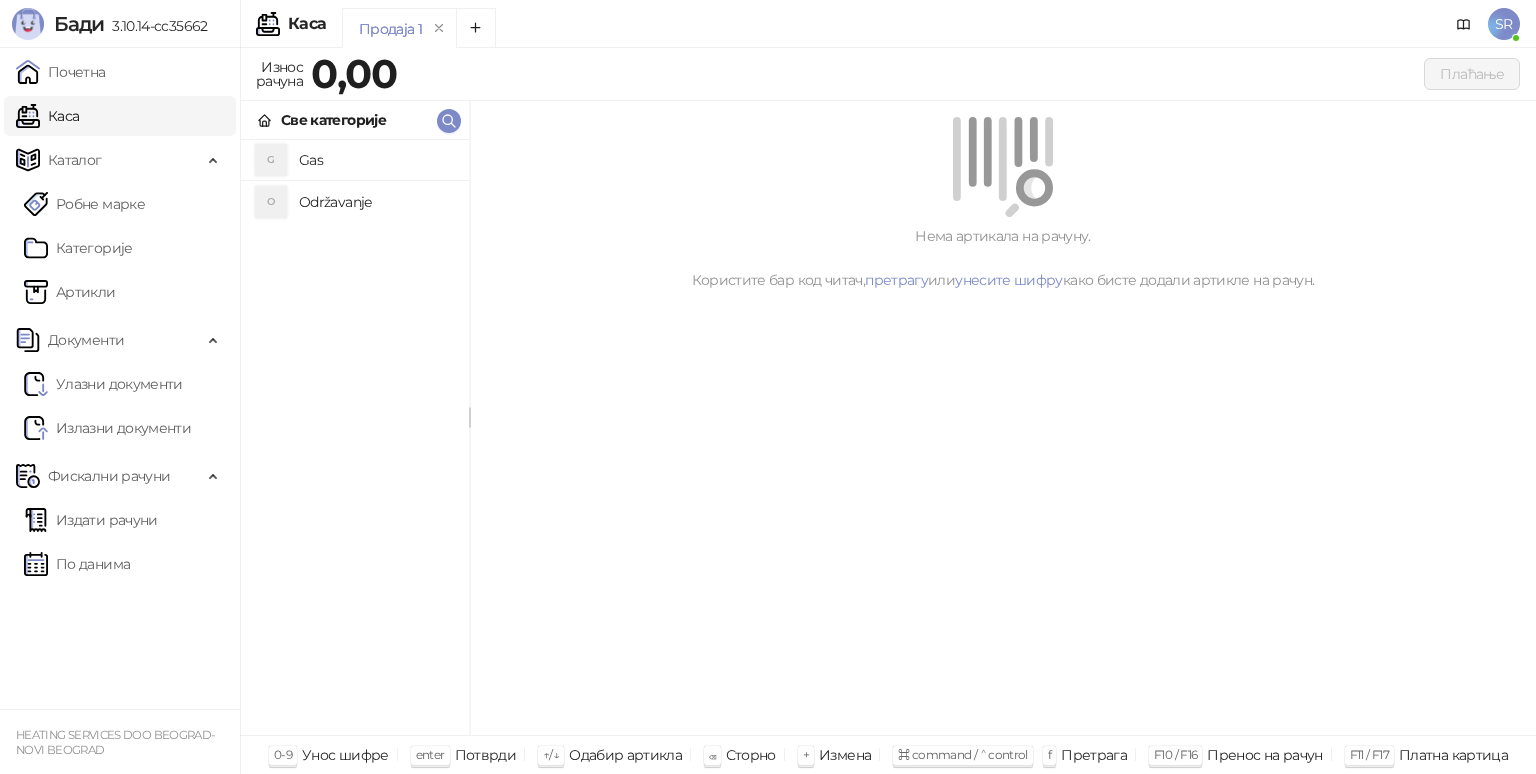 click on "G Gas" at bounding box center [355, 160] 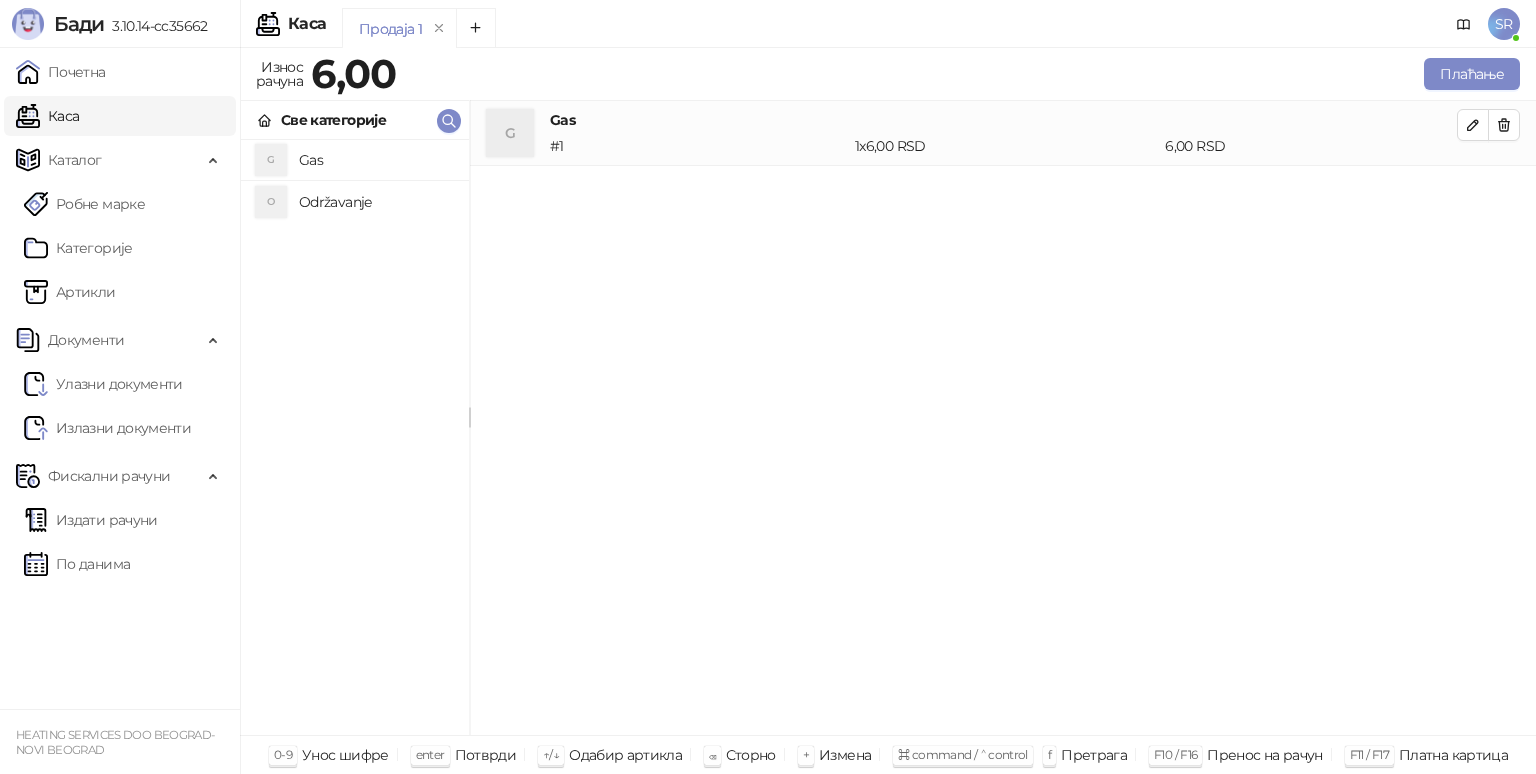 drag, startPoint x: 354, startPoint y: 209, endPoint x: 372, endPoint y: 219, distance: 20.59126 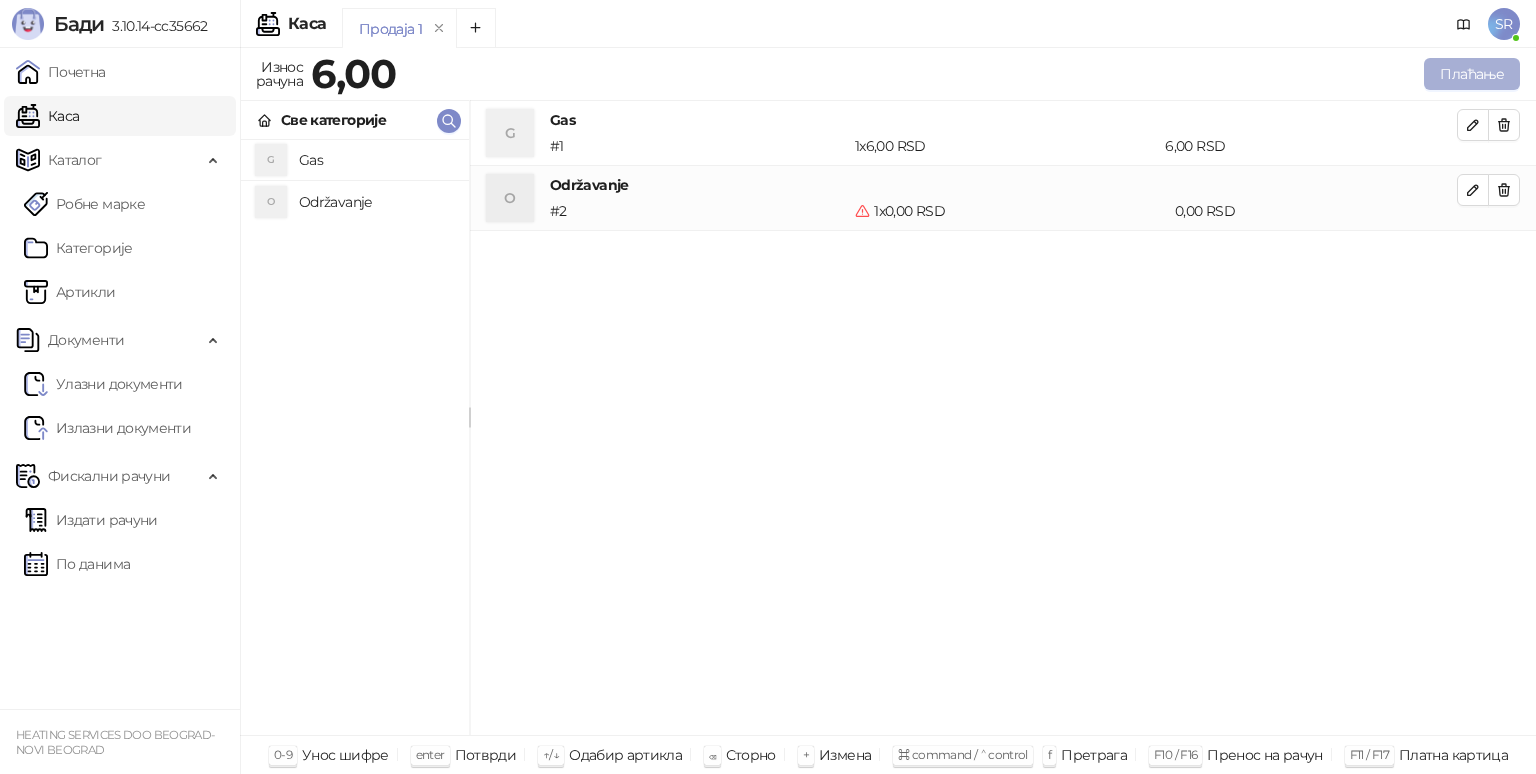click on "Плаћање" at bounding box center (1472, 74) 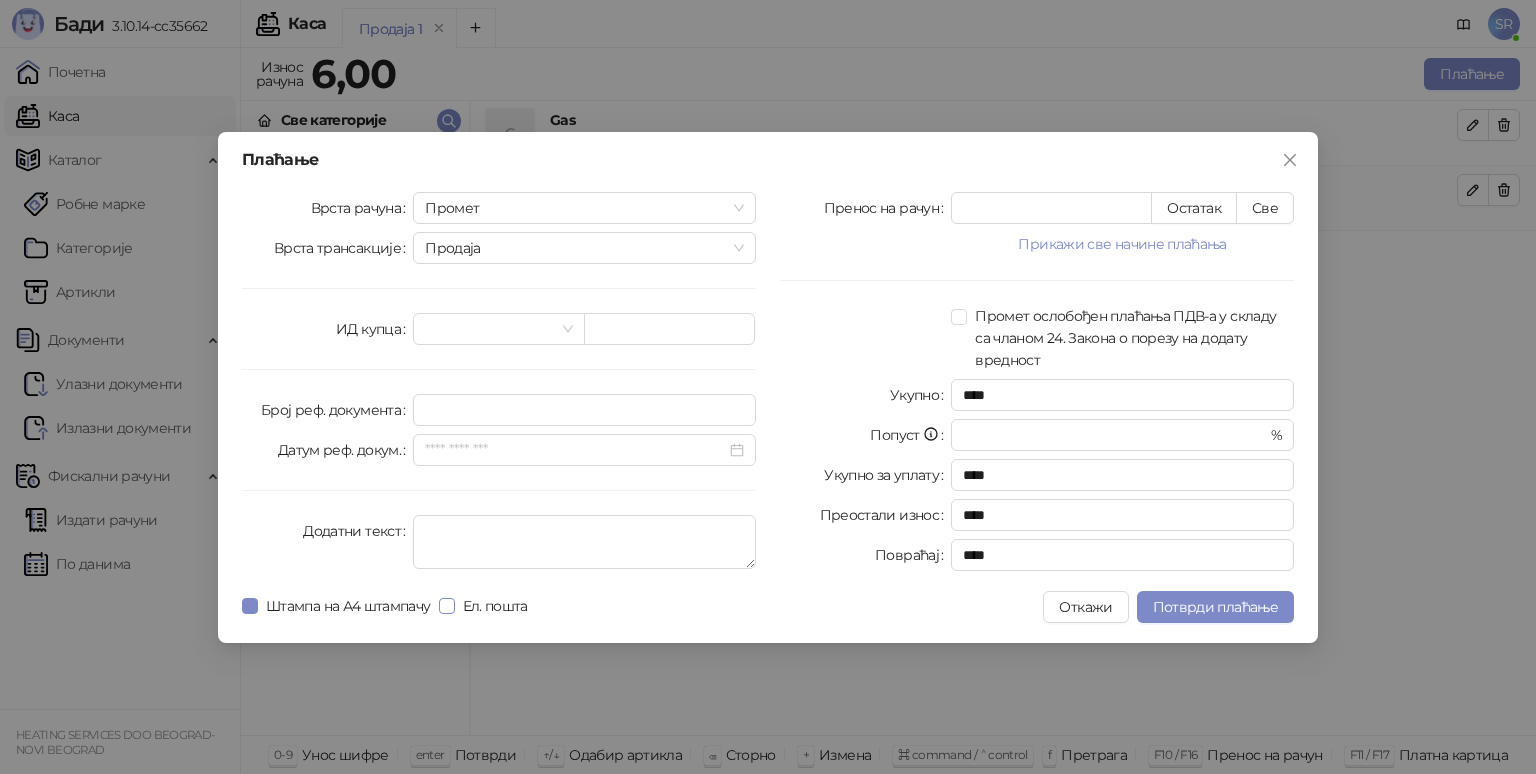 click on "Ел. пошта" at bounding box center [495, 606] 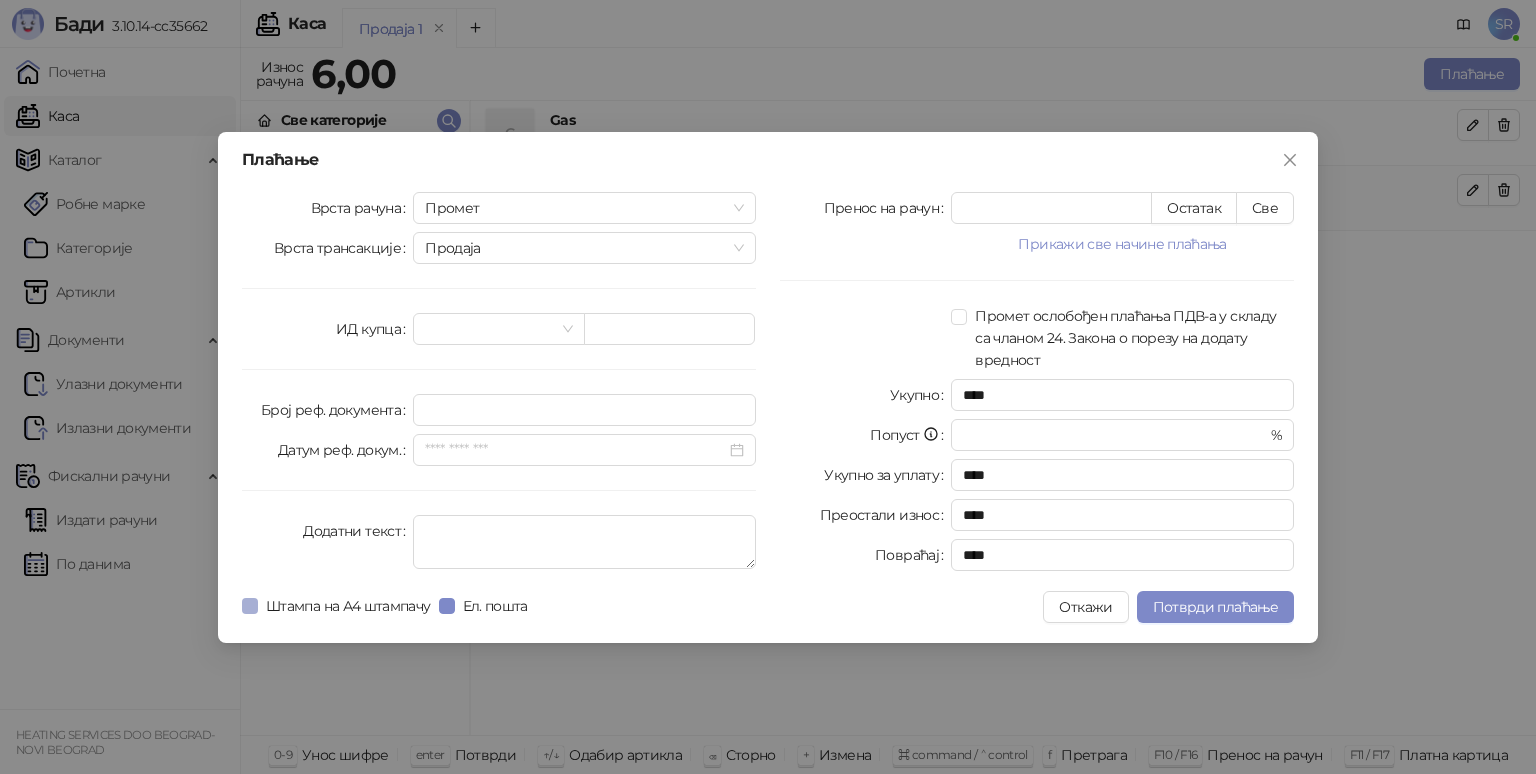 click on "Штампа на А4 штампачу" at bounding box center [348, 606] 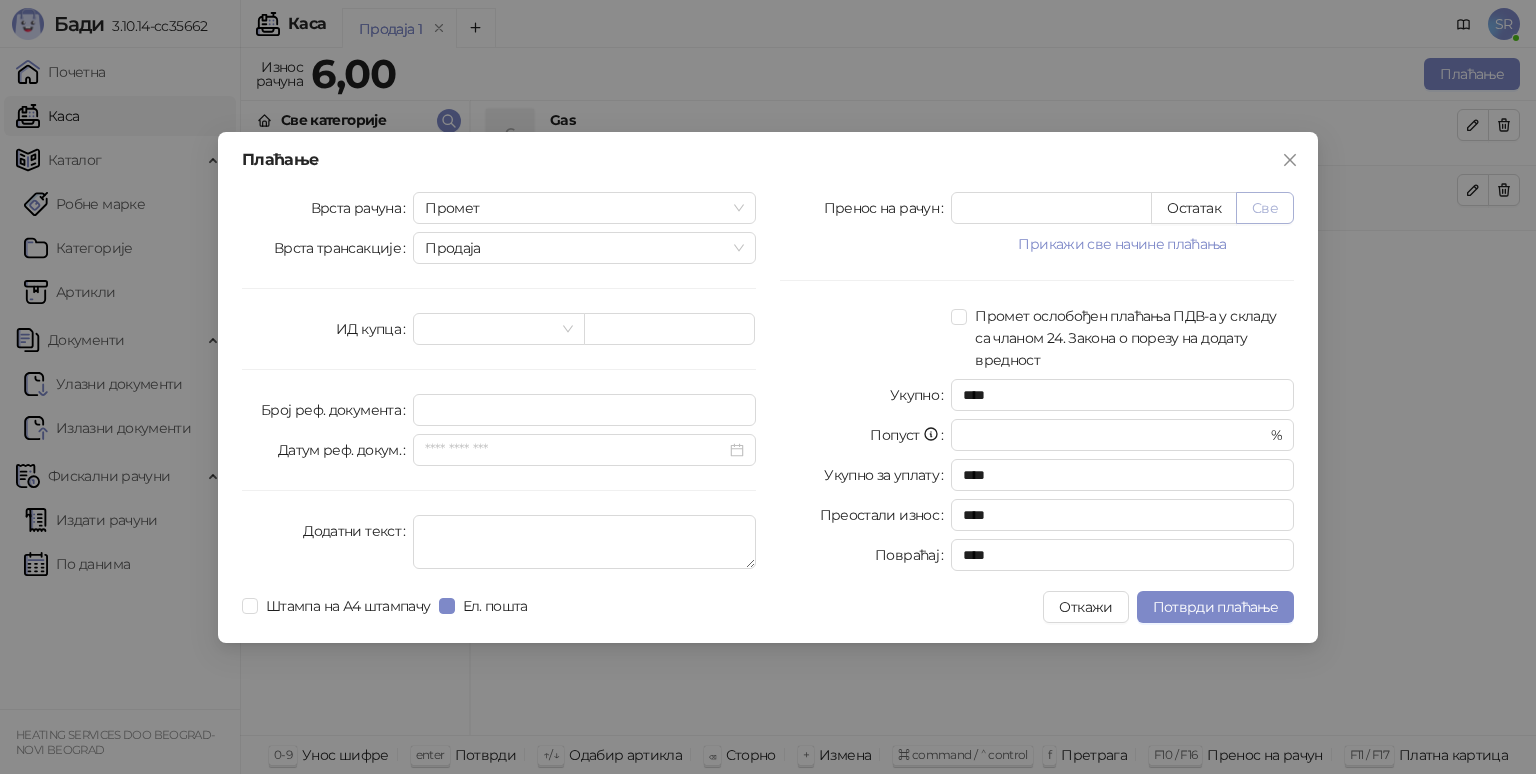 click on "Све" at bounding box center (1265, 208) 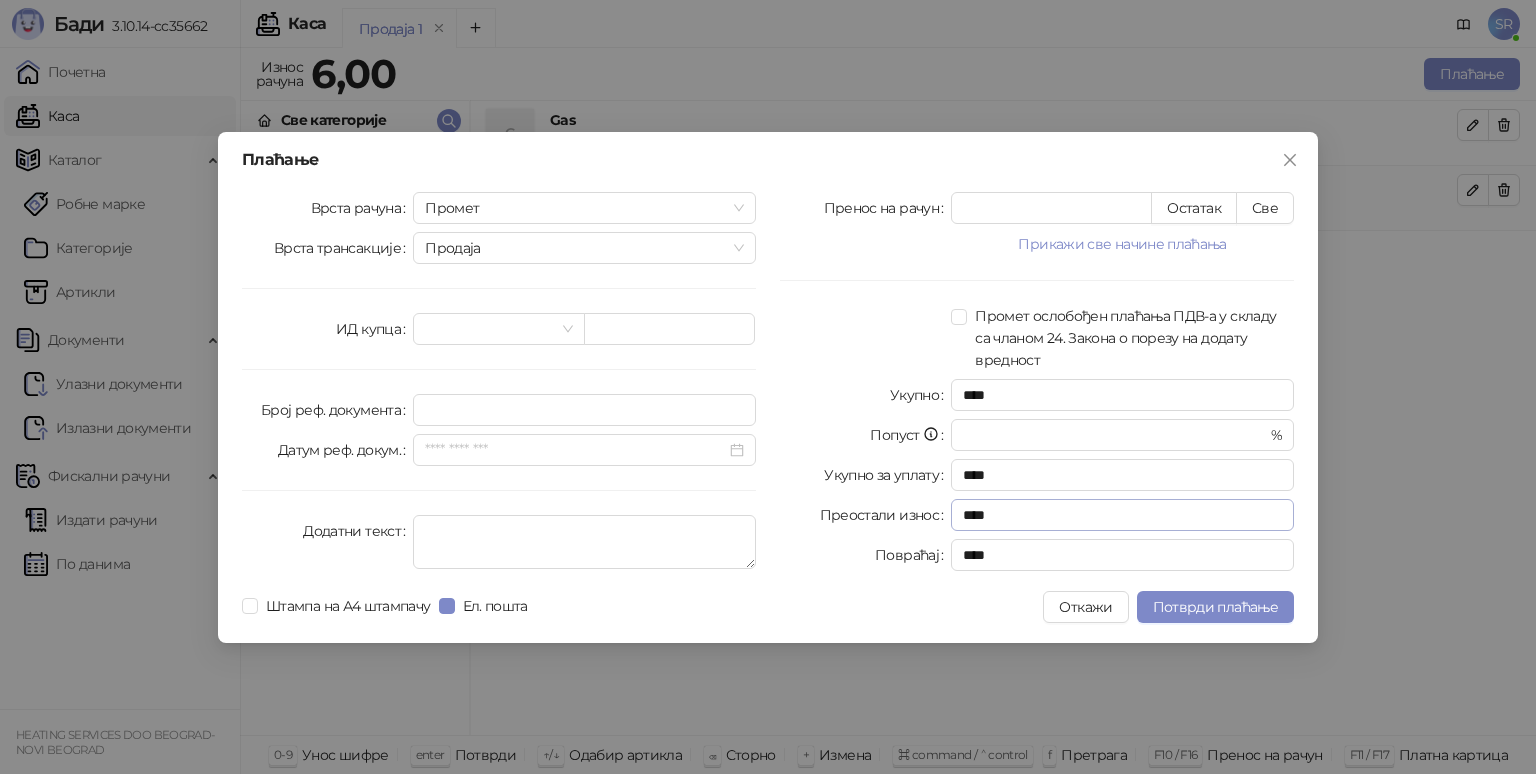type on "*" 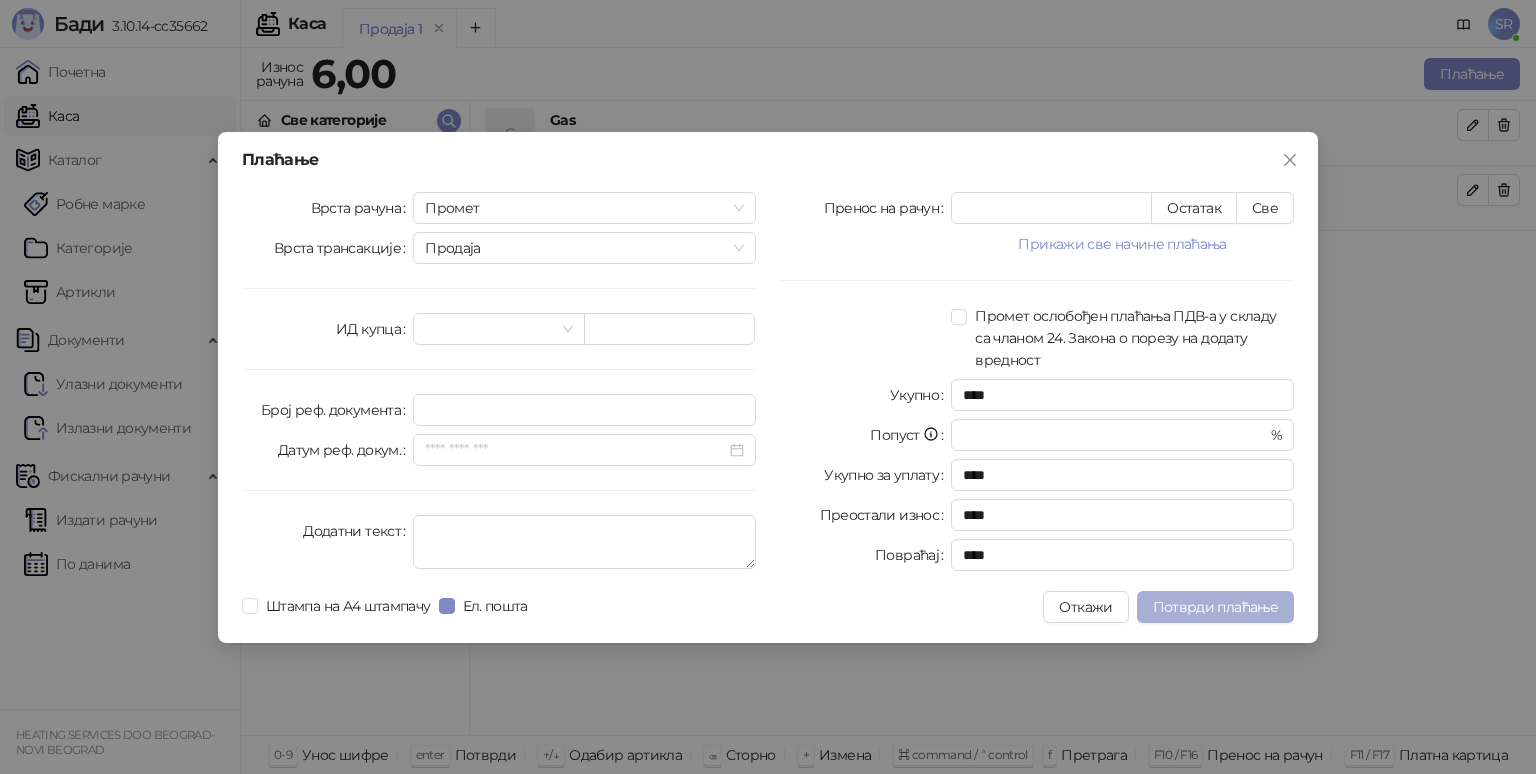 click on "Потврди плаћање" at bounding box center [1215, 607] 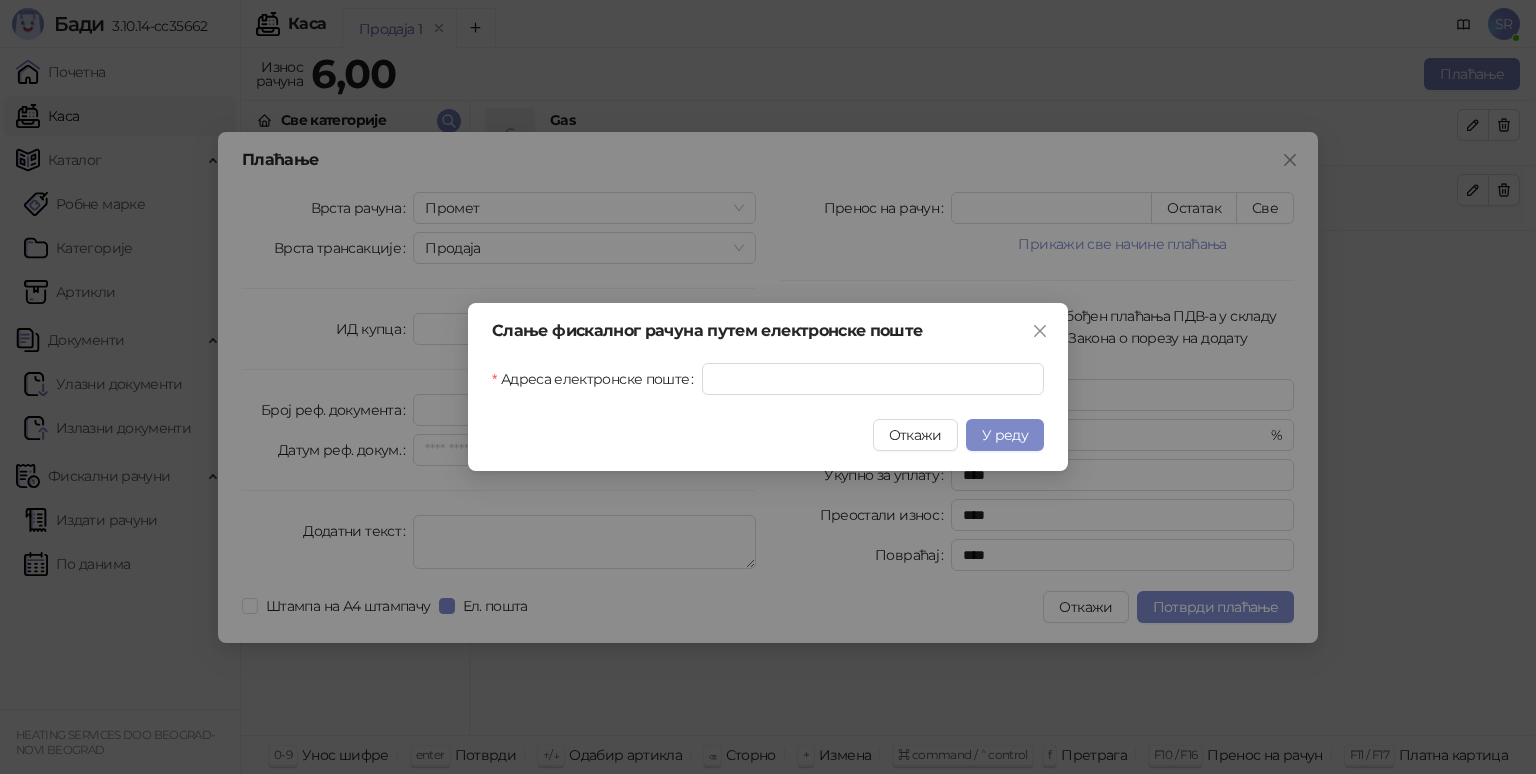 click on "Откажи" at bounding box center [915, 435] 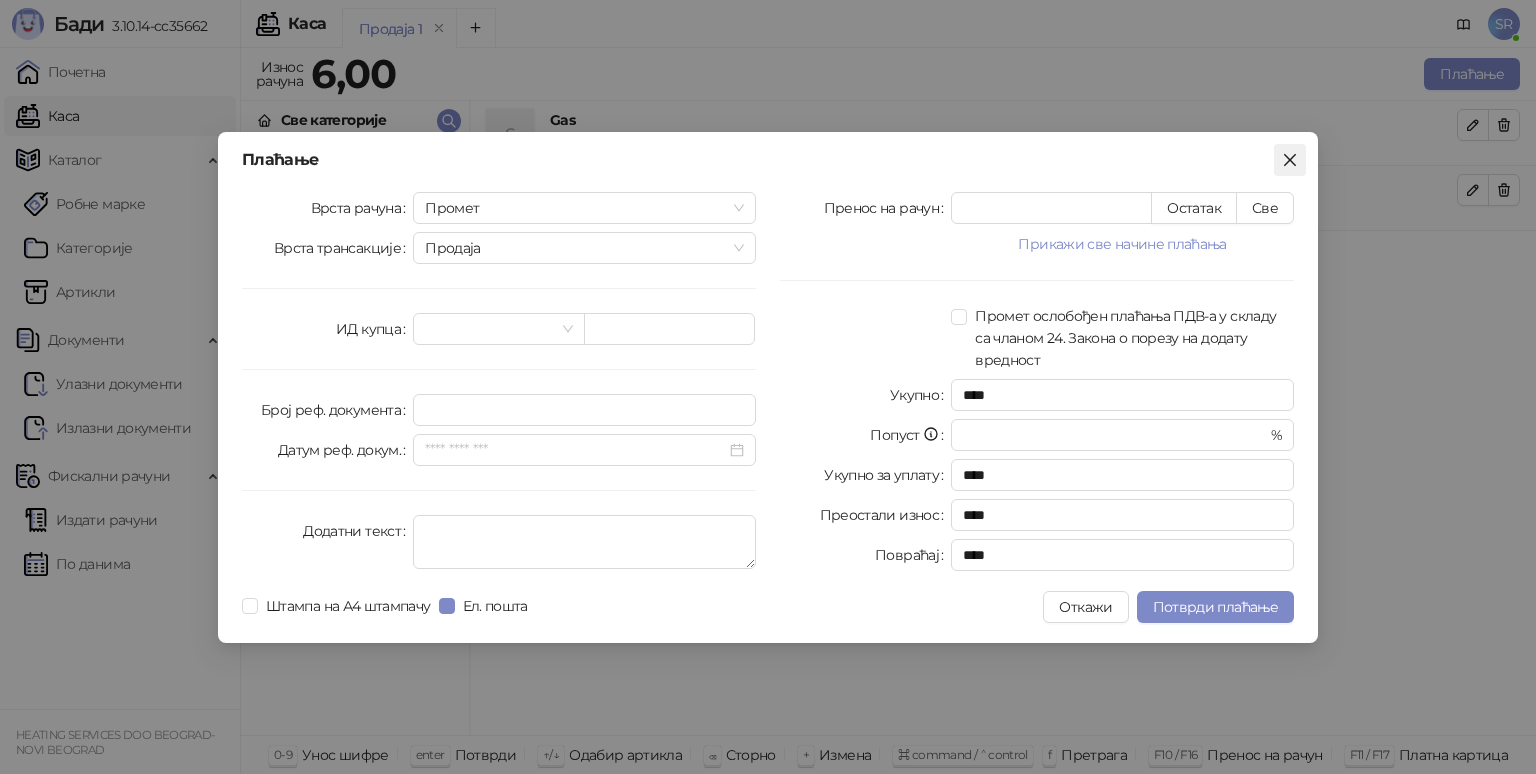 click 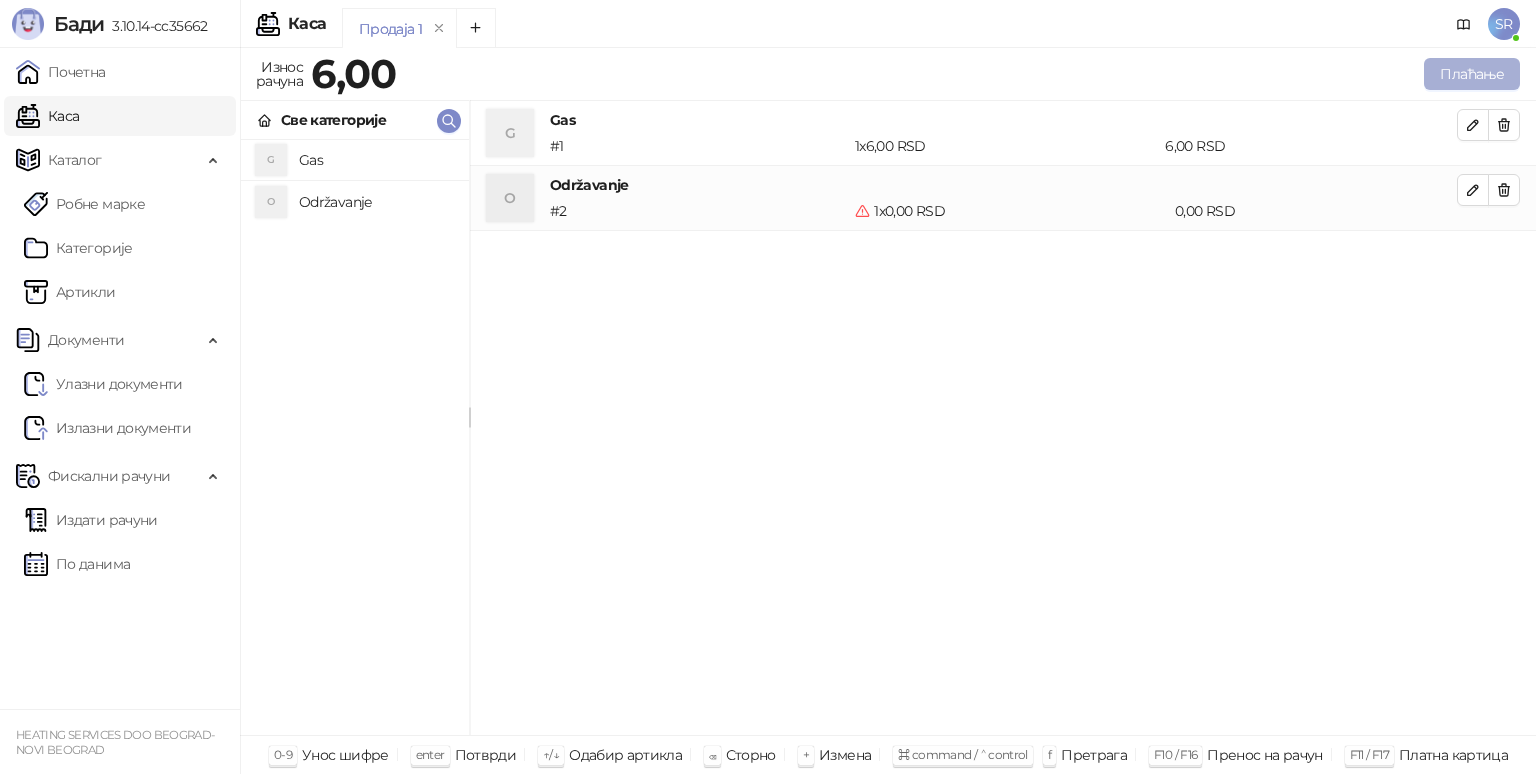 click on "Плаћање" at bounding box center [1472, 74] 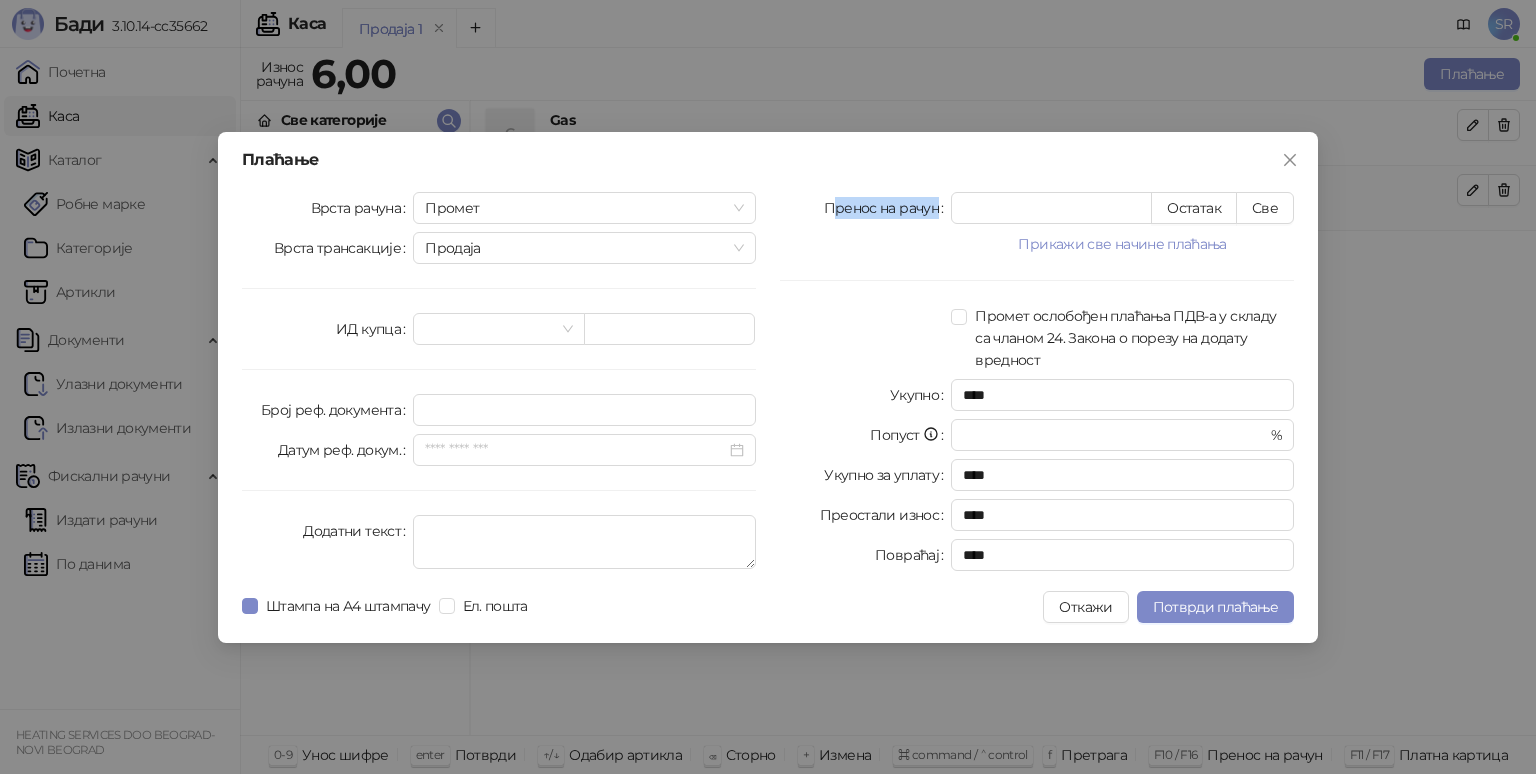 drag, startPoint x: 836, startPoint y: 207, endPoint x: 944, endPoint y: 212, distance: 108.11568 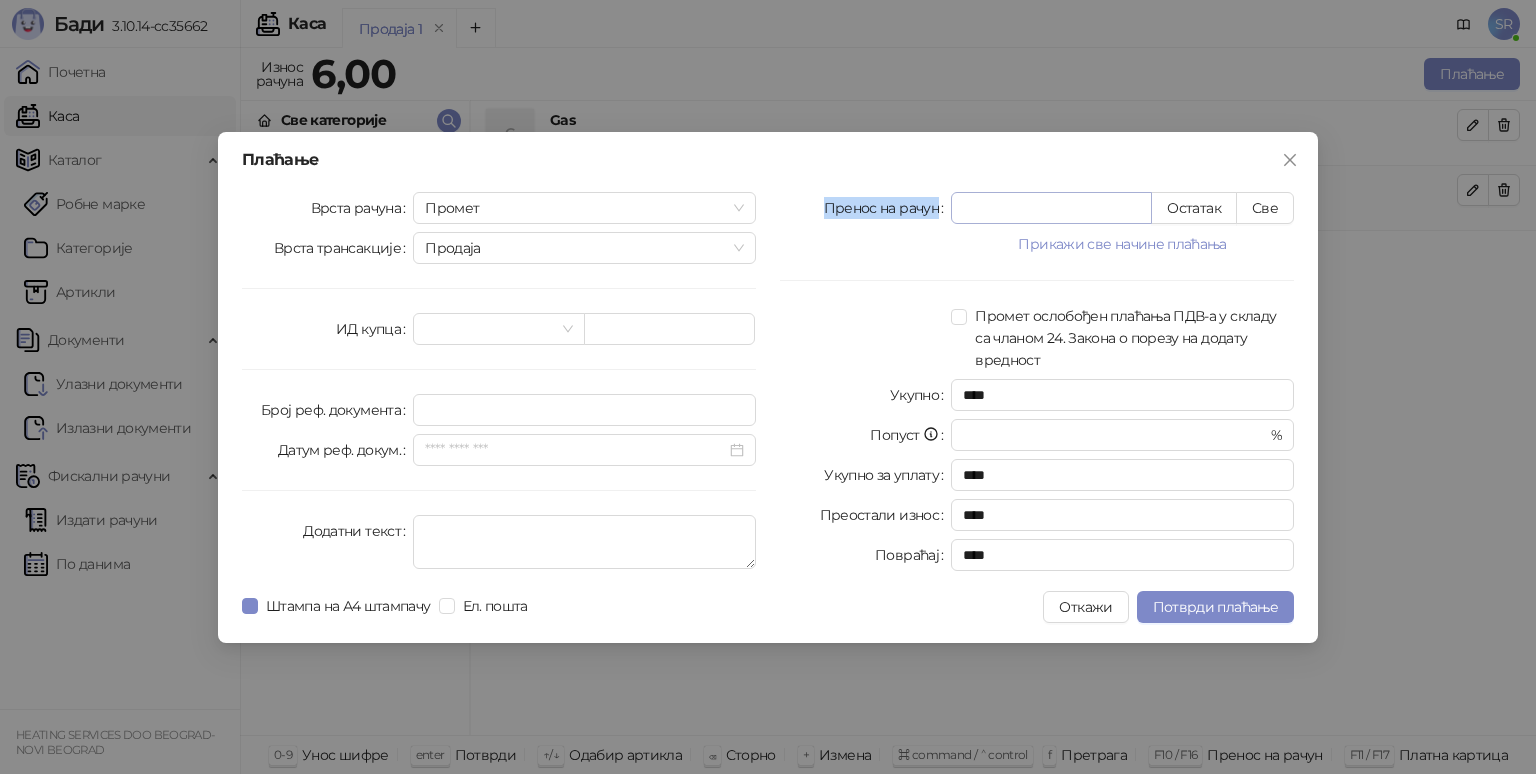 drag, startPoint x: 818, startPoint y: 207, endPoint x: 958, endPoint y: 217, distance: 140.35669 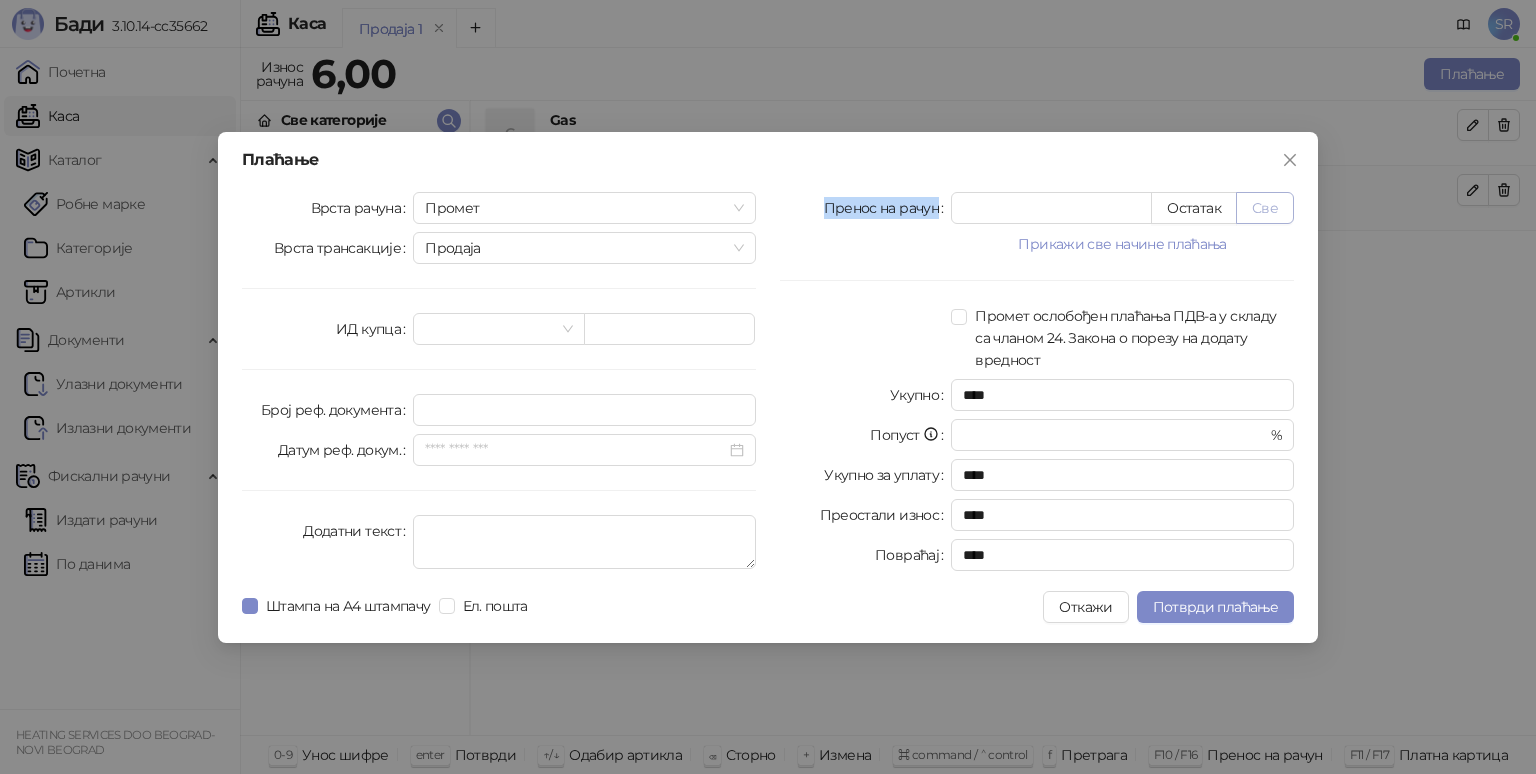 click on "Све" at bounding box center (1265, 208) 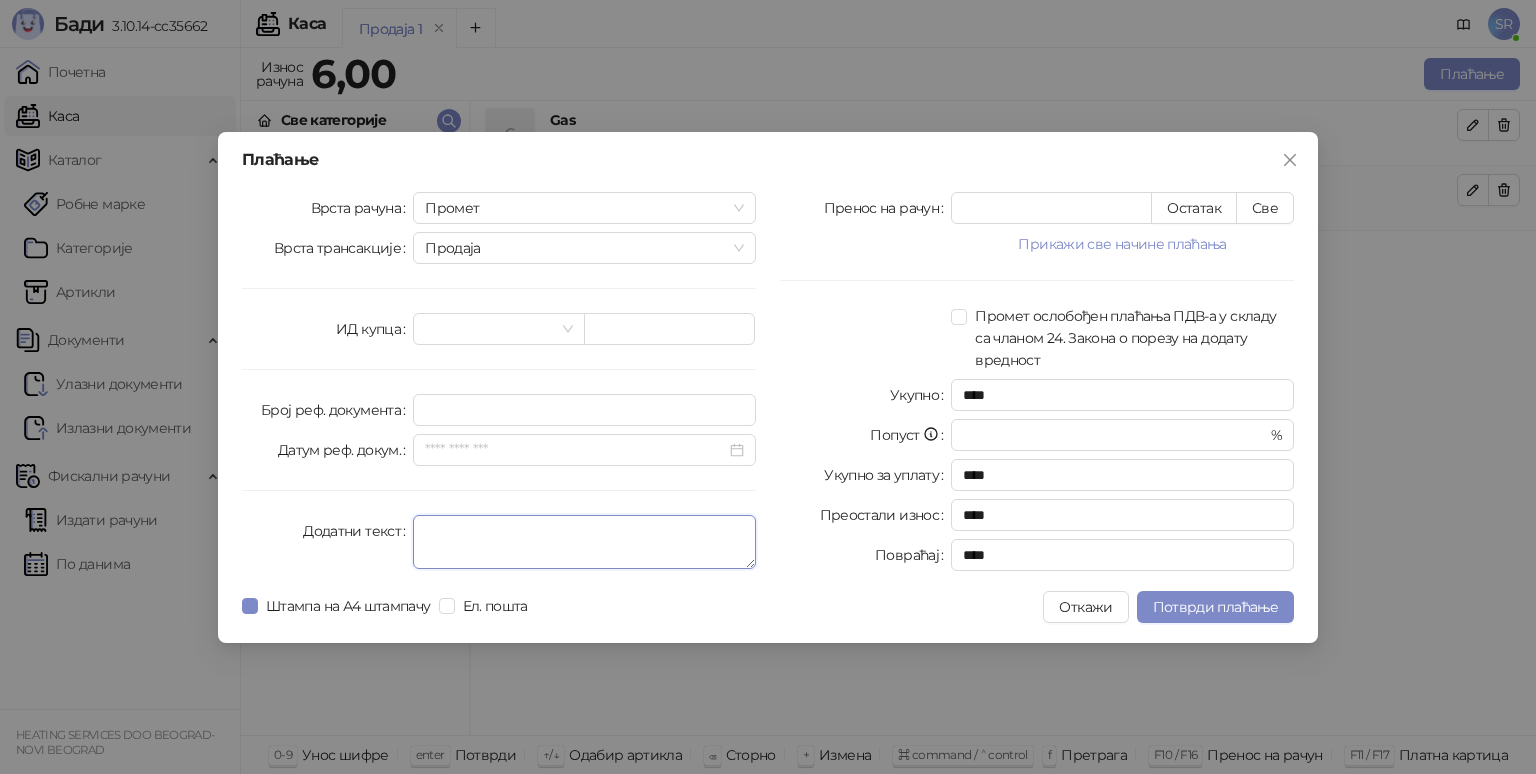 click on "Додатни текст" at bounding box center [584, 542] 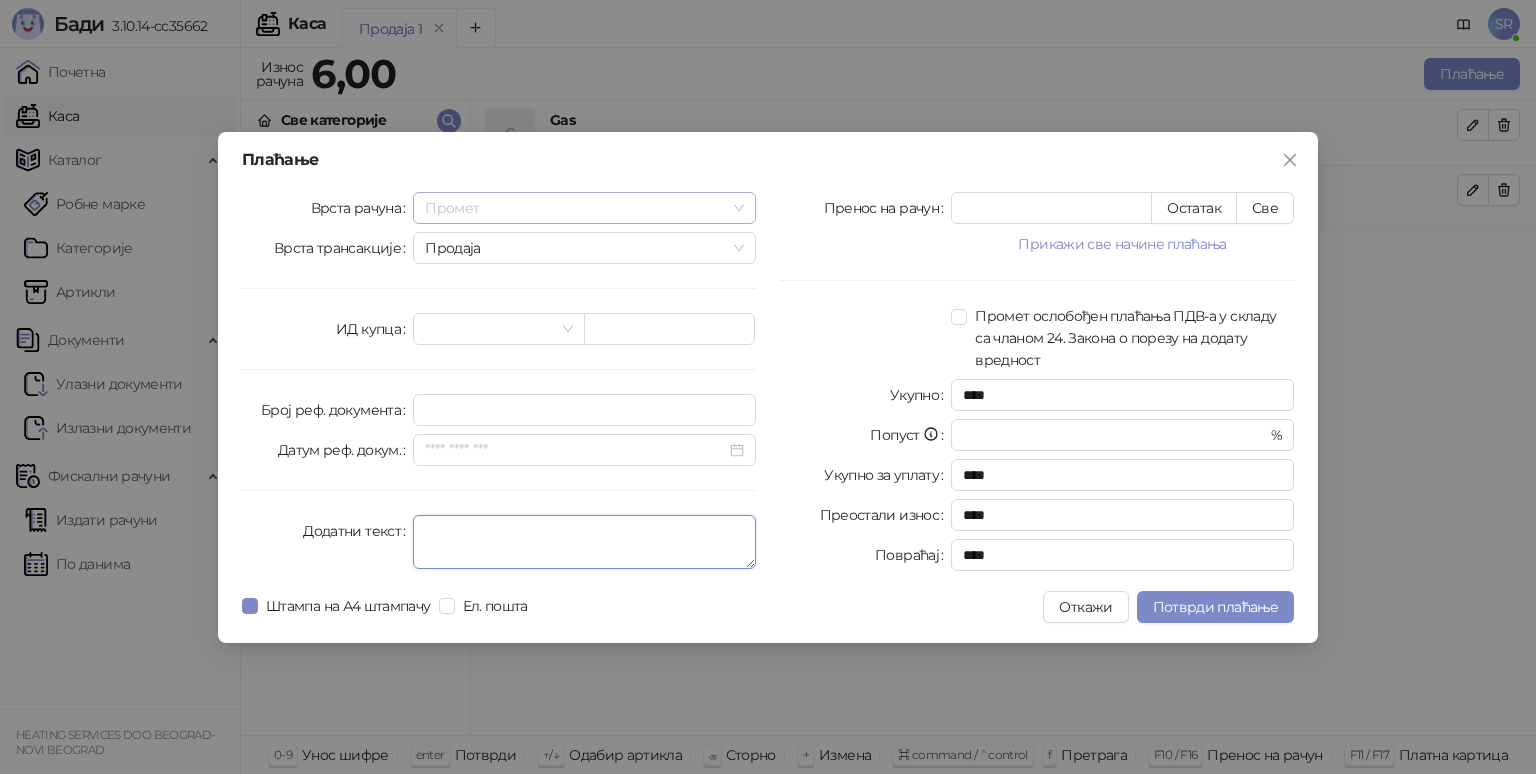 click on "Промет" at bounding box center [584, 208] 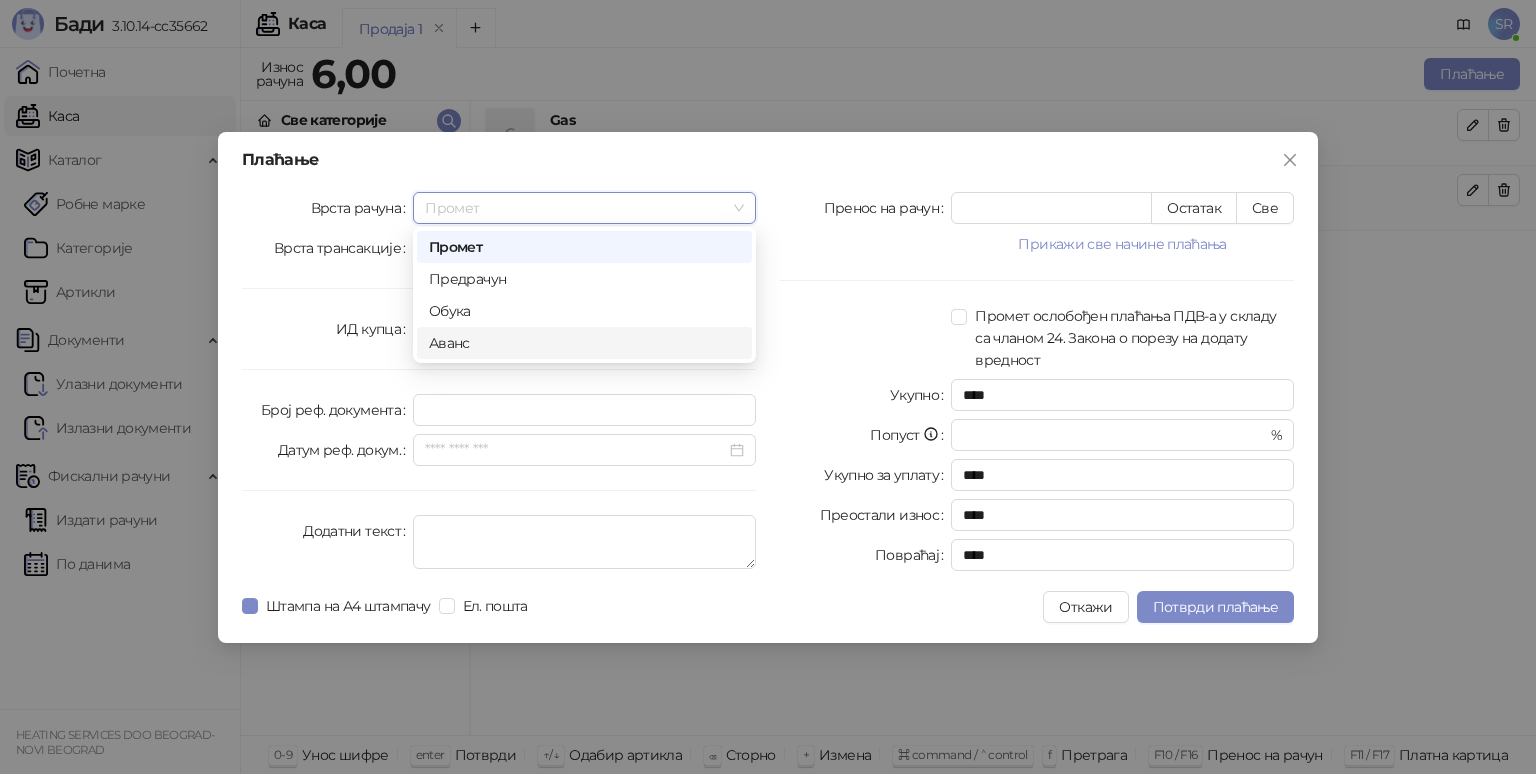 click on "Аванс" at bounding box center (584, 343) 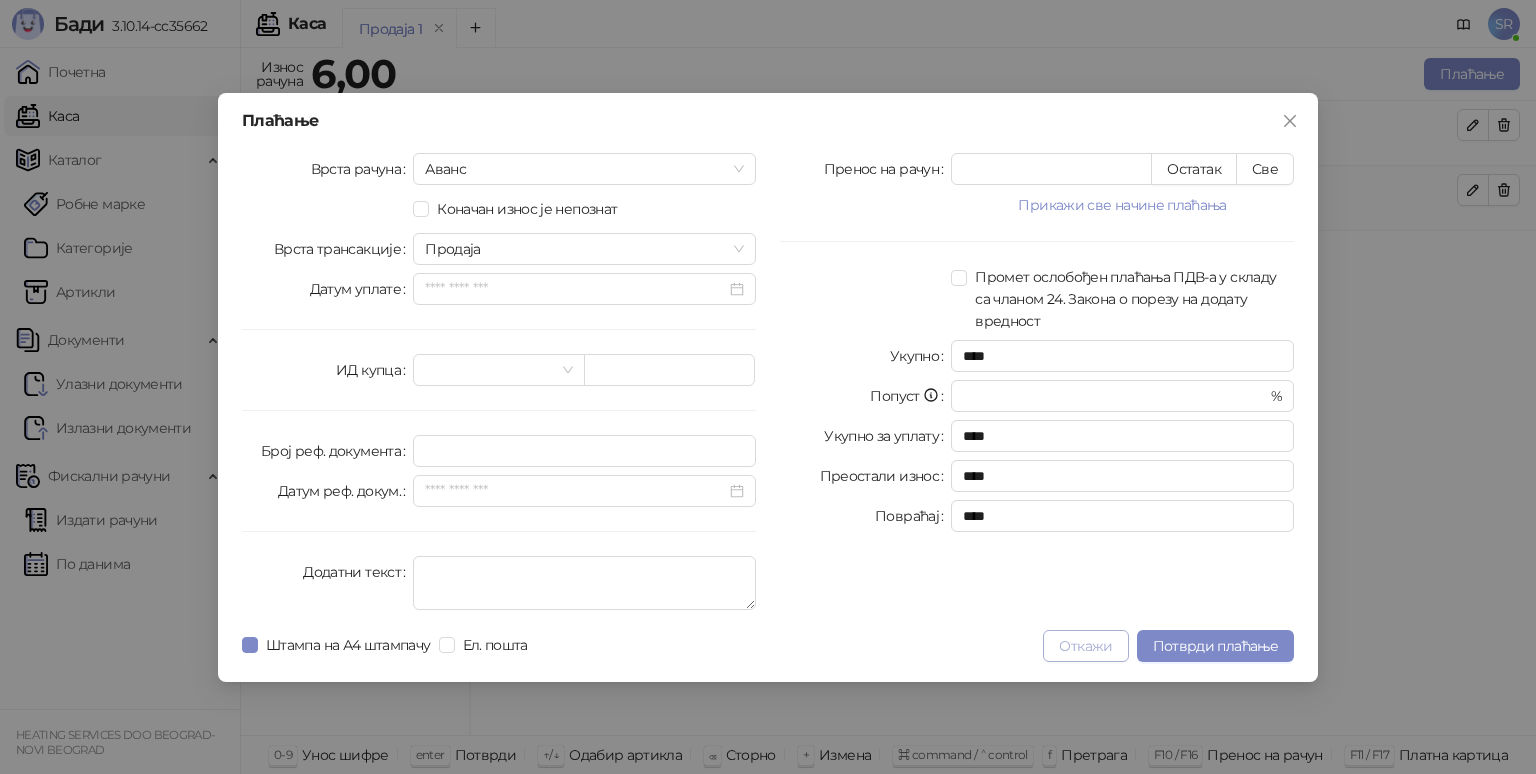 click on "Откажи" at bounding box center [1085, 646] 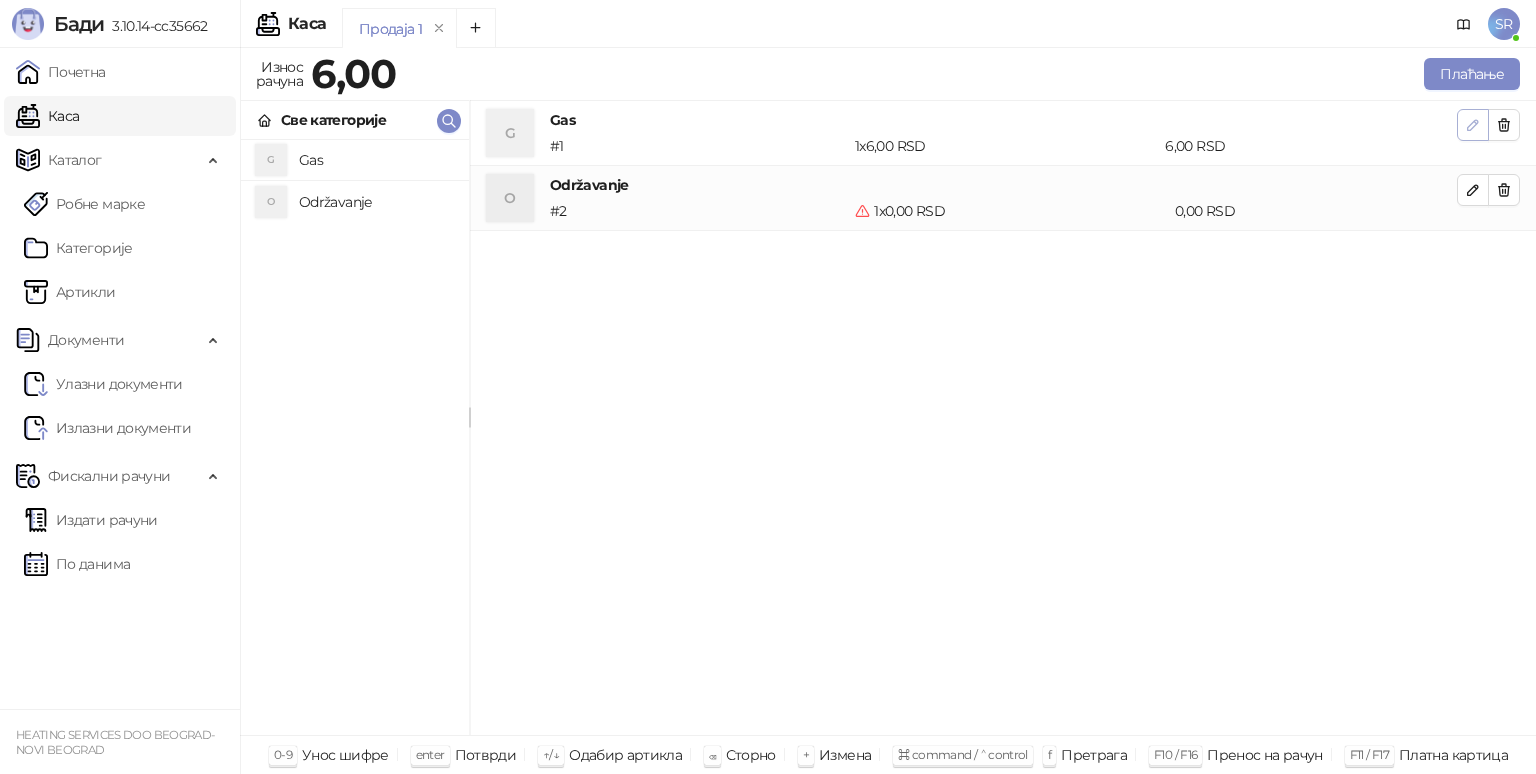 click 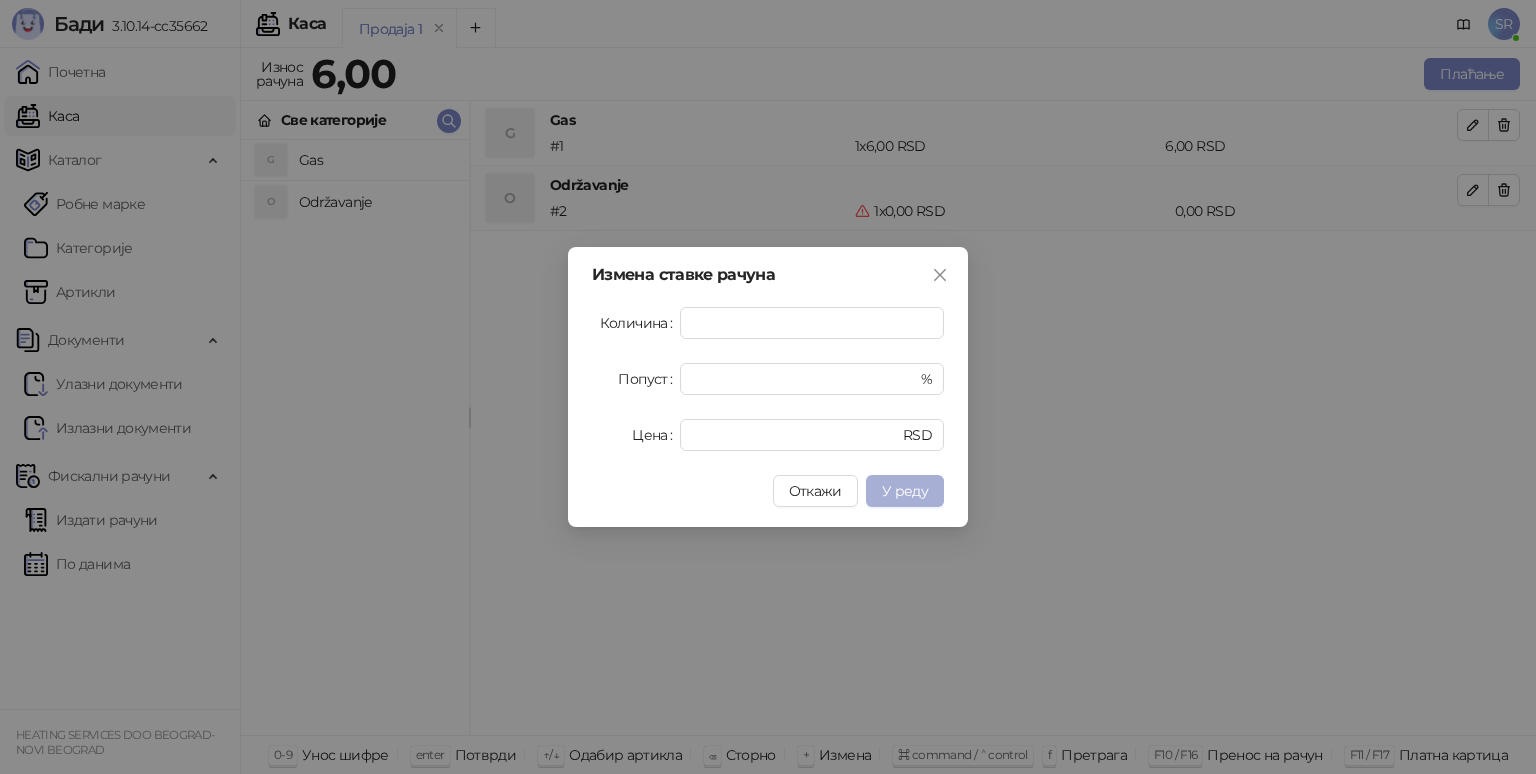 click on "У реду" at bounding box center (905, 491) 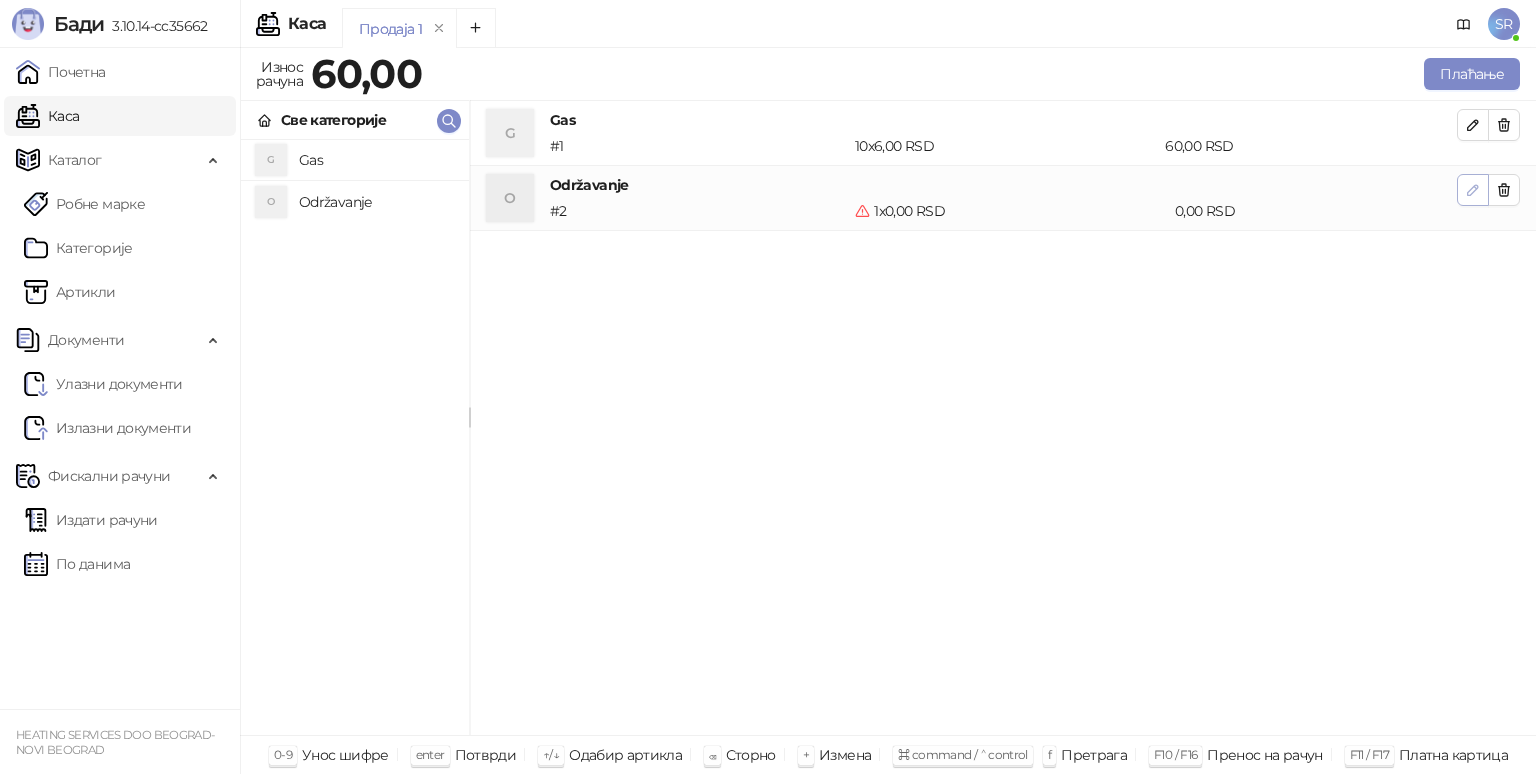 click 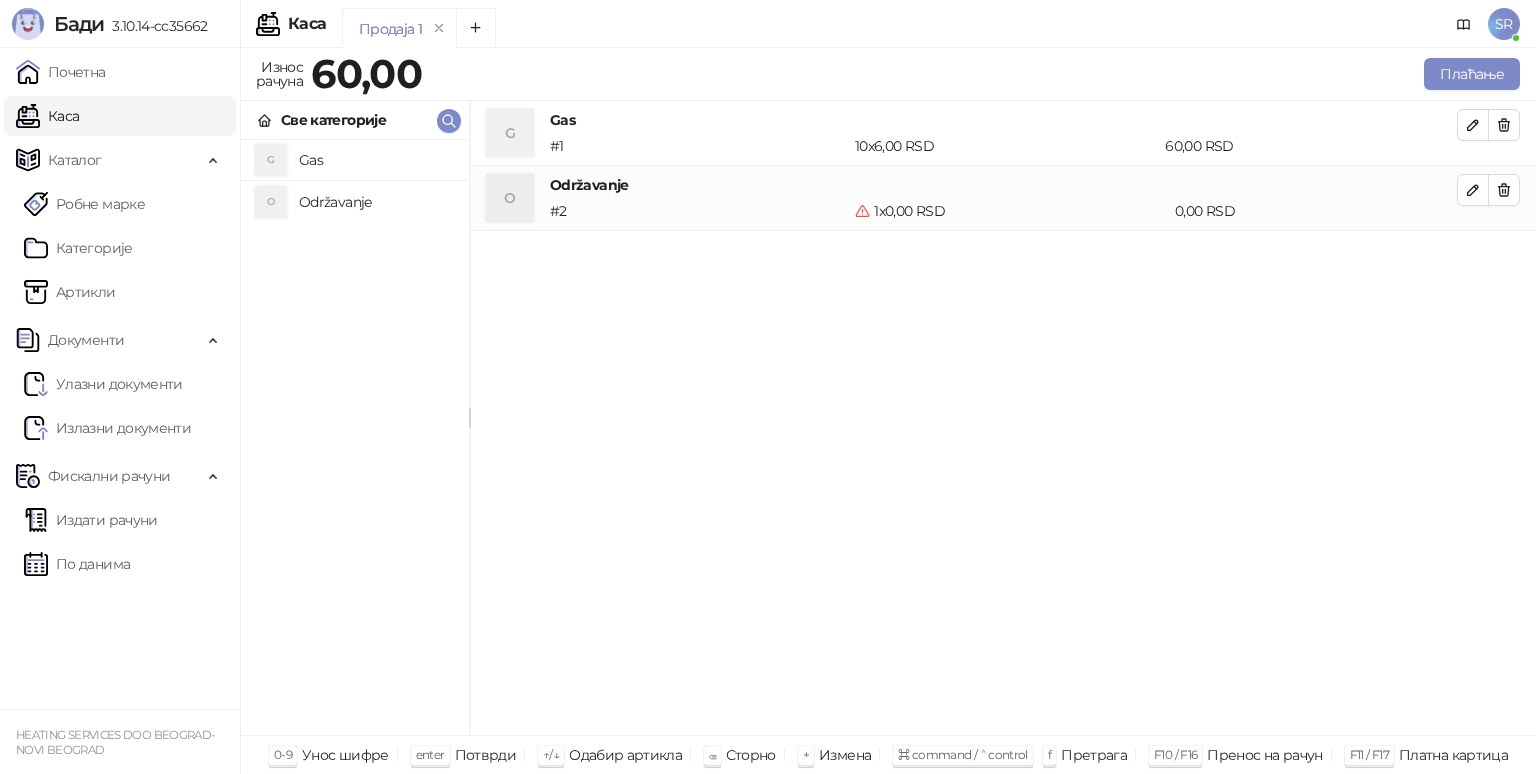 type on "*" 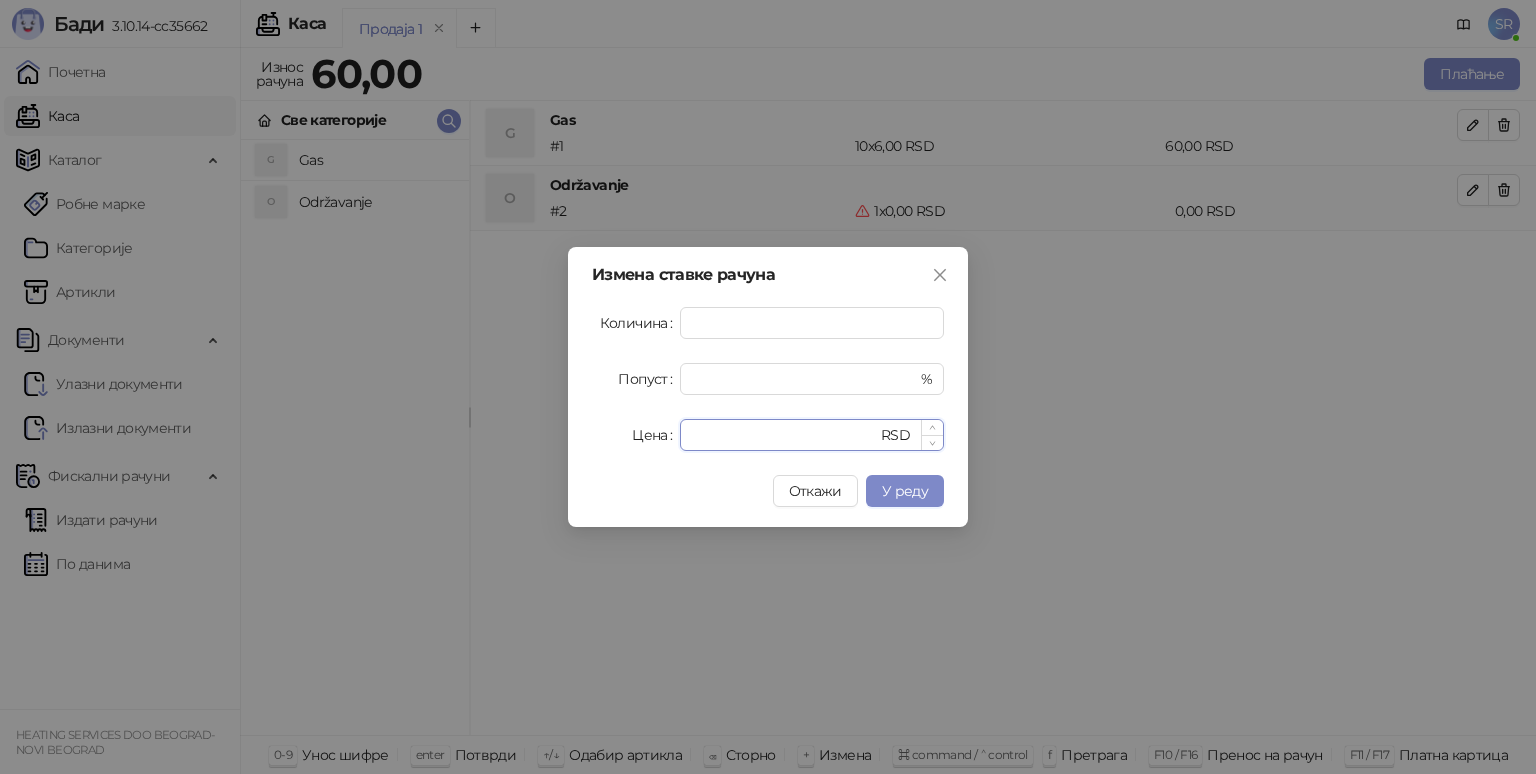 click on "*" at bounding box center (784, 435) 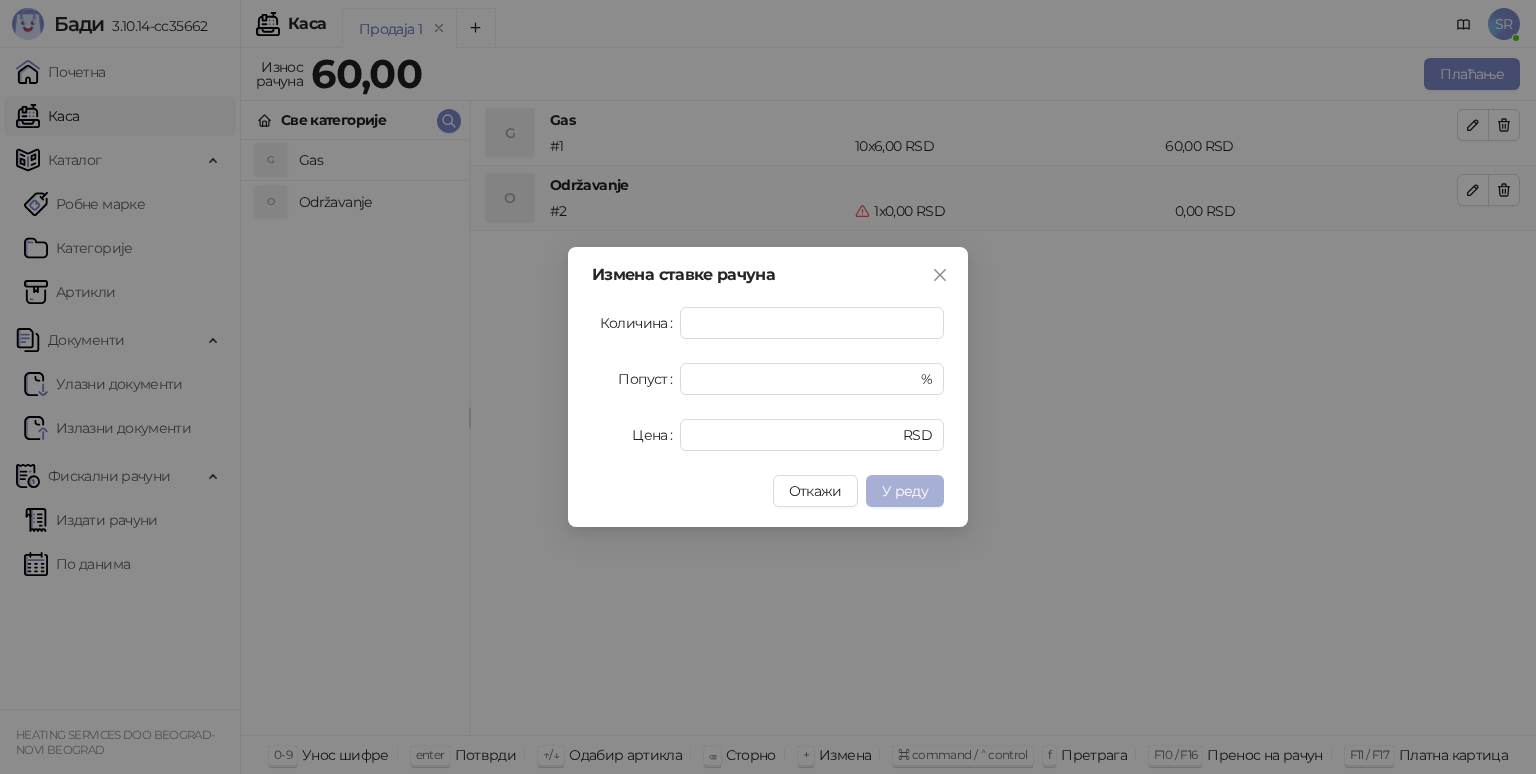 type on "***" 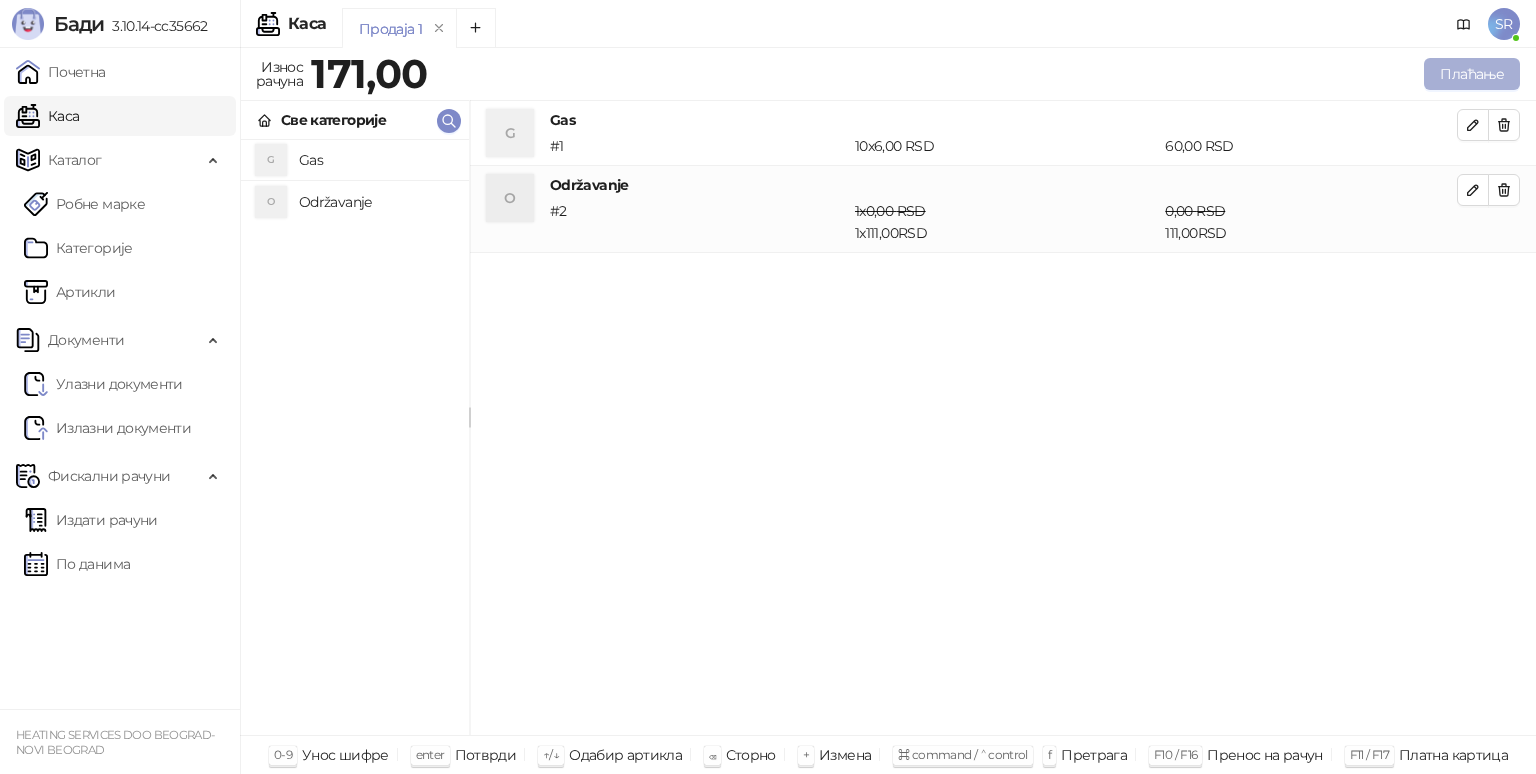 click on "Плаћање" at bounding box center (1472, 74) 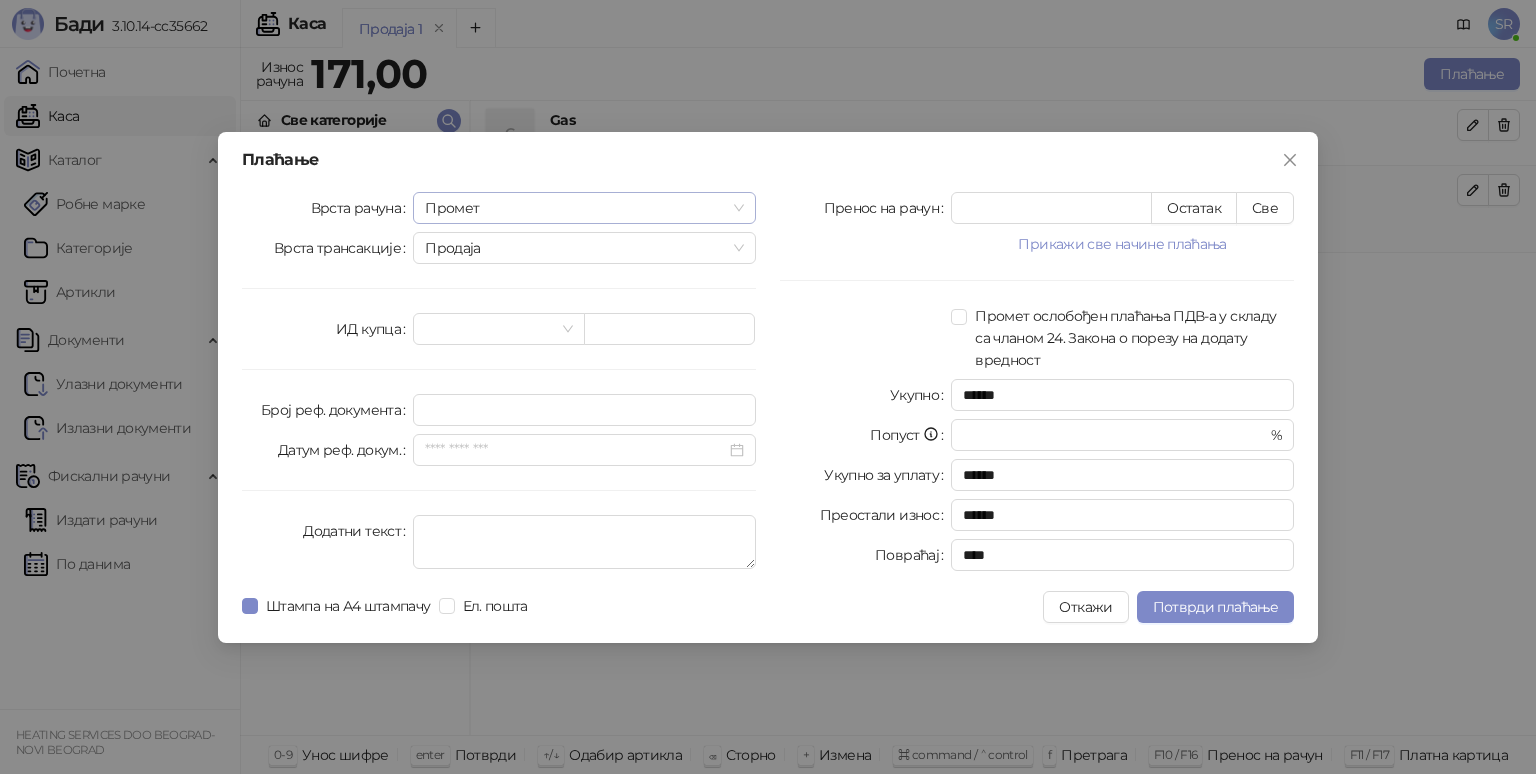 click on "Промет" at bounding box center [584, 208] 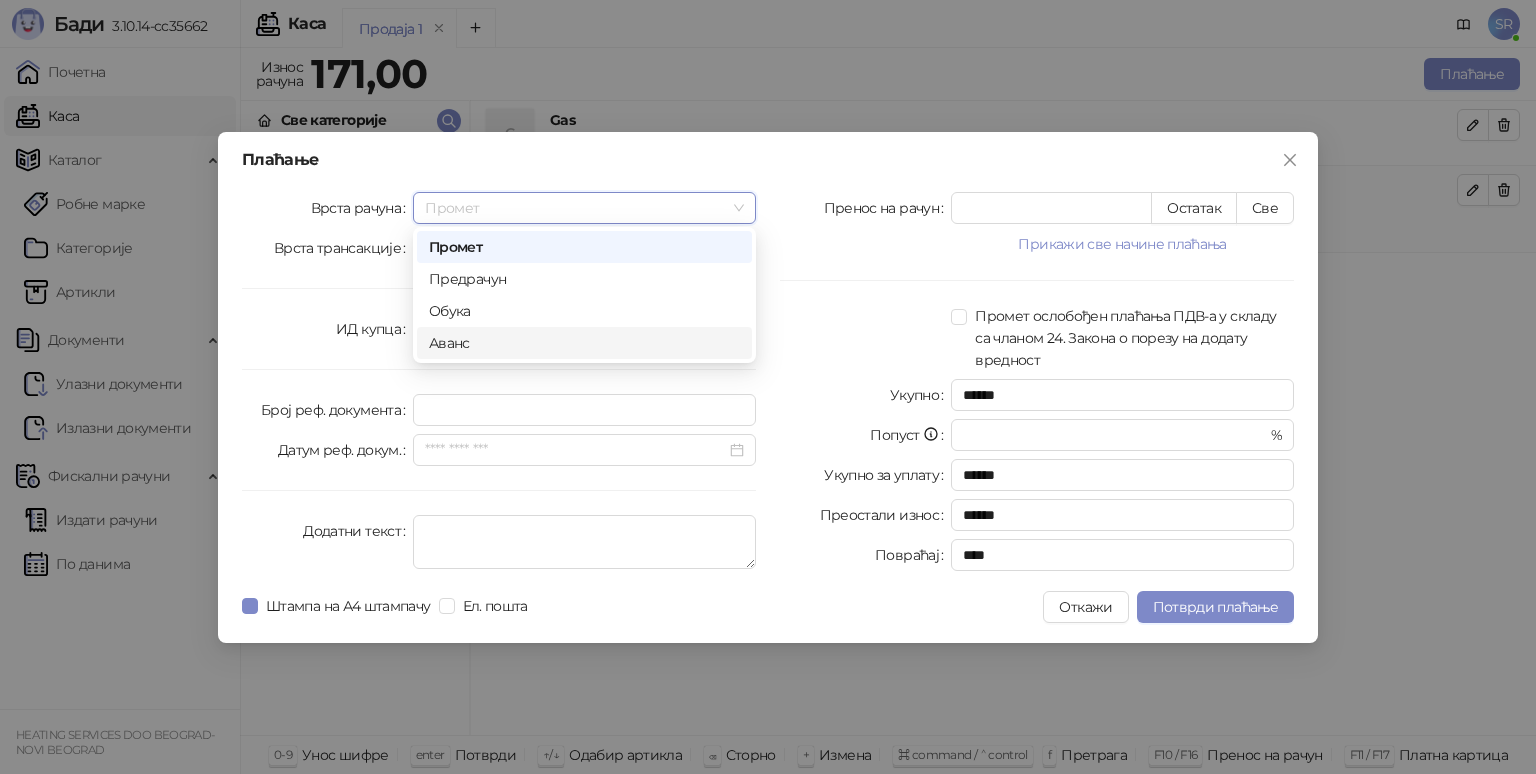 click on "Аванс" at bounding box center (584, 343) 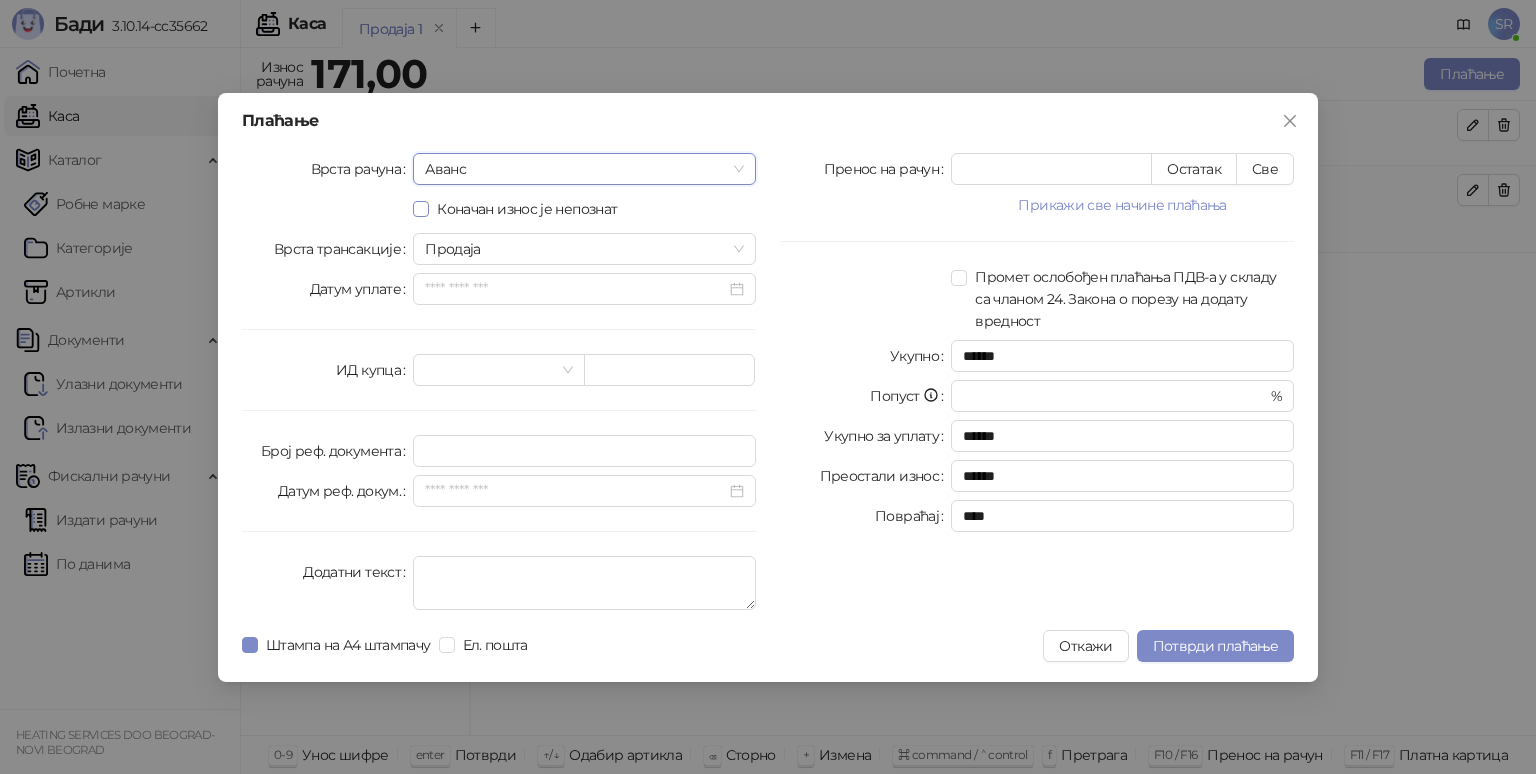 click on "Коначан износ је непознат" at bounding box center [527, 209] 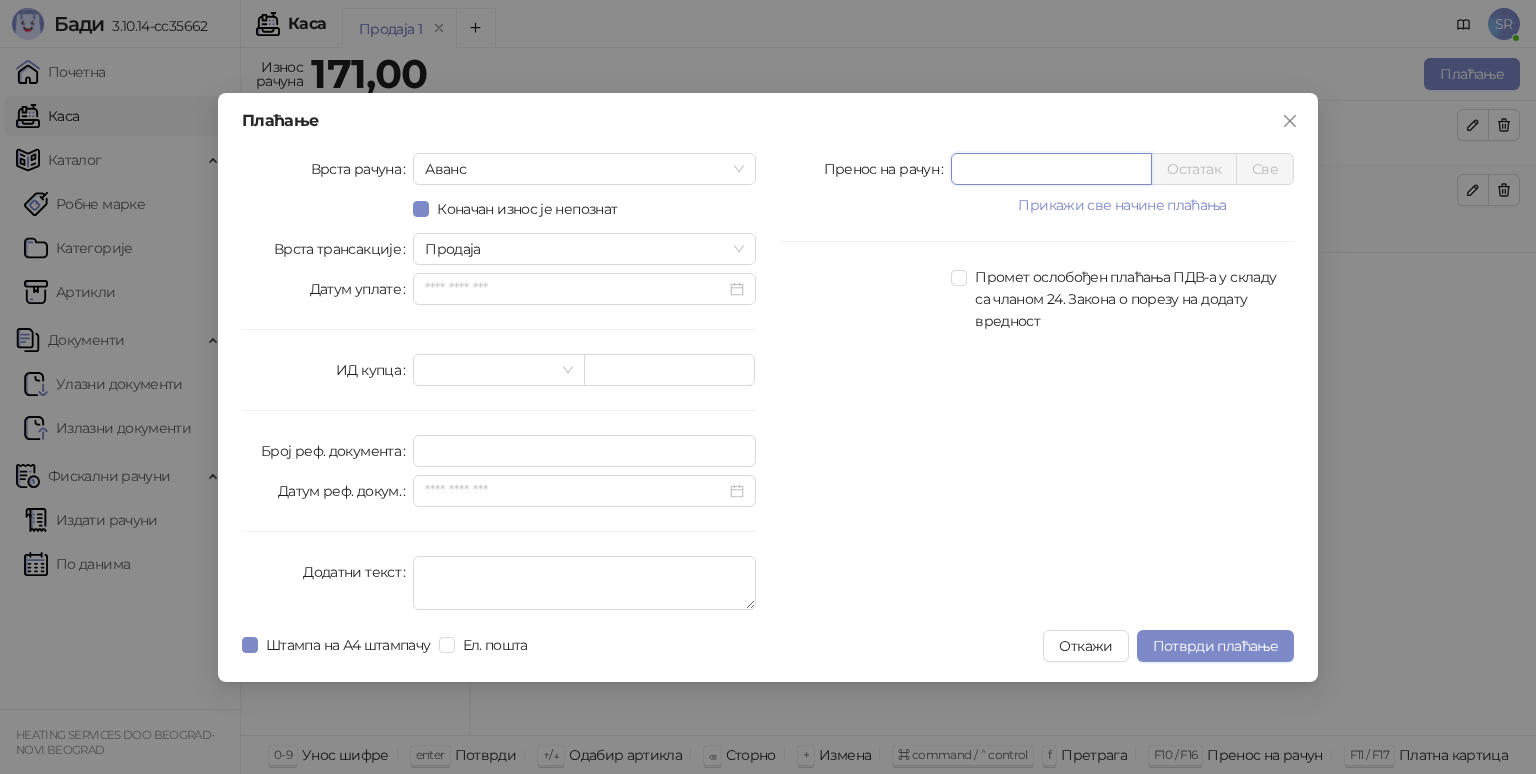 click on "*" at bounding box center (1051, 169) 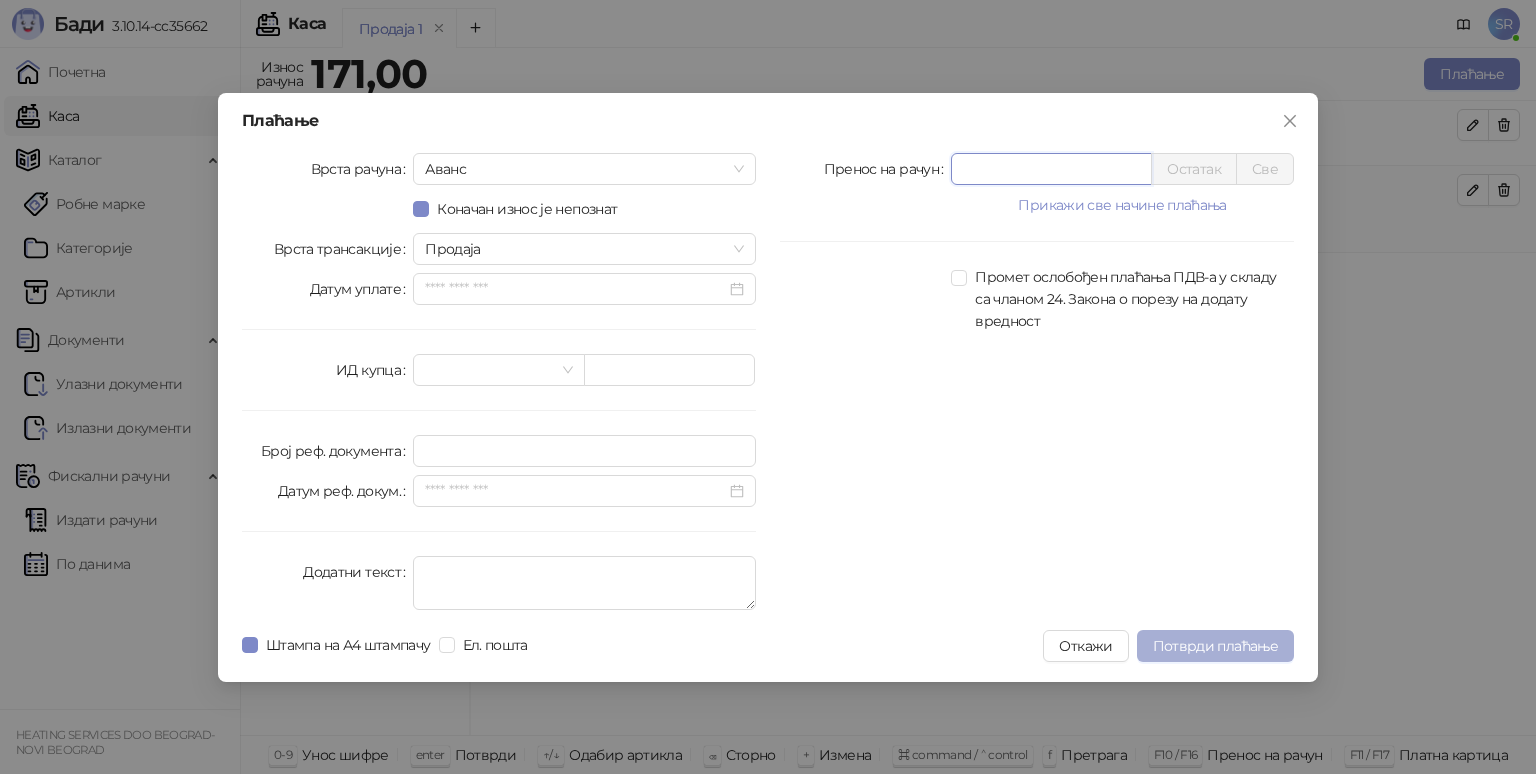 type on "**" 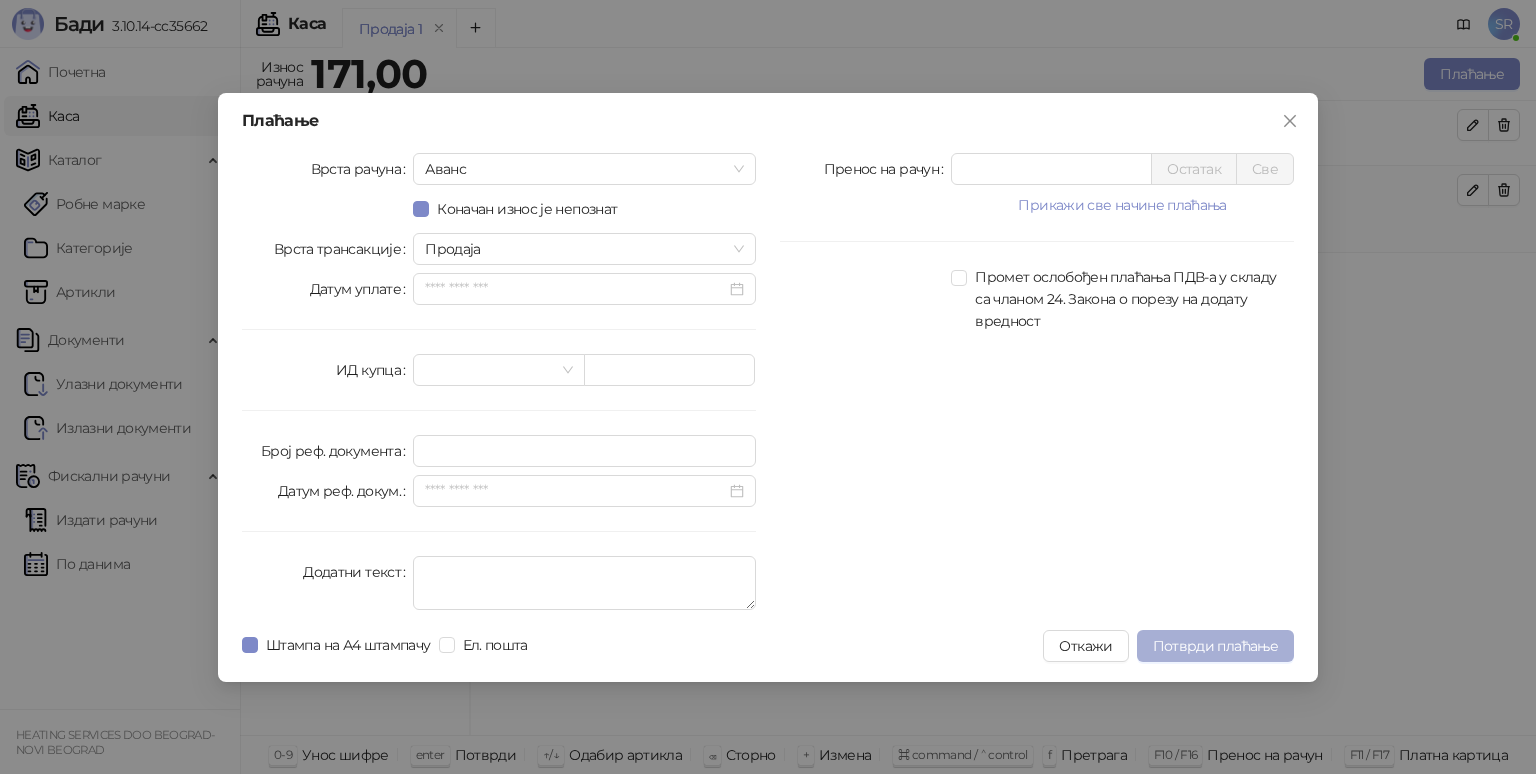 click on "Потврди плаћање" at bounding box center [1215, 646] 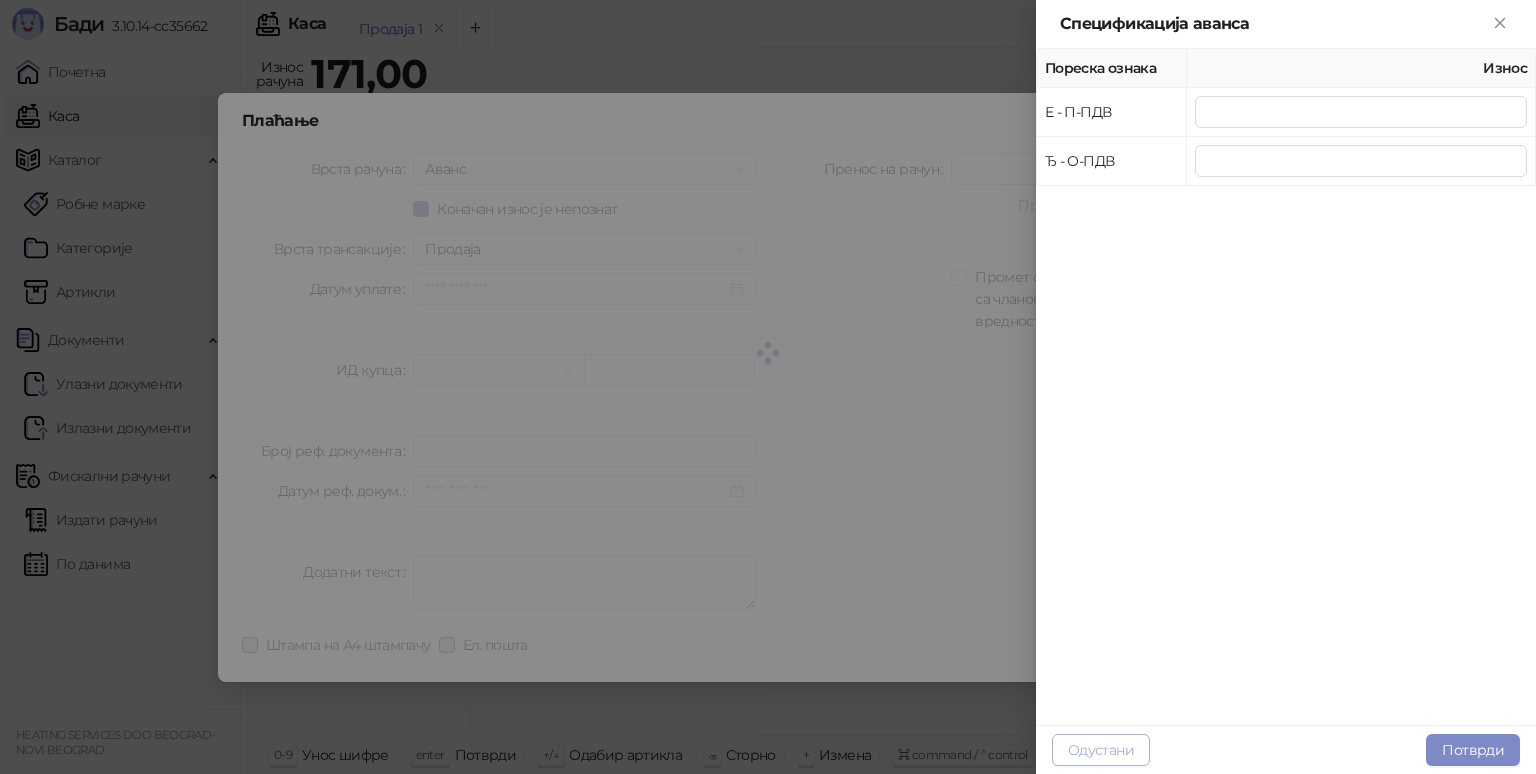 click on "Одустани" at bounding box center [1101, 750] 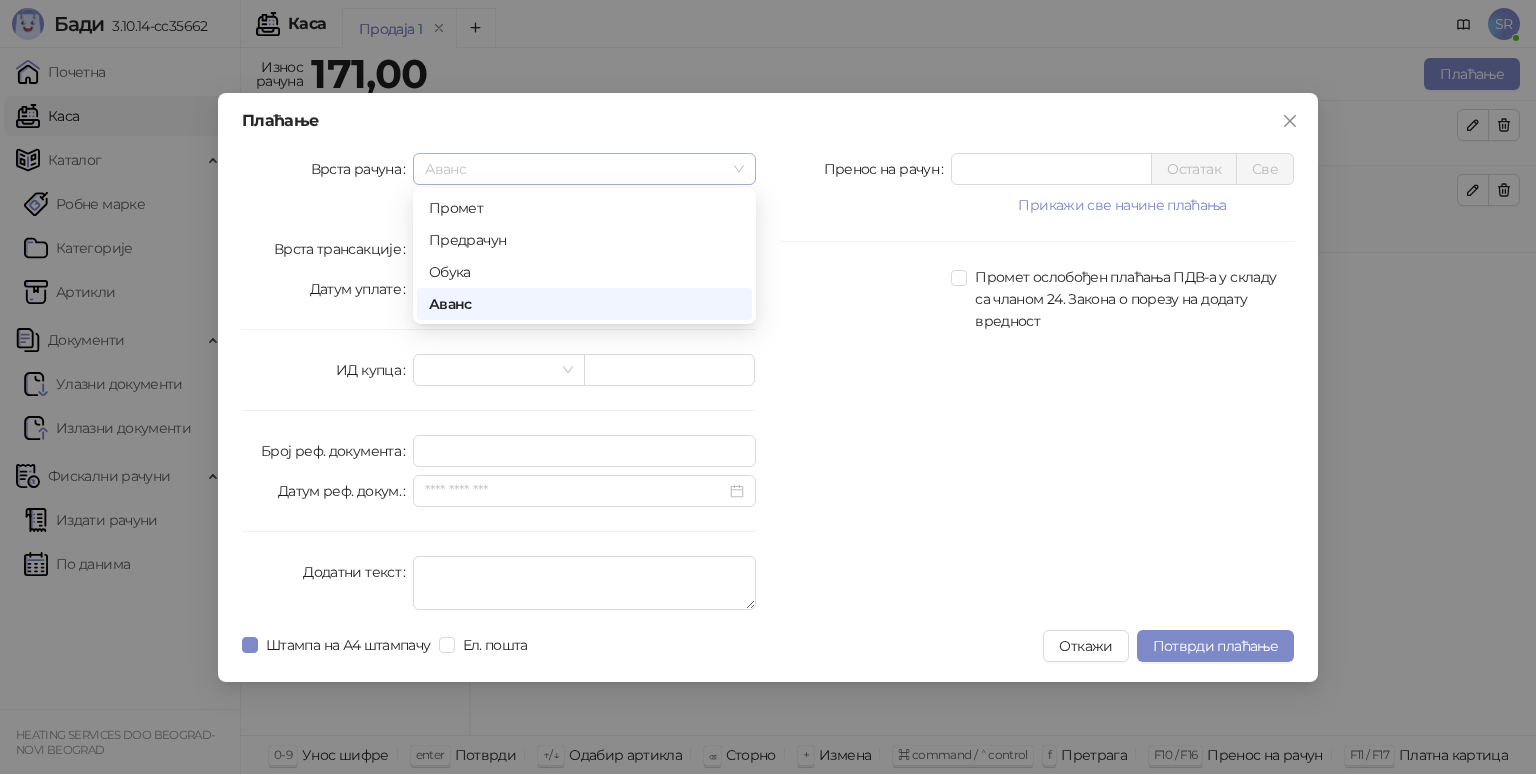 click on "Аванс" at bounding box center [584, 169] 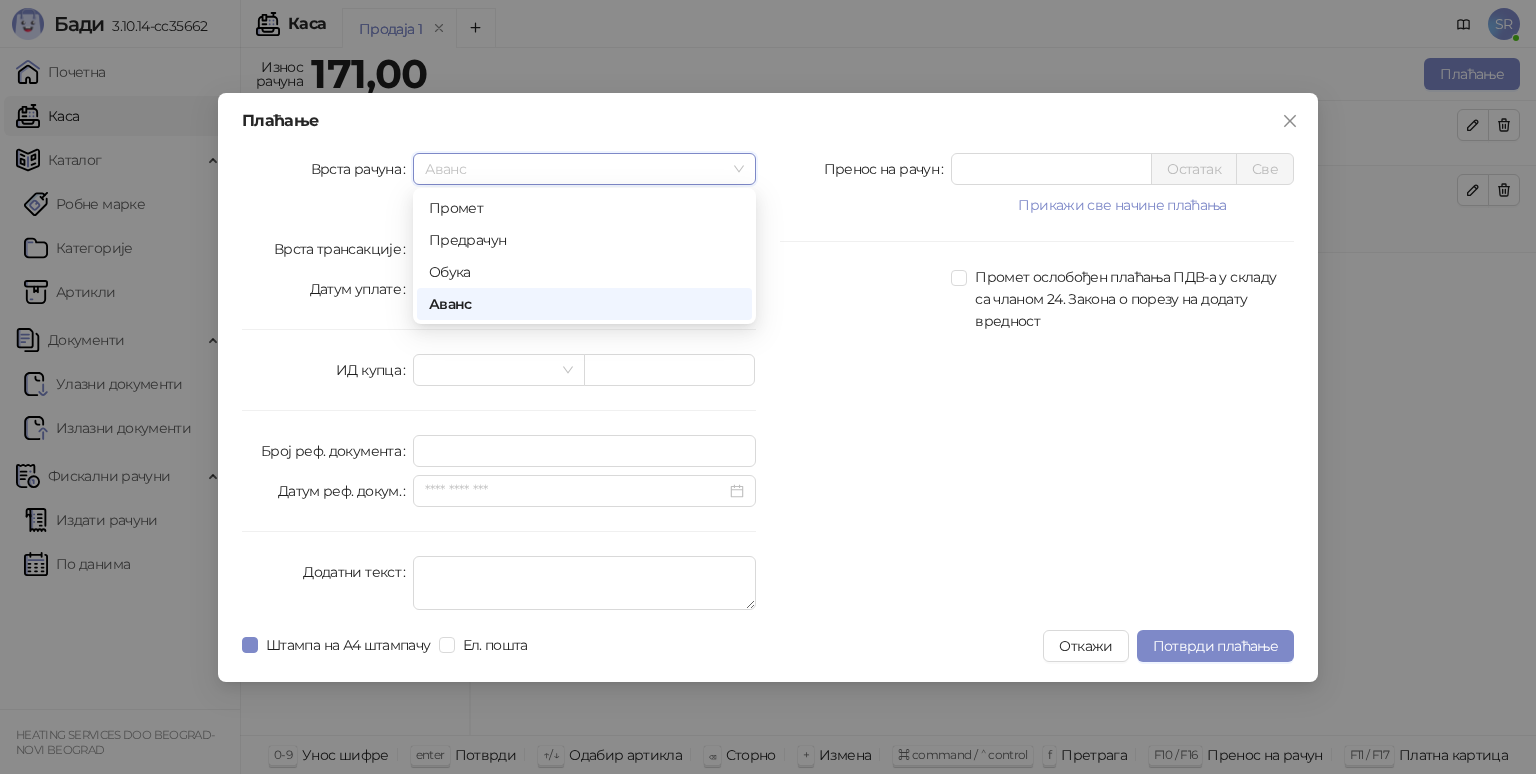click on "Аванс" at bounding box center (584, 304) 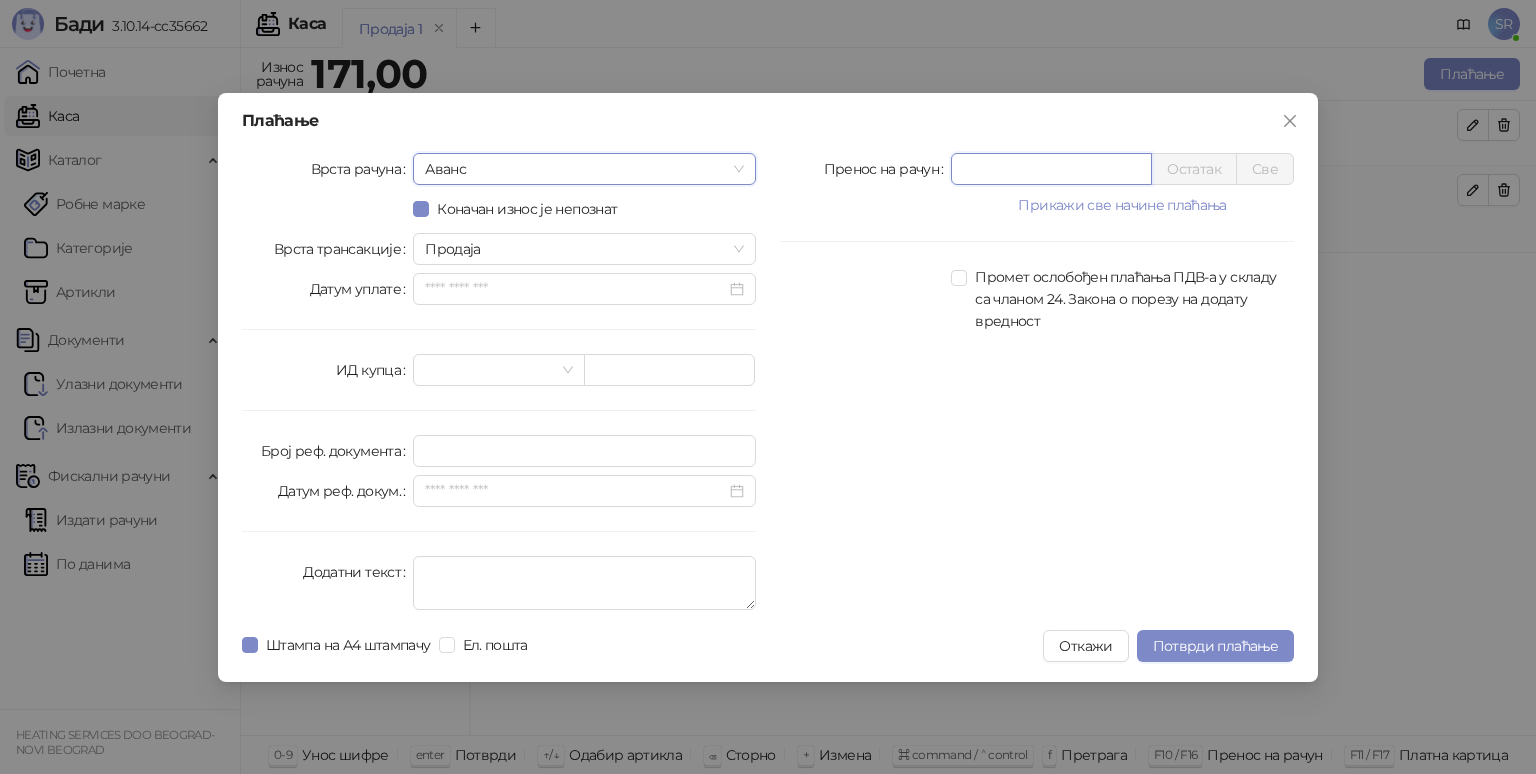 click on "**" at bounding box center (1051, 169) 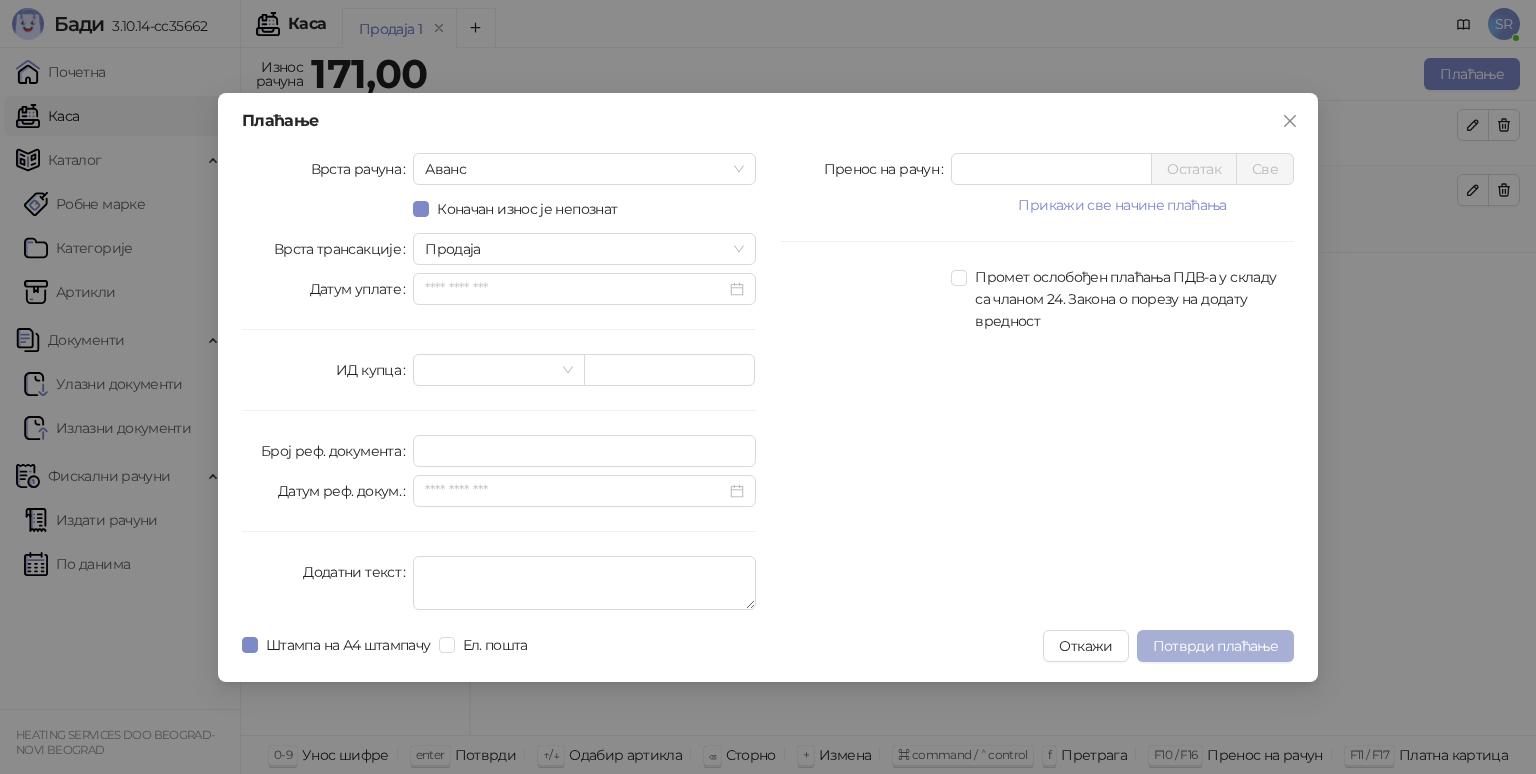 click on "Потврди плаћање" at bounding box center [1215, 646] 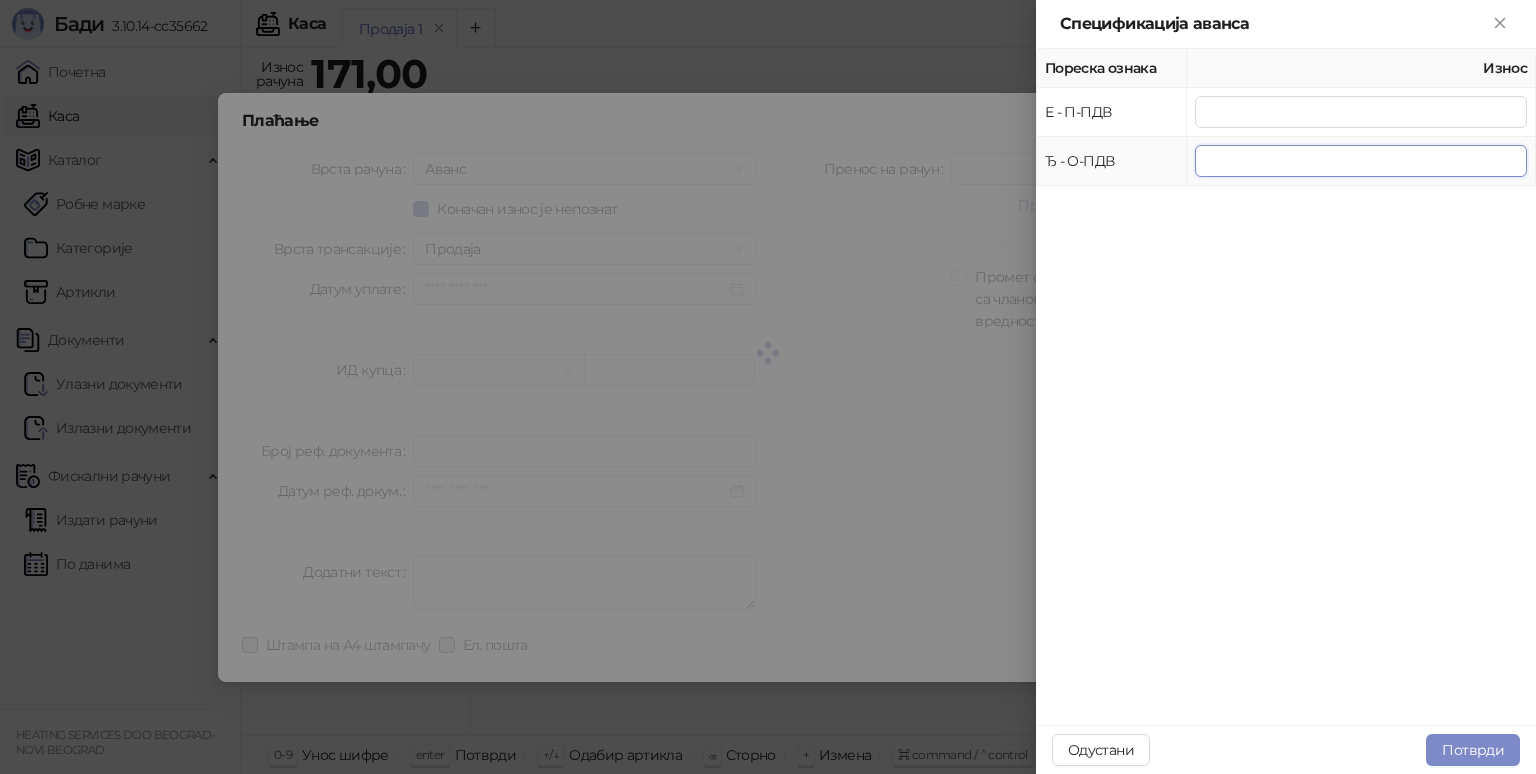 click on "*" at bounding box center [1361, 161] 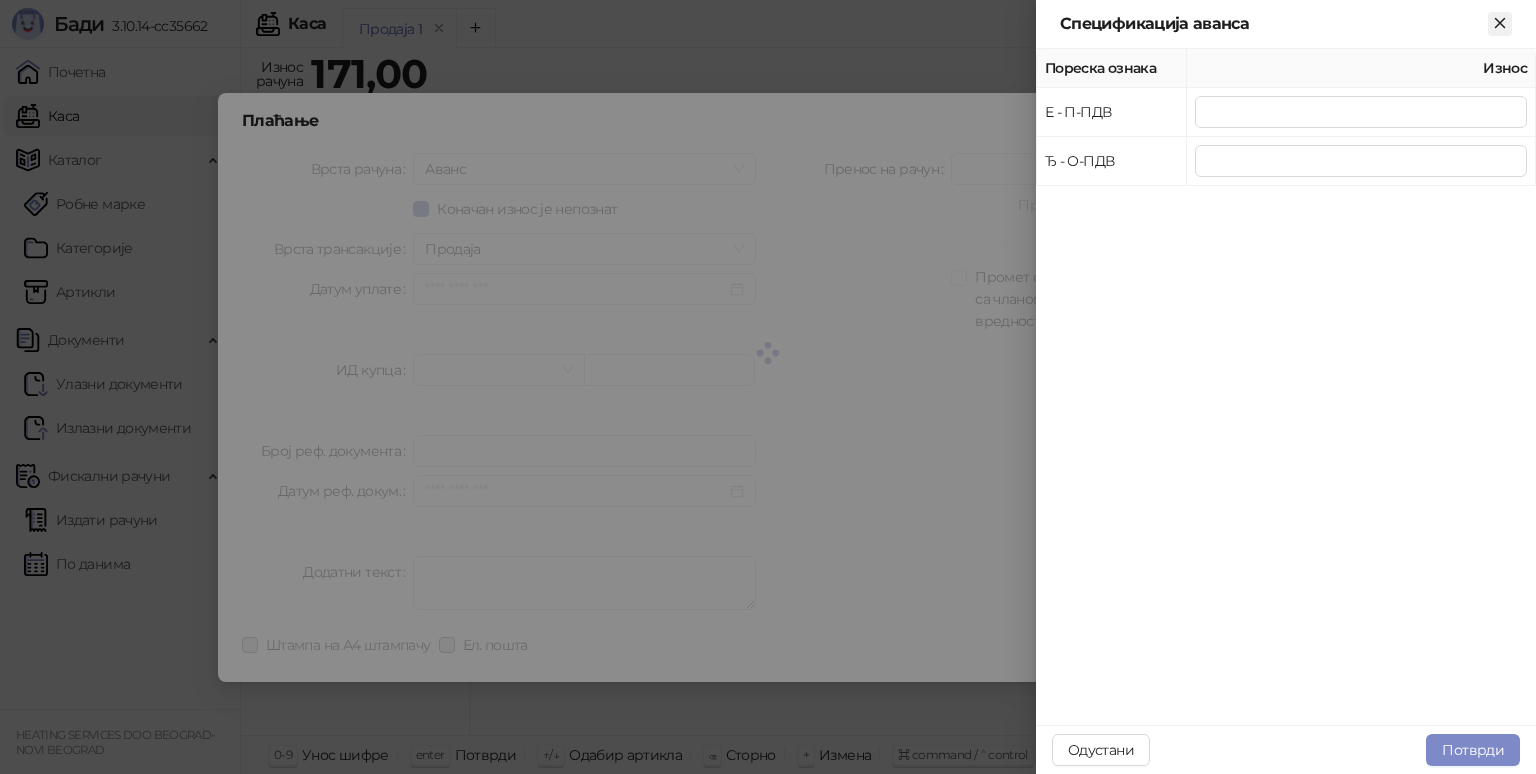 click 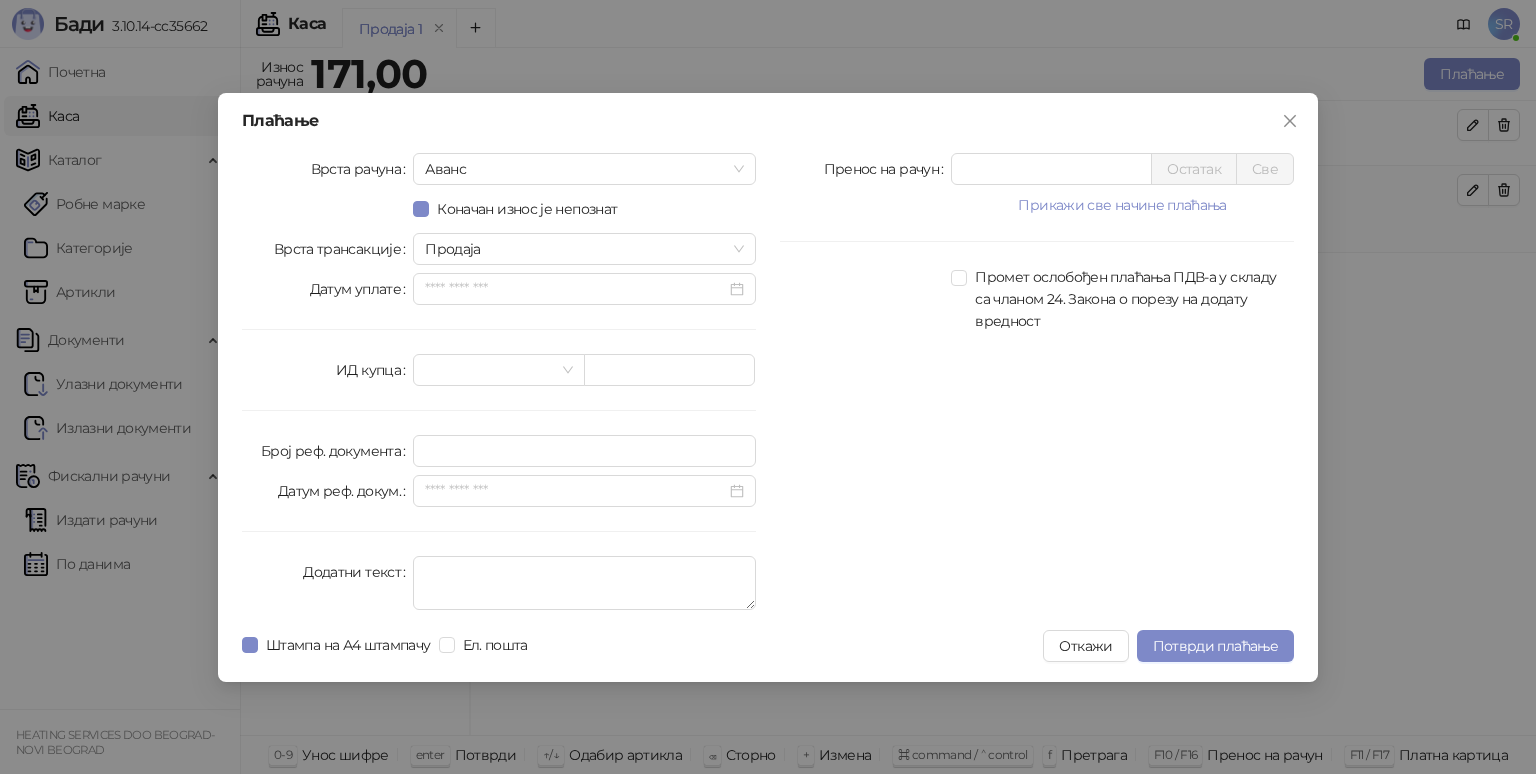 click 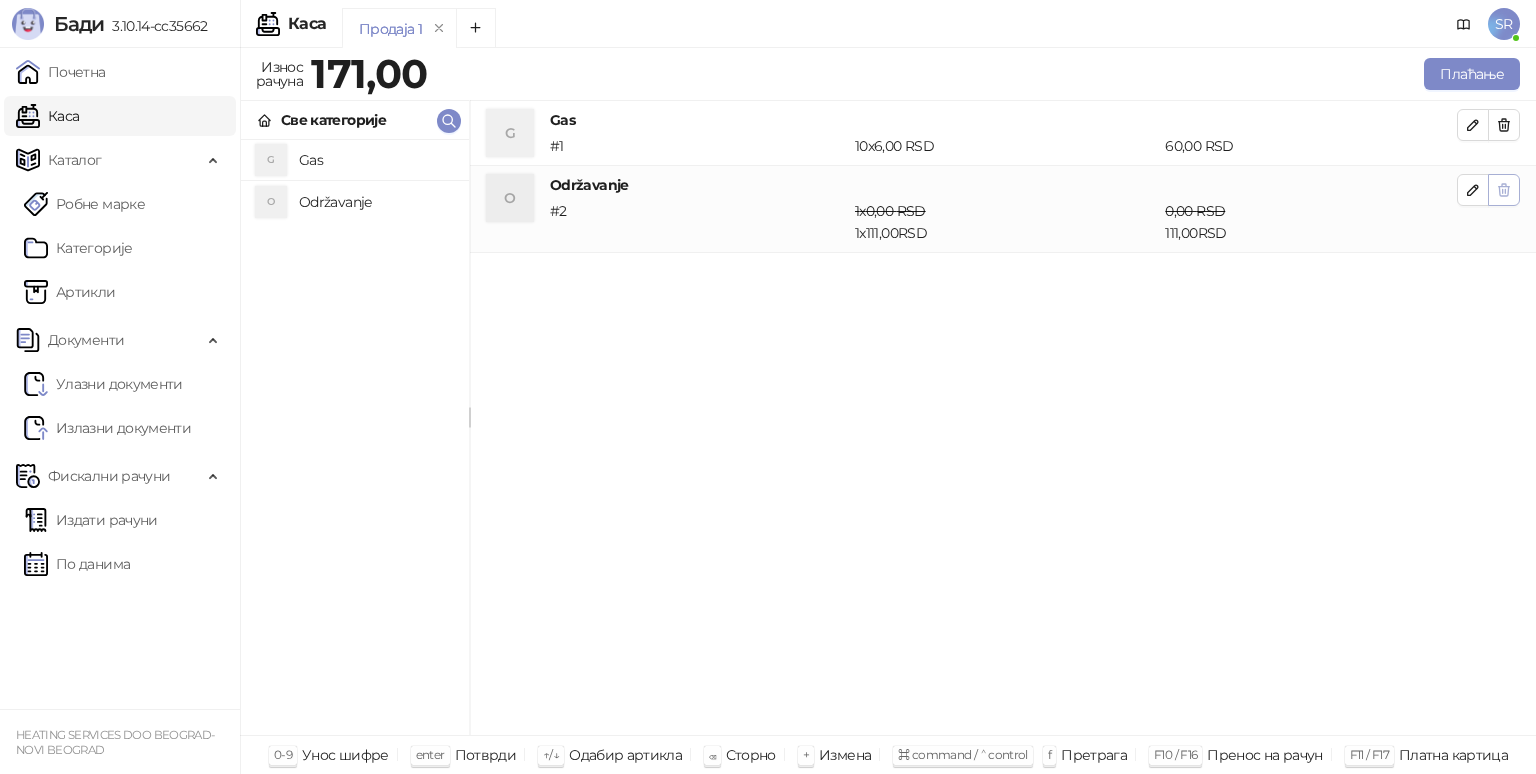click at bounding box center (1504, 125) 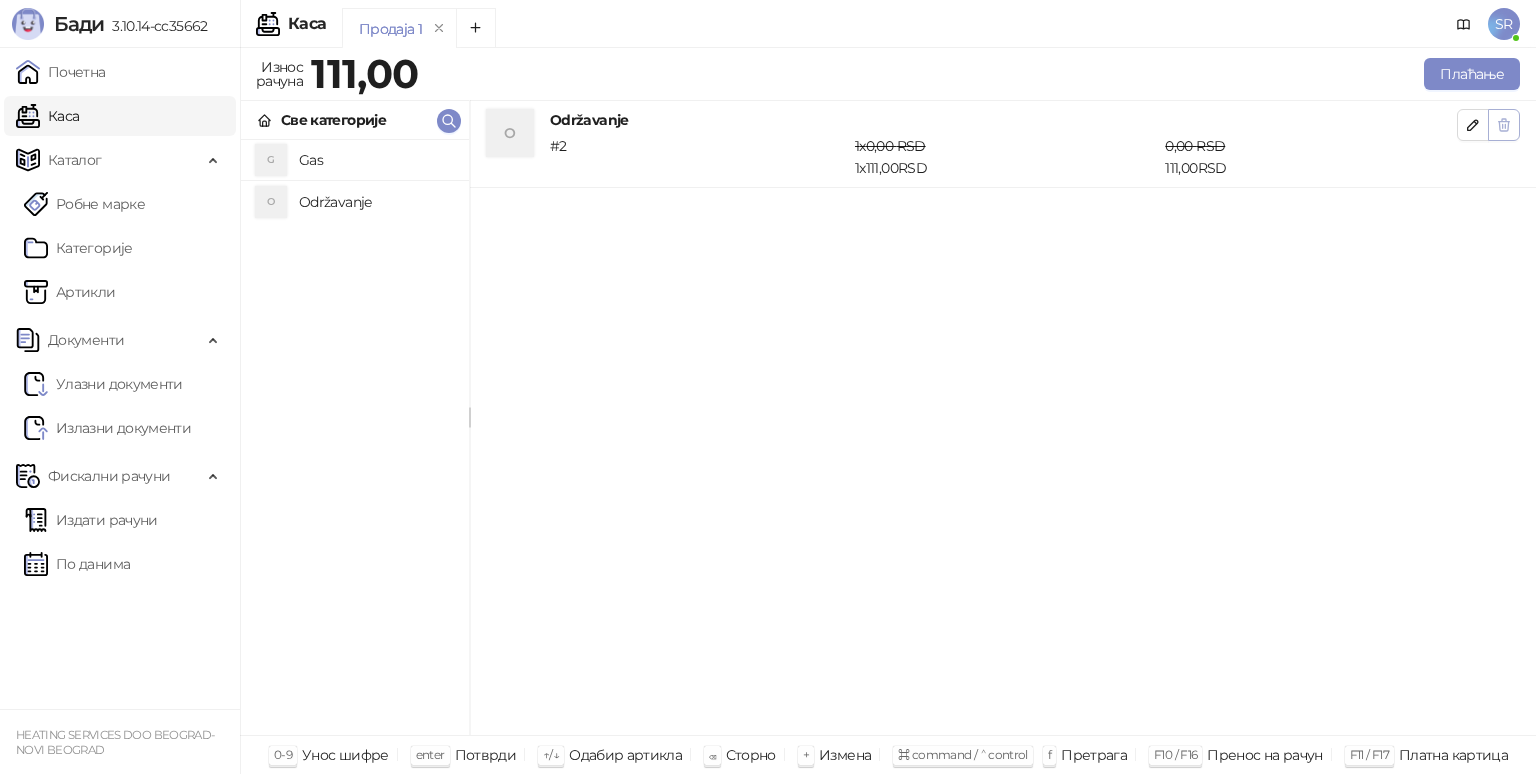 click 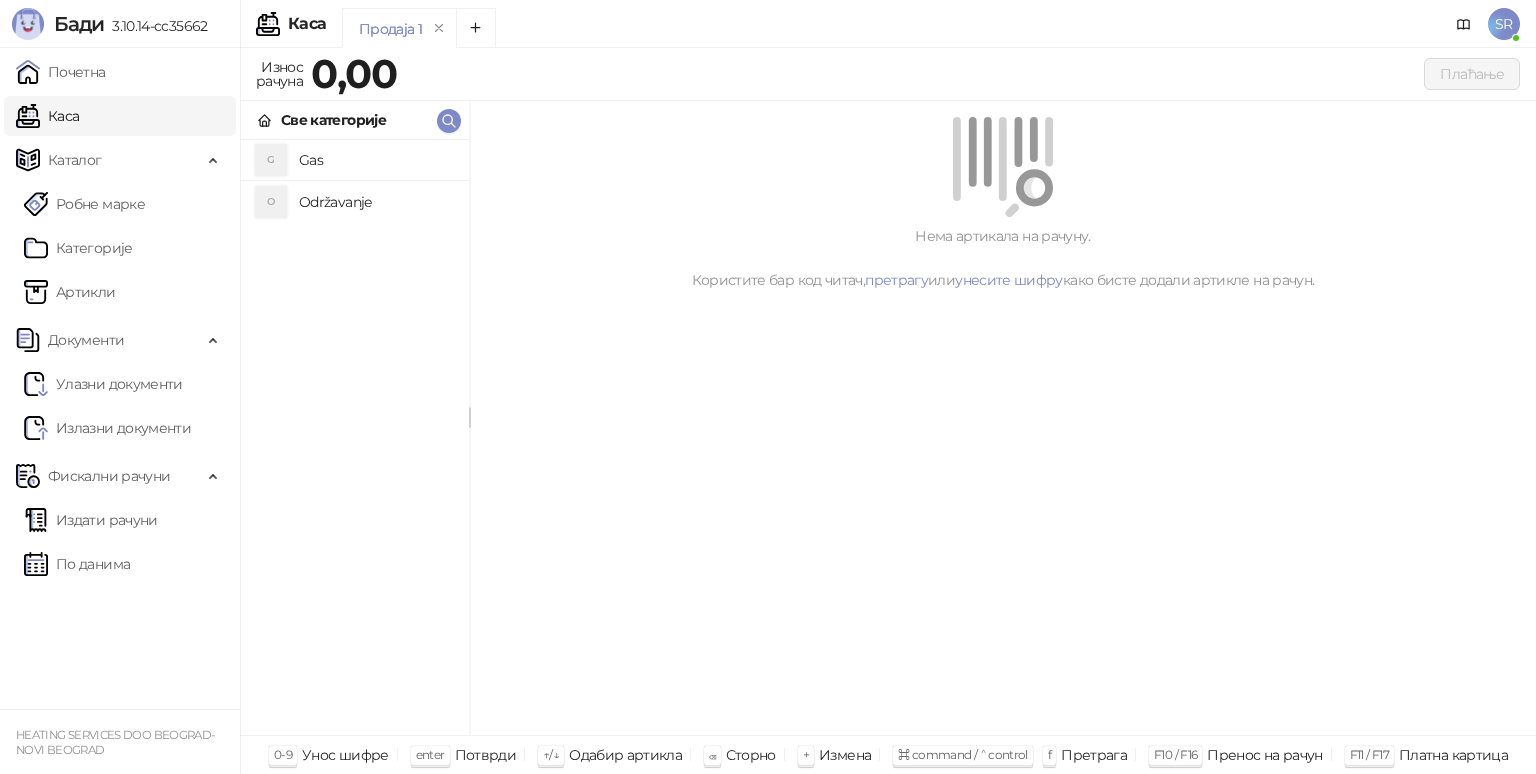 click on "SR" at bounding box center [1504, 24] 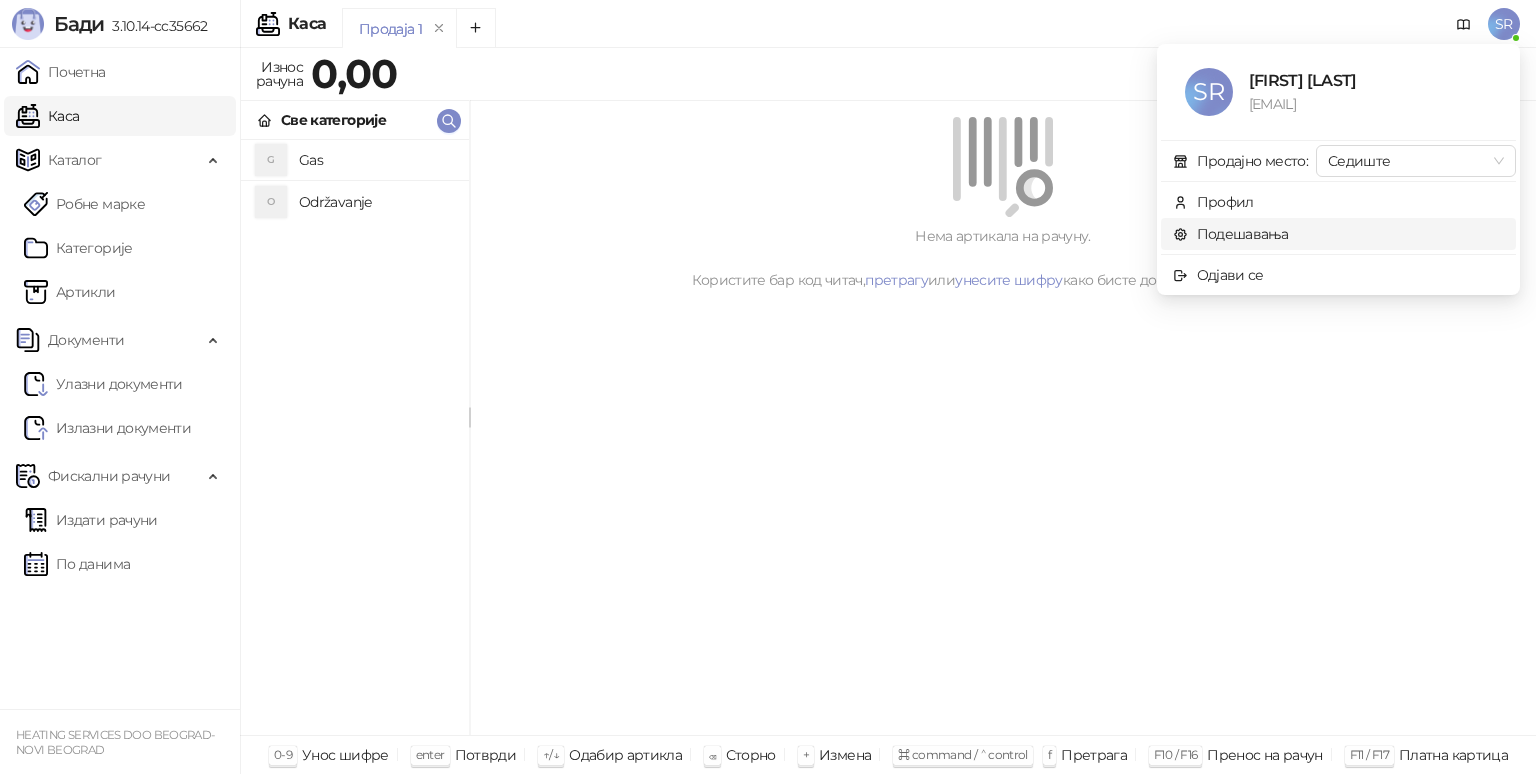 click on "Подешавања" at bounding box center [1231, 234] 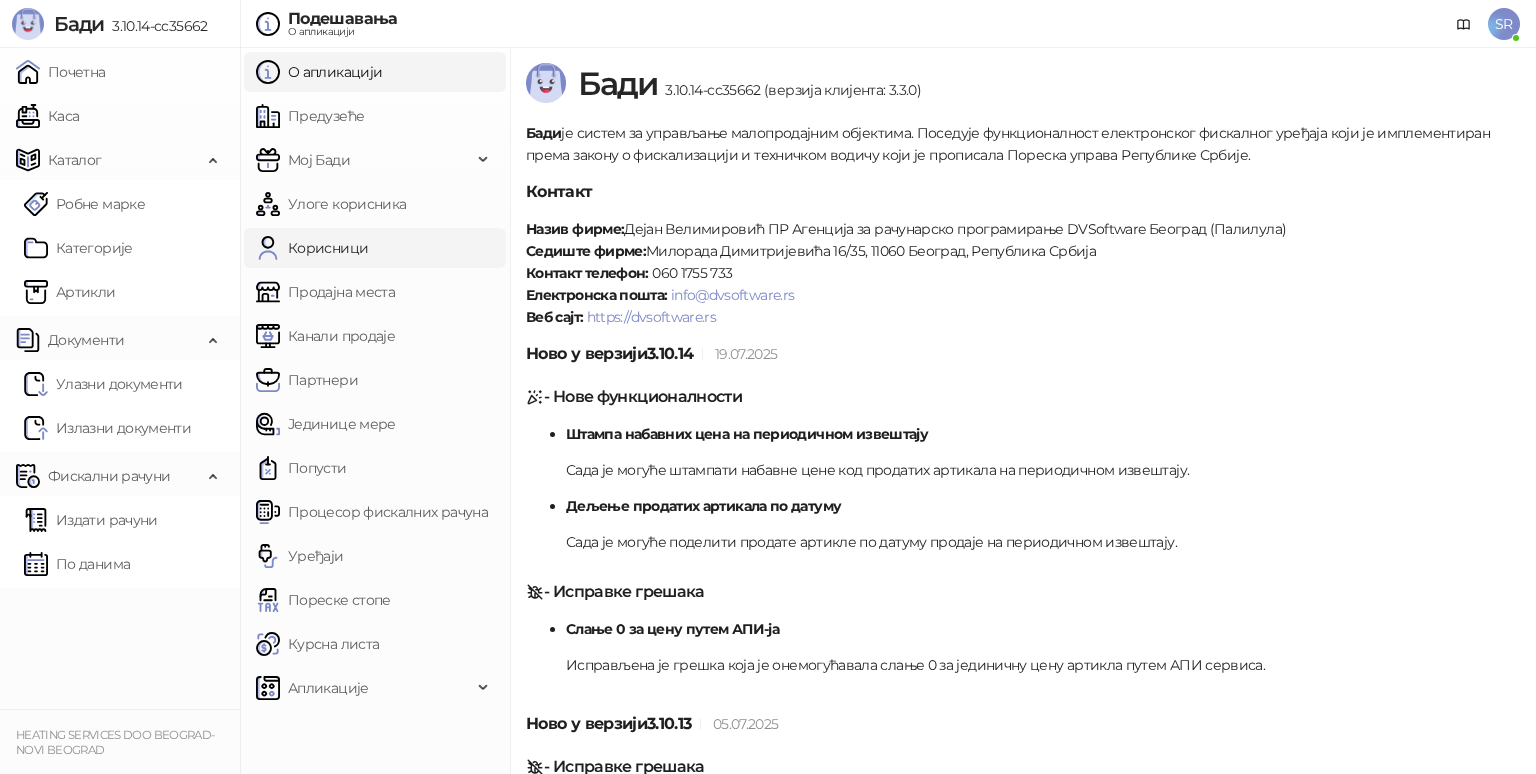 click on "Корисници" at bounding box center (312, 248) 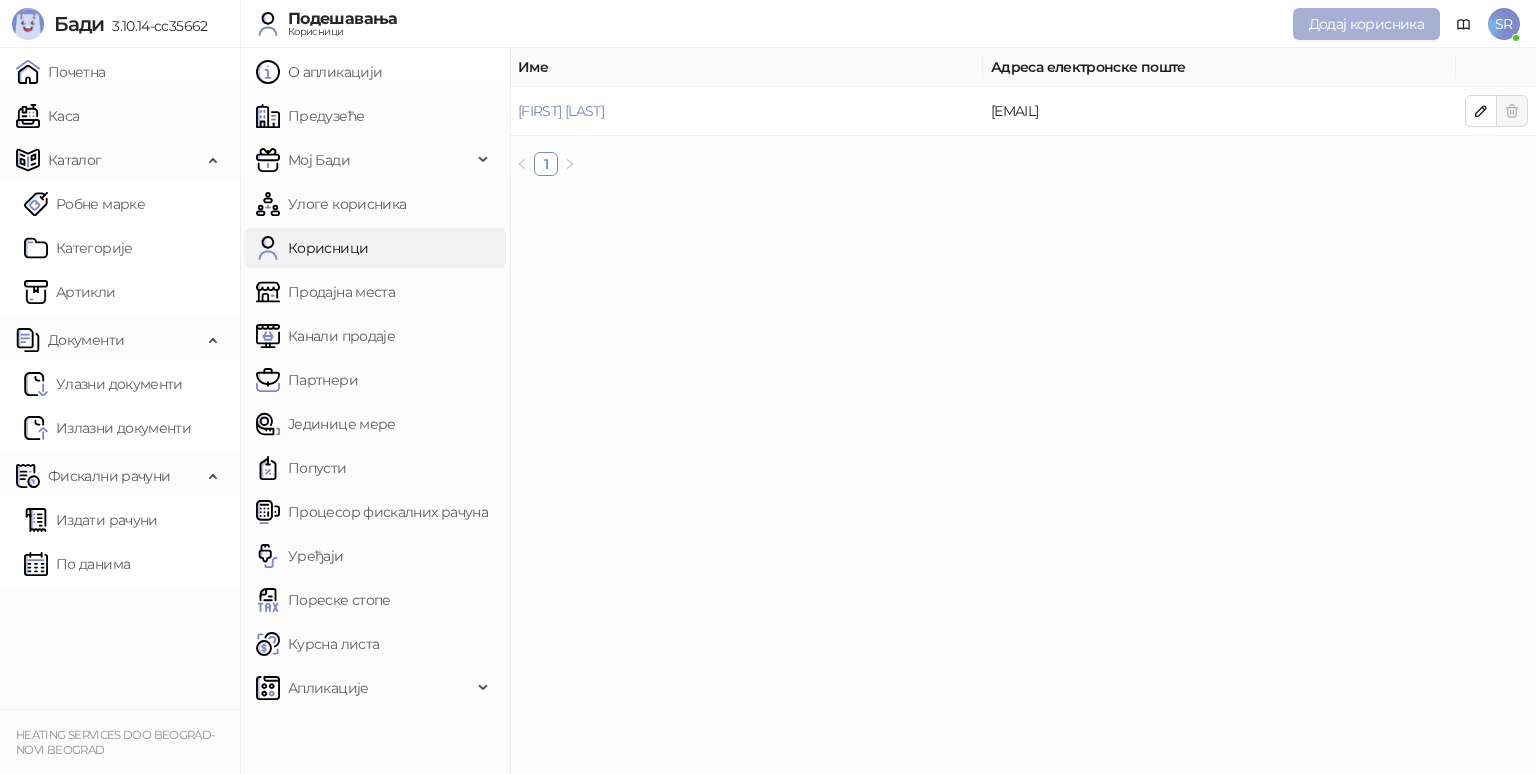 click on "Додај корисника" at bounding box center (1366, 24) 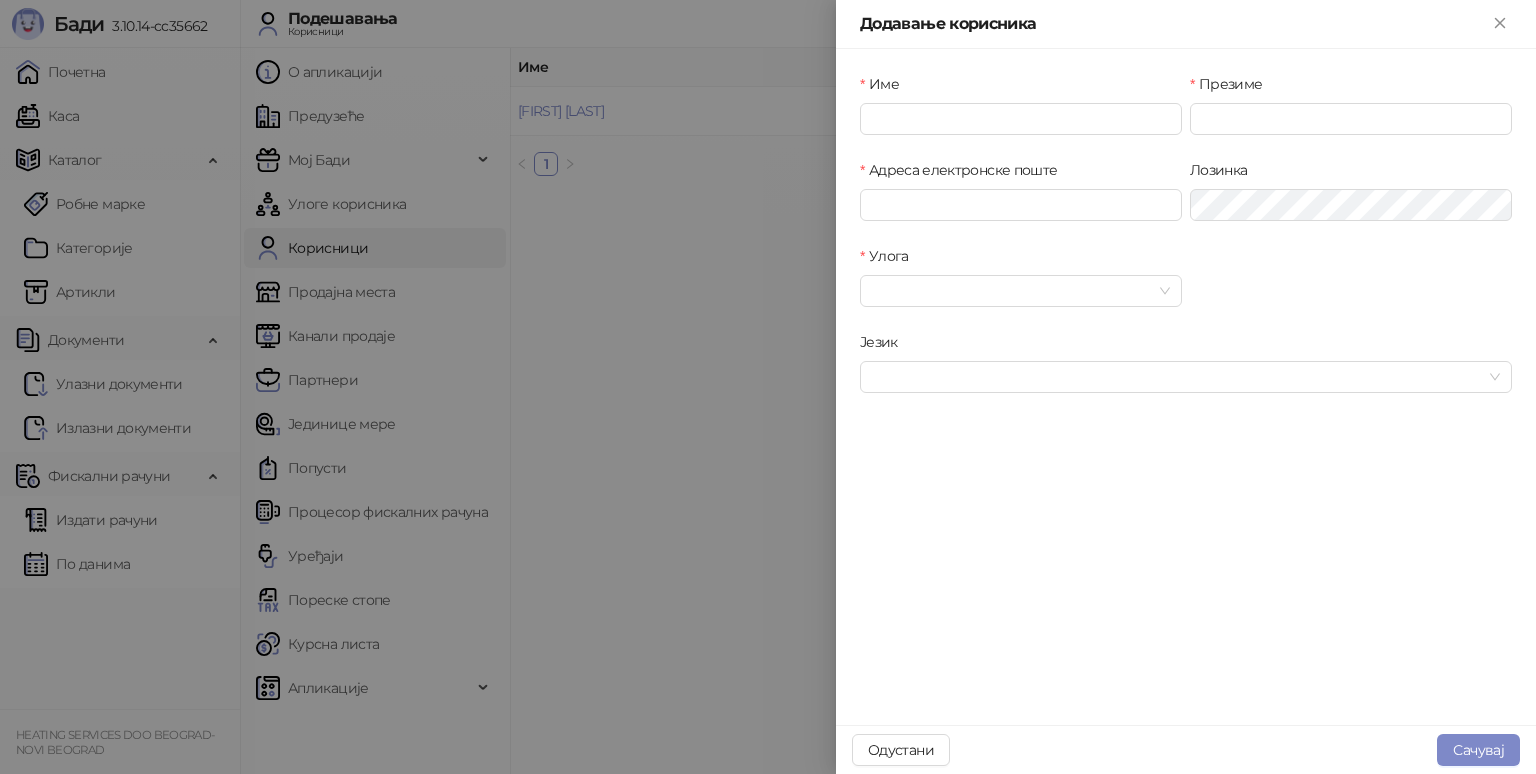 click at bounding box center (768, 387) 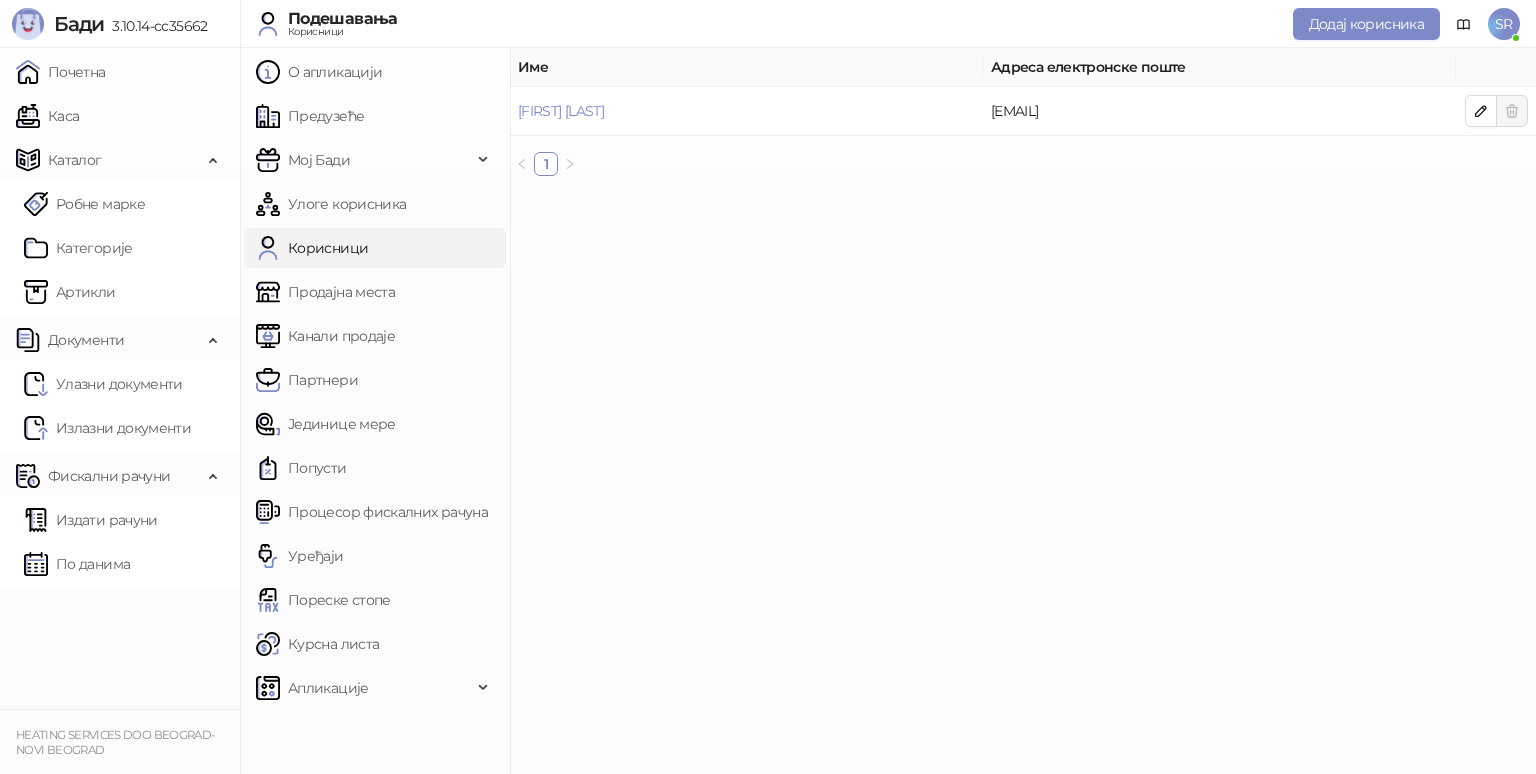click on "Додај корисника" at bounding box center [1366, 24] 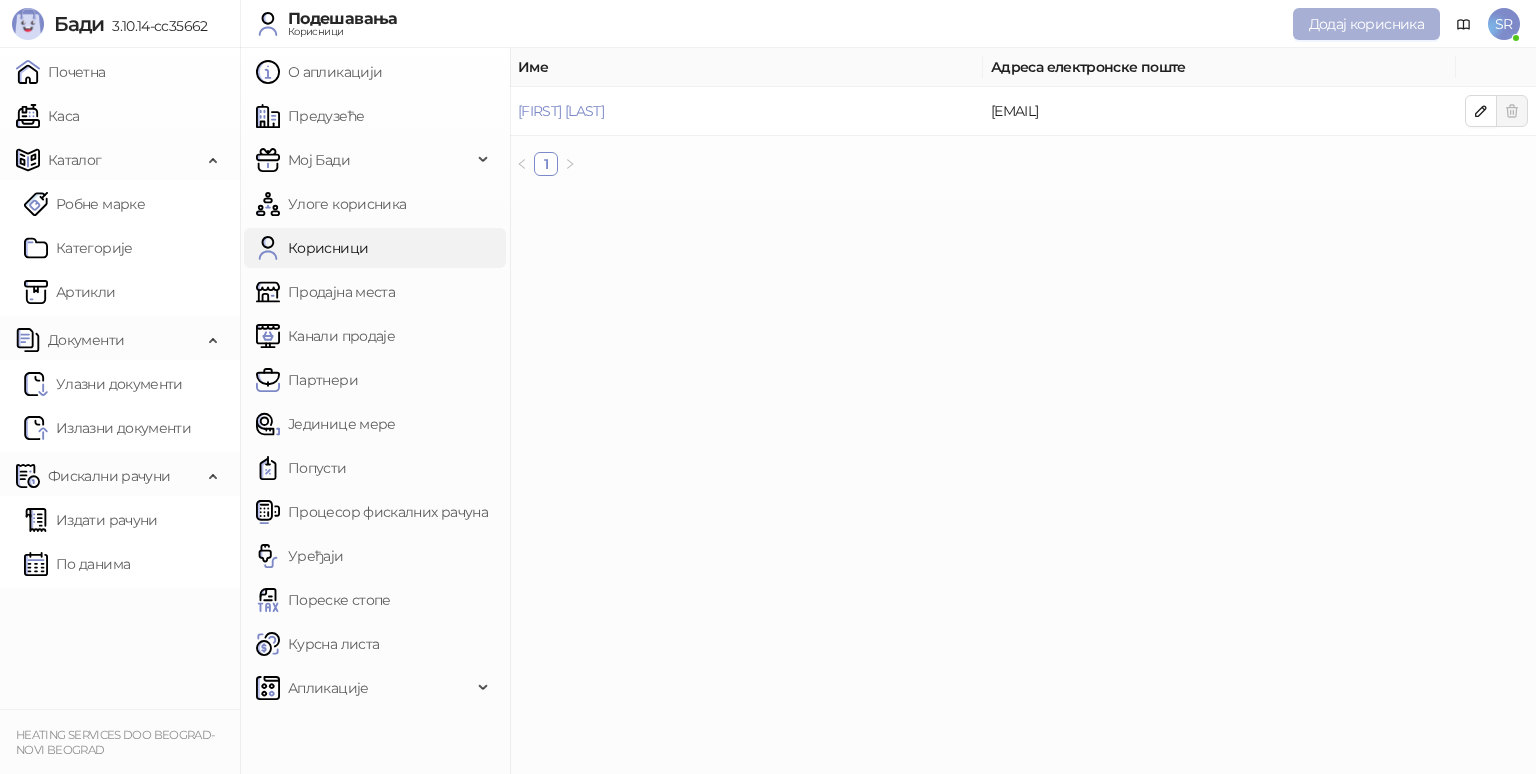 click on "Додај корисника" at bounding box center [1366, 24] 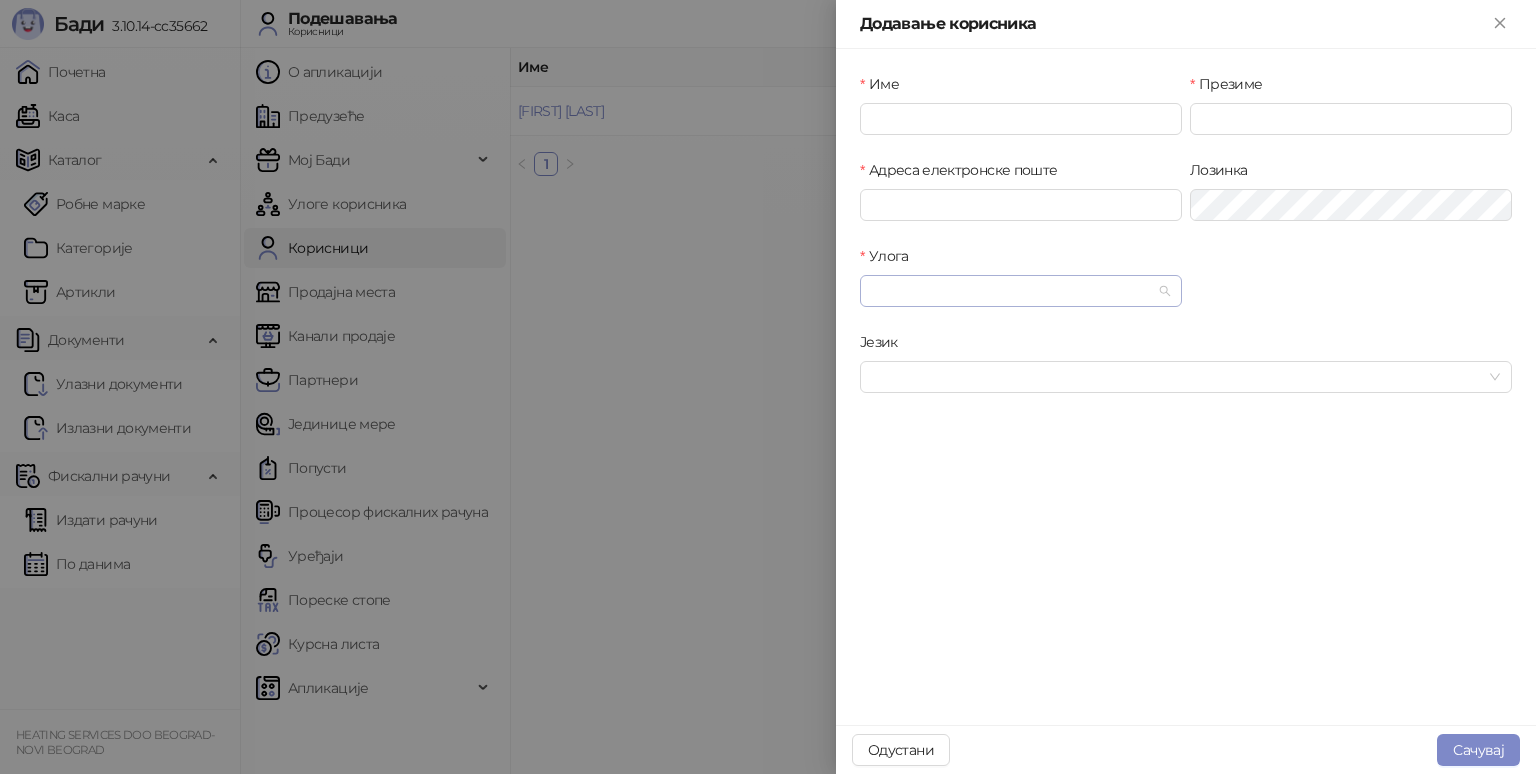 click at bounding box center [1021, 291] 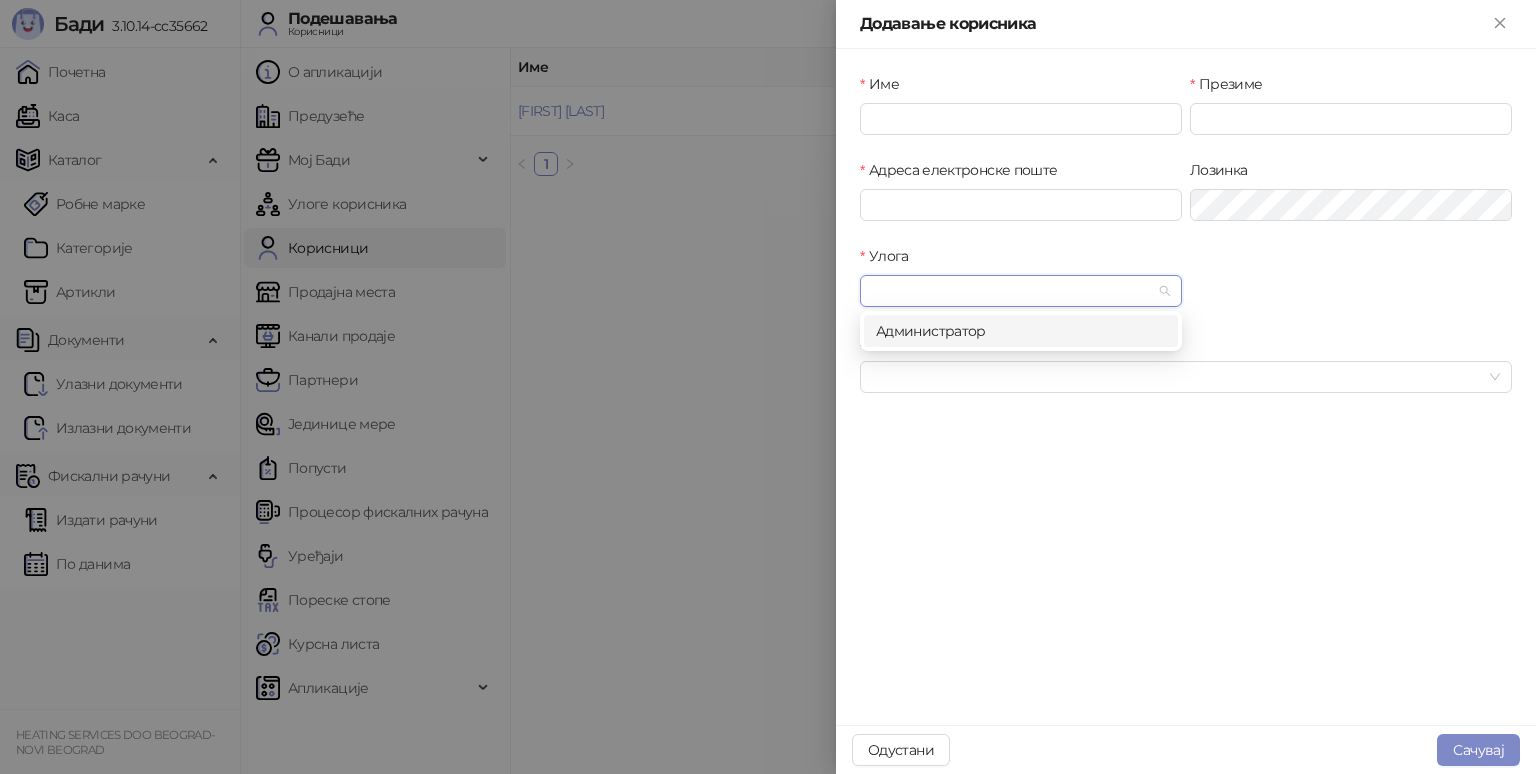 click at bounding box center [768, 387] 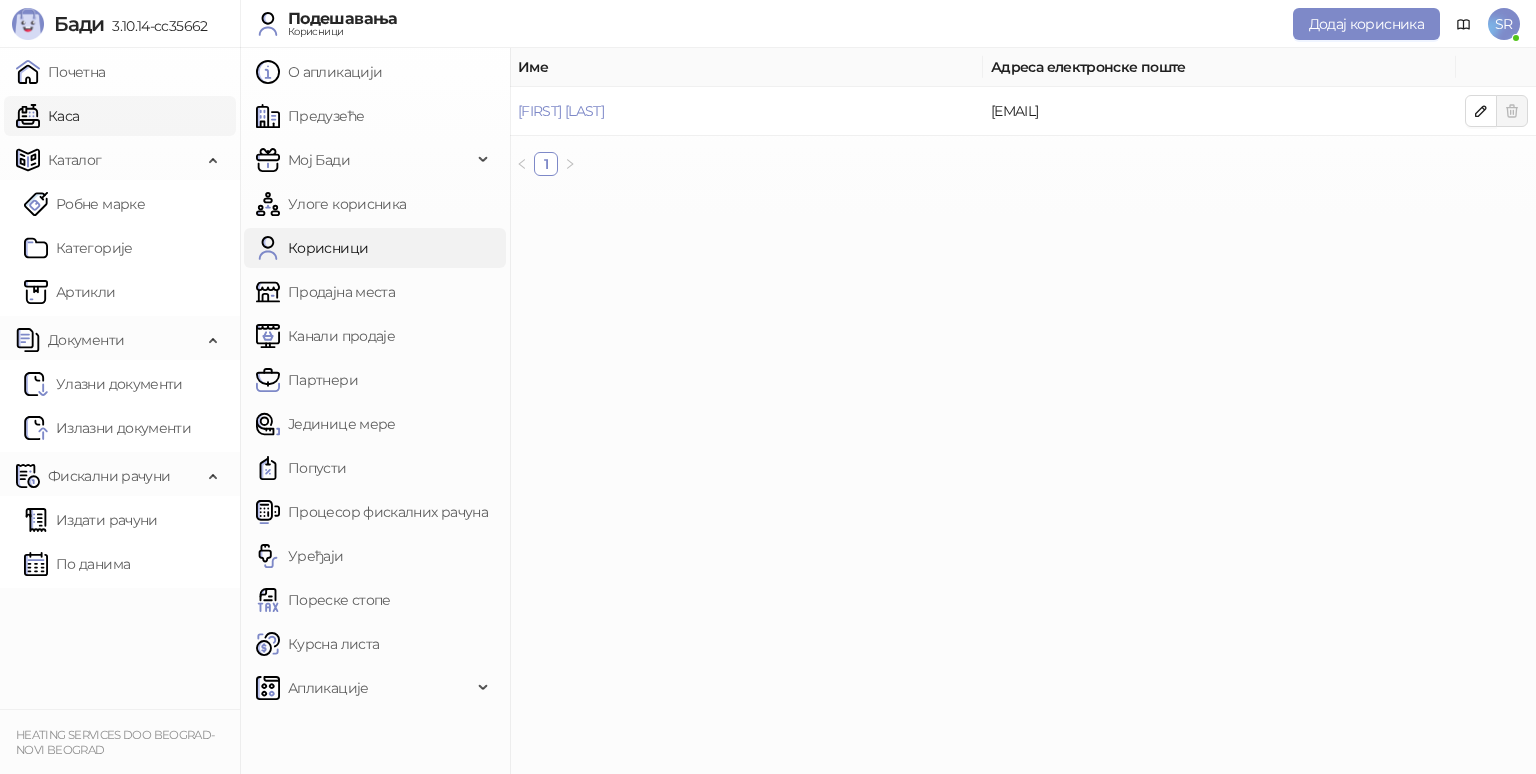 click on "Каса" at bounding box center [47, 116] 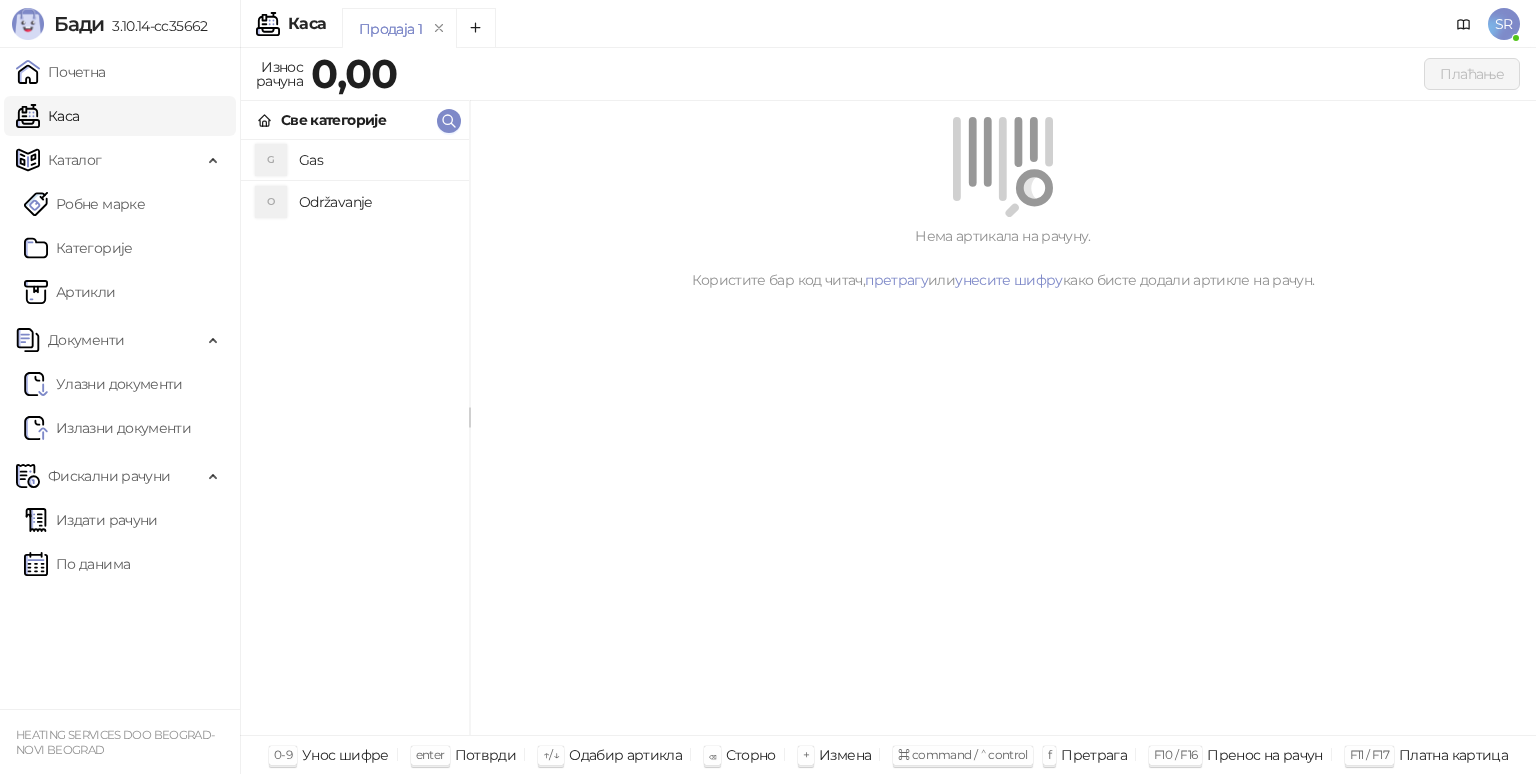 click on "SR" at bounding box center (1504, 24) 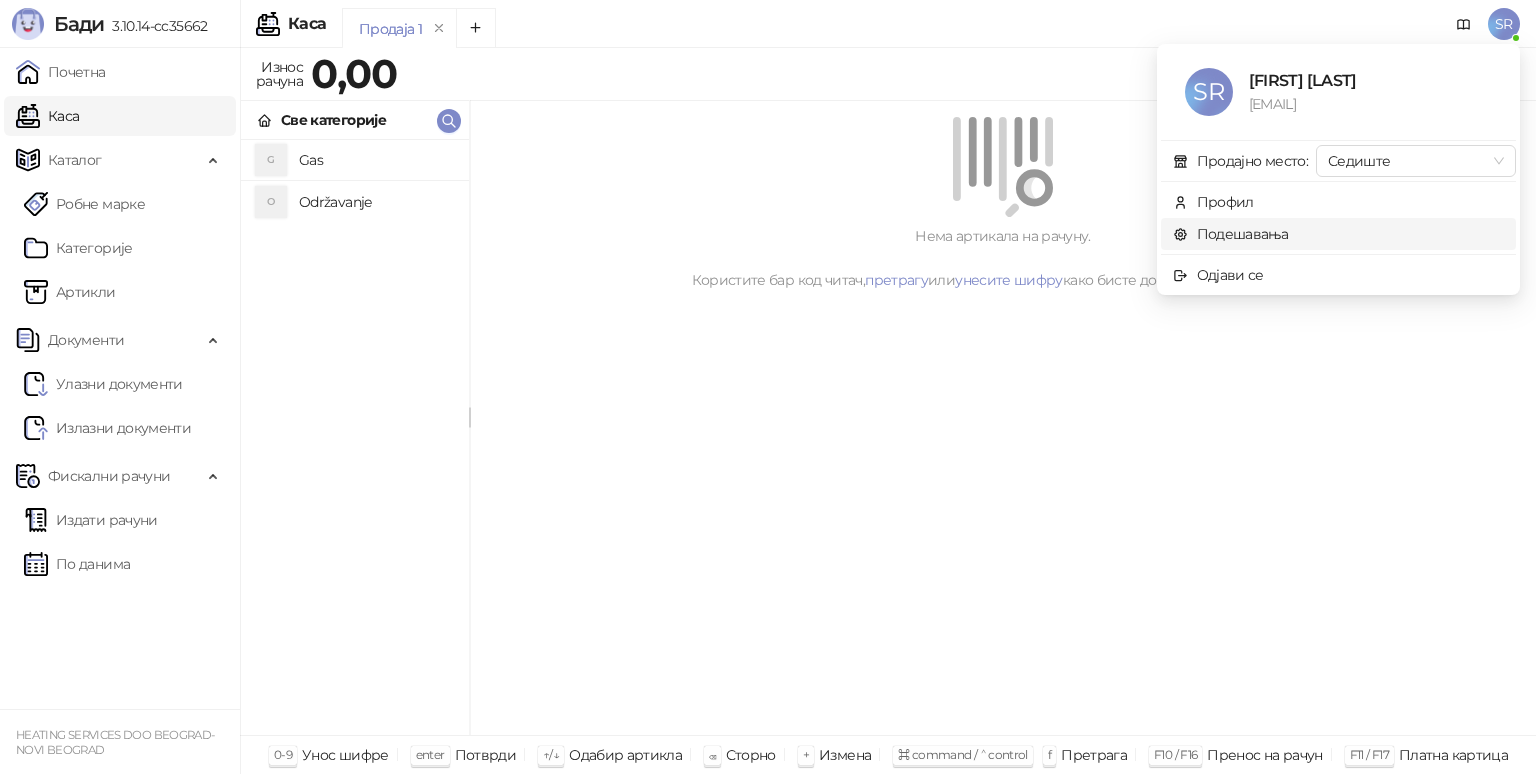 click on "Подешавања" at bounding box center (1231, 234) 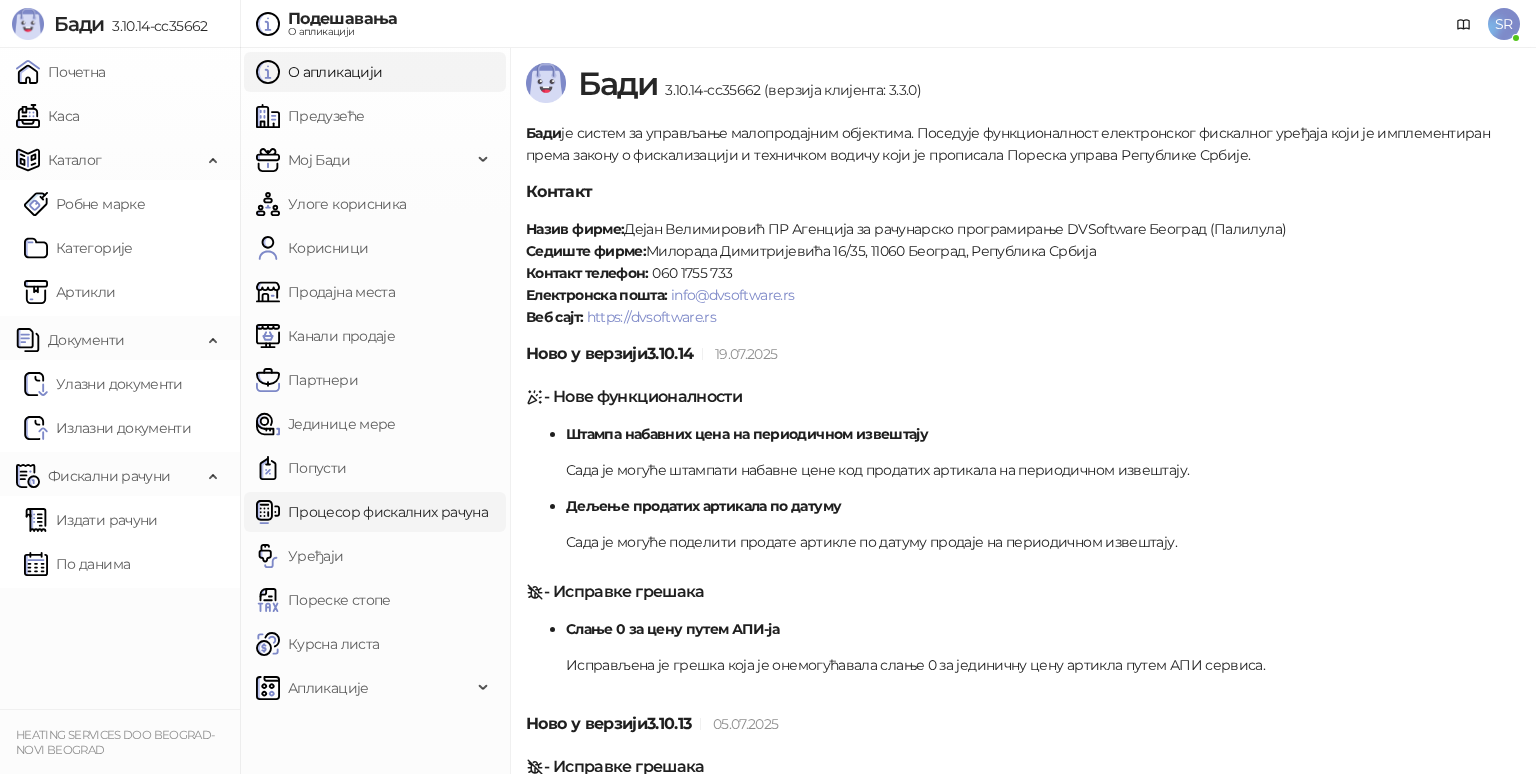 click on "Процесор фискалних рачуна" at bounding box center [372, 512] 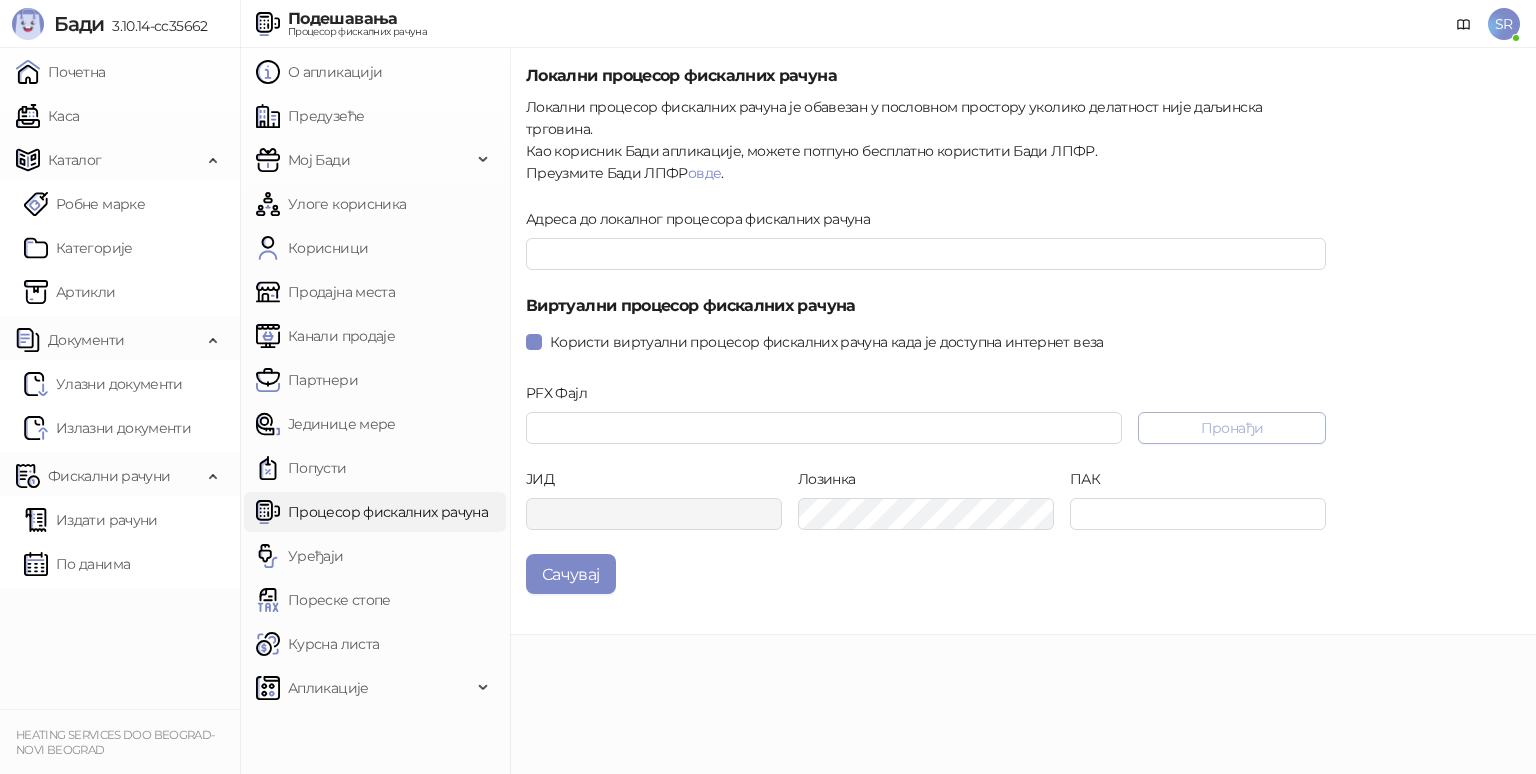 click on "Пронађи" at bounding box center [1232, 428] 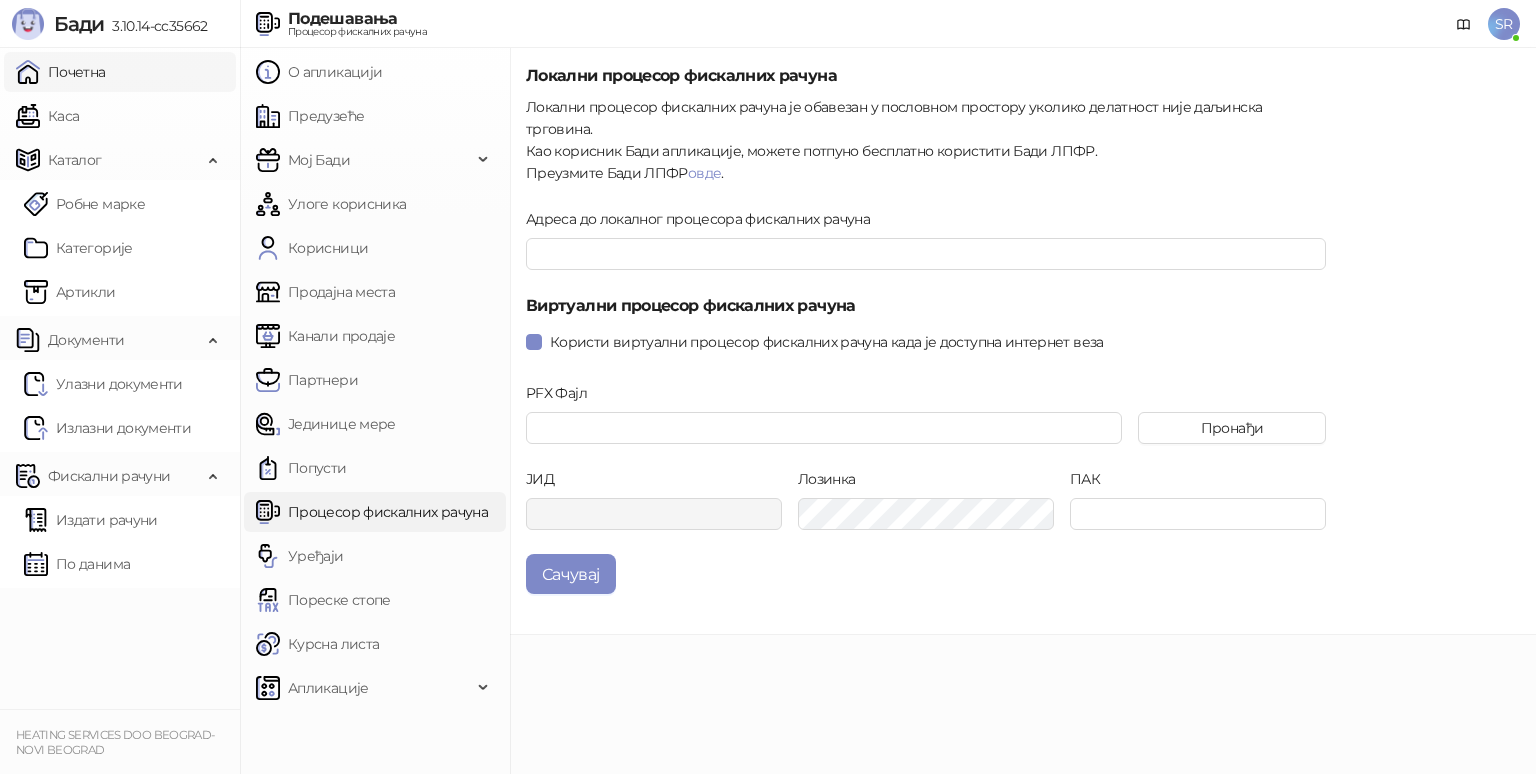 click on "Почетна" at bounding box center [61, 72] 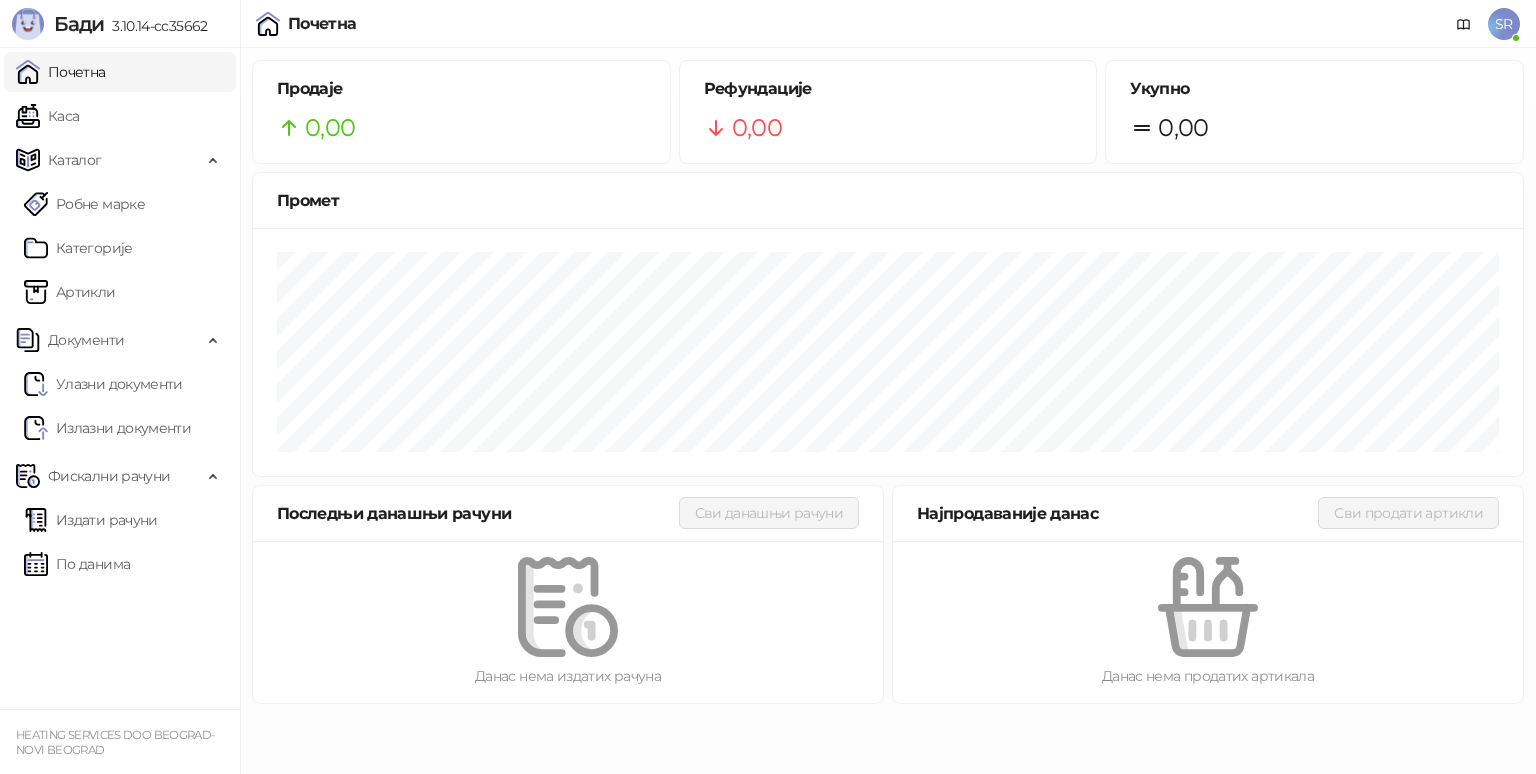 click on "Почетна" at bounding box center [61, 72] 